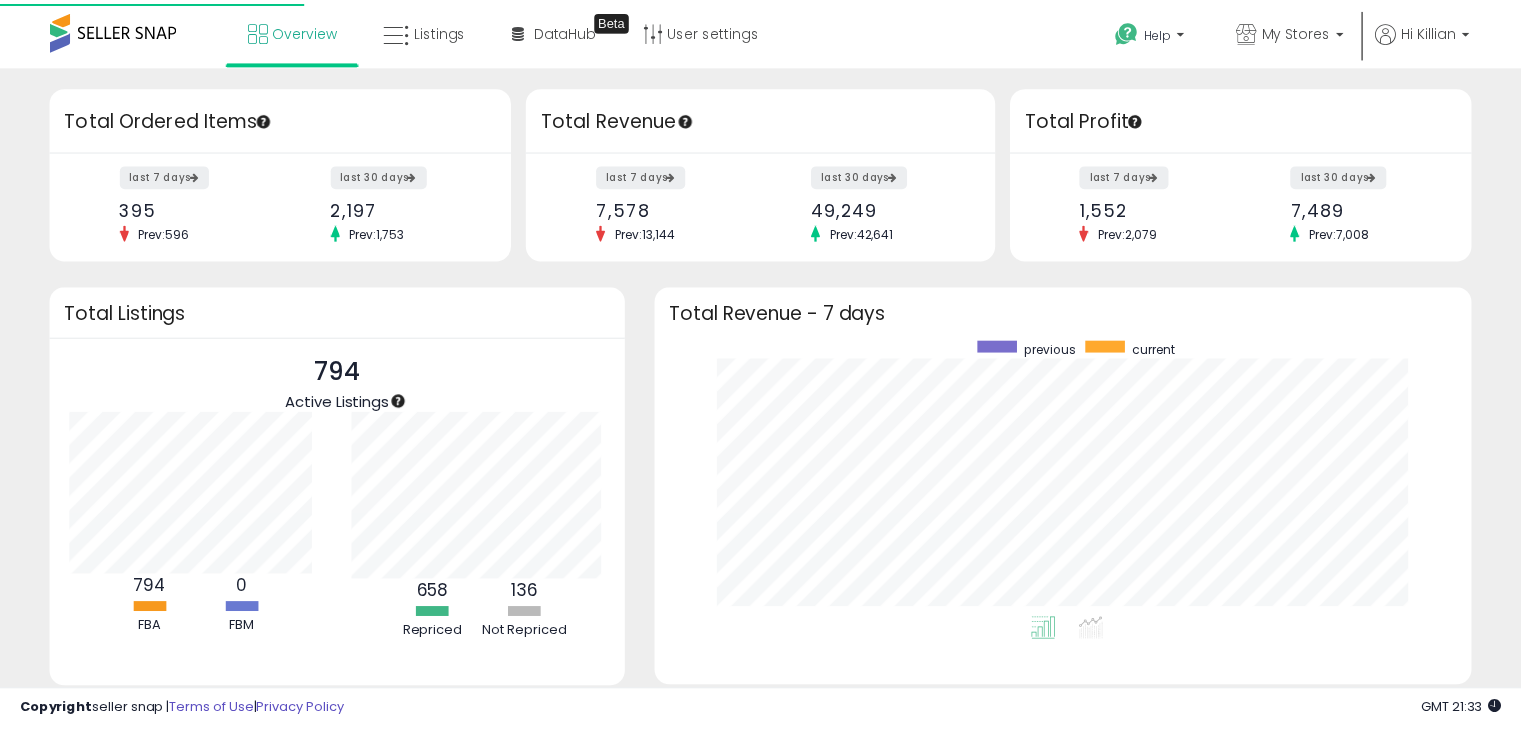 scroll, scrollTop: 0, scrollLeft: 0, axis: both 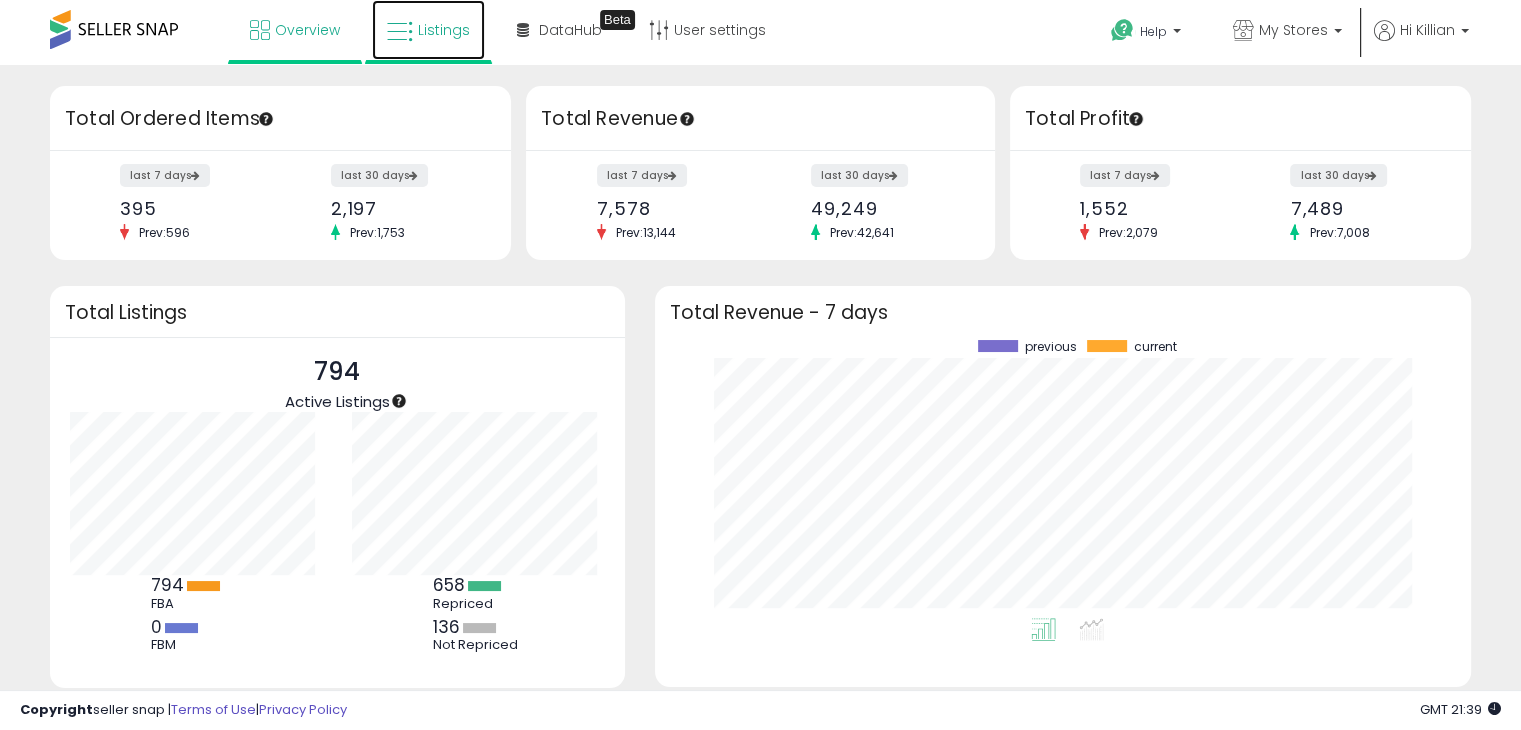 click on "Listings" at bounding box center [428, 30] 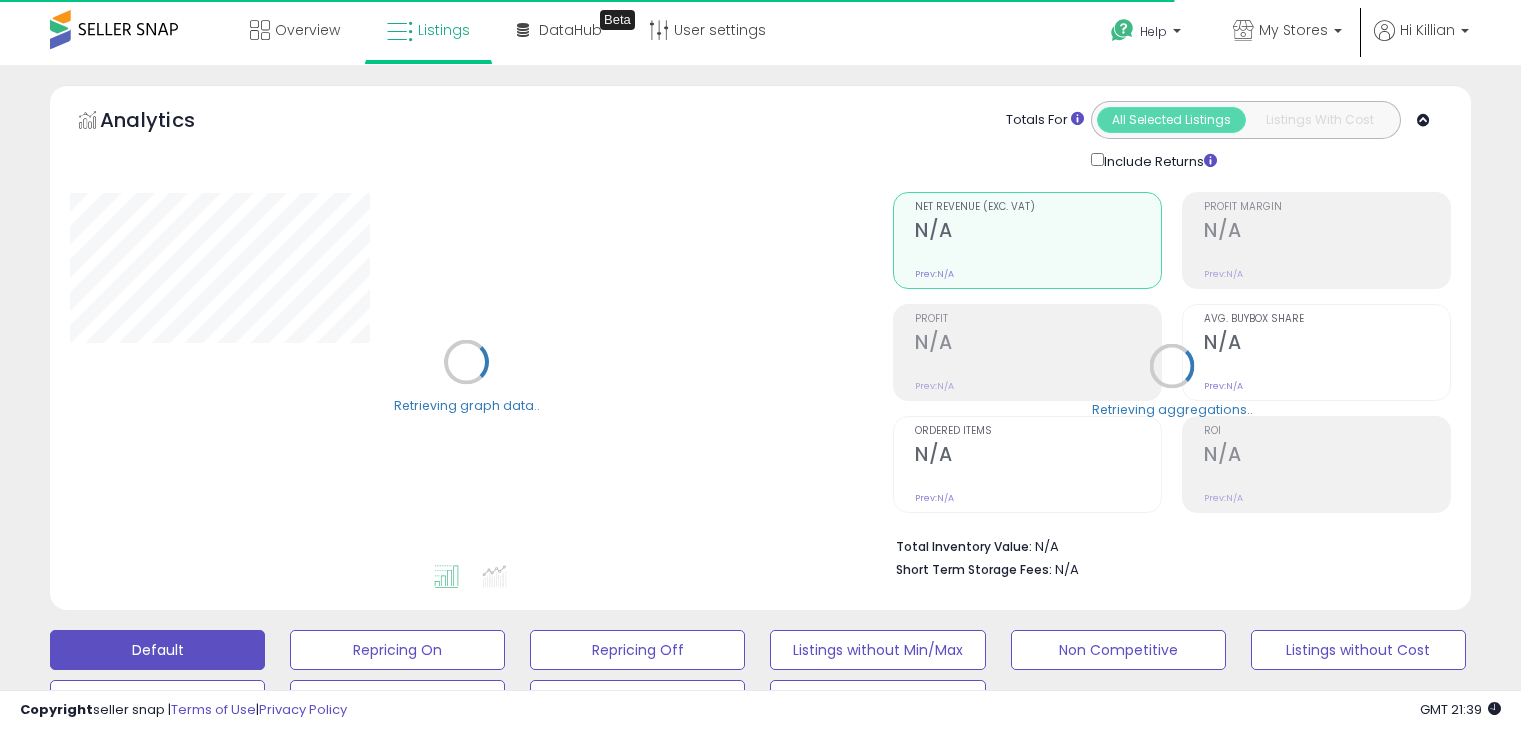 scroll, scrollTop: 0, scrollLeft: 0, axis: both 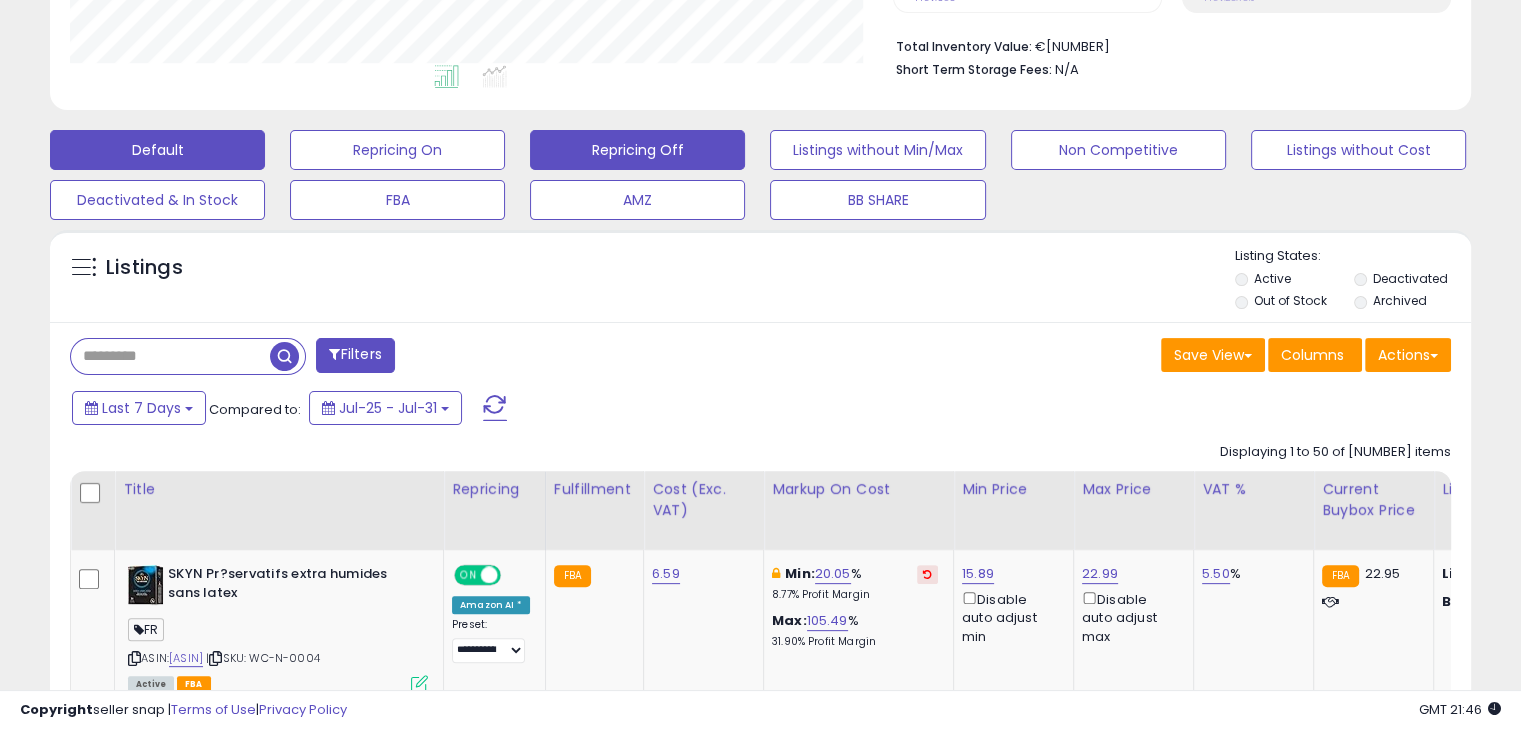 click on "Repricing Off" at bounding box center [397, 150] 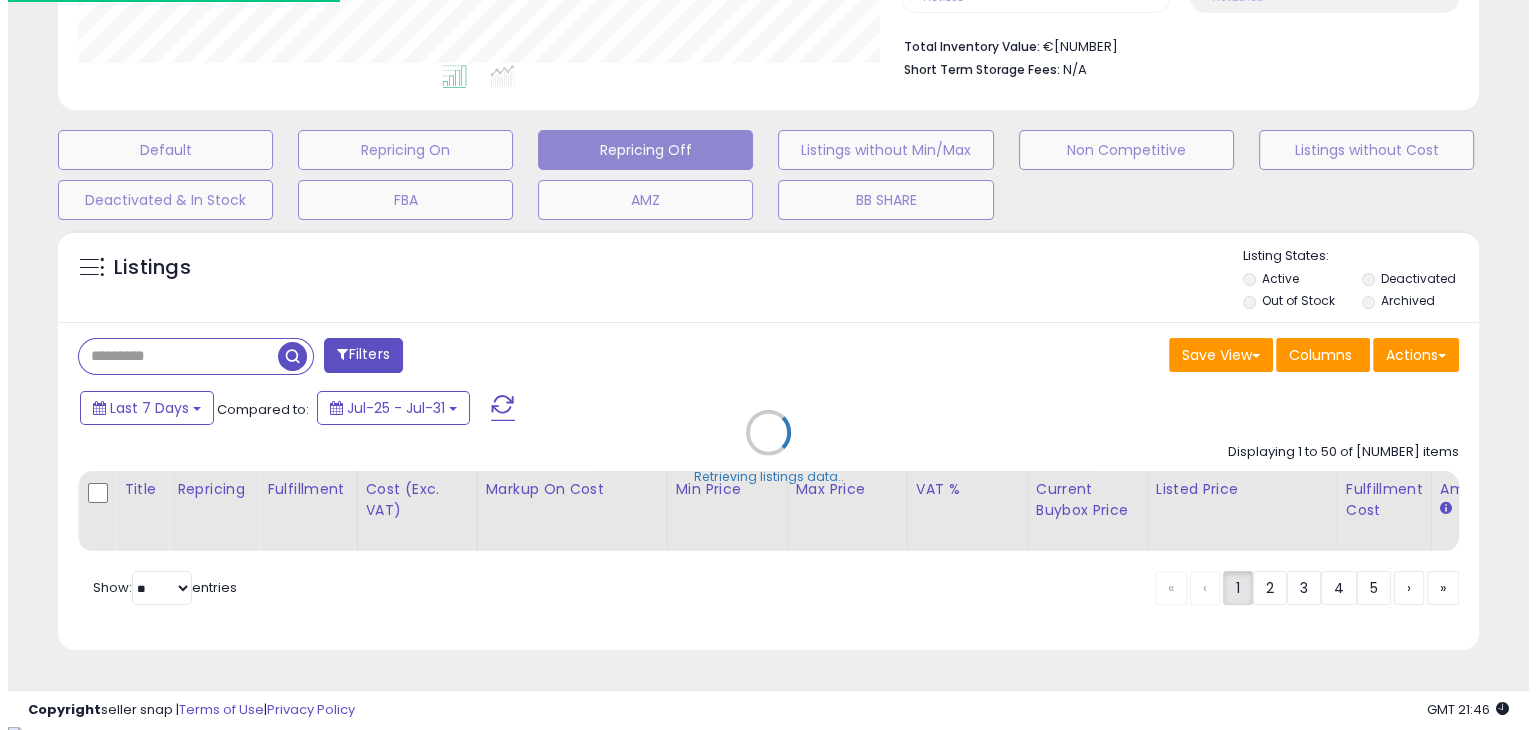 scroll, scrollTop: 999589, scrollLeft: 999168, axis: both 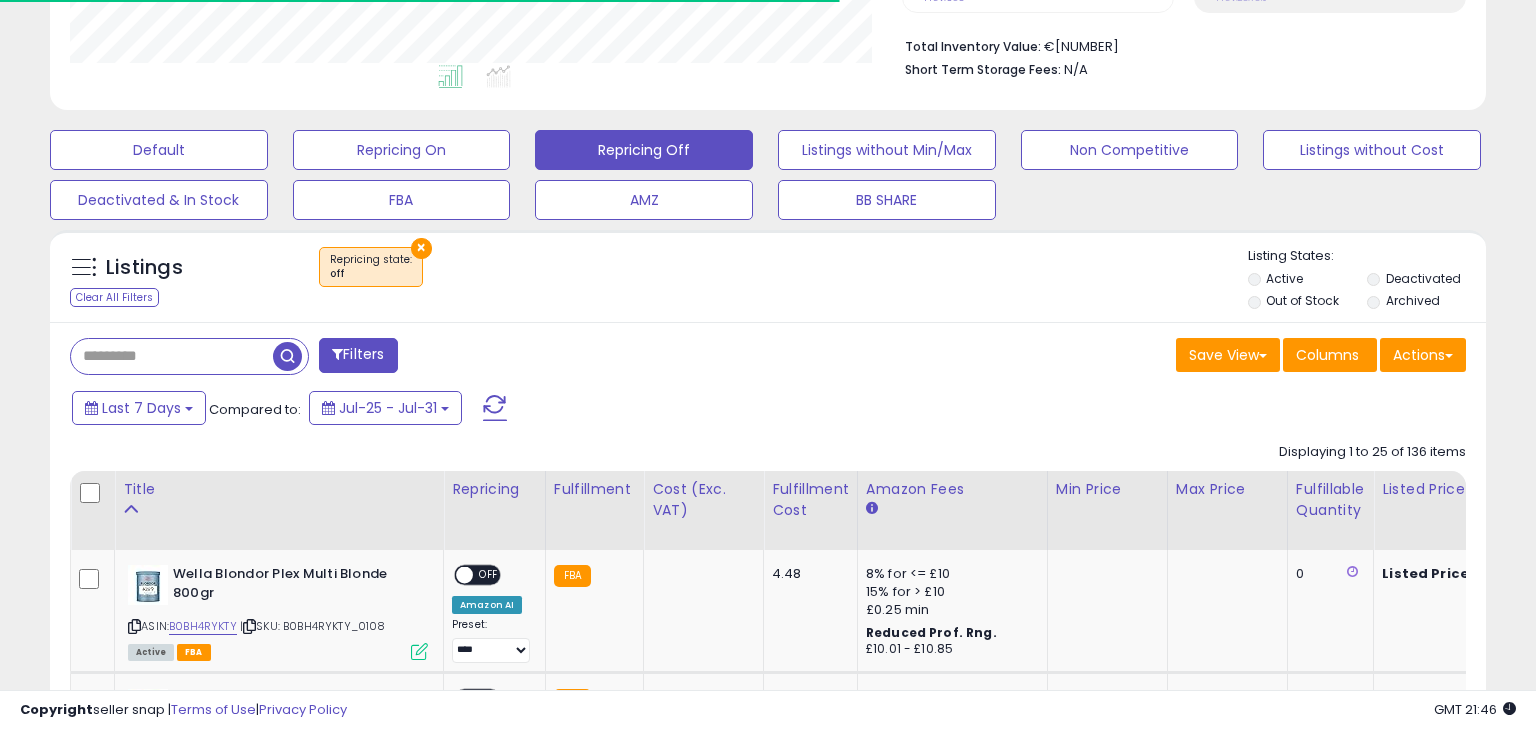 select on "**" 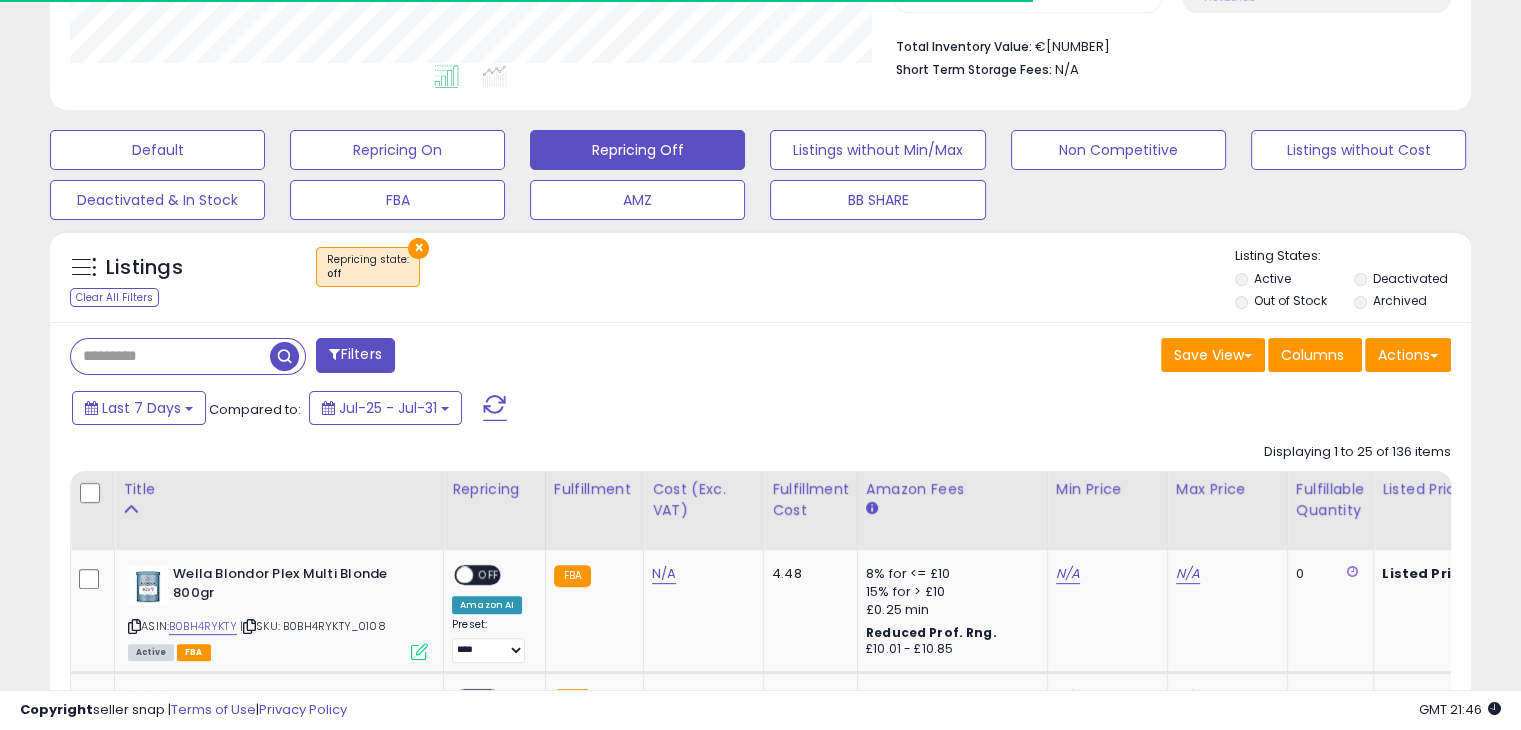 scroll, scrollTop: 409, scrollLeft: 822, axis: both 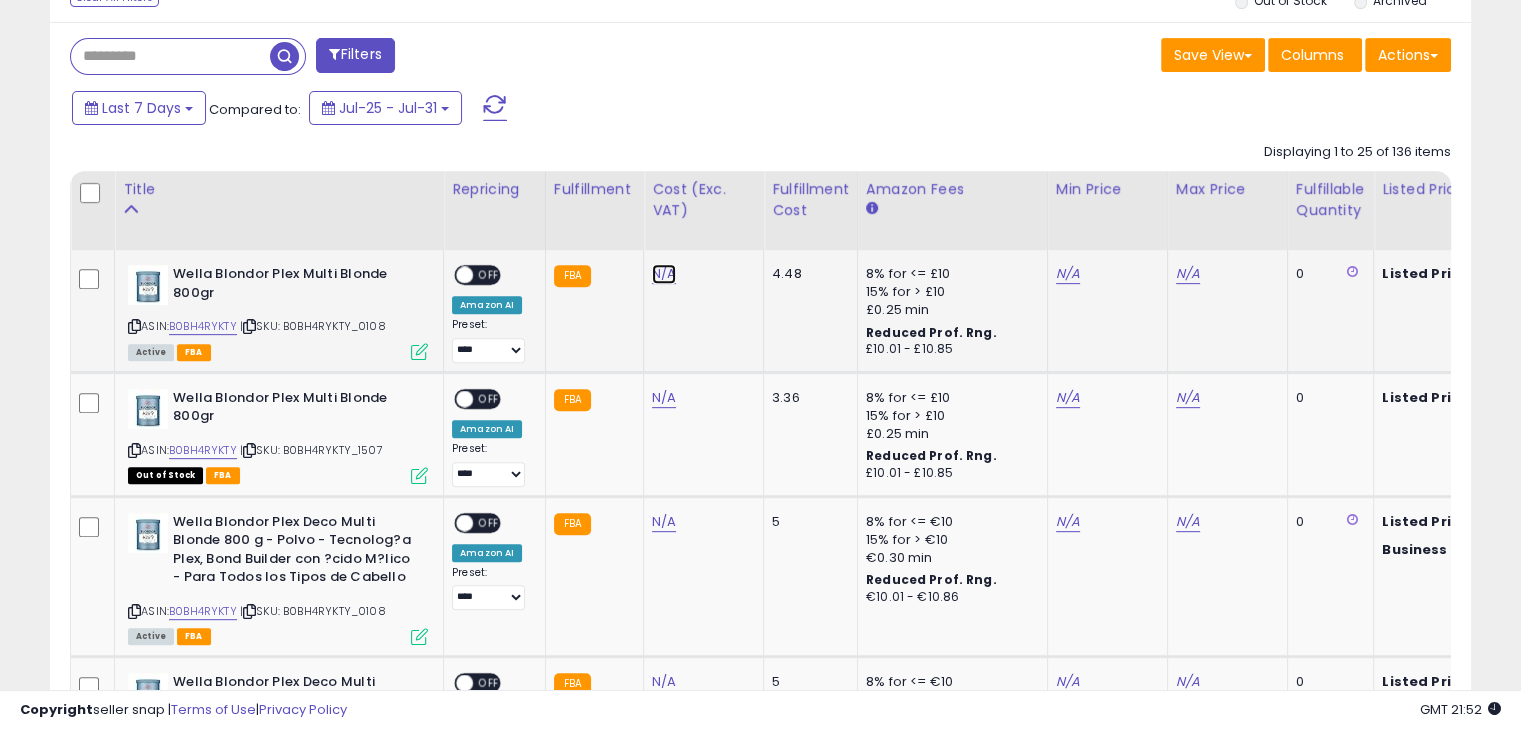 click on "N/A" at bounding box center [664, 274] 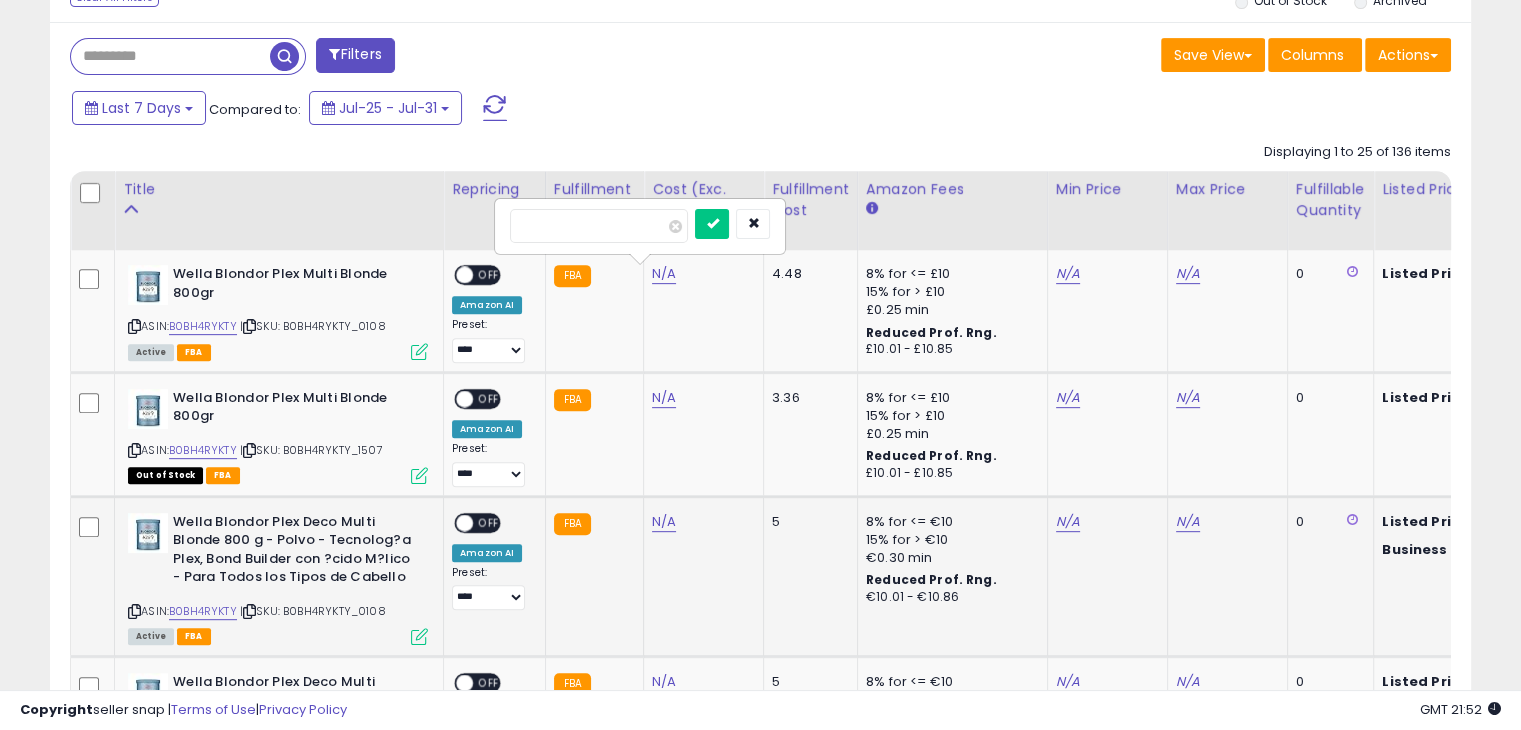 scroll, scrollTop: 0, scrollLeft: 60, axis: horizontal 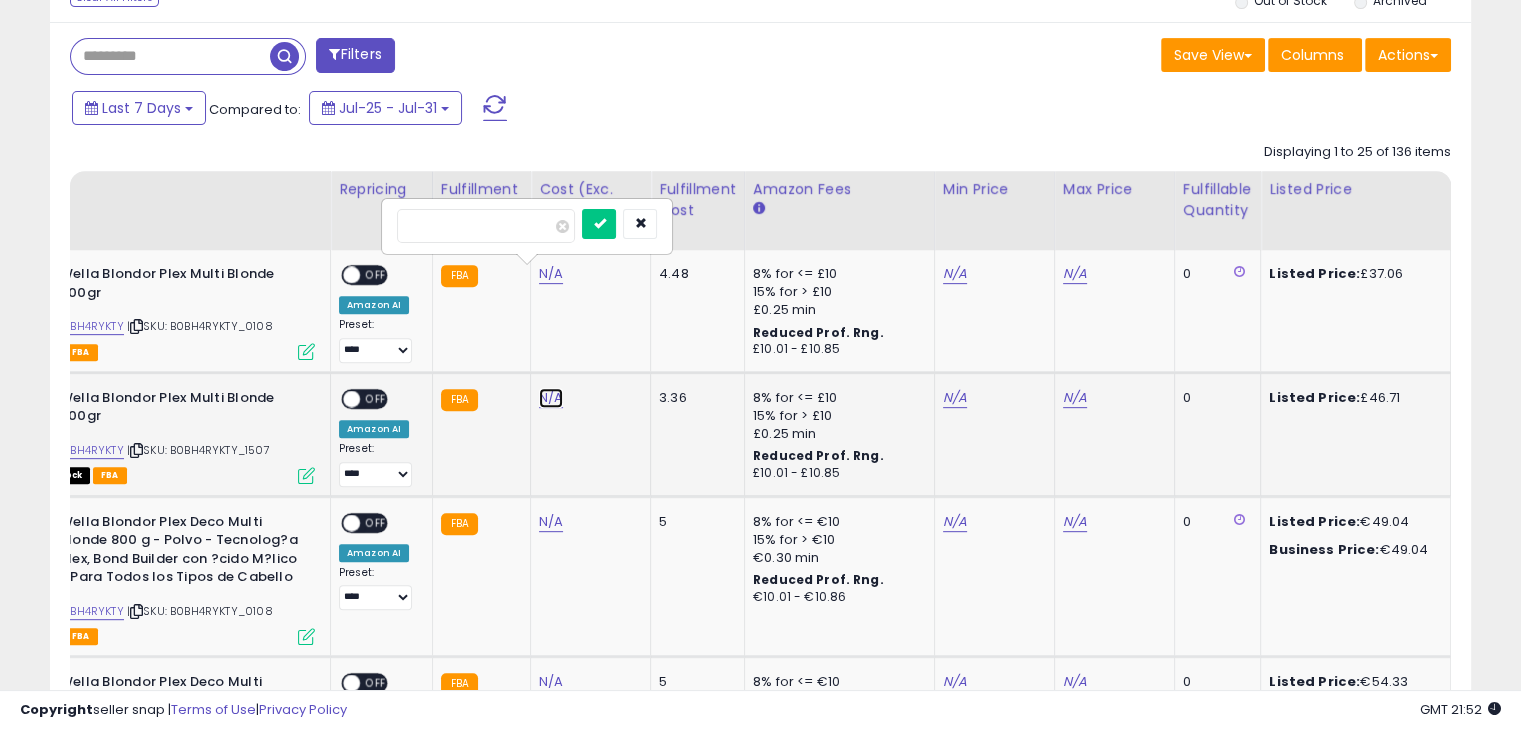 click on "N/A" at bounding box center (551, 274) 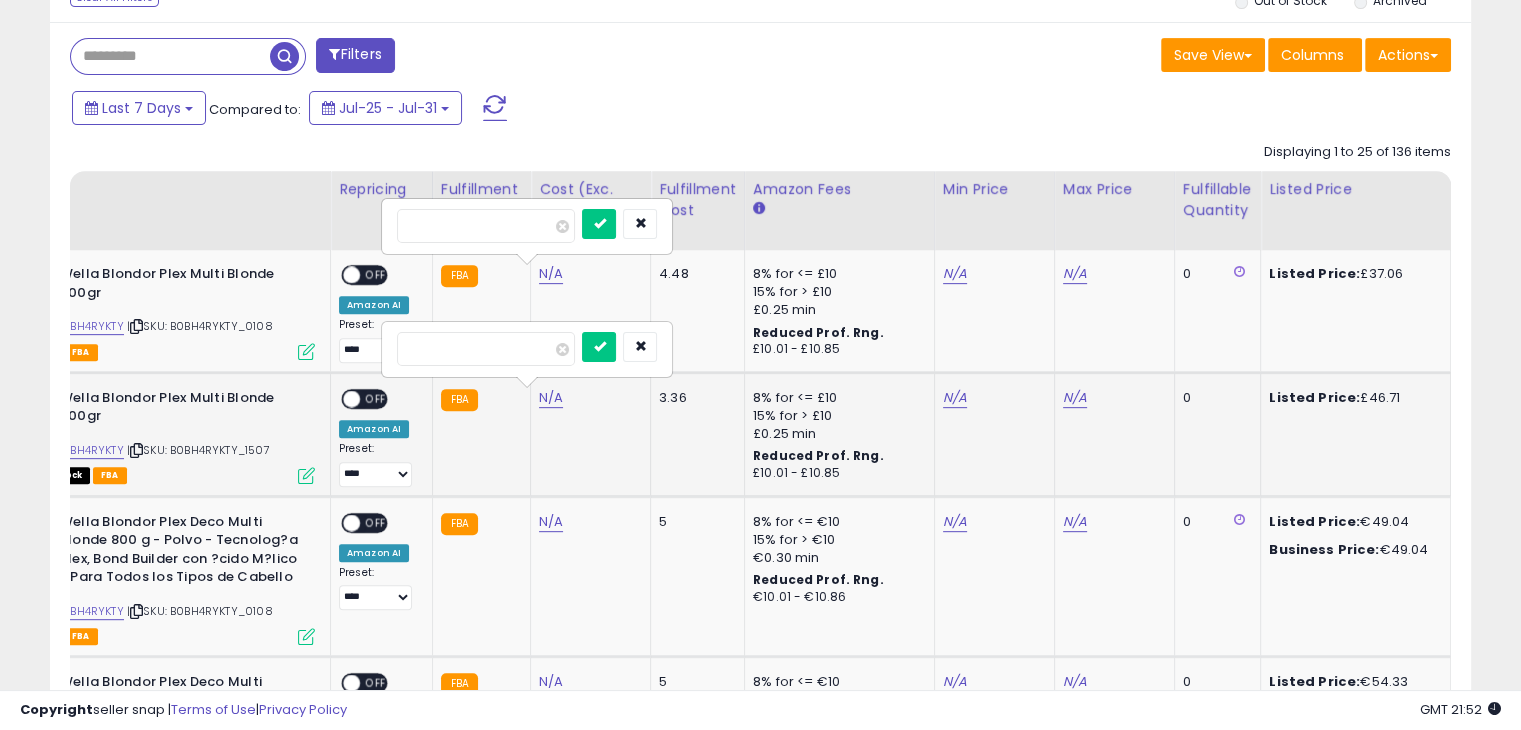 type on "*****" 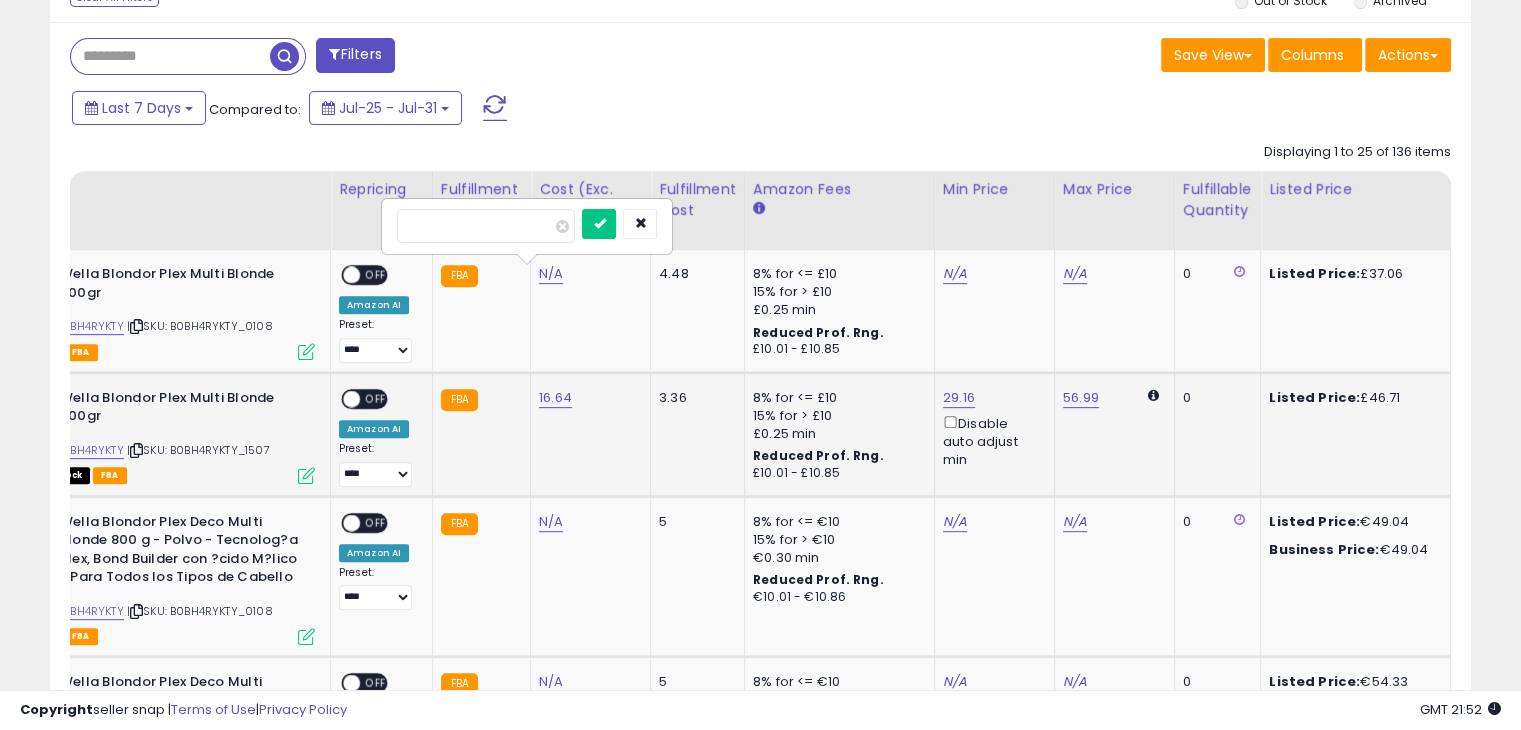 click on "3.36" 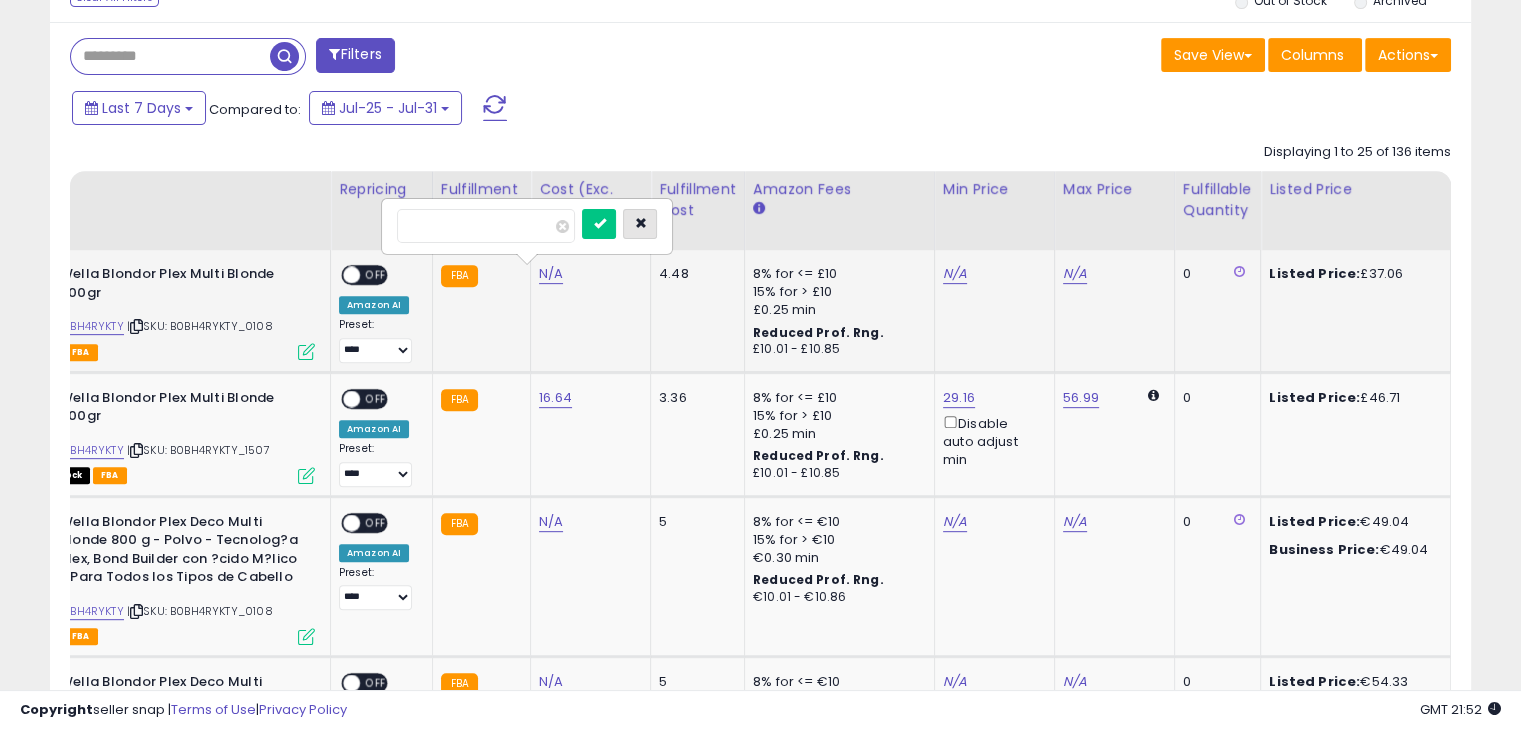 click at bounding box center [640, 224] 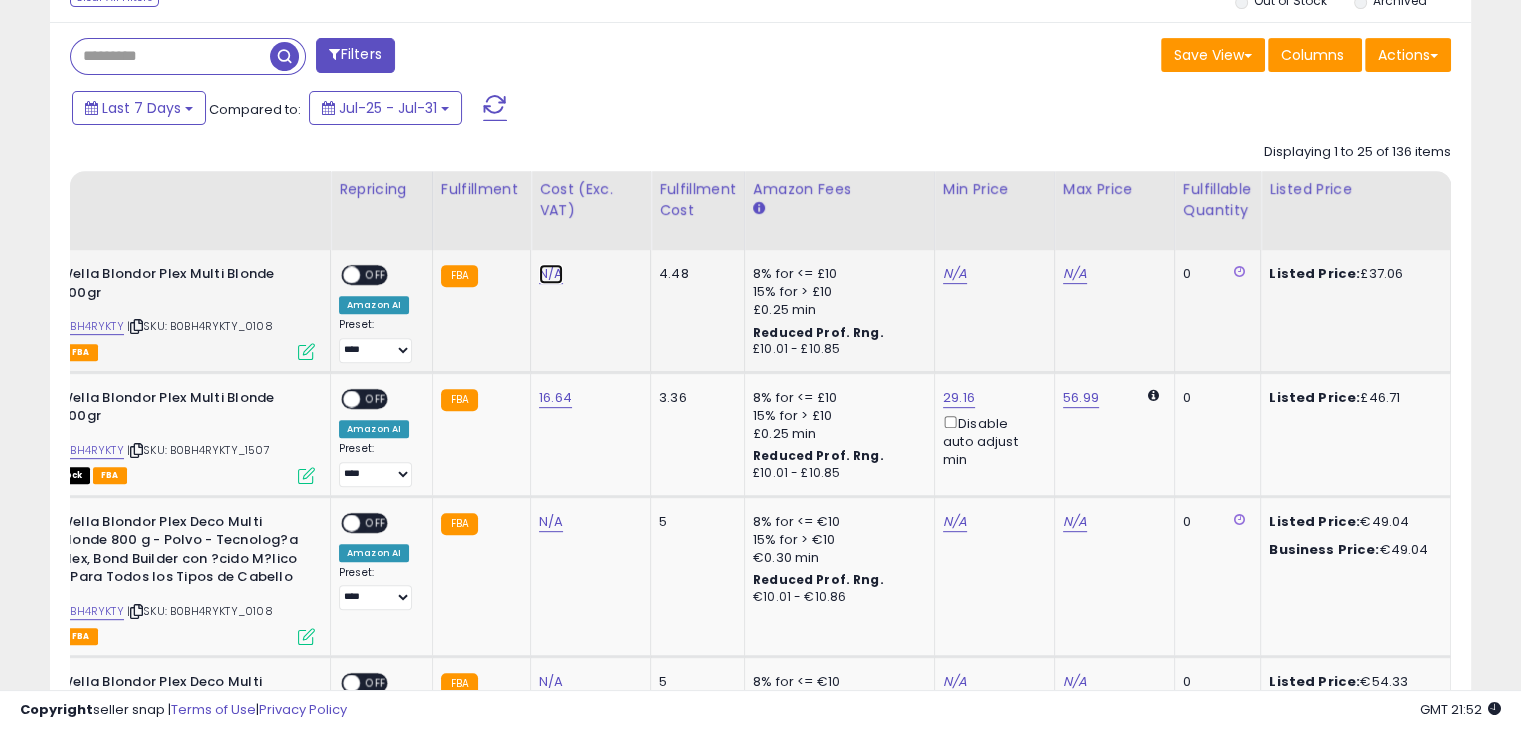 click on "N/A" at bounding box center [551, 274] 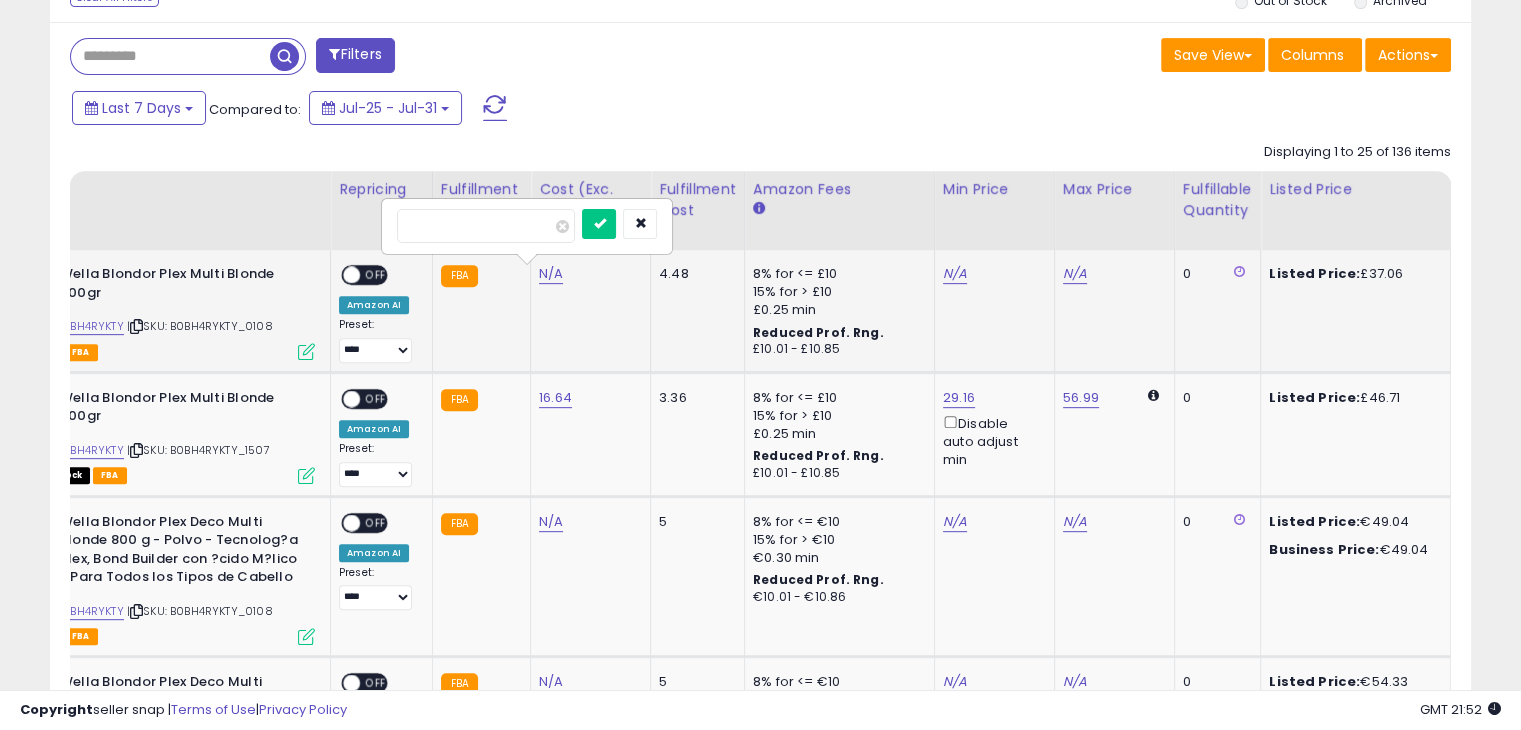 type on "*****" 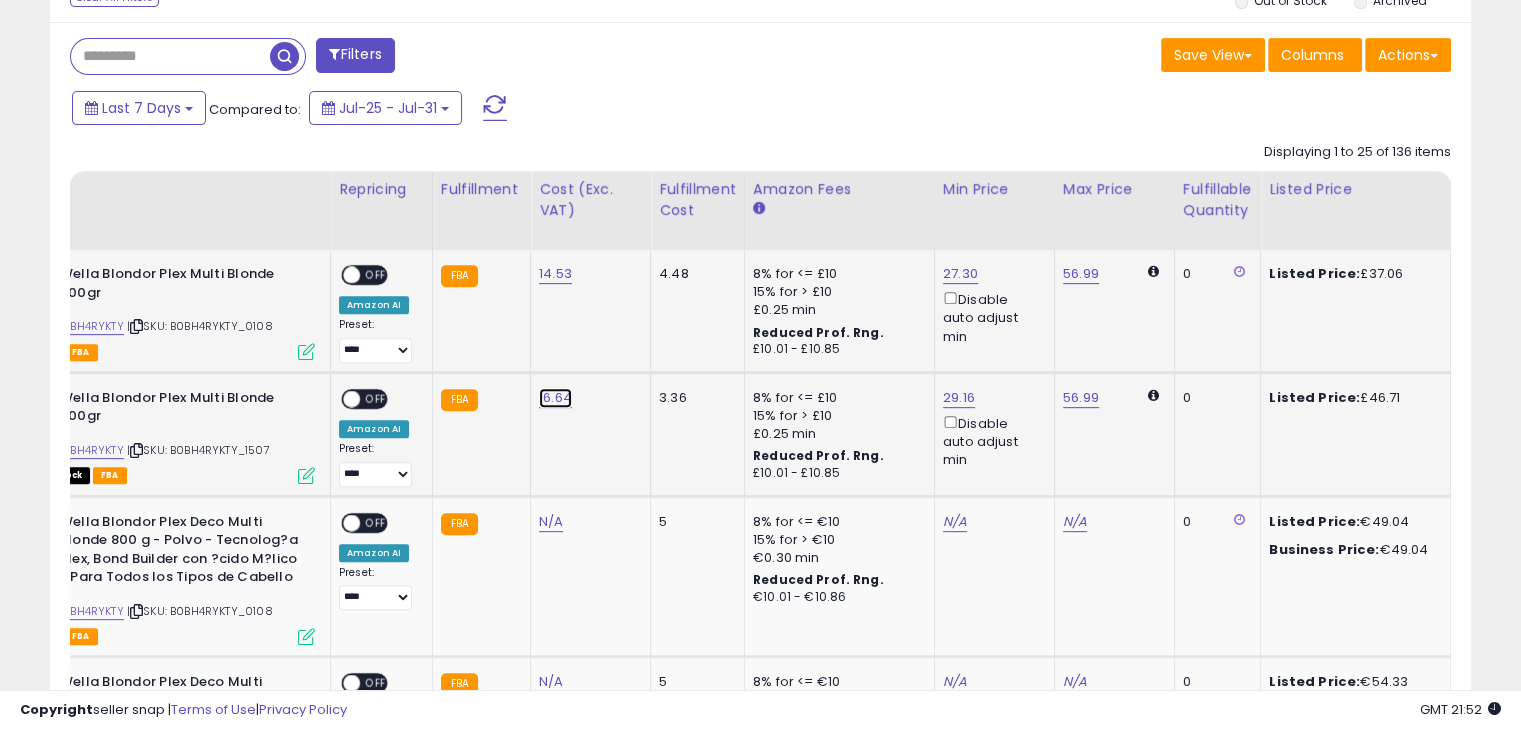 click on "16.64" at bounding box center [555, 274] 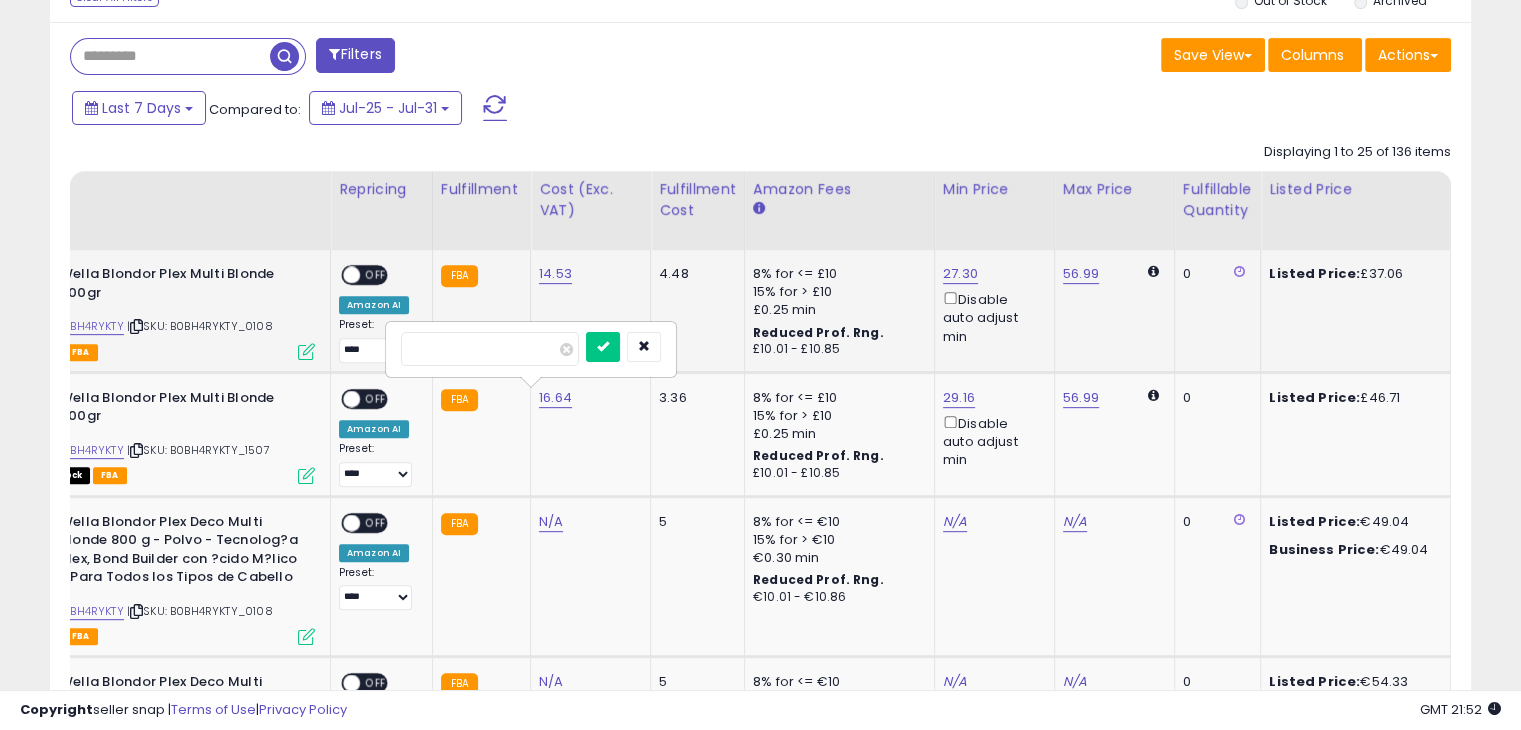 drag, startPoint x: 389, startPoint y: 339, endPoint x: 348, endPoint y: 332, distance: 41.59327 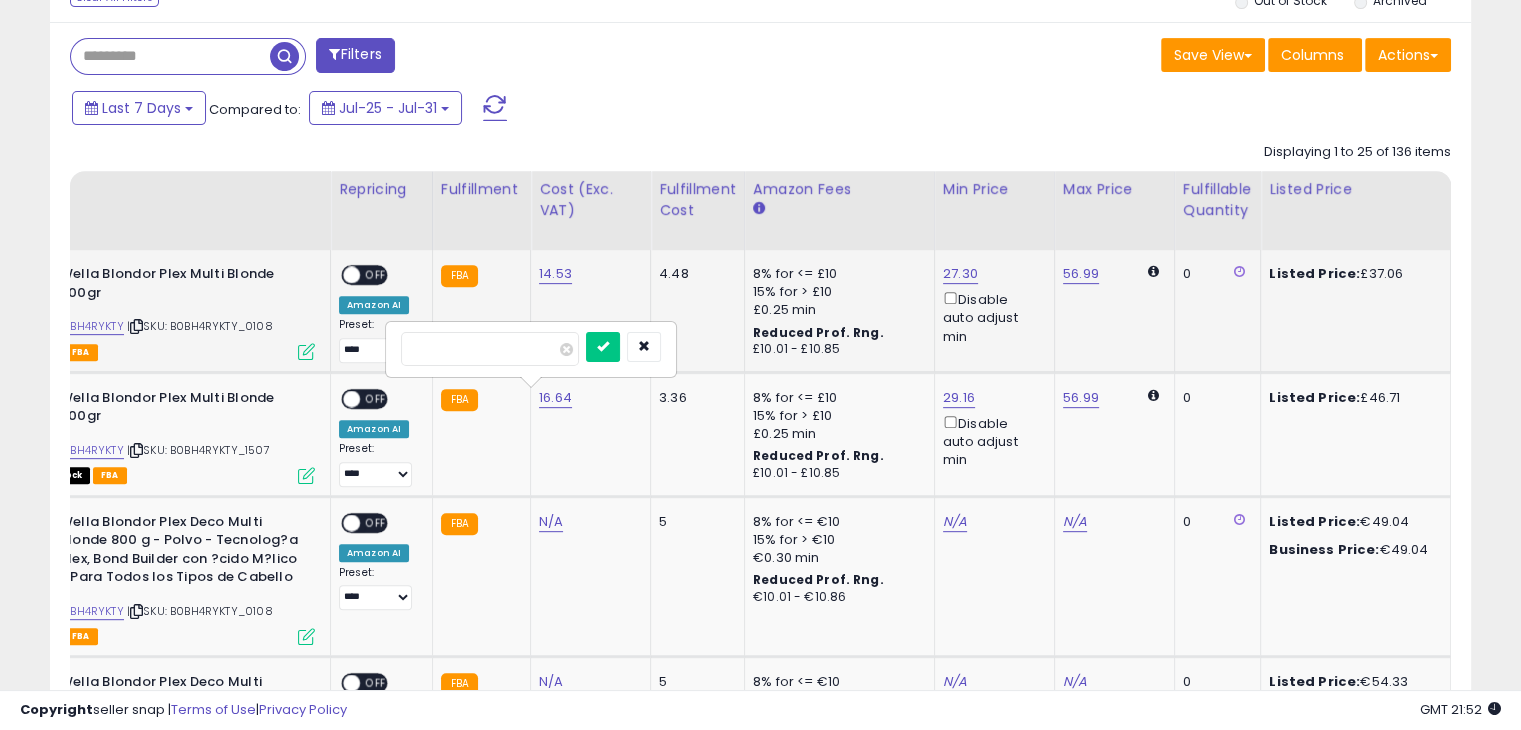 click on "**********" at bounding box center [1420, 2235] 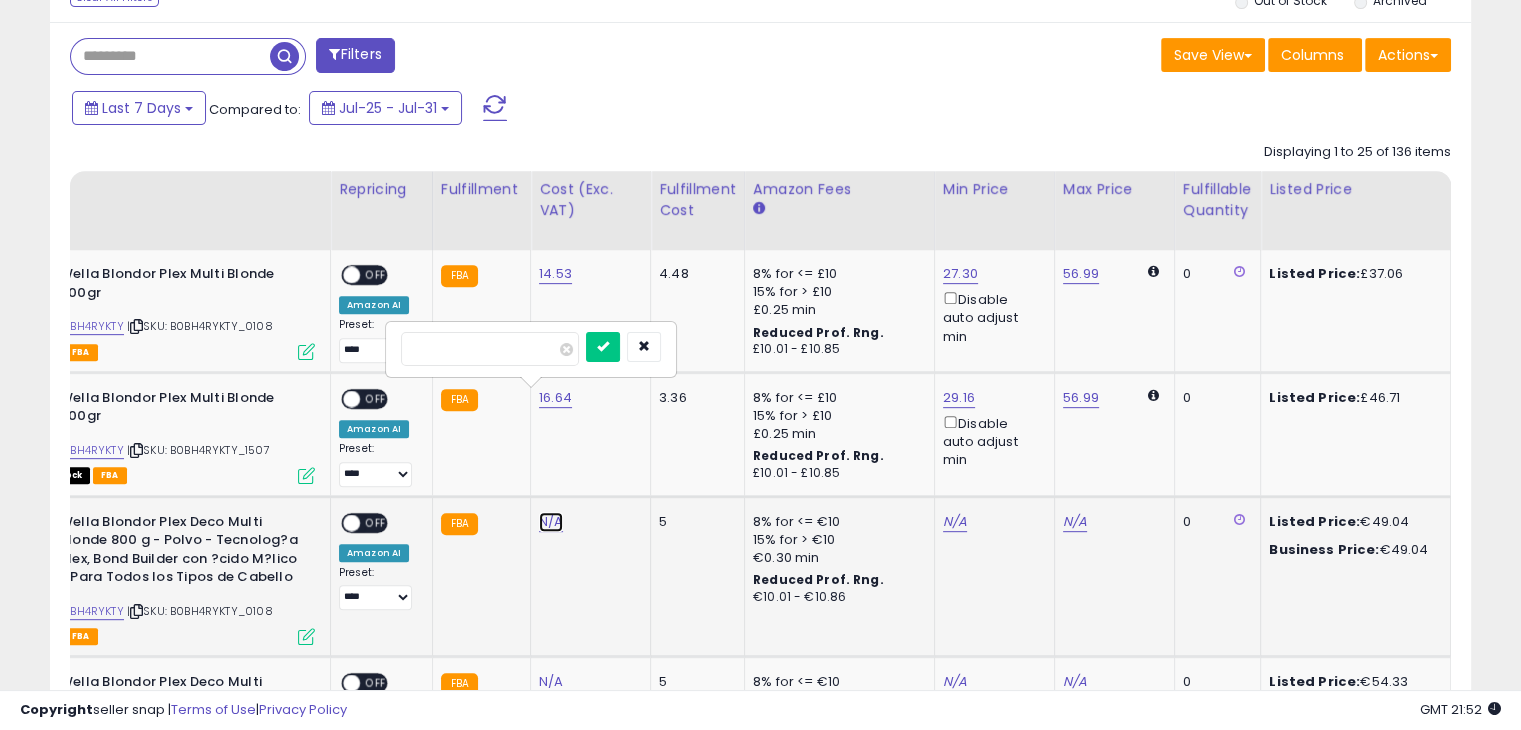 click on "N/A" at bounding box center (551, 522) 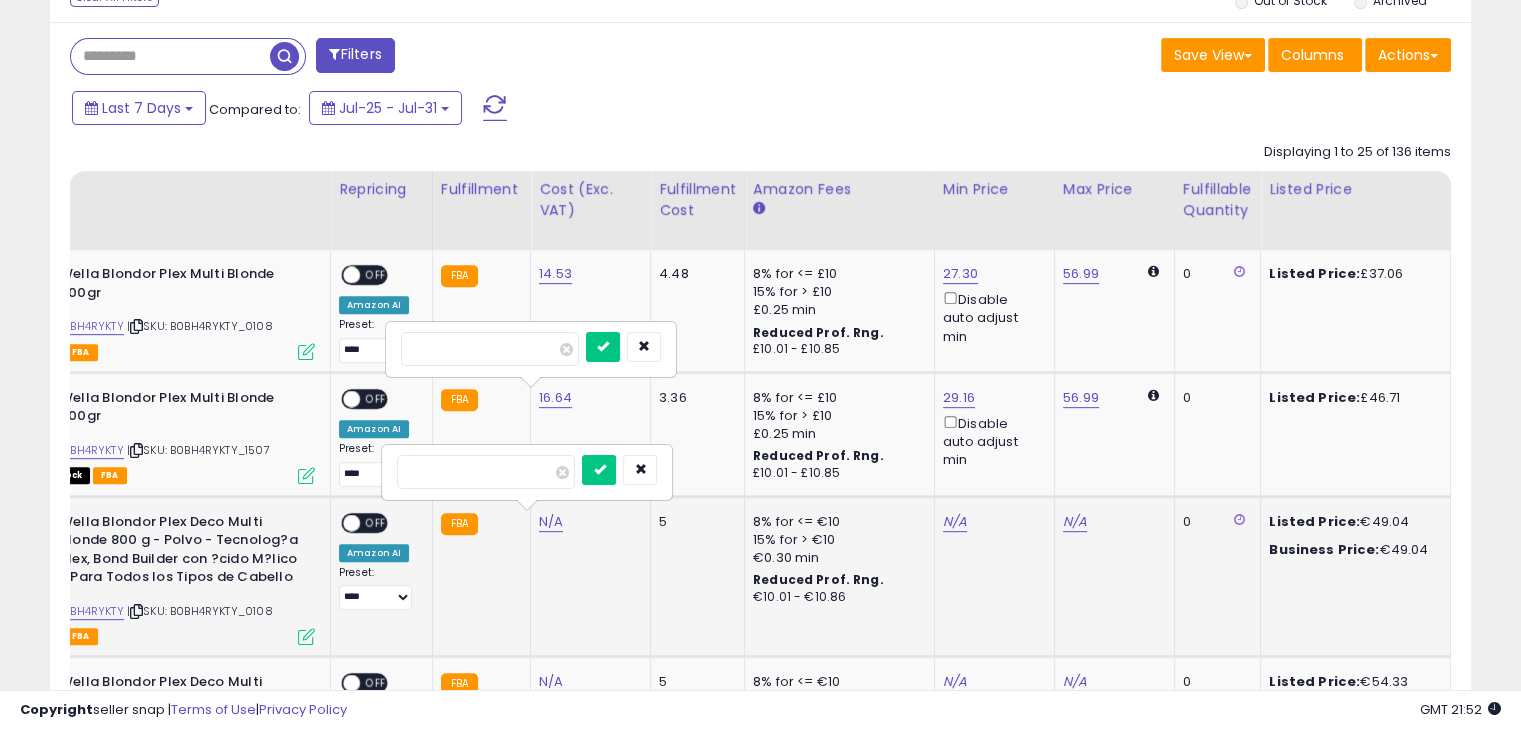 type on "*****" 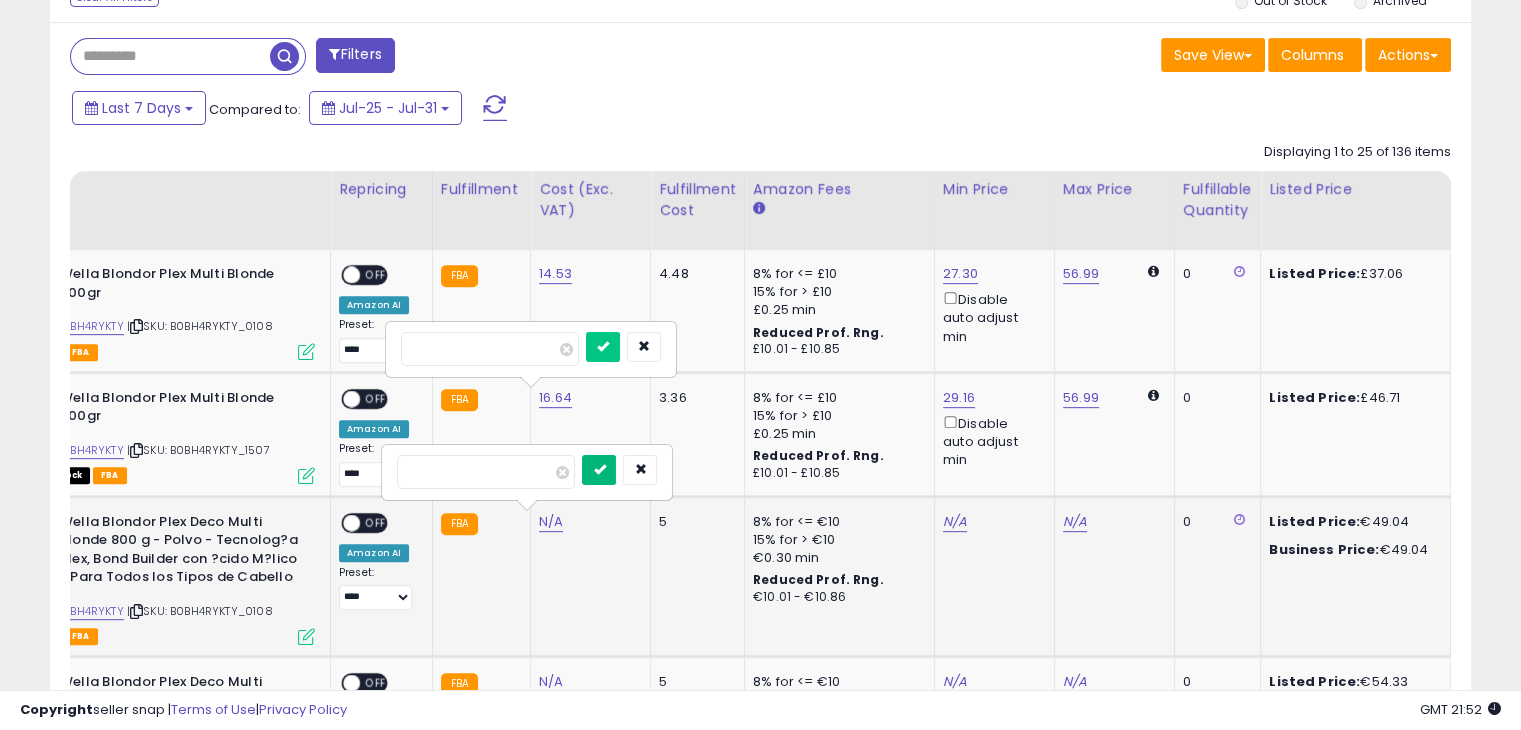 click at bounding box center [599, 470] 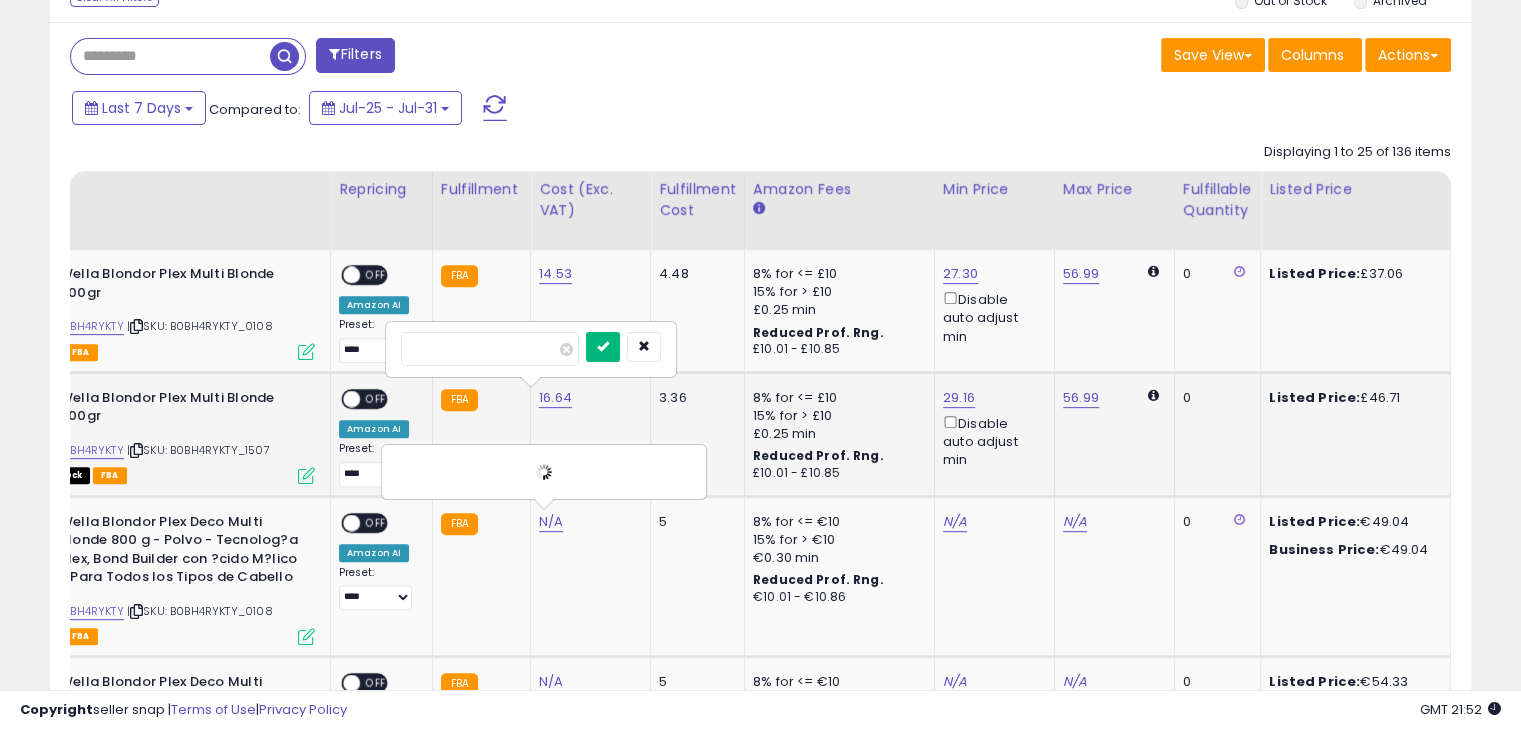 click at bounding box center [603, 347] 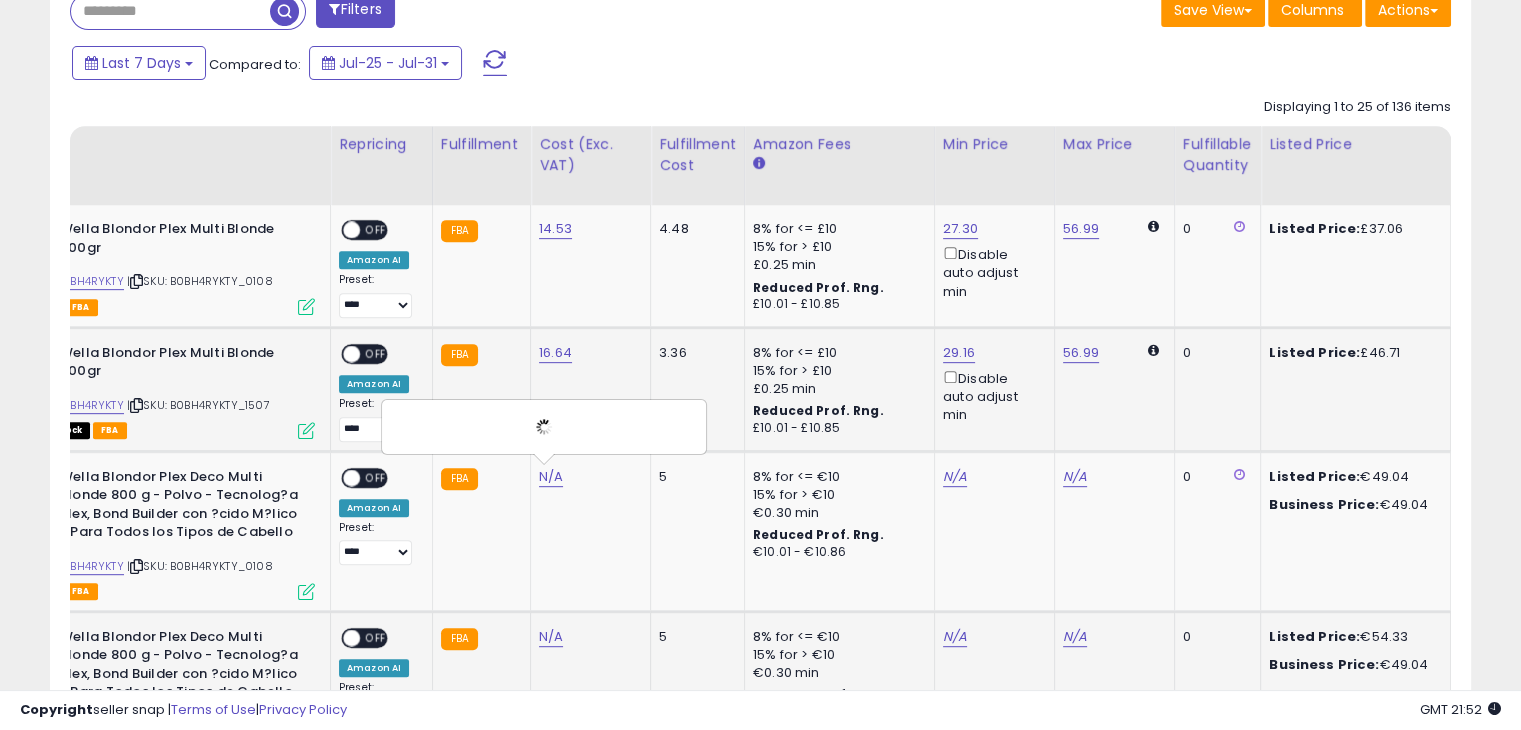 scroll, scrollTop: 1100, scrollLeft: 0, axis: vertical 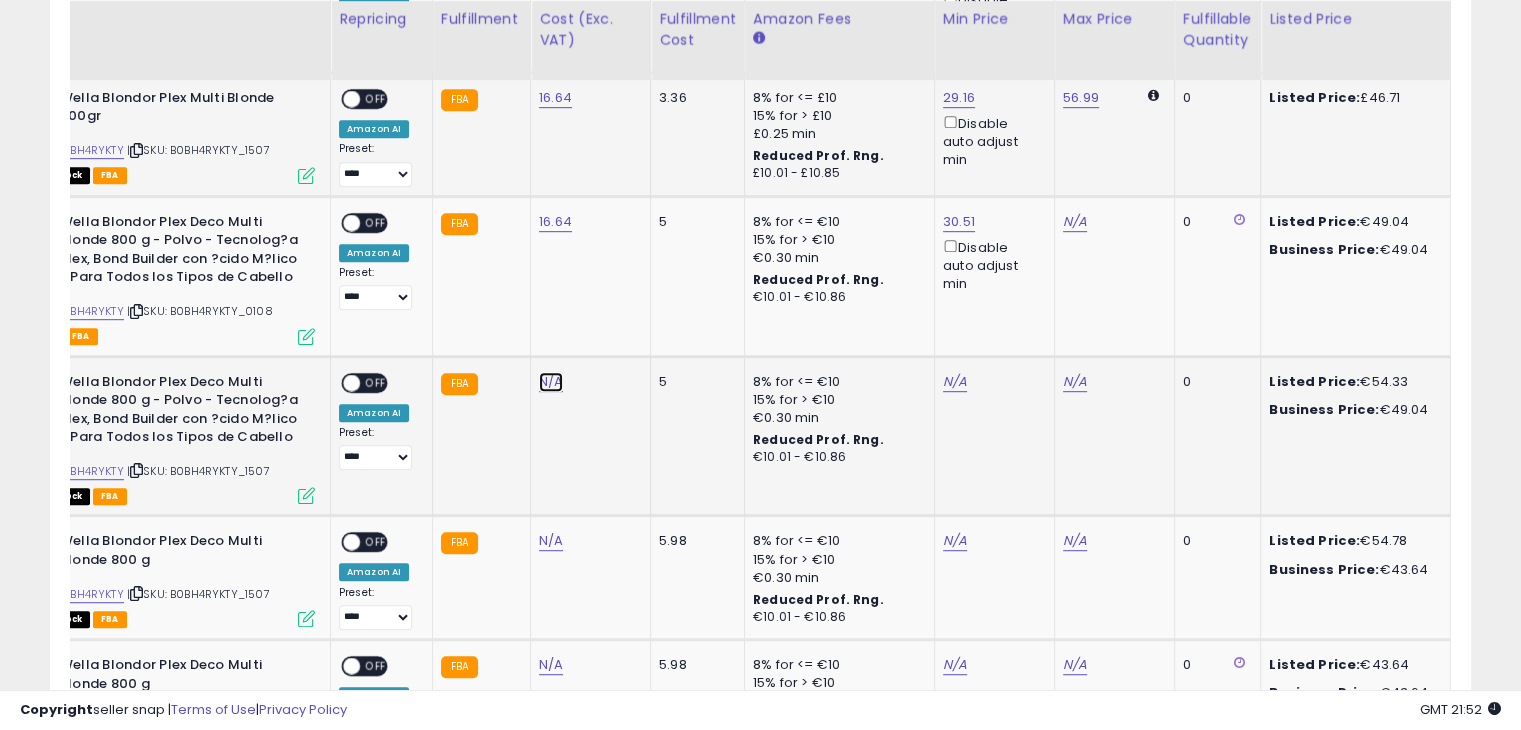 click on "N/A" at bounding box center (551, 382) 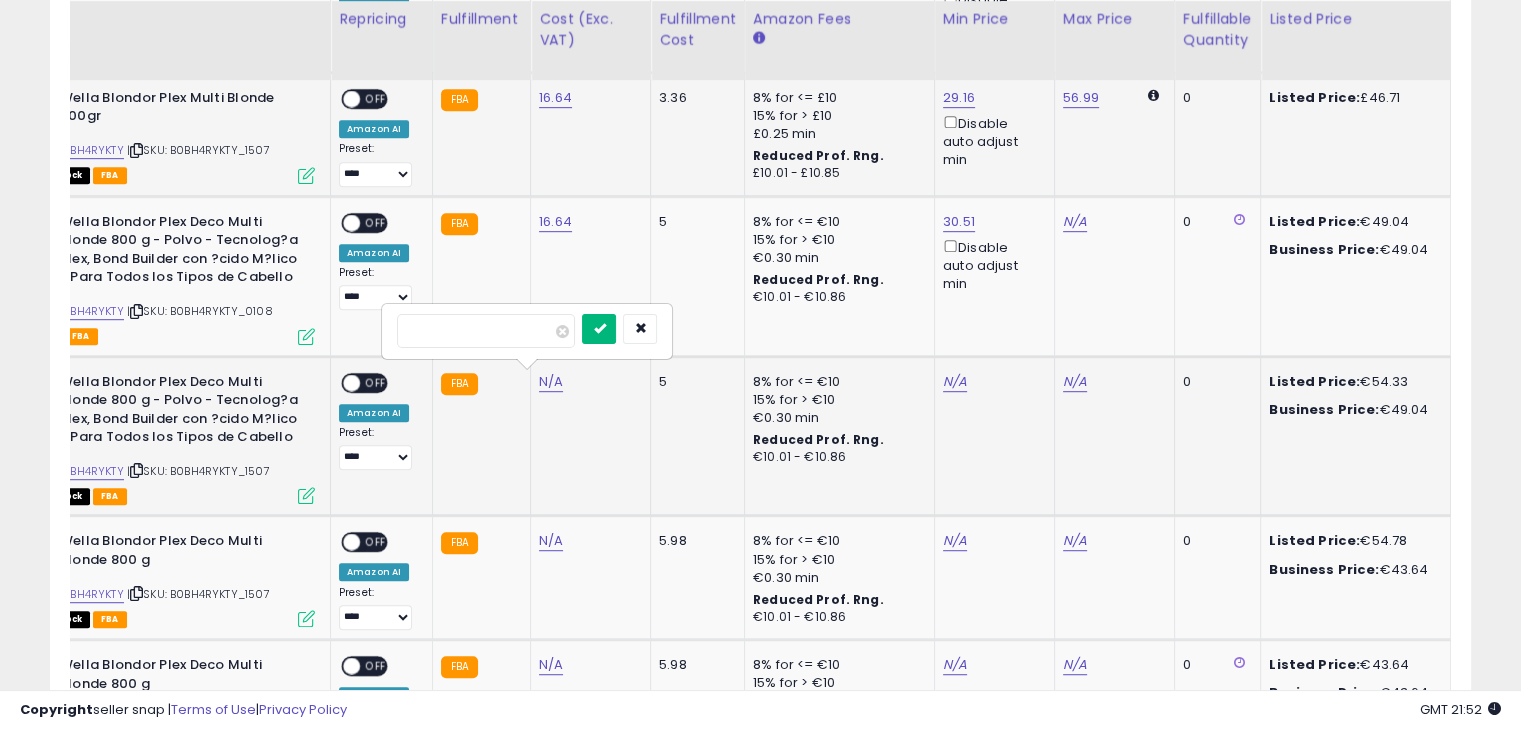type on "*****" 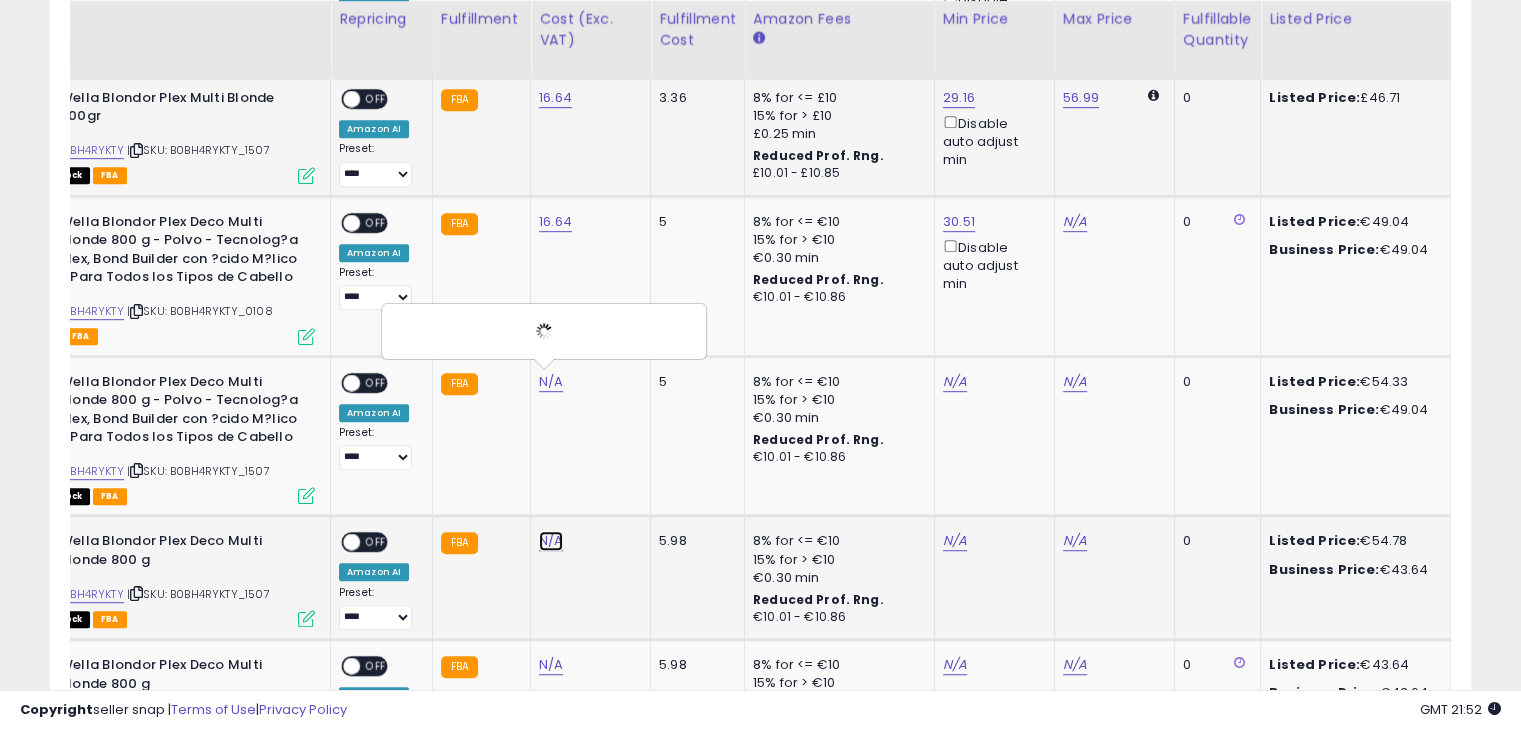 click on "N/A" at bounding box center (551, 382) 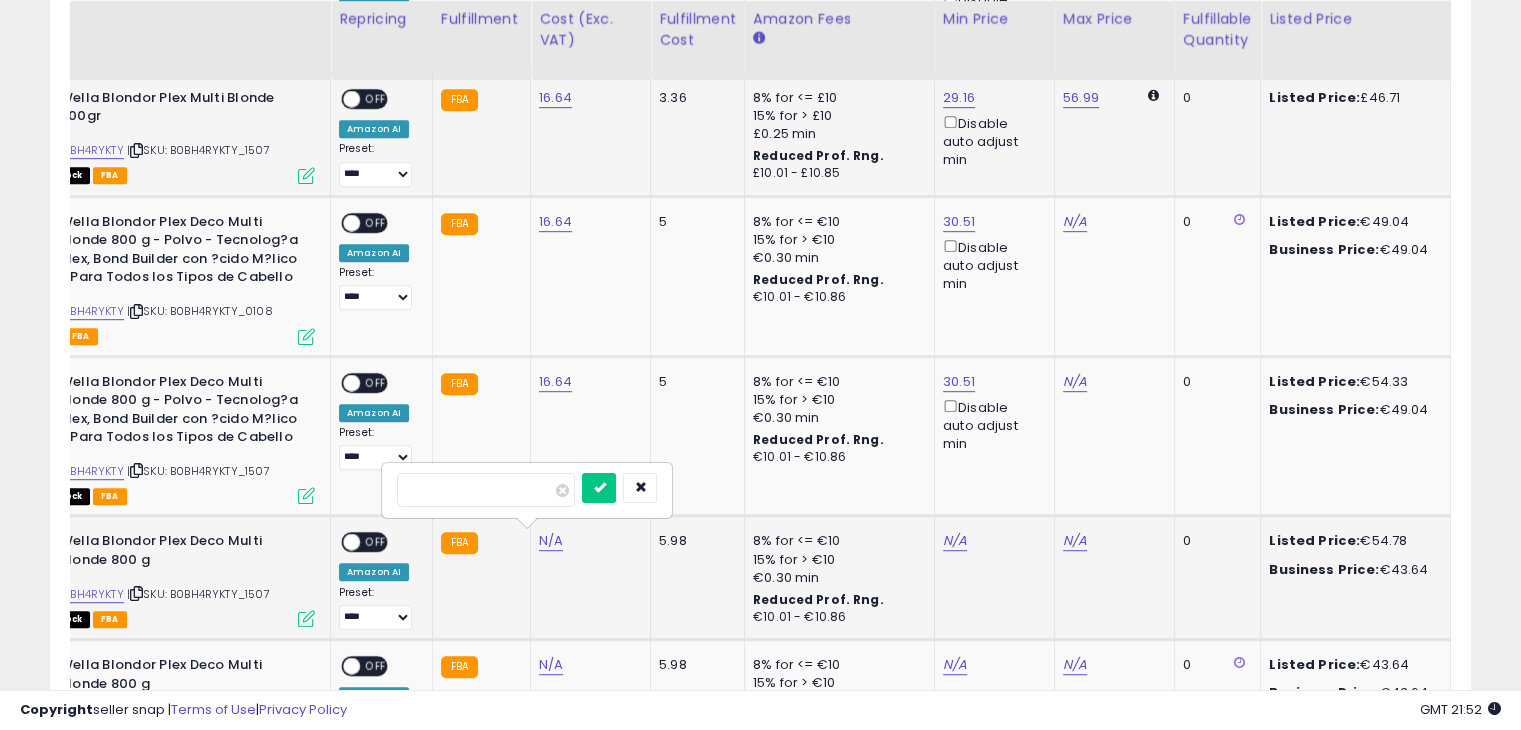 type on "*****" 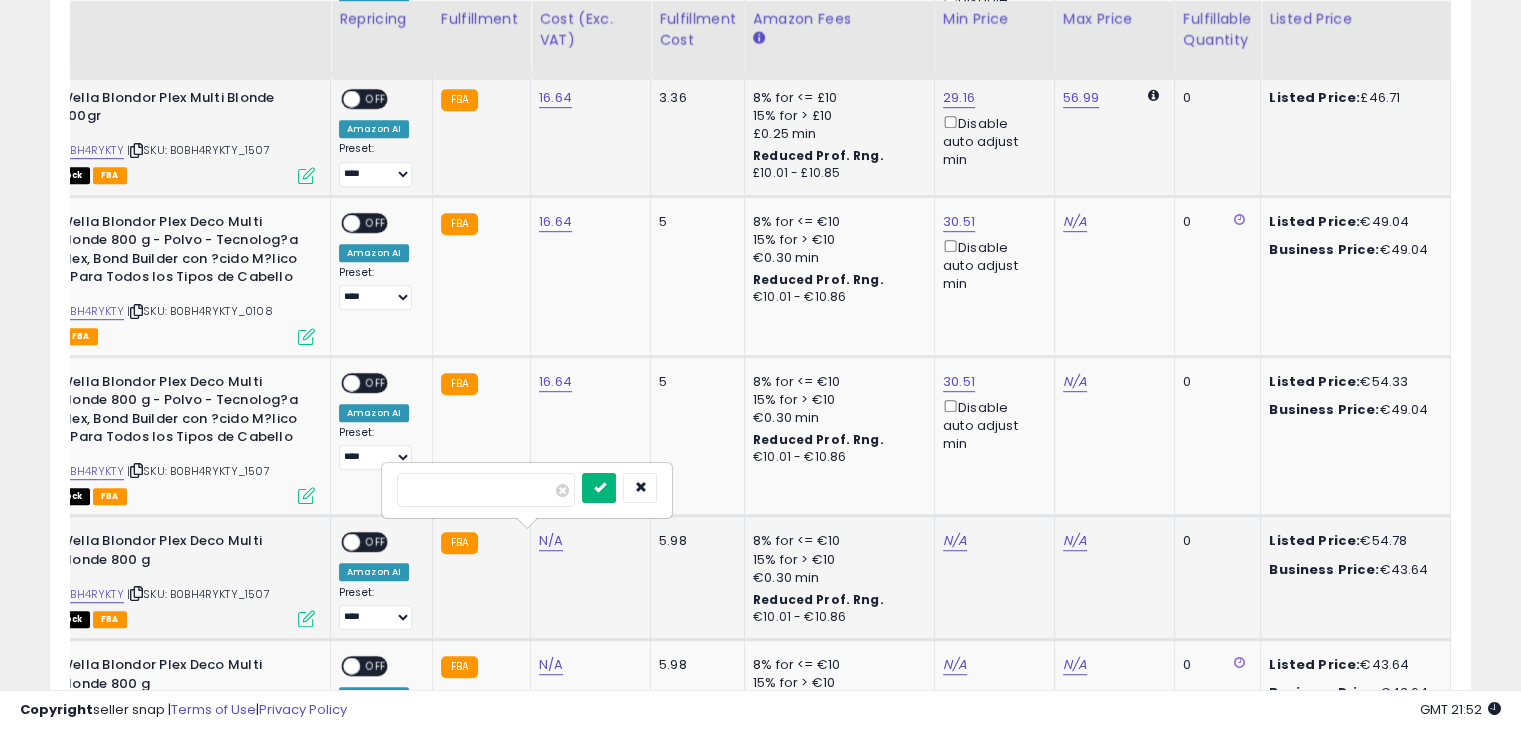 click at bounding box center [599, 488] 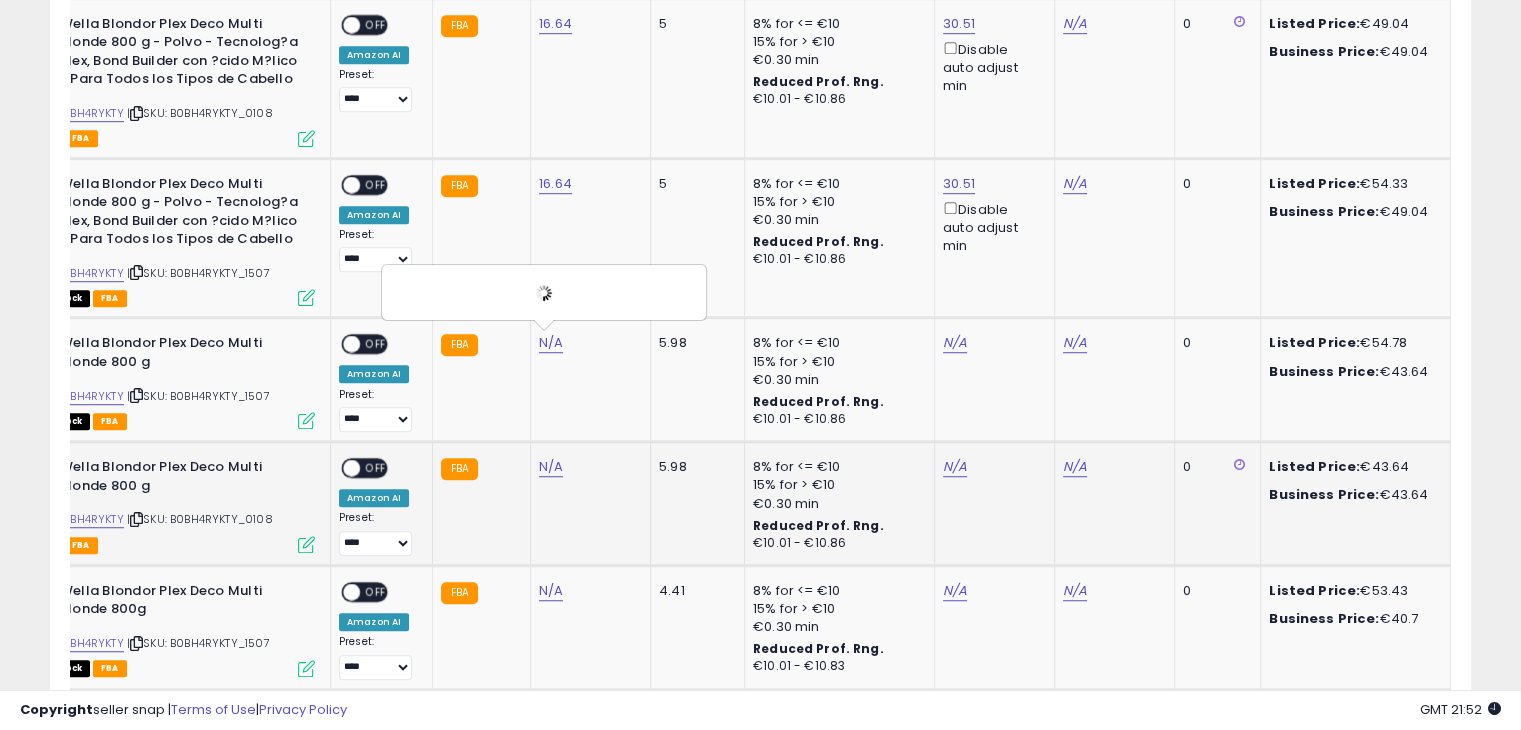 drag, startPoint x: 610, startPoint y: 489, endPoint x: 595, endPoint y: 480, distance: 17.492855 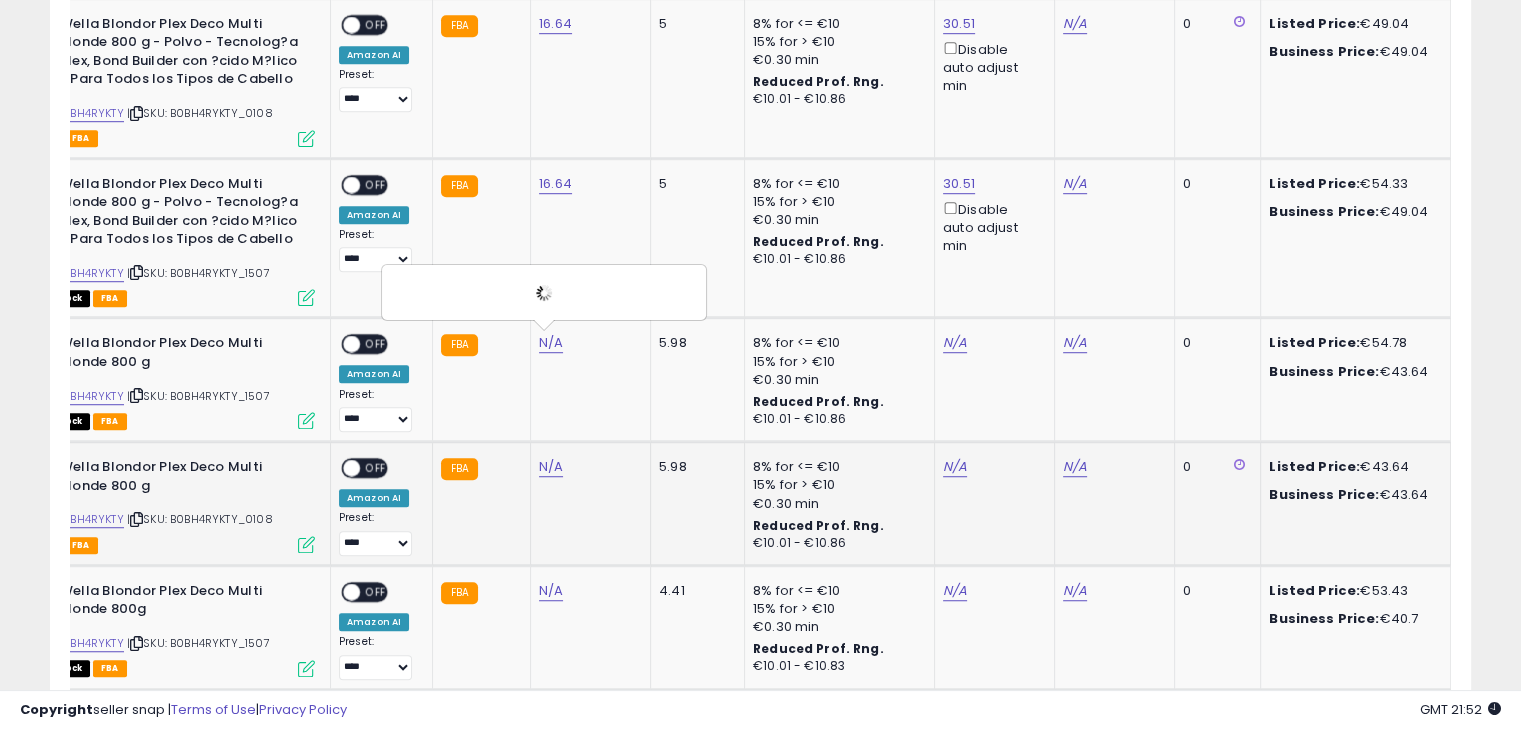 click on "**********" at bounding box center (1420, 1737) 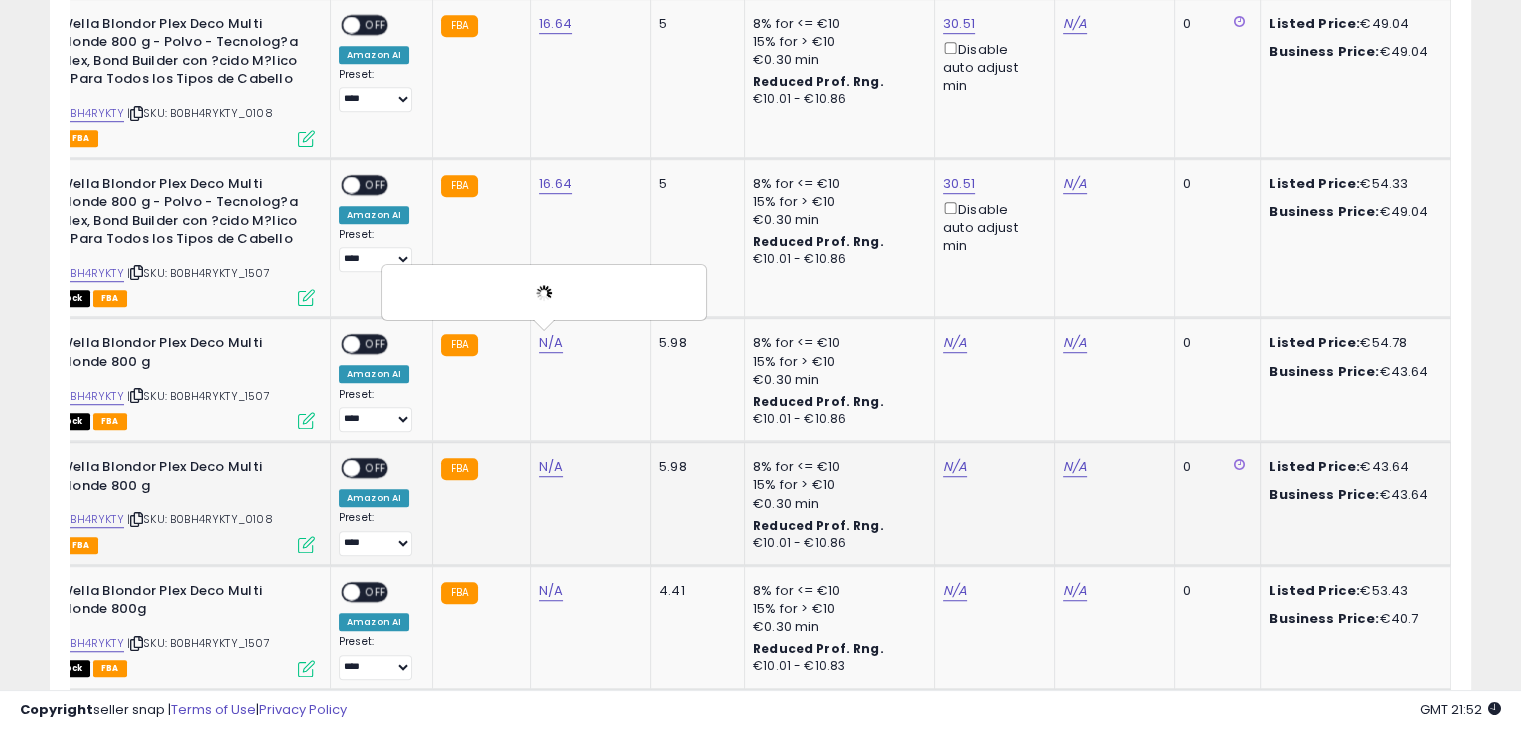 scroll, scrollTop: 1300, scrollLeft: 0, axis: vertical 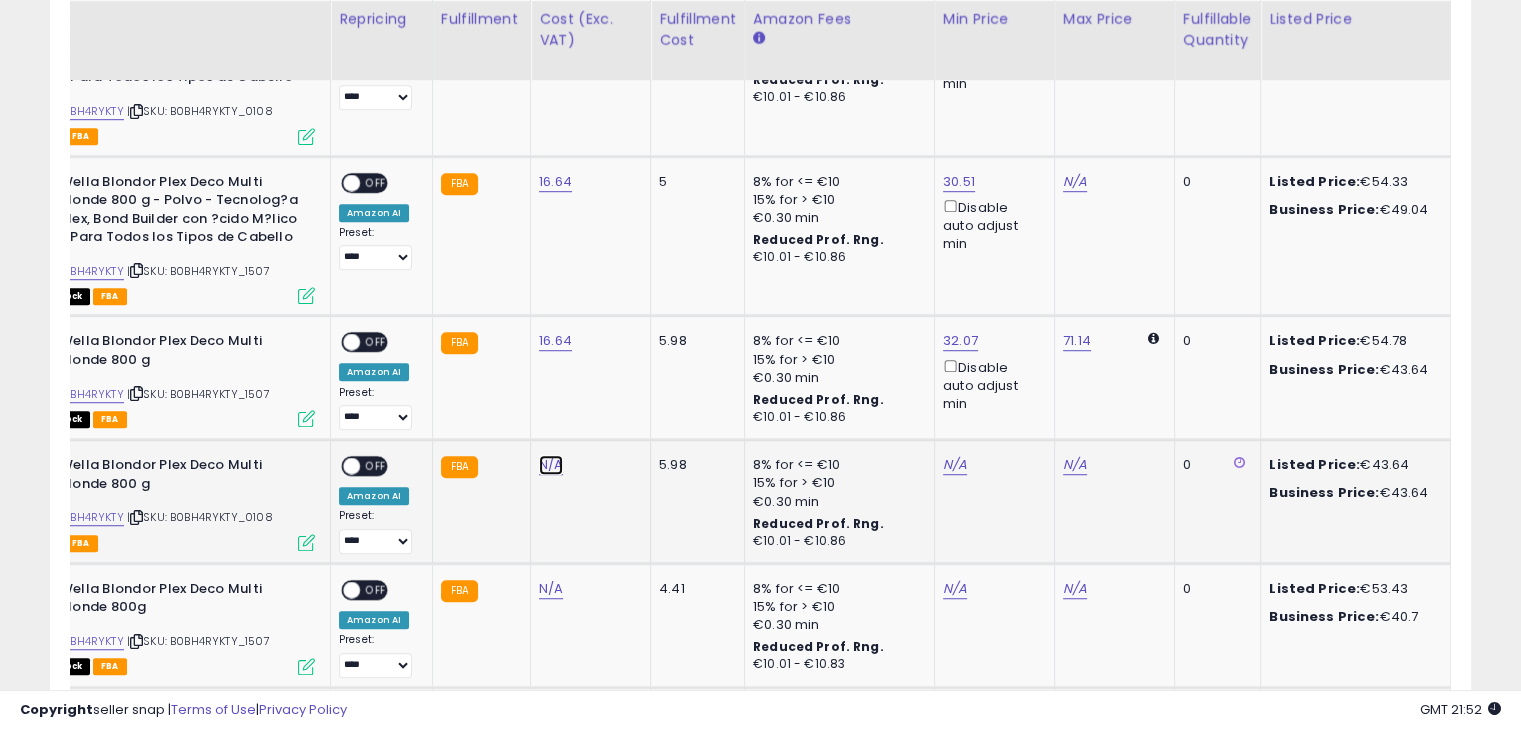 click on "N/A" at bounding box center [551, 465] 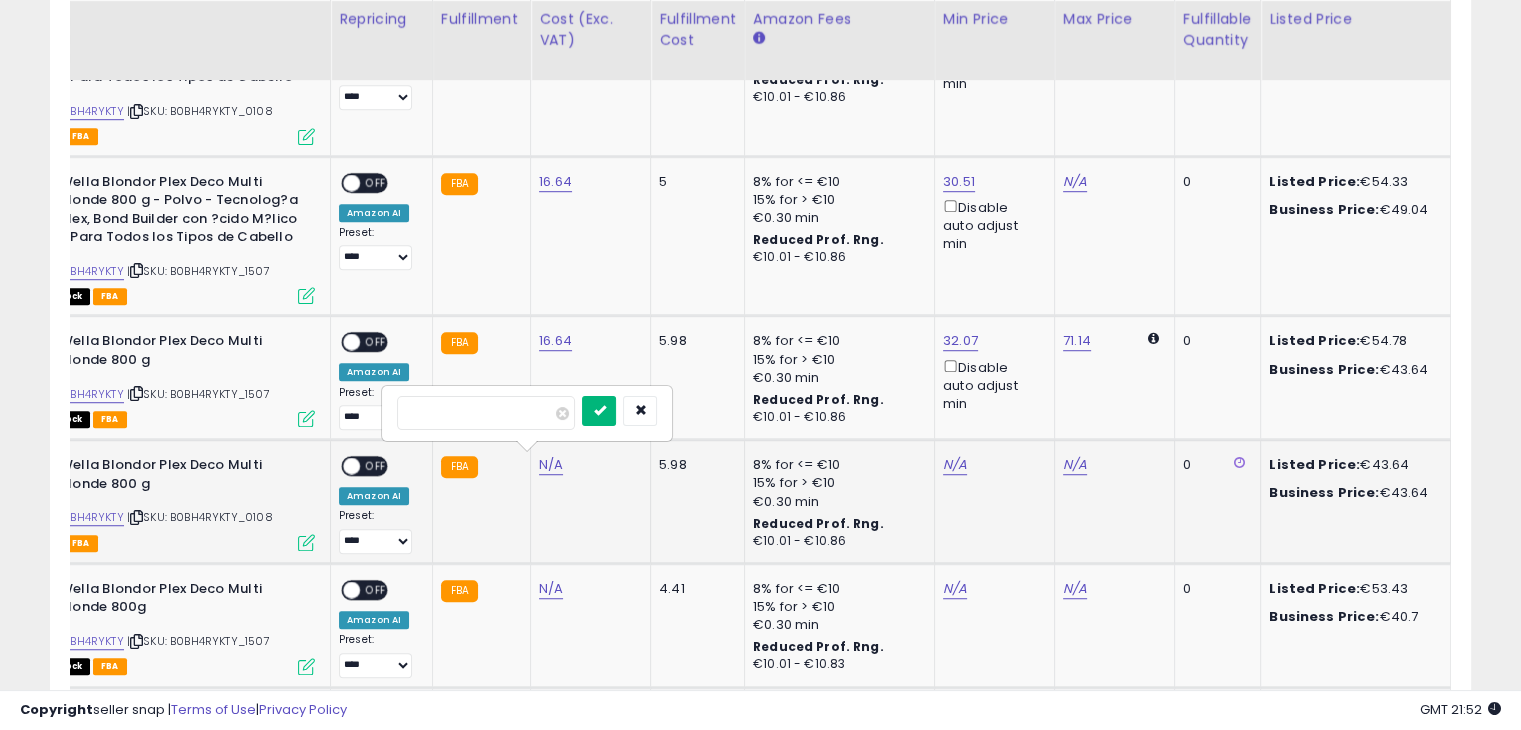 type on "*****" 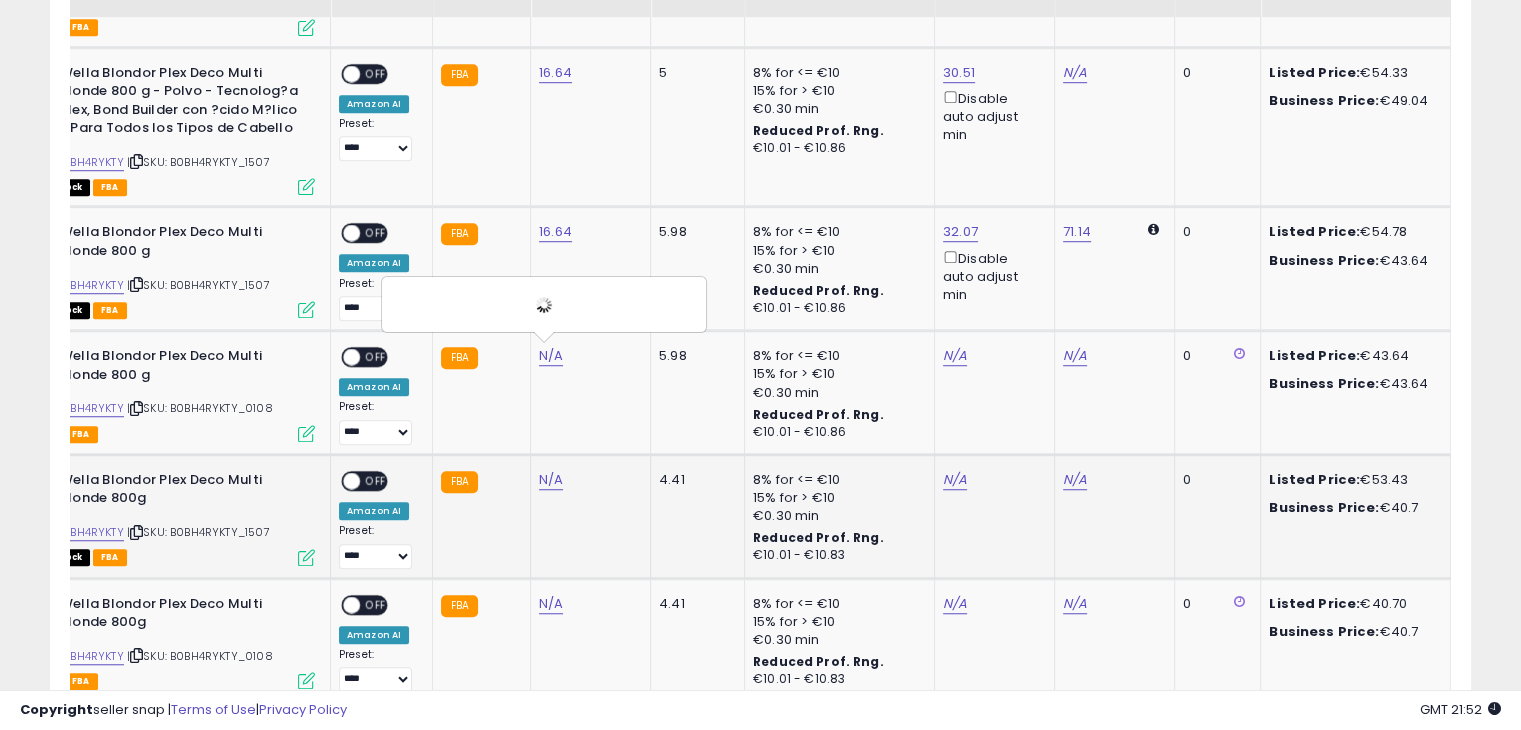 scroll, scrollTop: 1500, scrollLeft: 0, axis: vertical 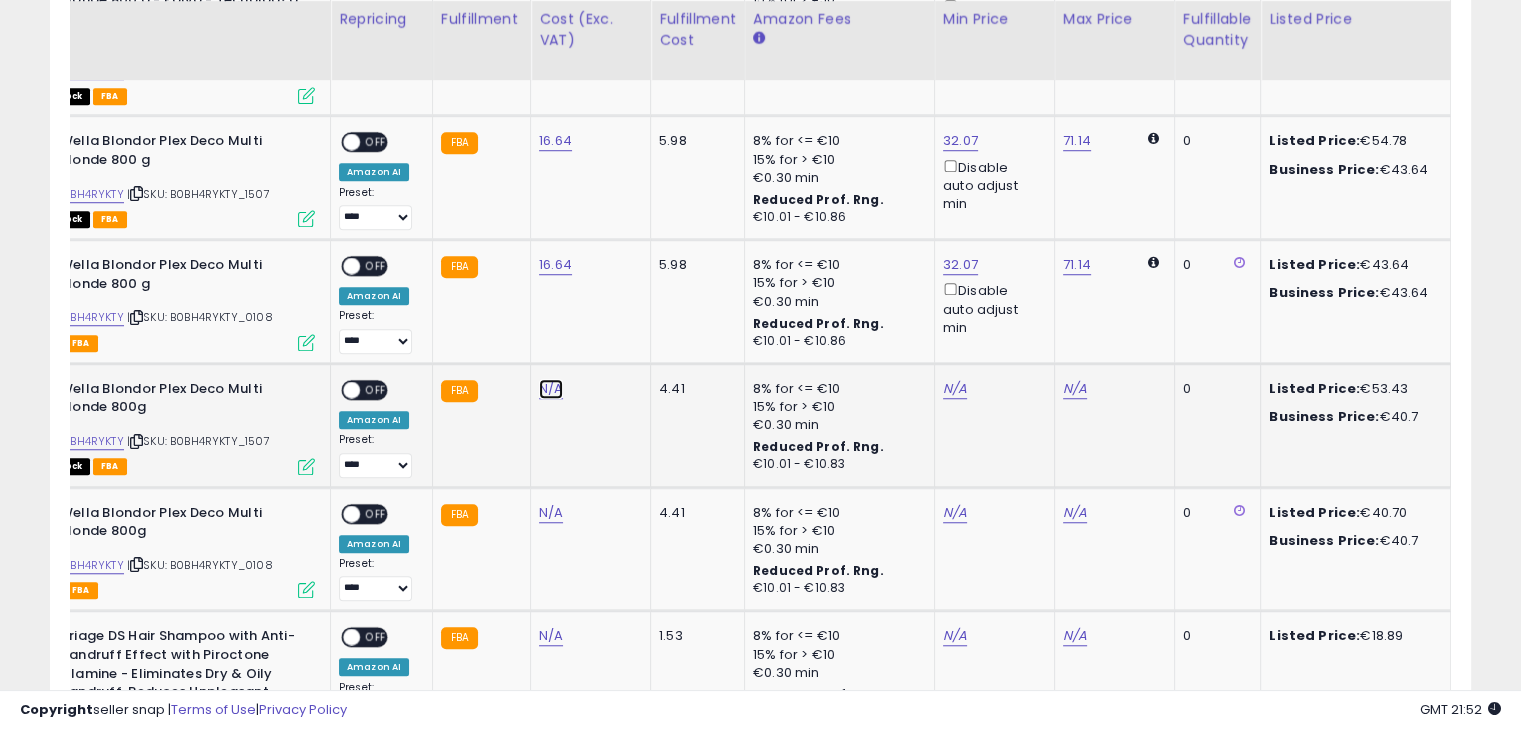 click on "N/A" at bounding box center (551, 389) 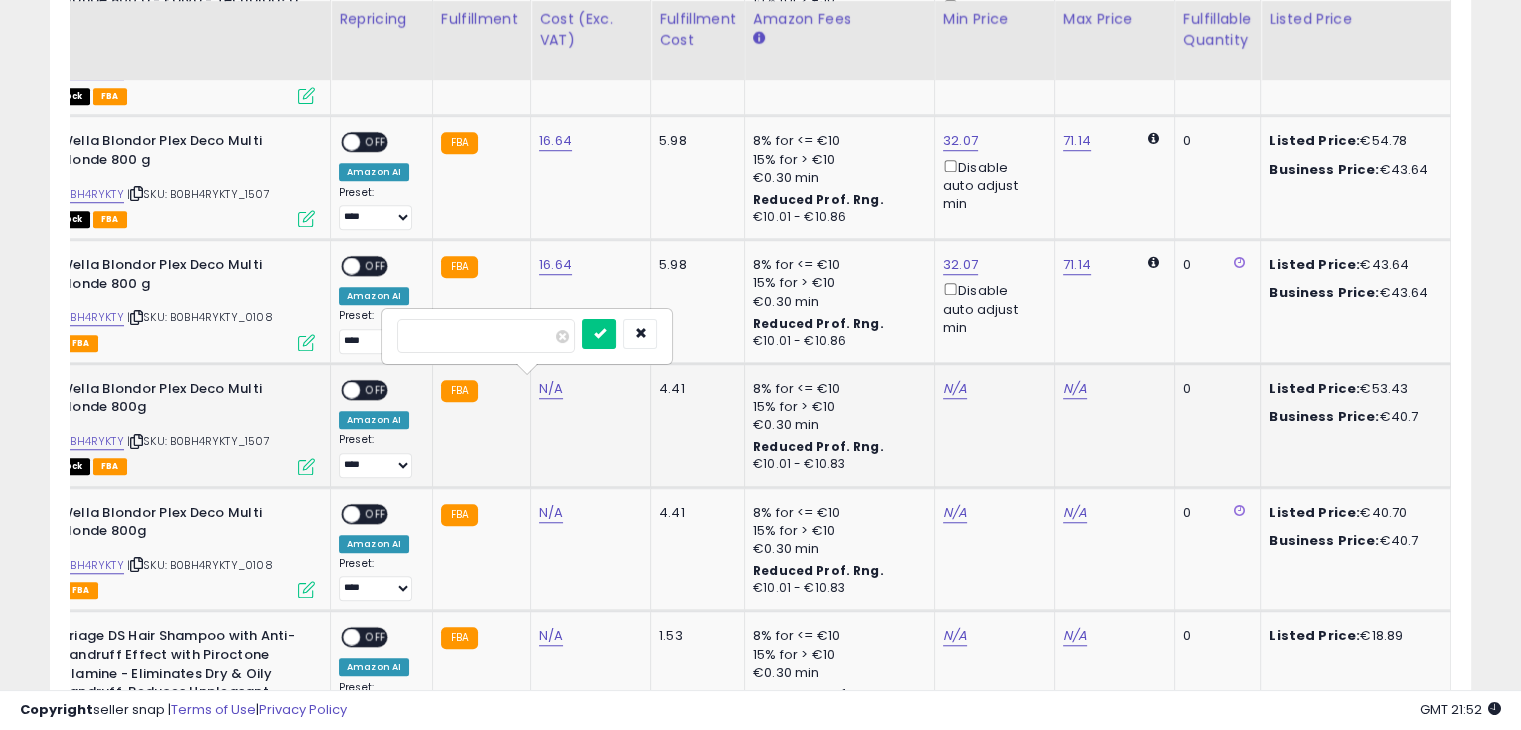 type on "*****" 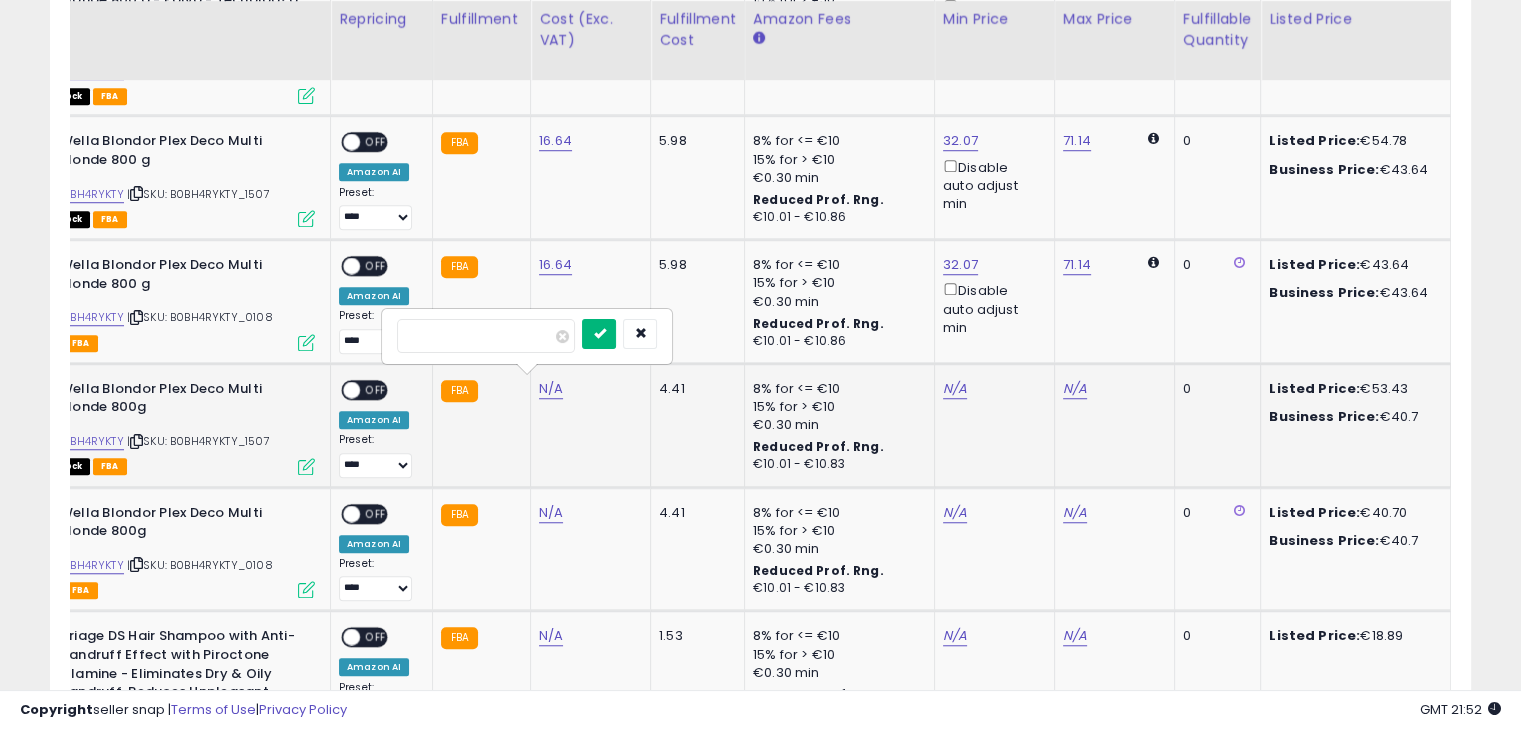 click at bounding box center (599, 334) 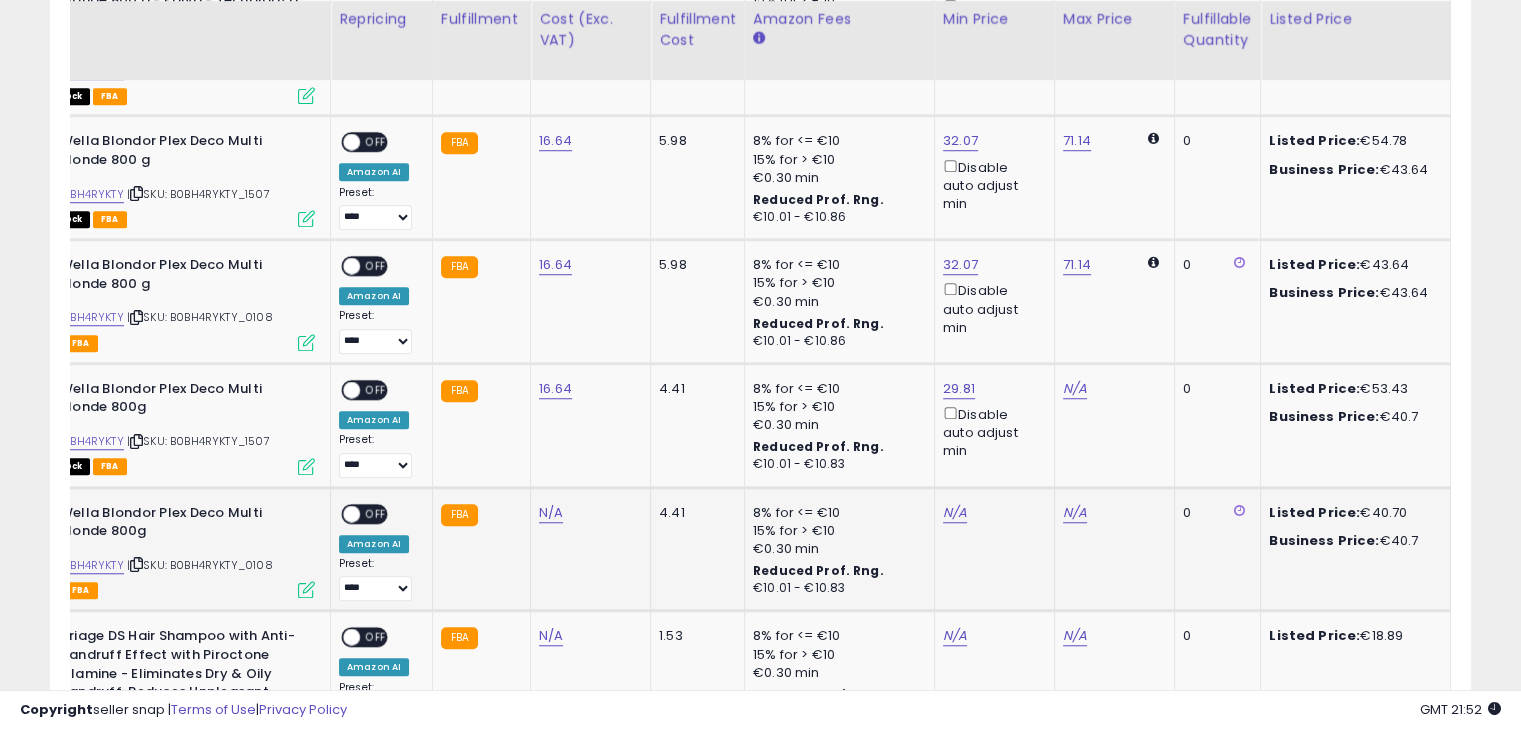 scroll, scrollTop: 0, scrollLeft: 0, axis: both 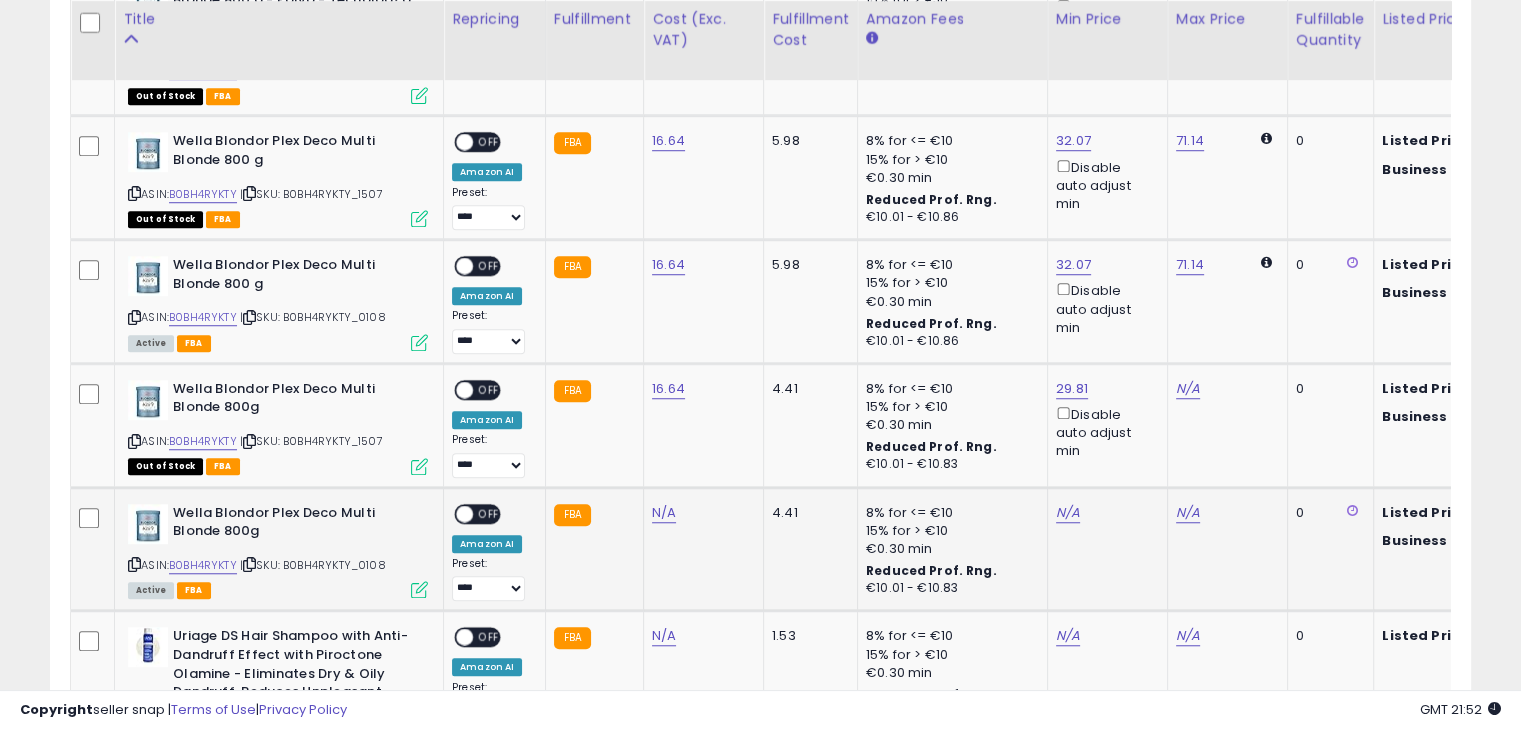 click on "N/A" 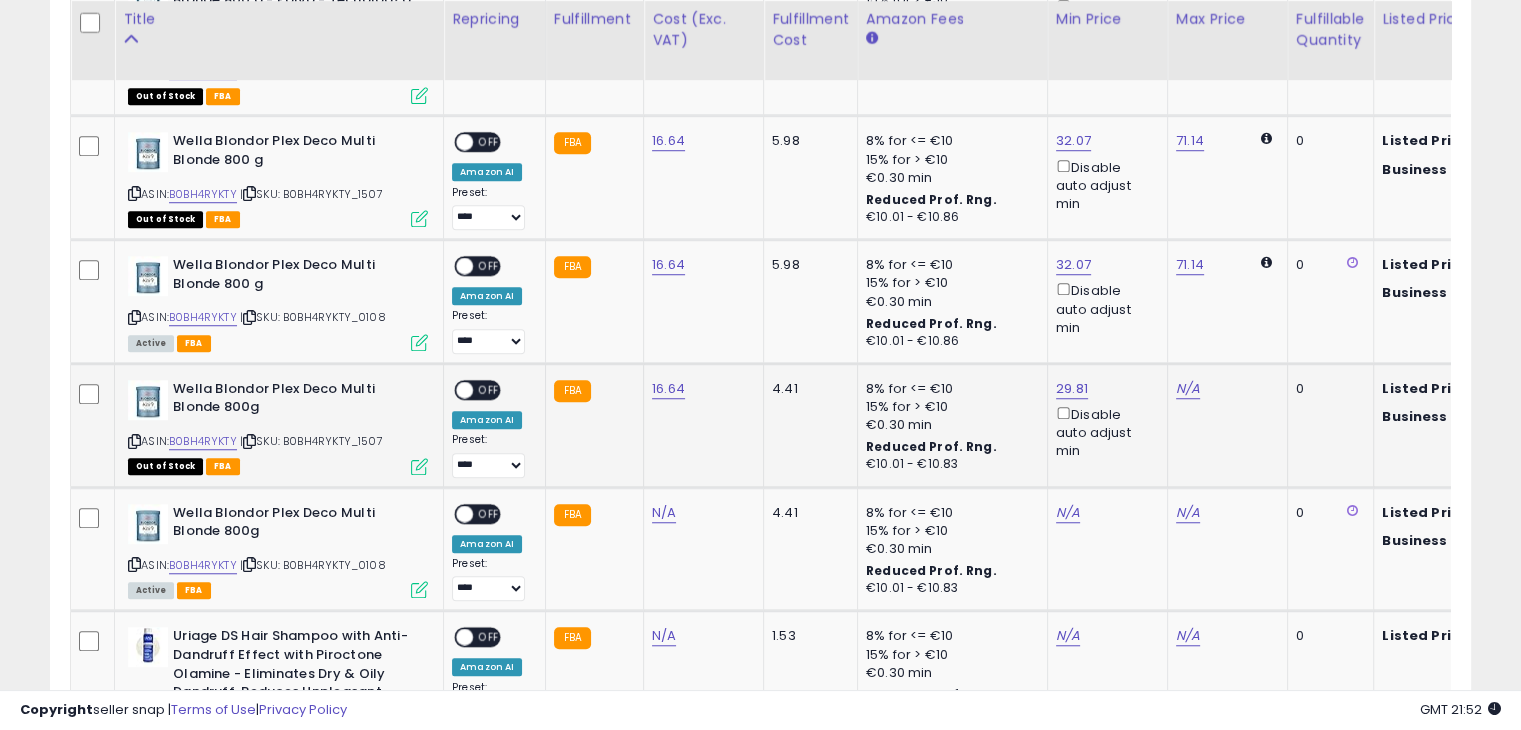 scroll, scrollTop: 0, scrollLeft: 6, axis: horizontal 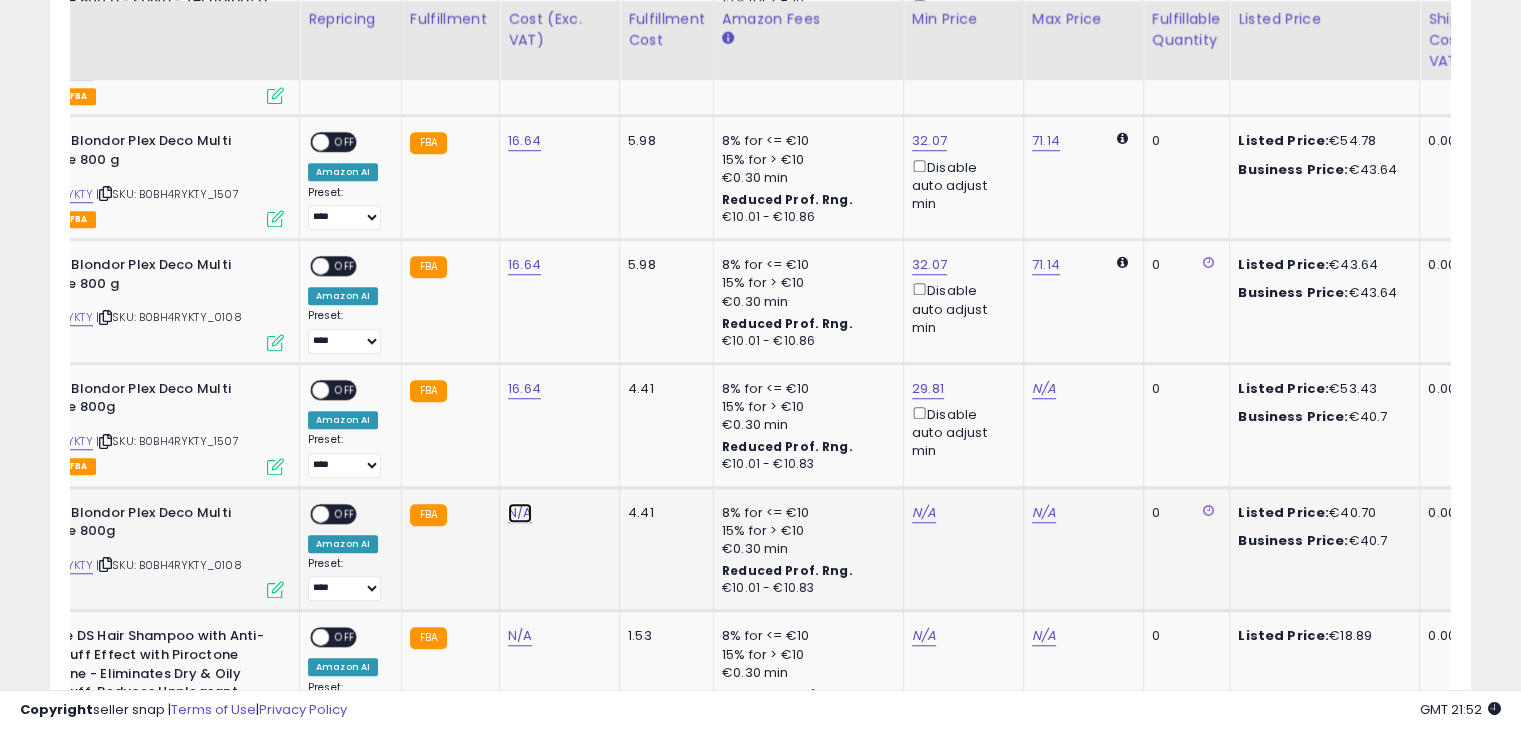 click on "N/A" at bounding box center [520, 513] 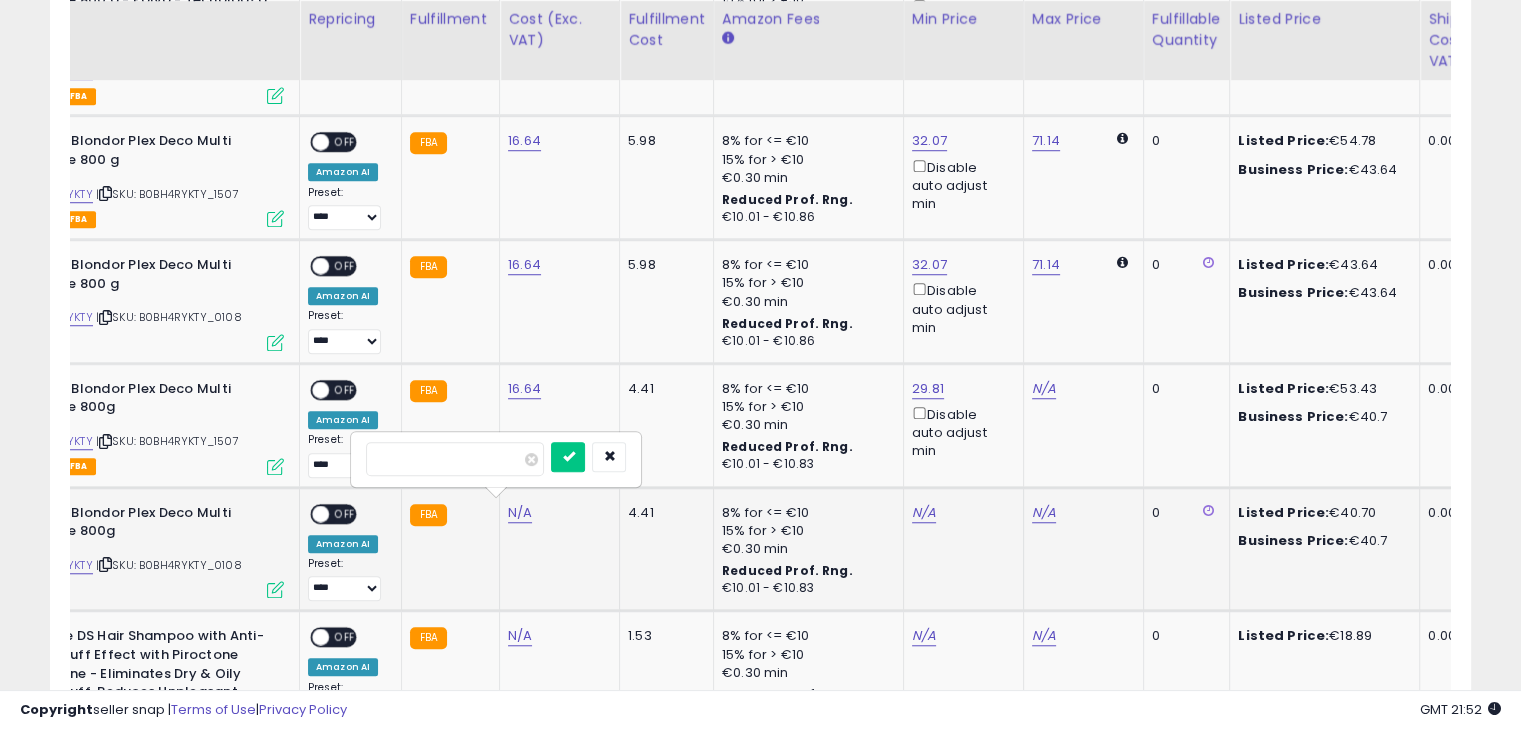 type on "*****" 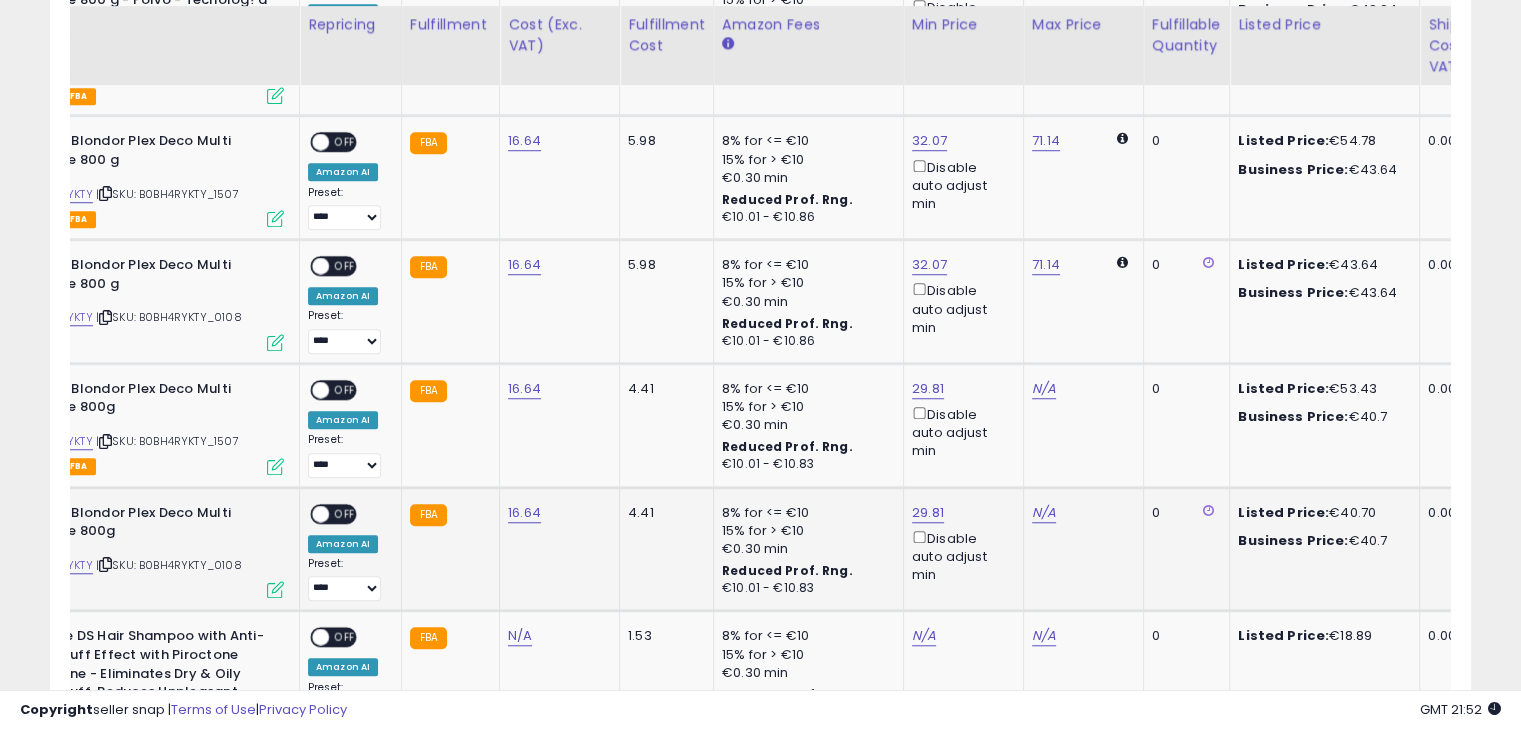 scroll, scrollTop: 1600, scrollLeft: 0, axis: vertical 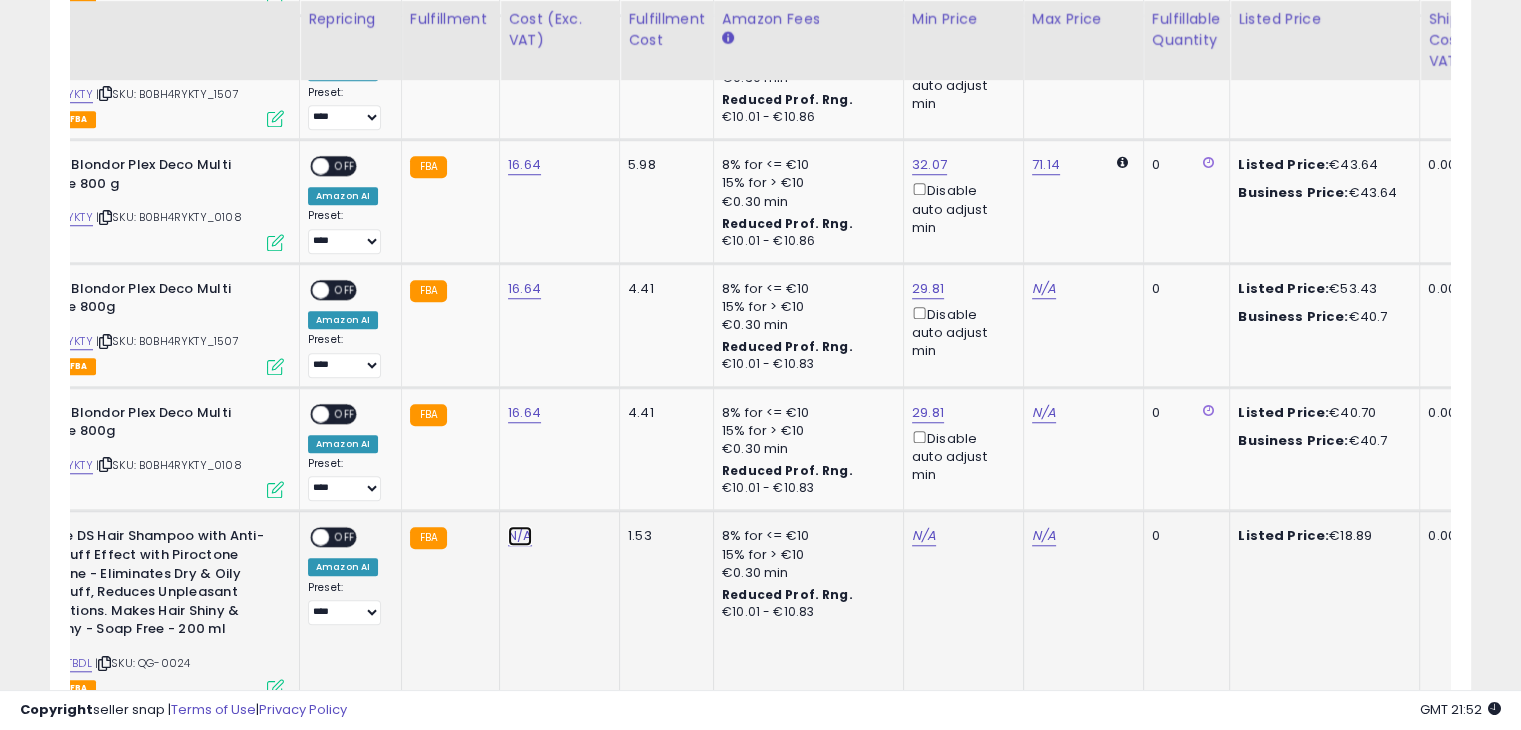 click on "N/A" at bounding box center (520, 536) 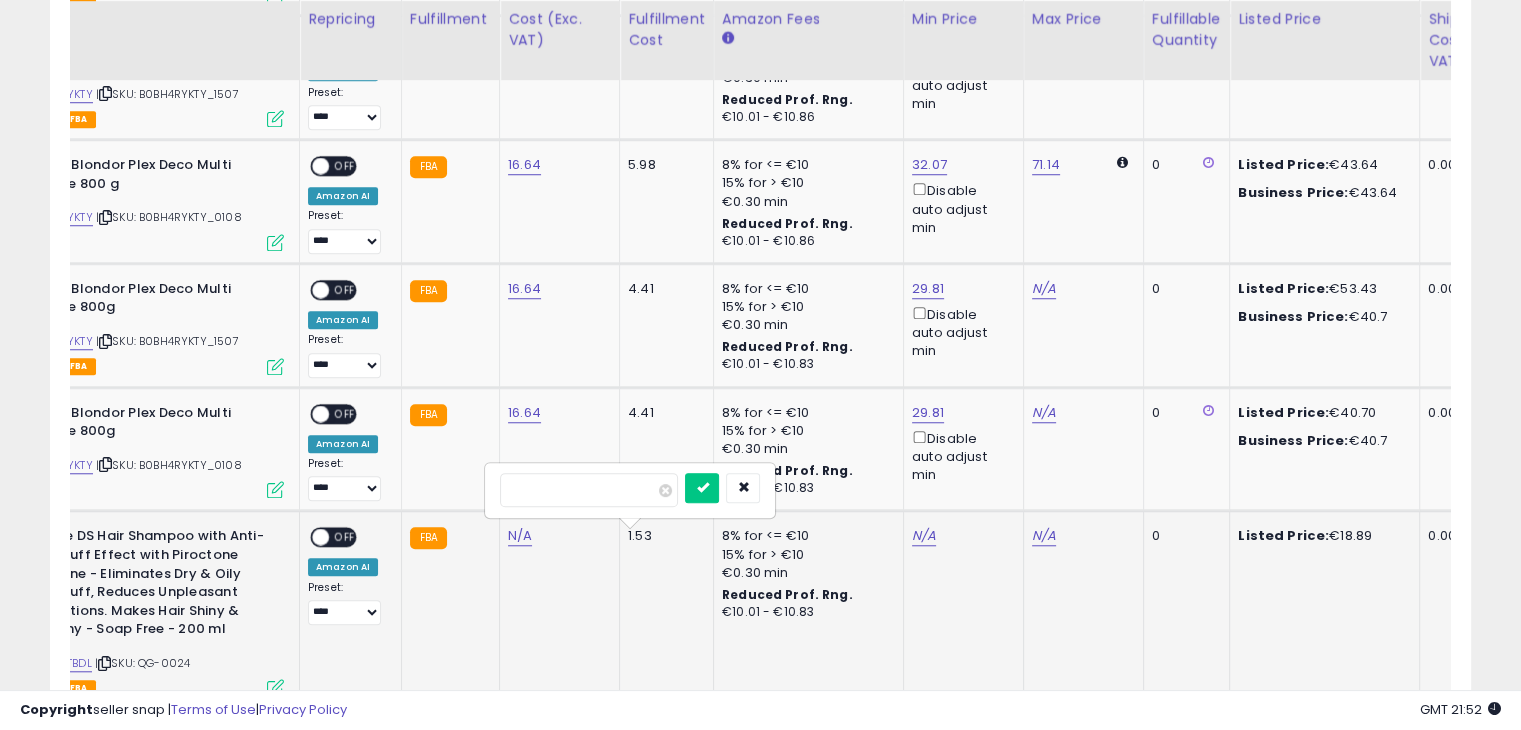 type on "*****" 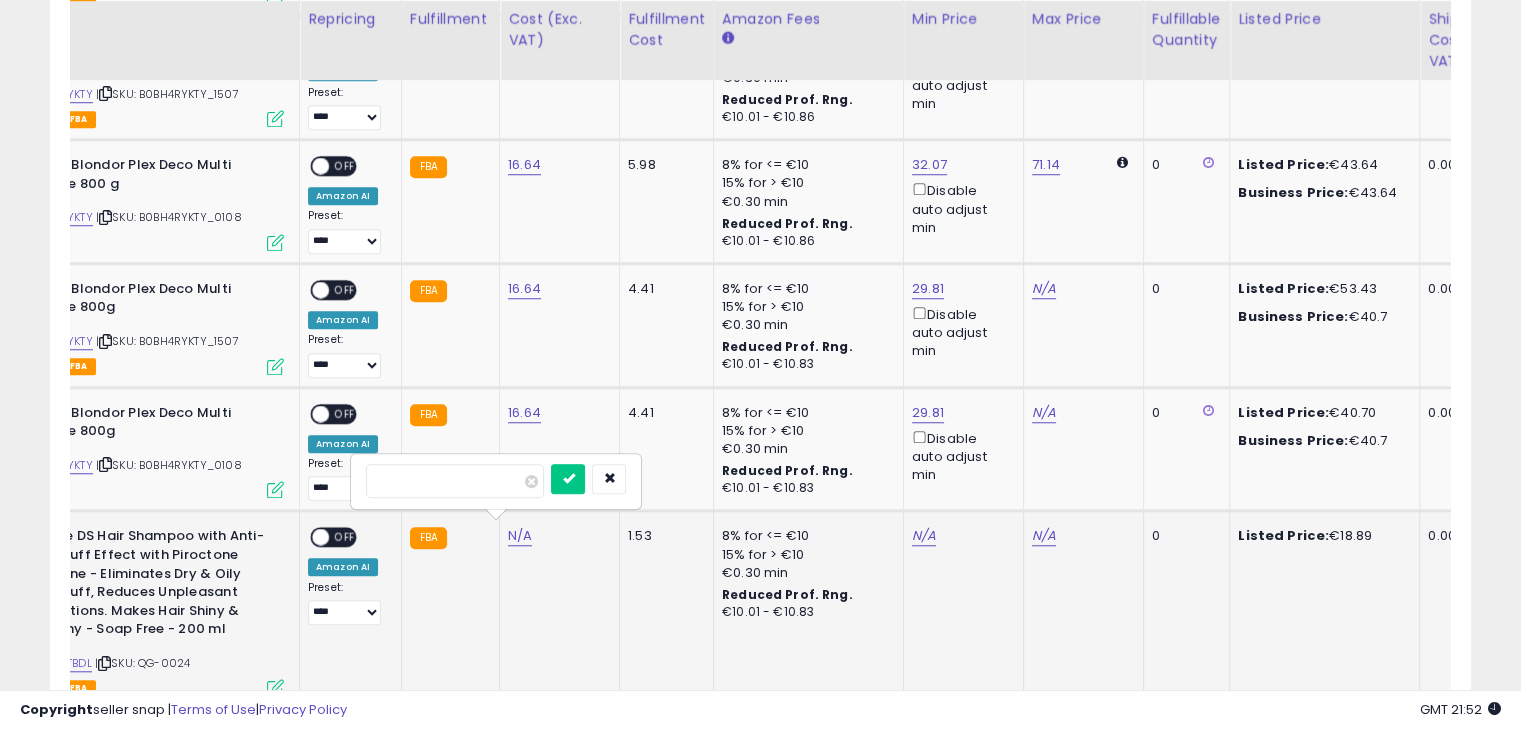 click at bounding box center [568, 479] 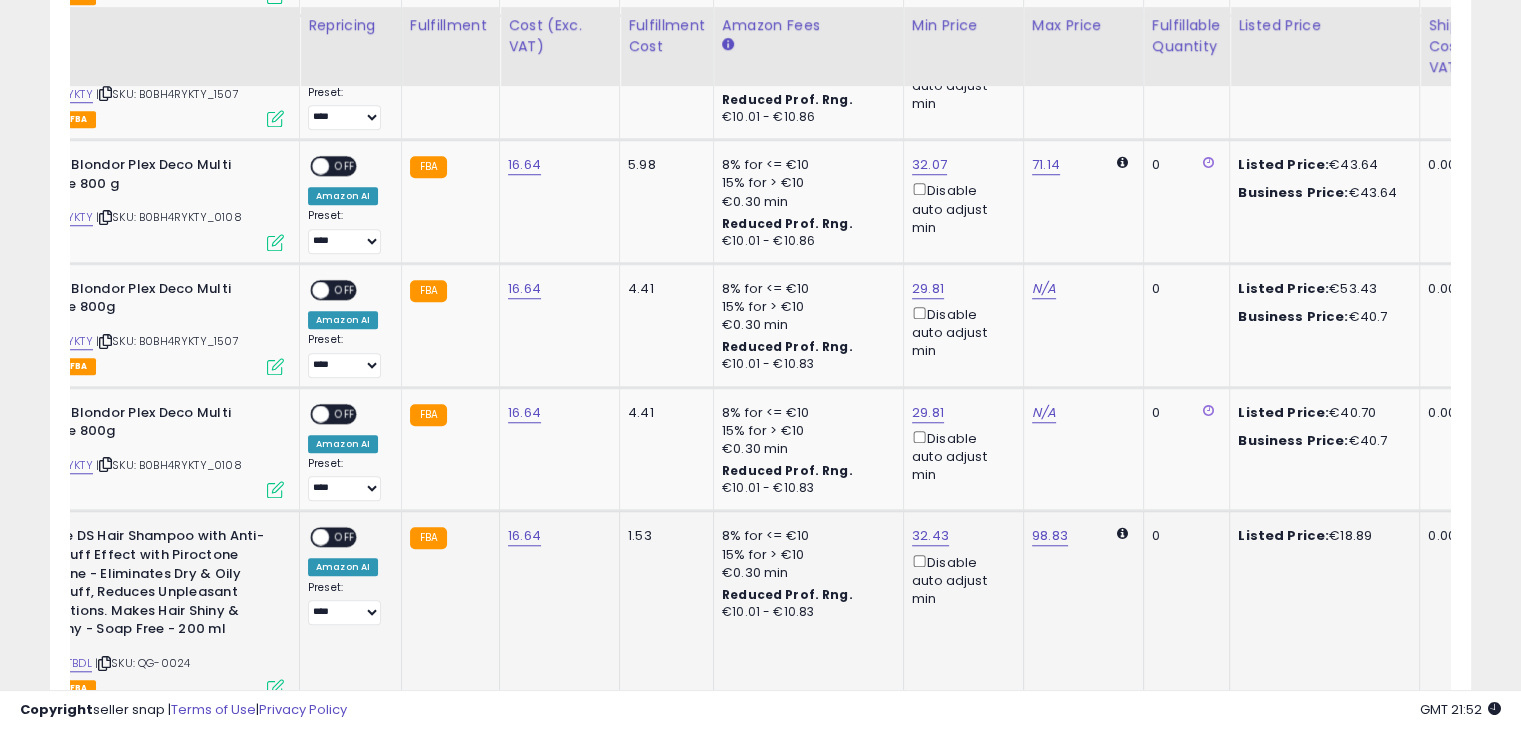 scroll, scrollTop: 1800, scrollLeft: 0, axis: vertical 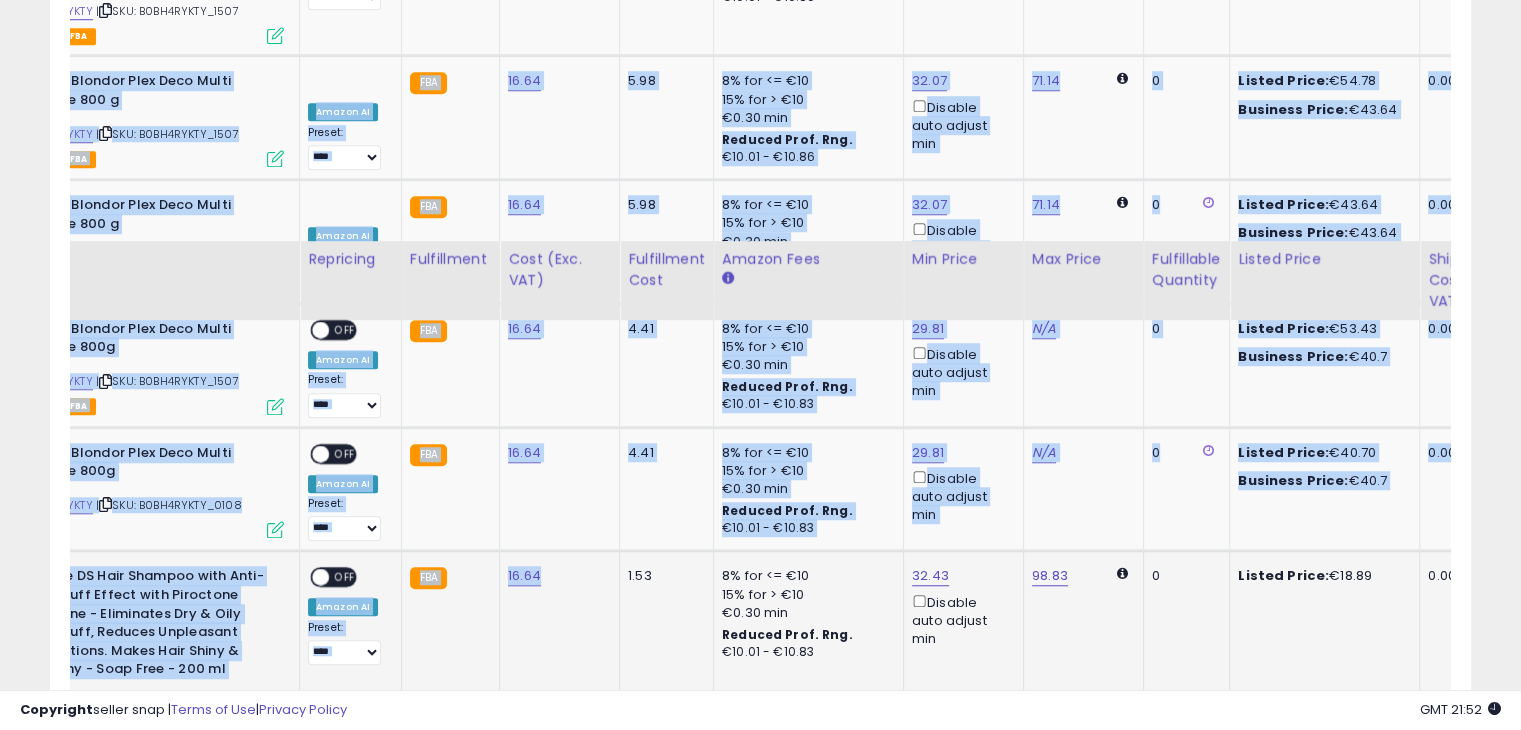 click on "Unable to login
Retrieving listings data..
has not yet accepted the Terms of Use. Once the Terms of Use have been
accepted, you will be able to login.
Logout
Overview
Listings Beta" at bounding box center (760, -1195) 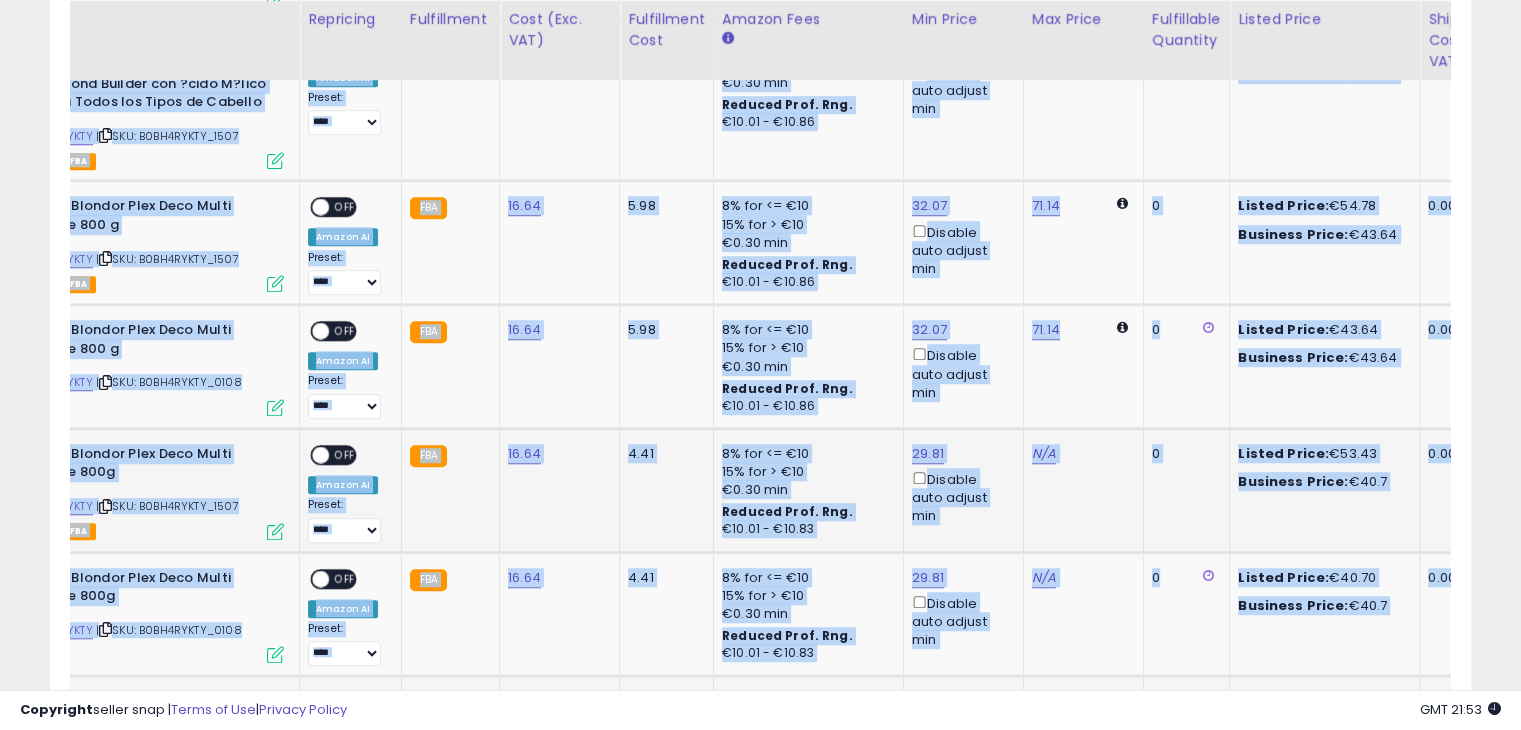 click on "16.64" 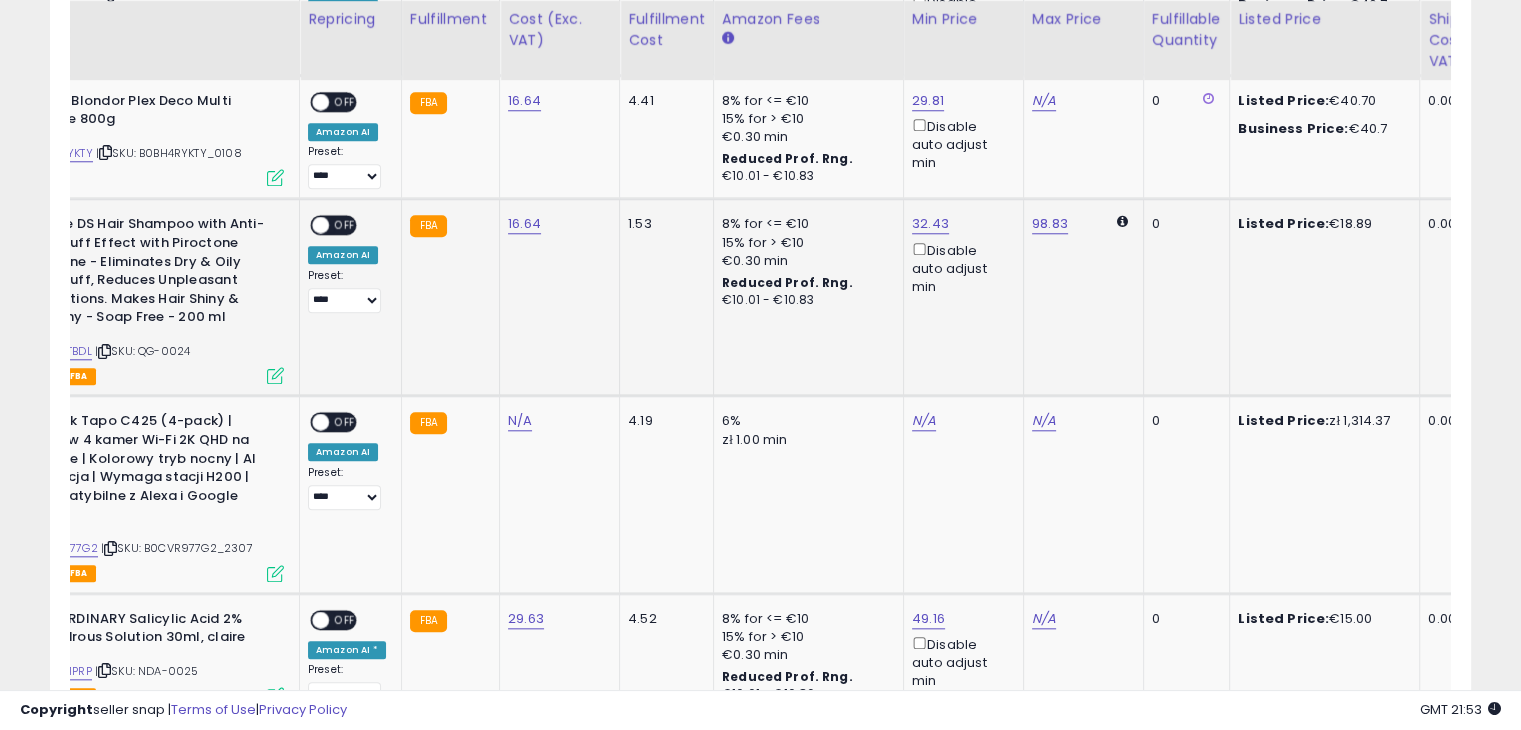 scroll, scrollTop: 2035, scrollLeft: 0, axis: vertical 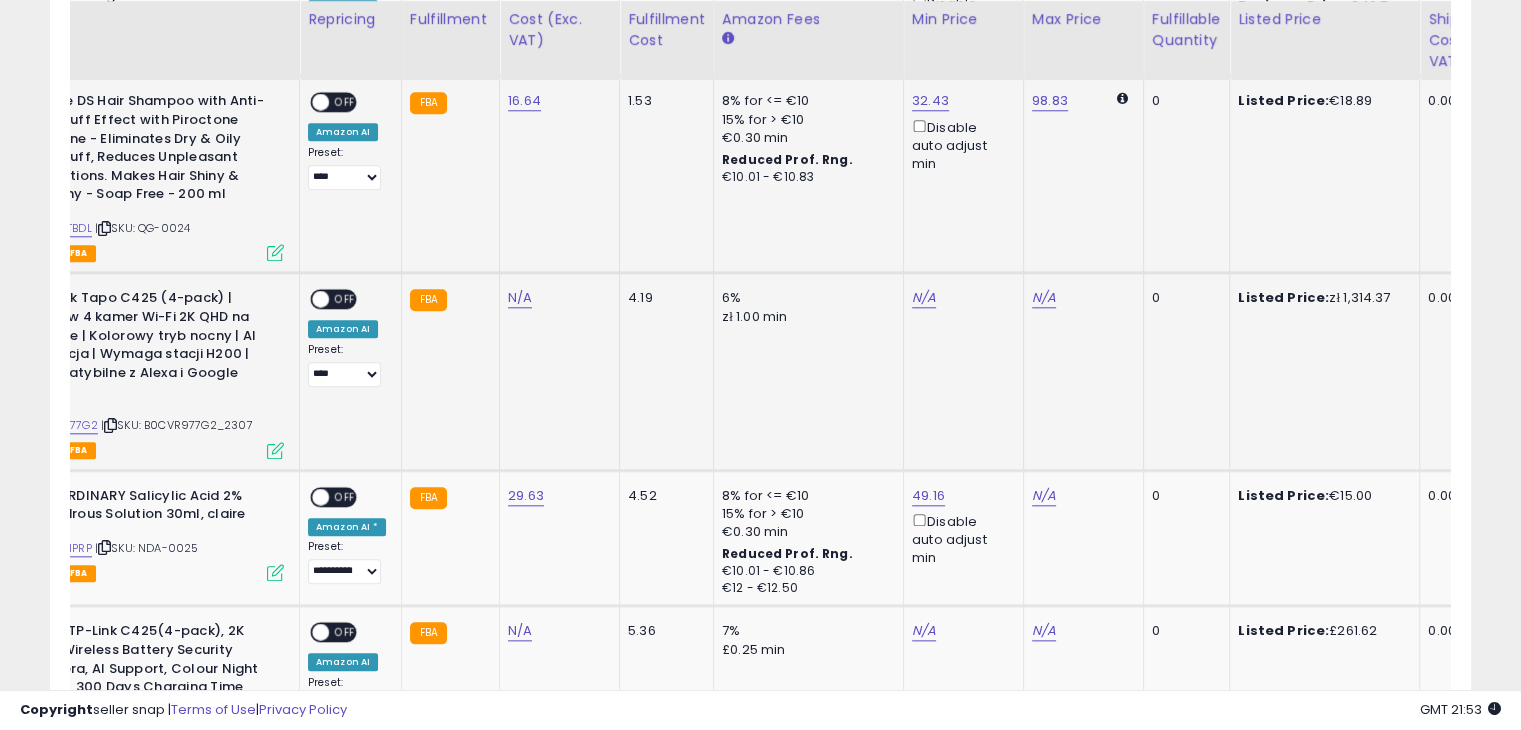 click on "N/A" 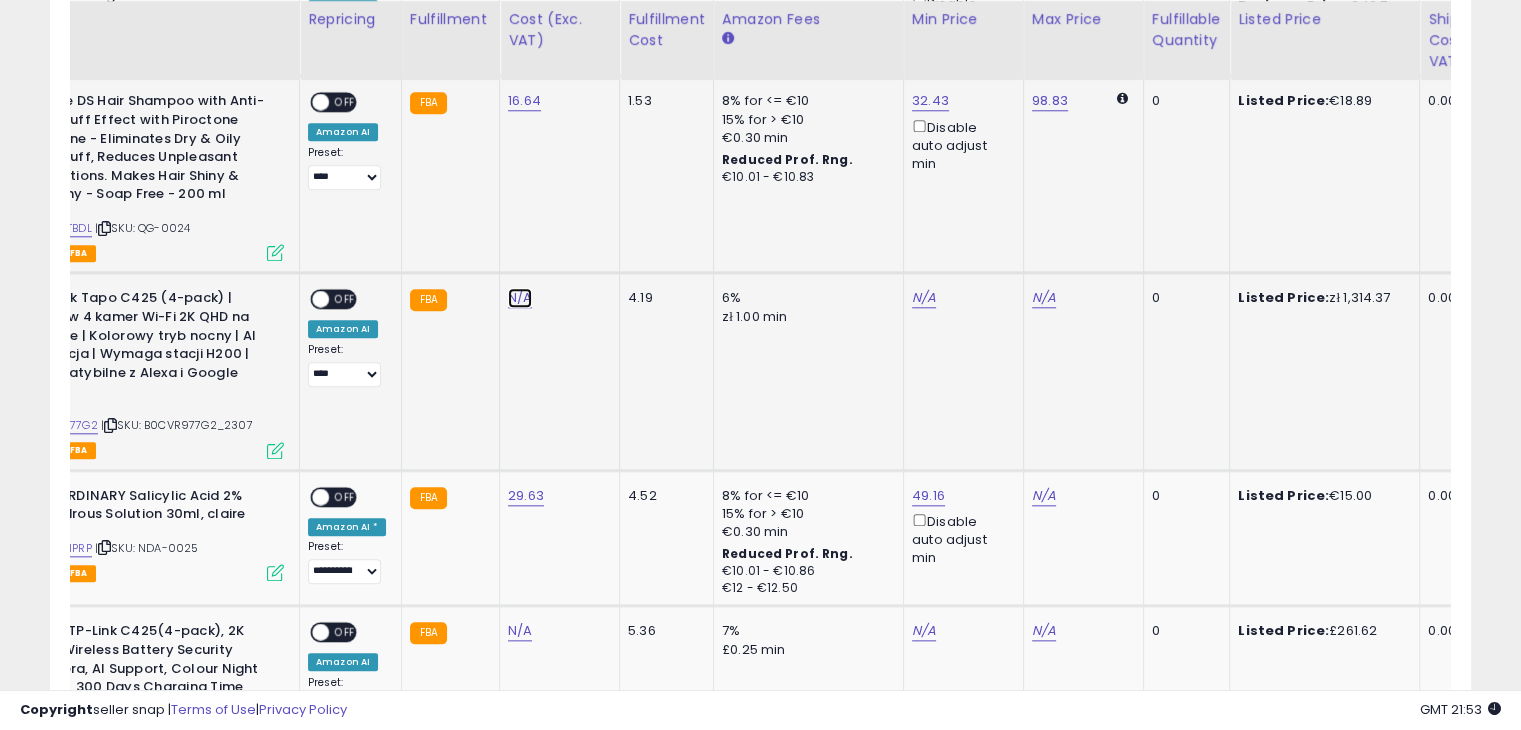 click on "N/A" at bounding box center [520, 298] 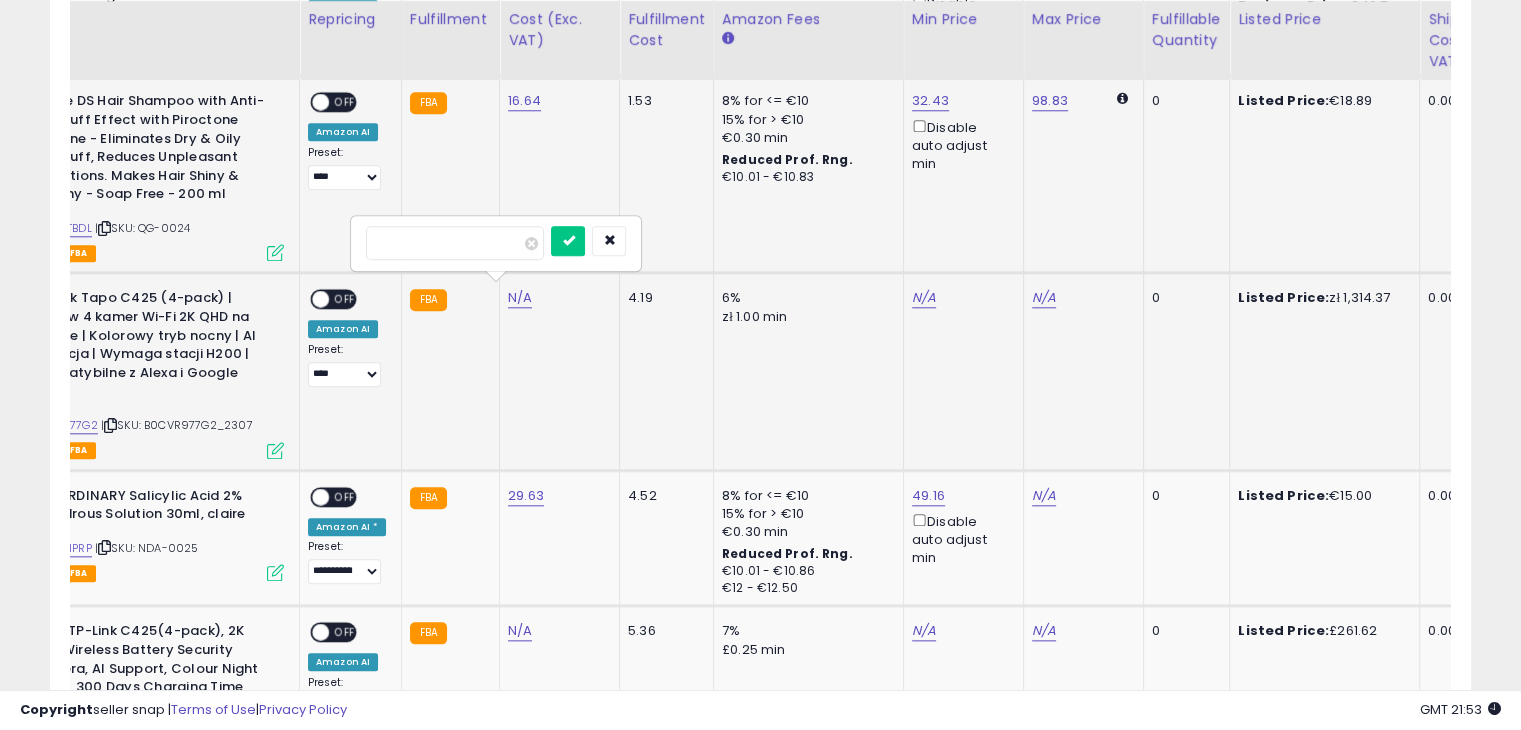 type on "**" 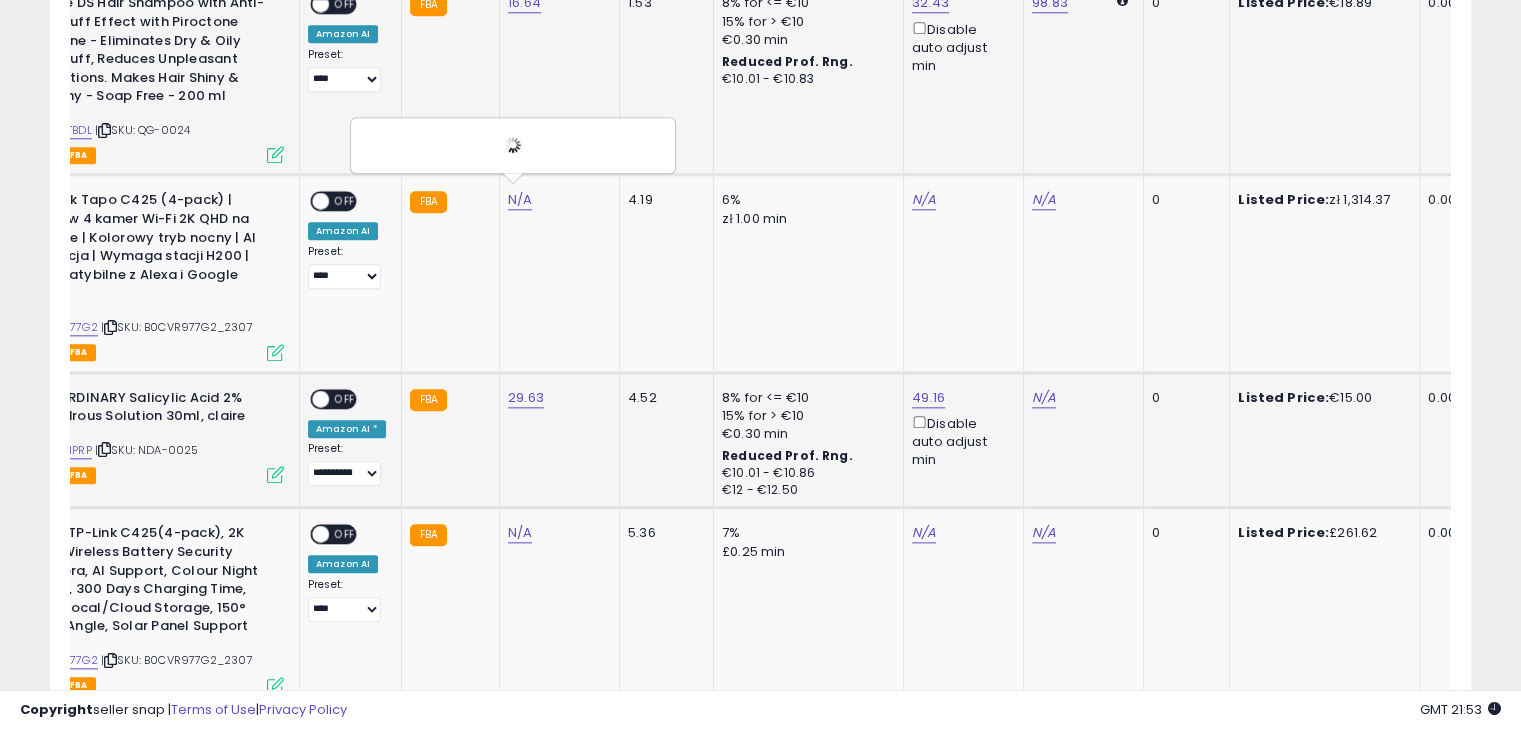 scroll, scrollTop: 2135, scrollLeft: 0, axis: vertical 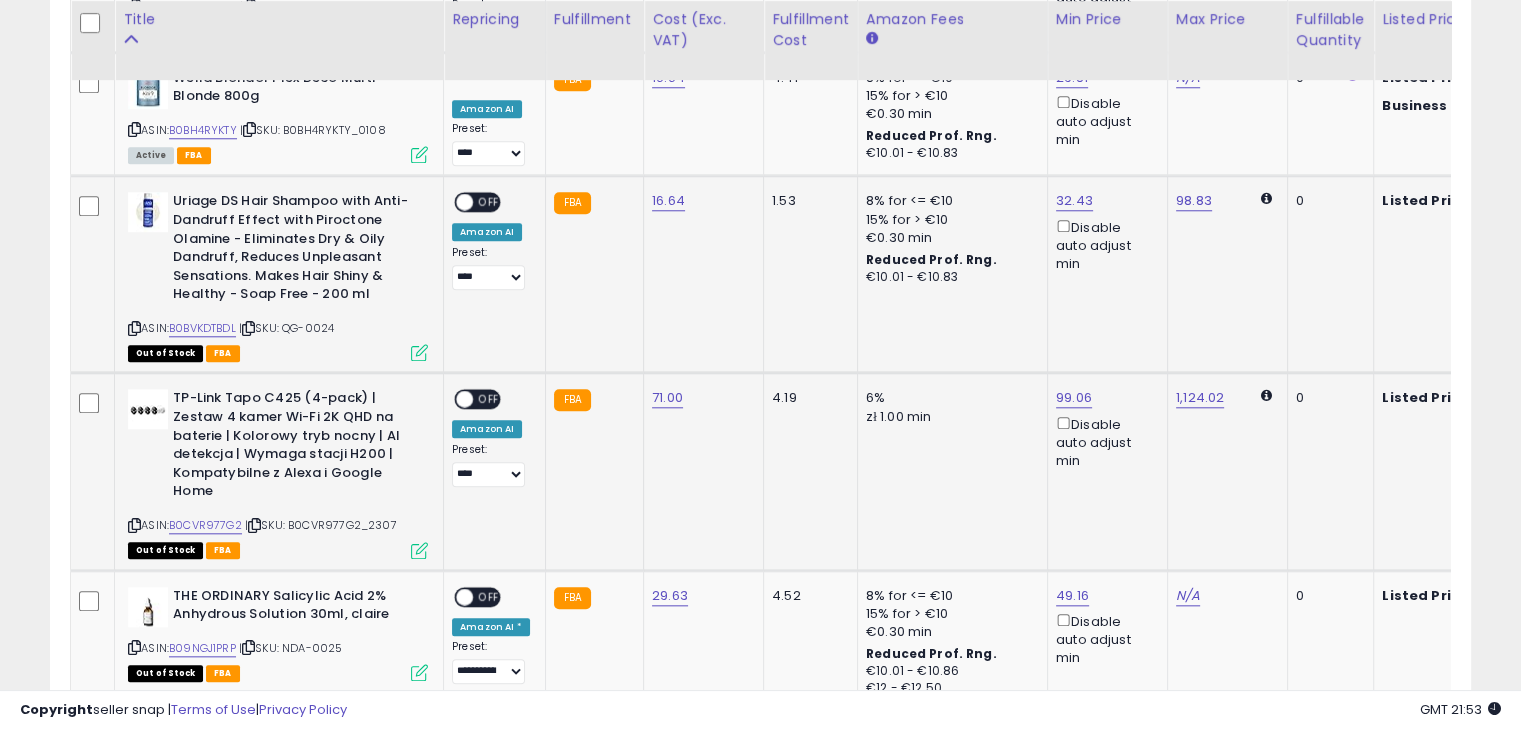 click on "71.00" at bounding box center (700, 398) 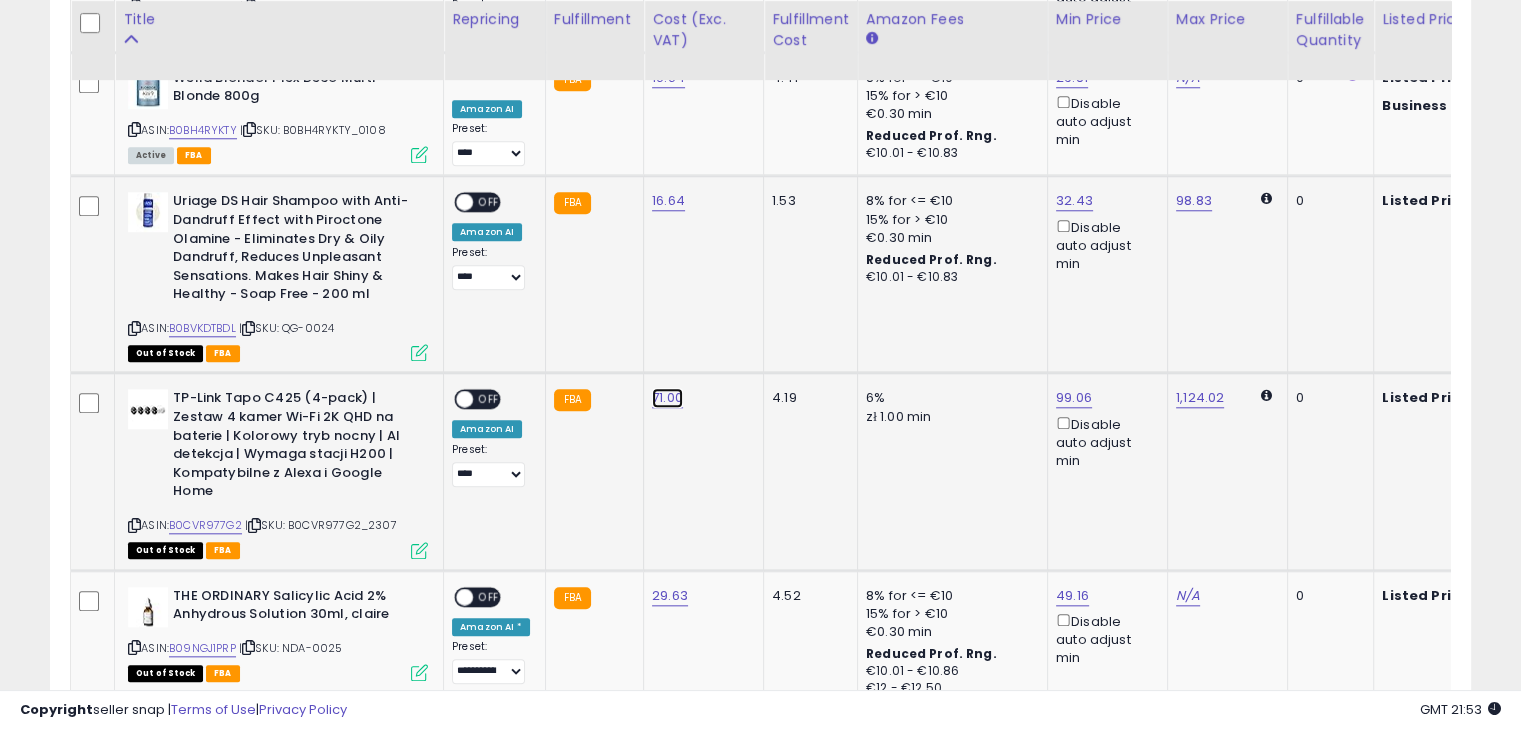 click on "71.00" at bounding box center [668, -861] 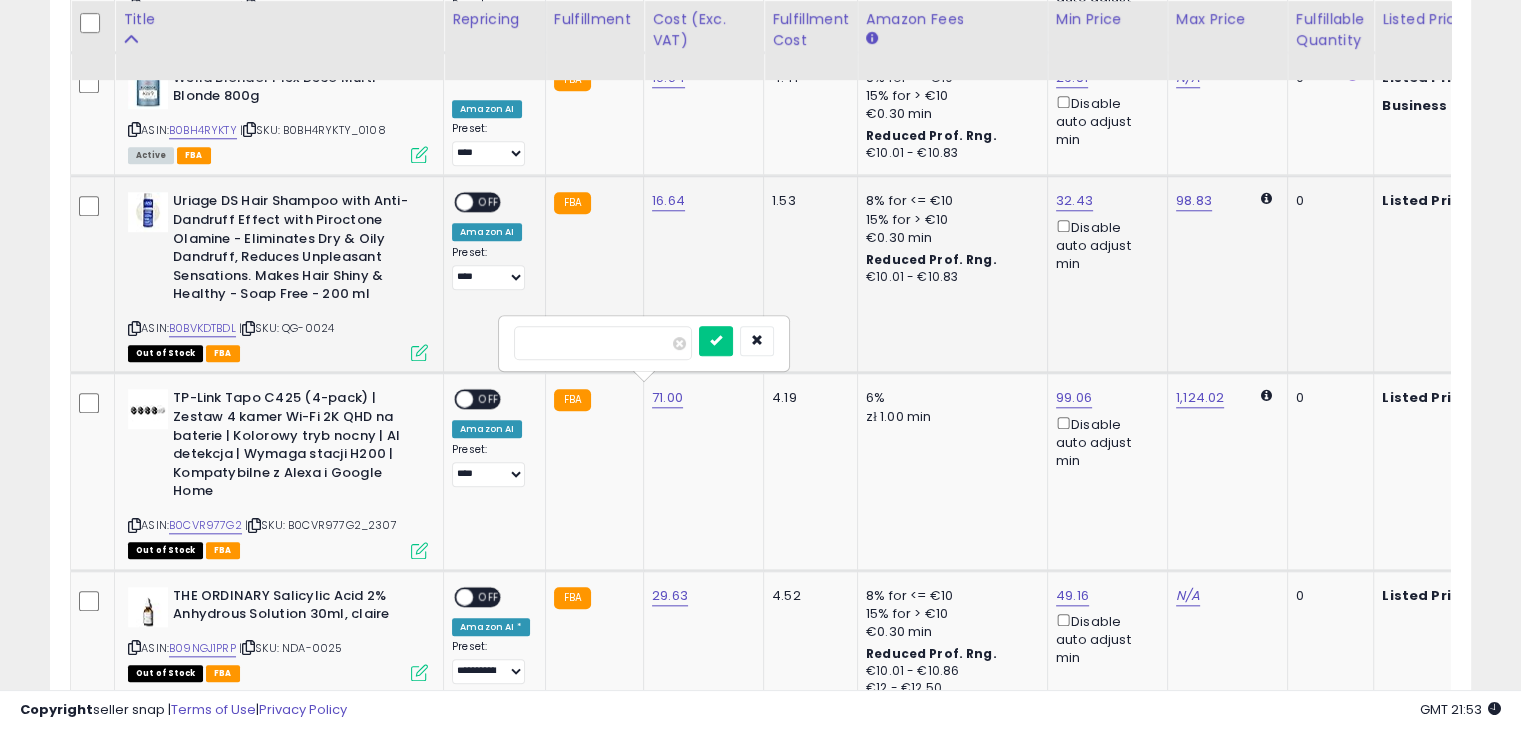 drag, startPoint x: 561, startPoint y: 354, endPoint x: 447, endPoint y: 352, distance: 114.01754 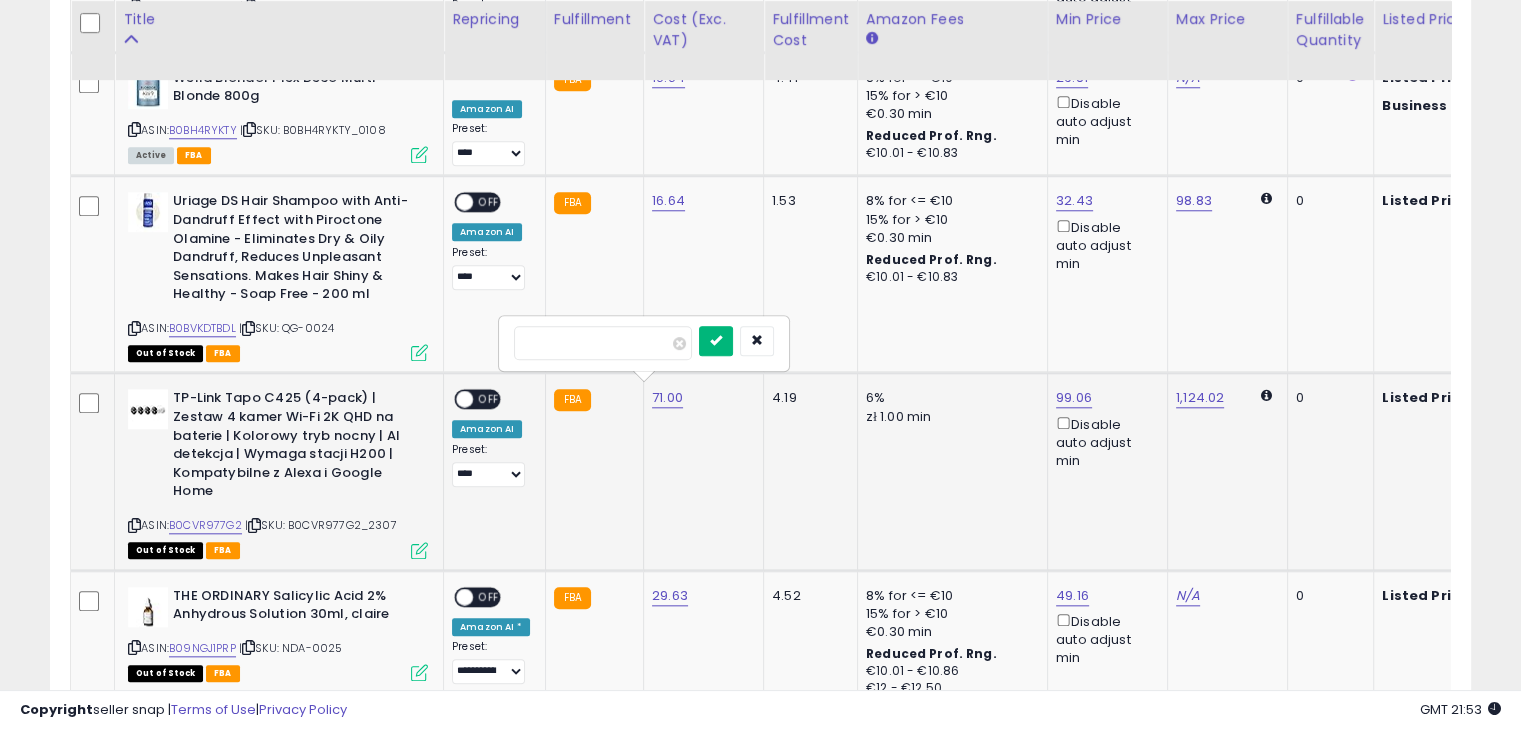 click at bounding box center (716, 341) 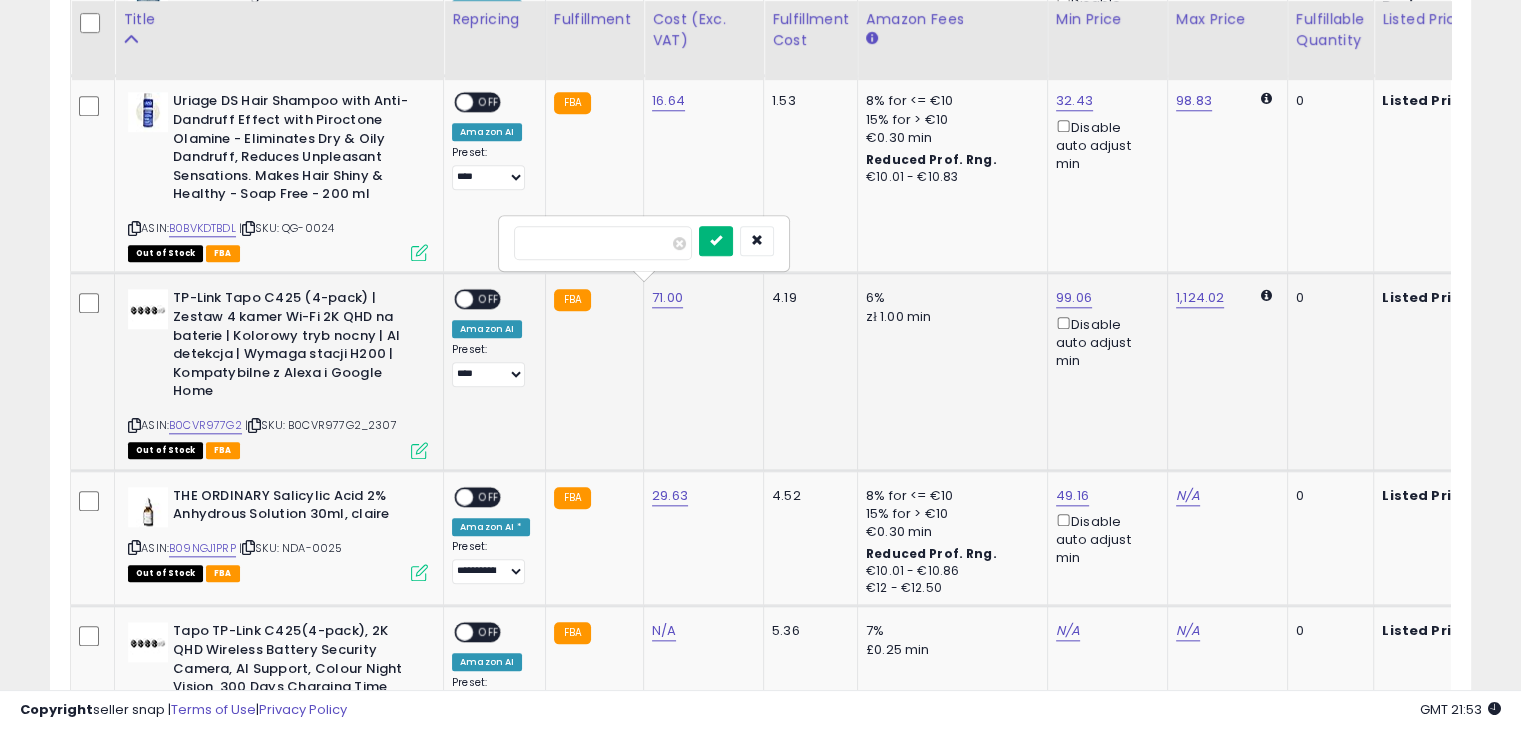 click at bounding box center (716, 241) 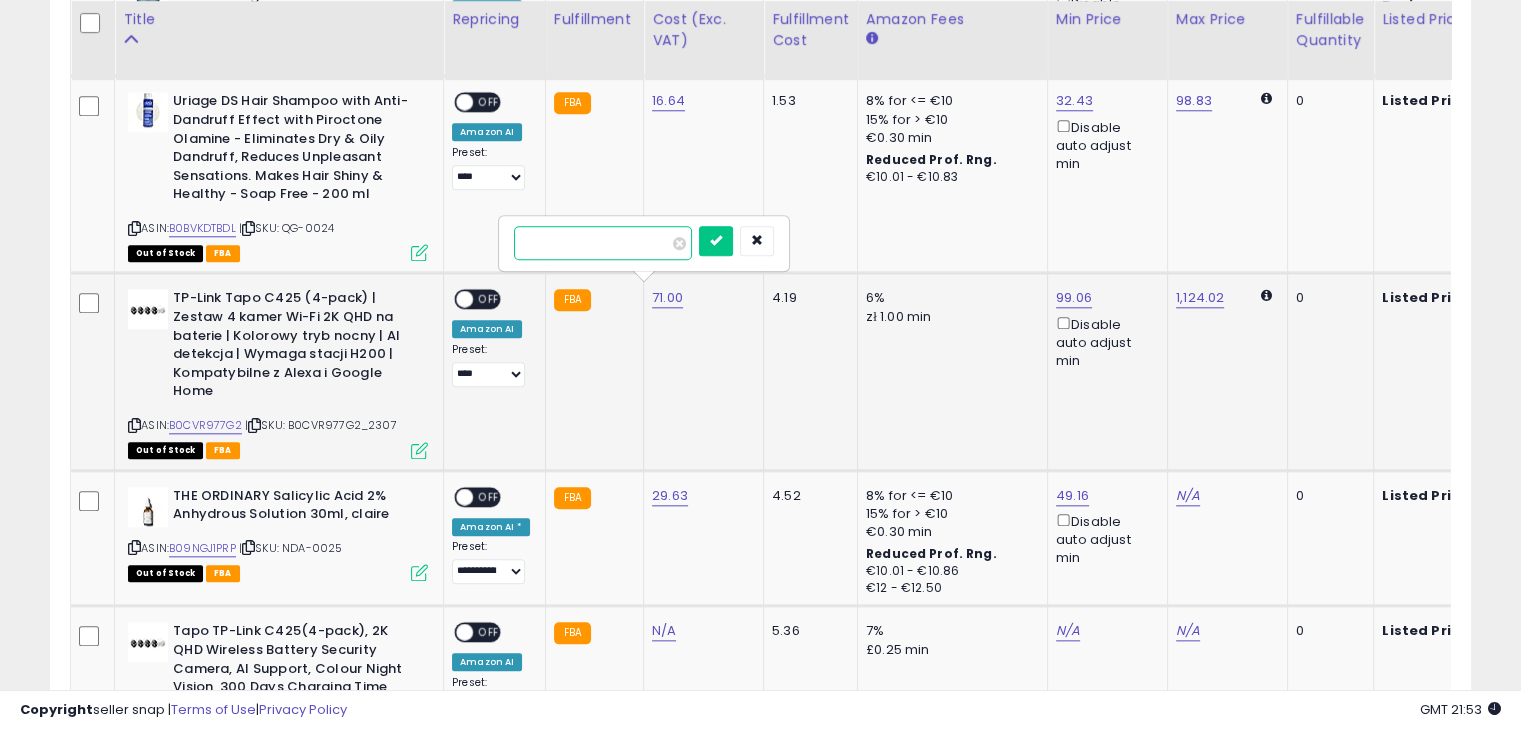 drag, startPoint x: 644, startPoint y: 241, endPoint x: 507, endPoint y: 234, distance: 137.17871 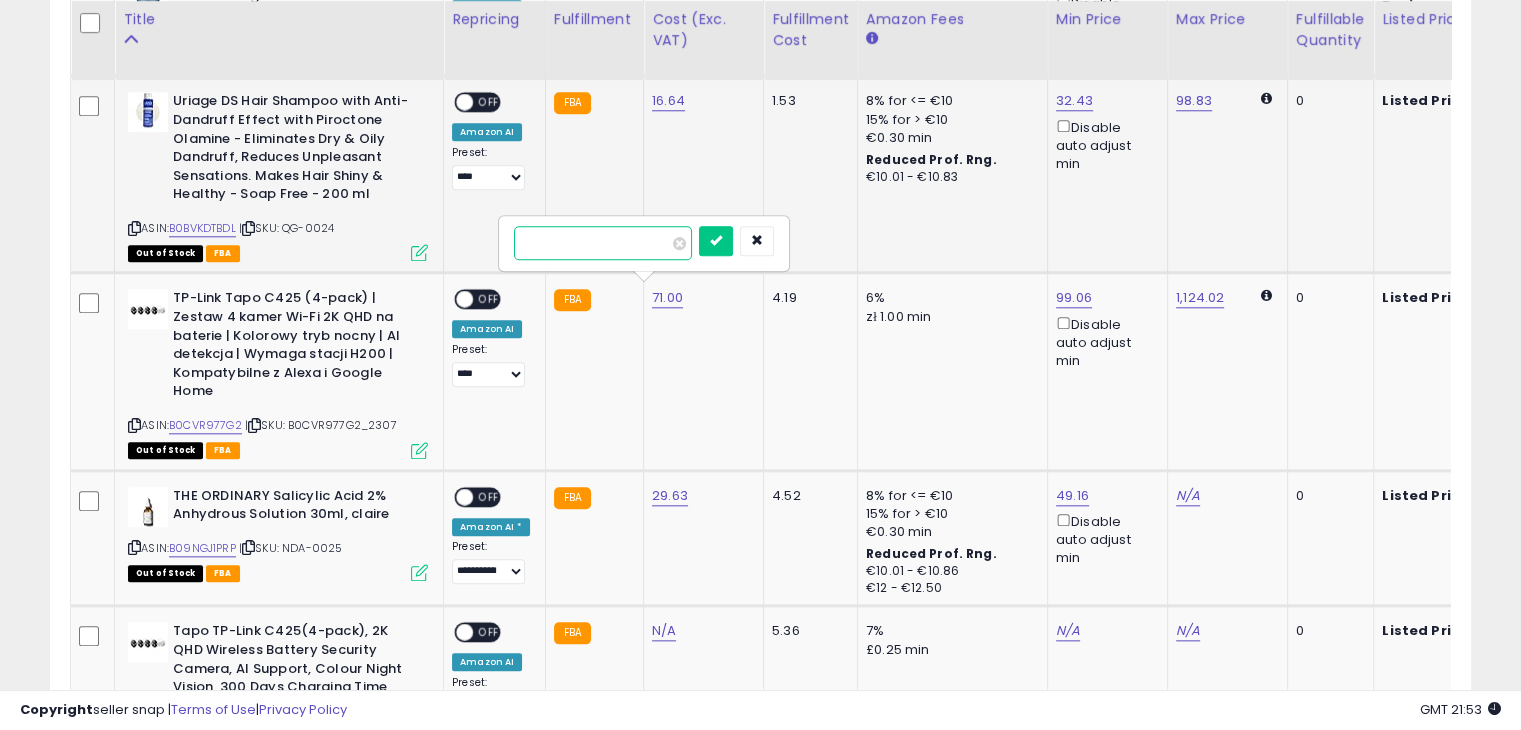 drag, startPoint x: 635, startPoint y: 245, endPoint x: 384, endPoint y: 235, distance: 251.19913 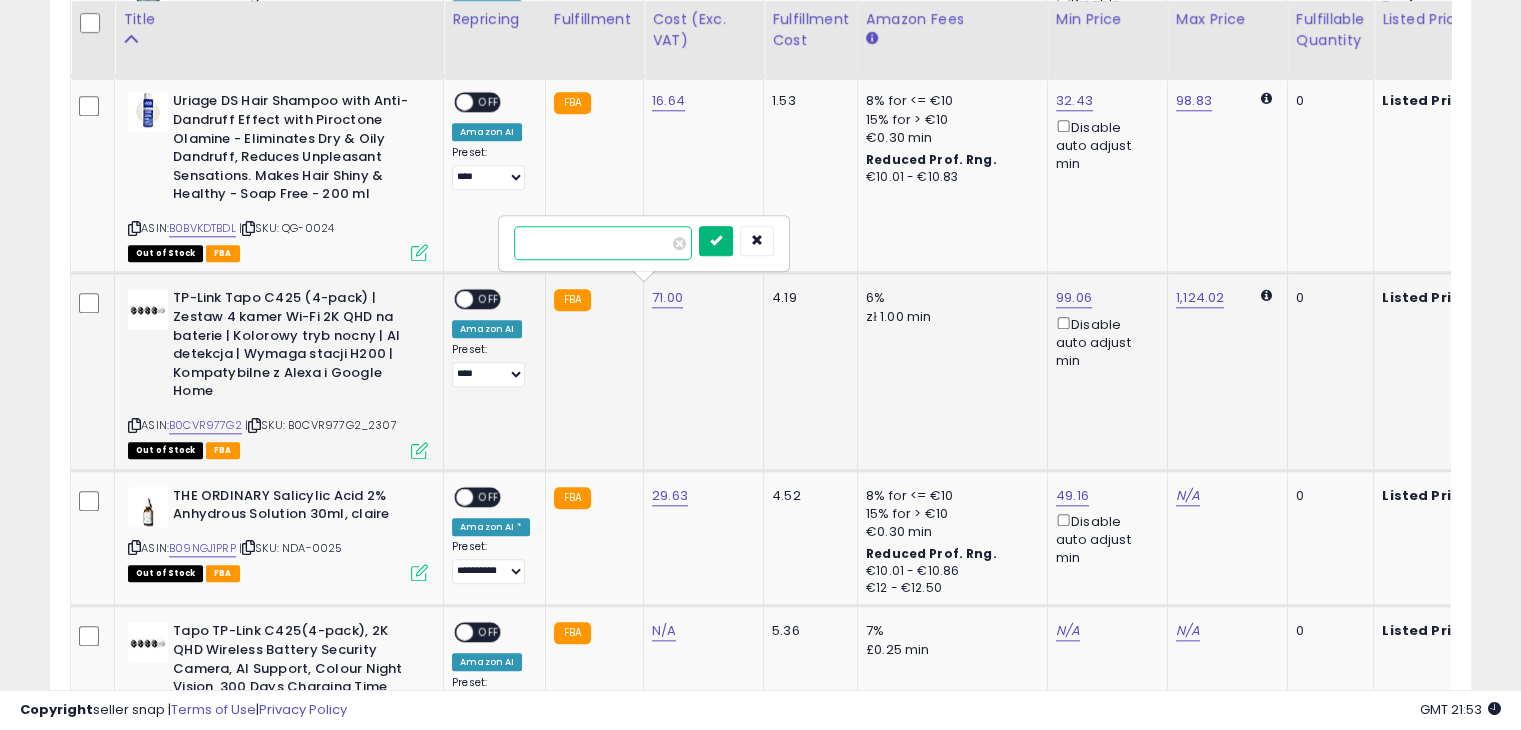 type on "**" 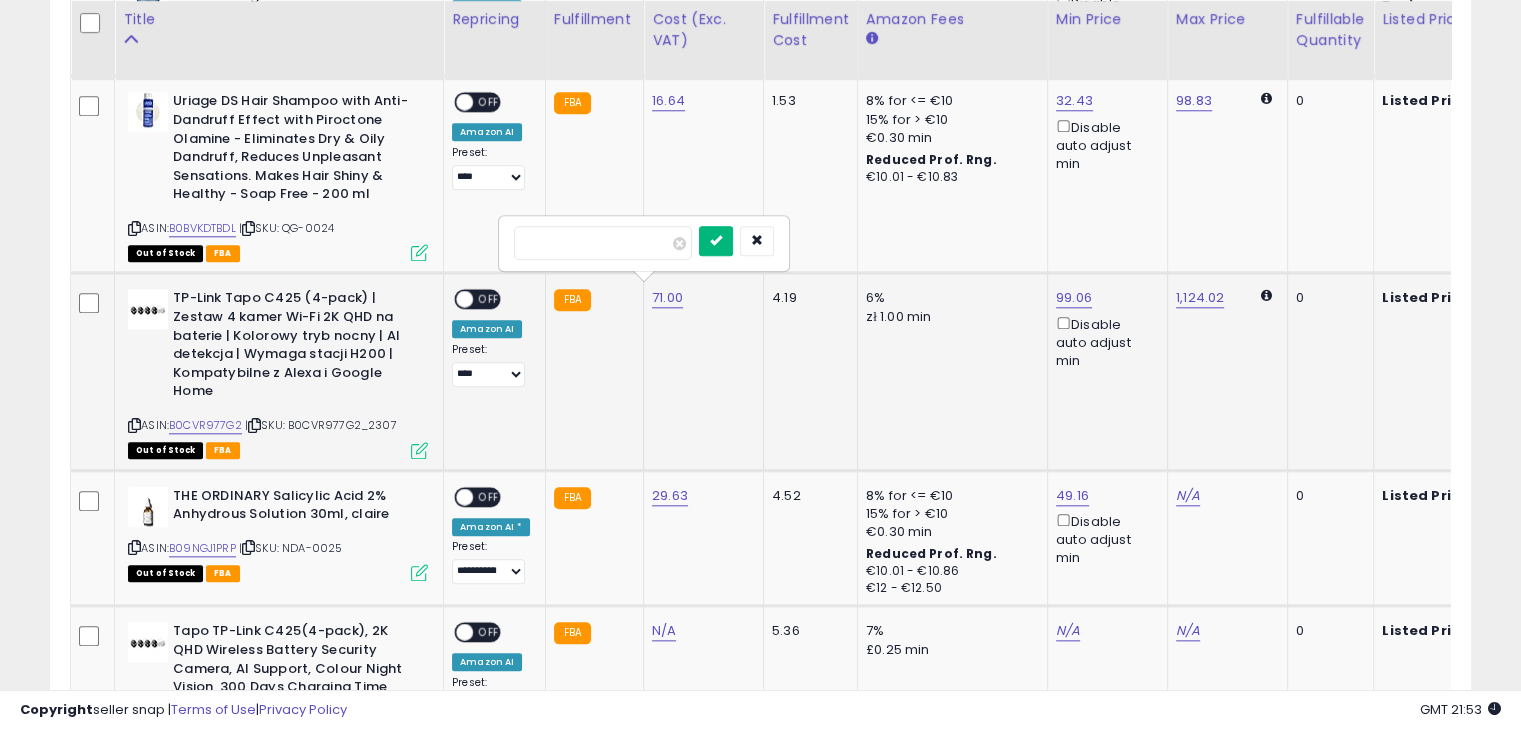click at bounding box center [716, 241] 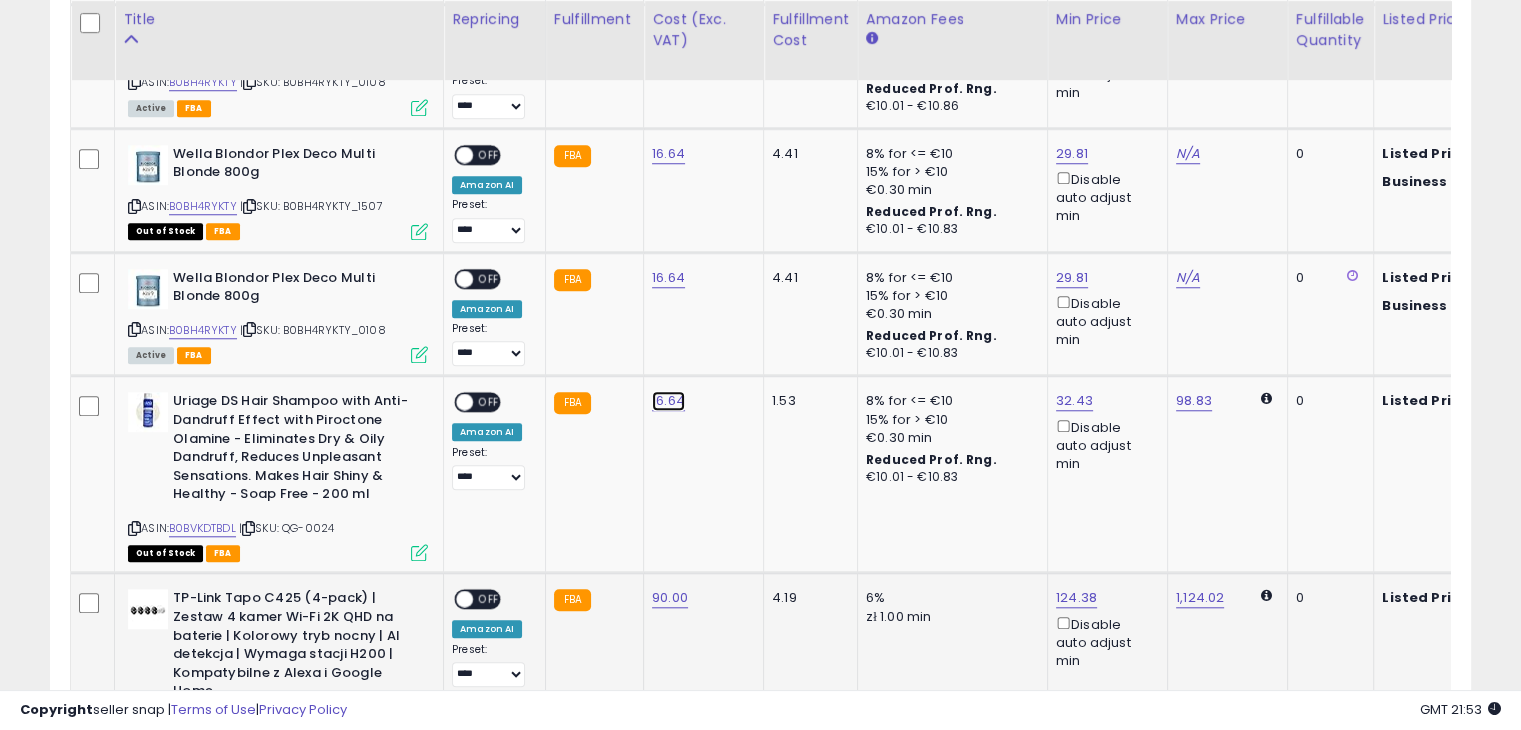 click on "16.64" at bounding box center (668, -661) 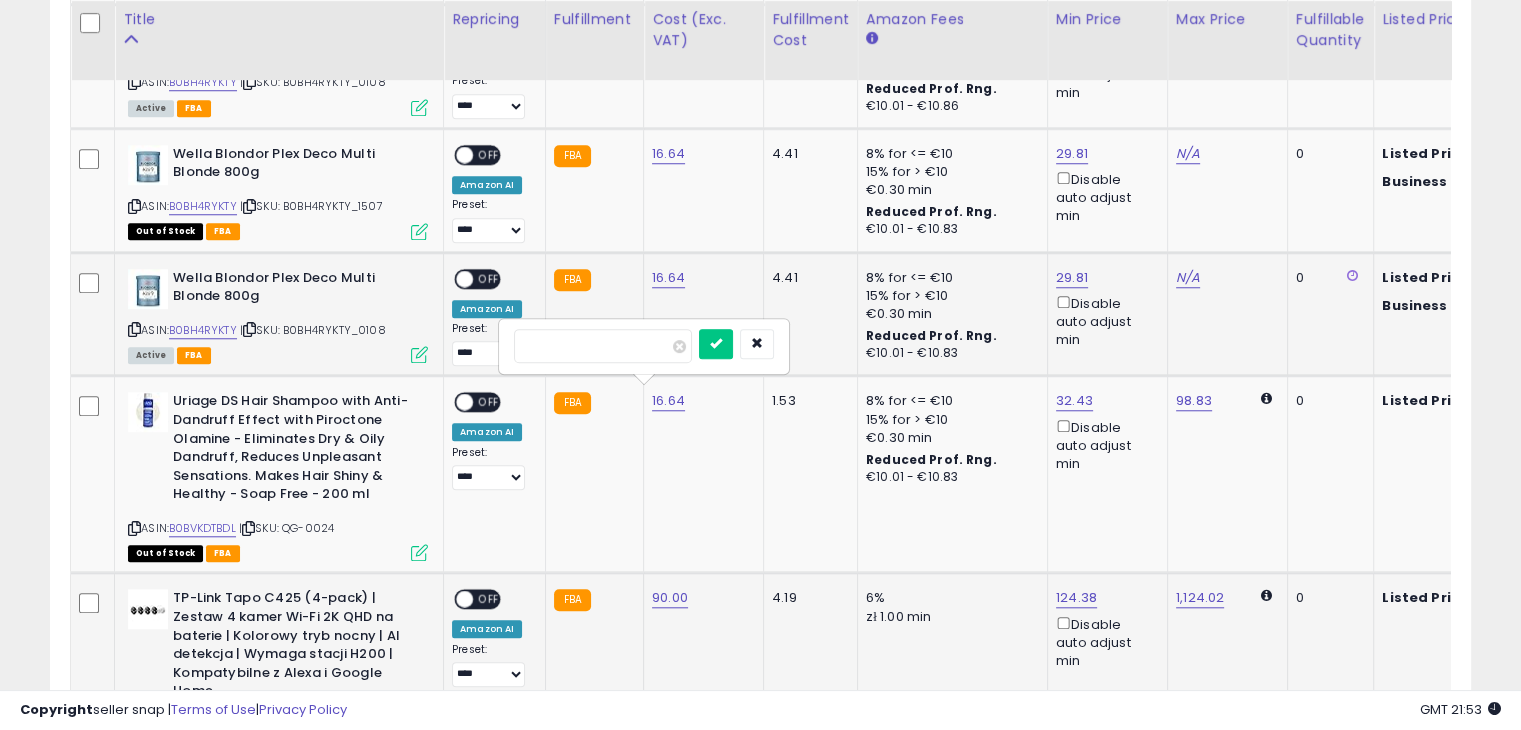 drag, startPoint x: 553, startPoint y: 353, endPoint x: 453, endPoint y: 346, distance: 100.2447 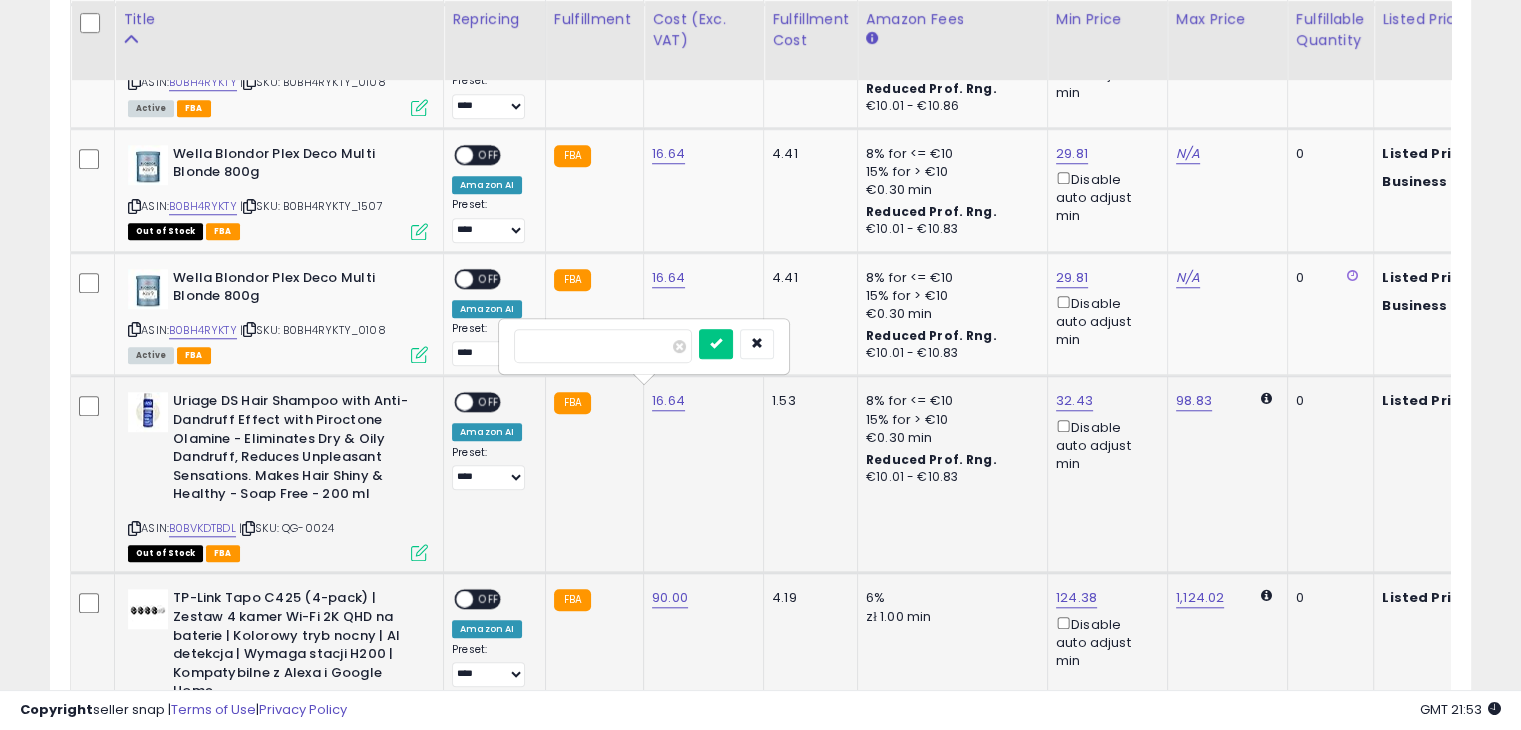click on "*" at bounding box center [603, 346] 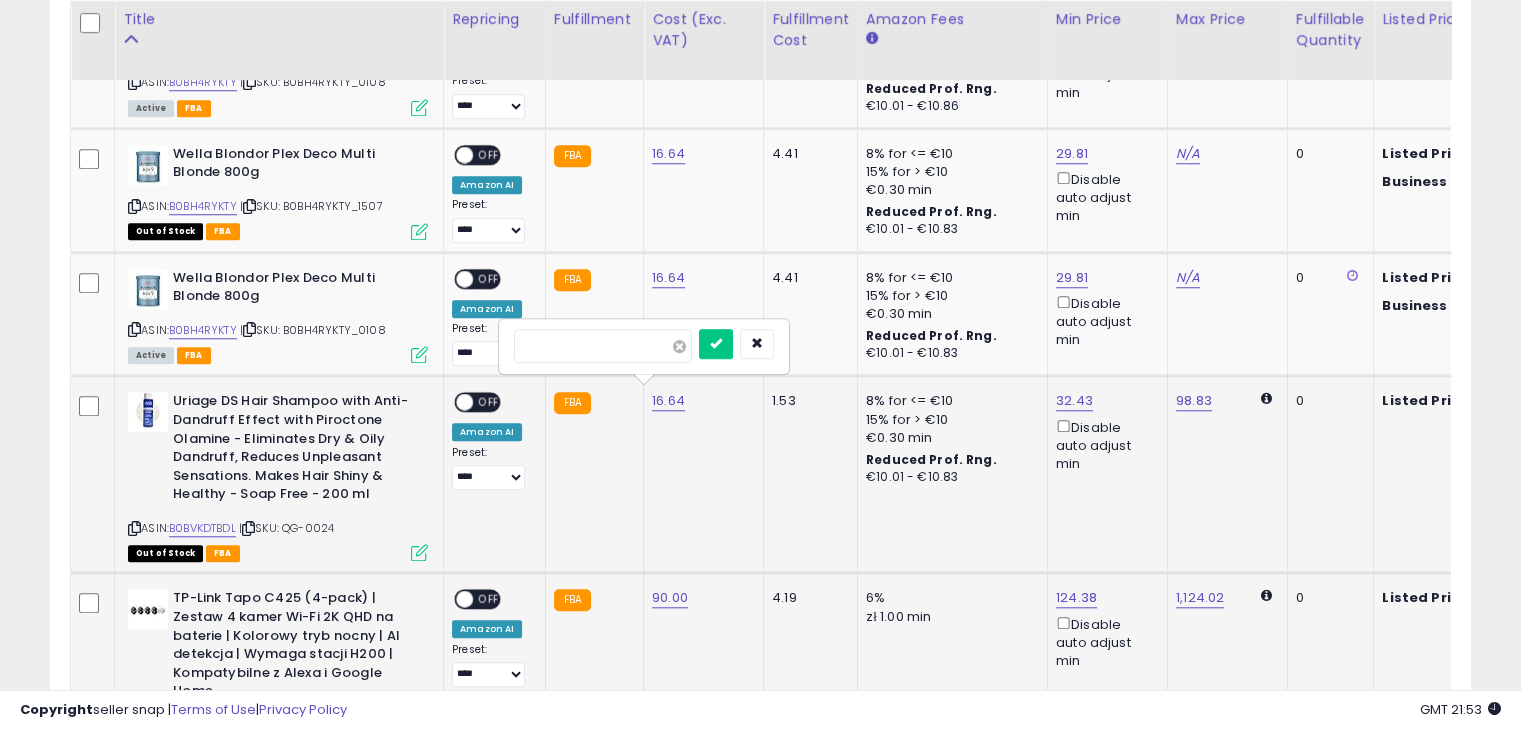 type on "*" 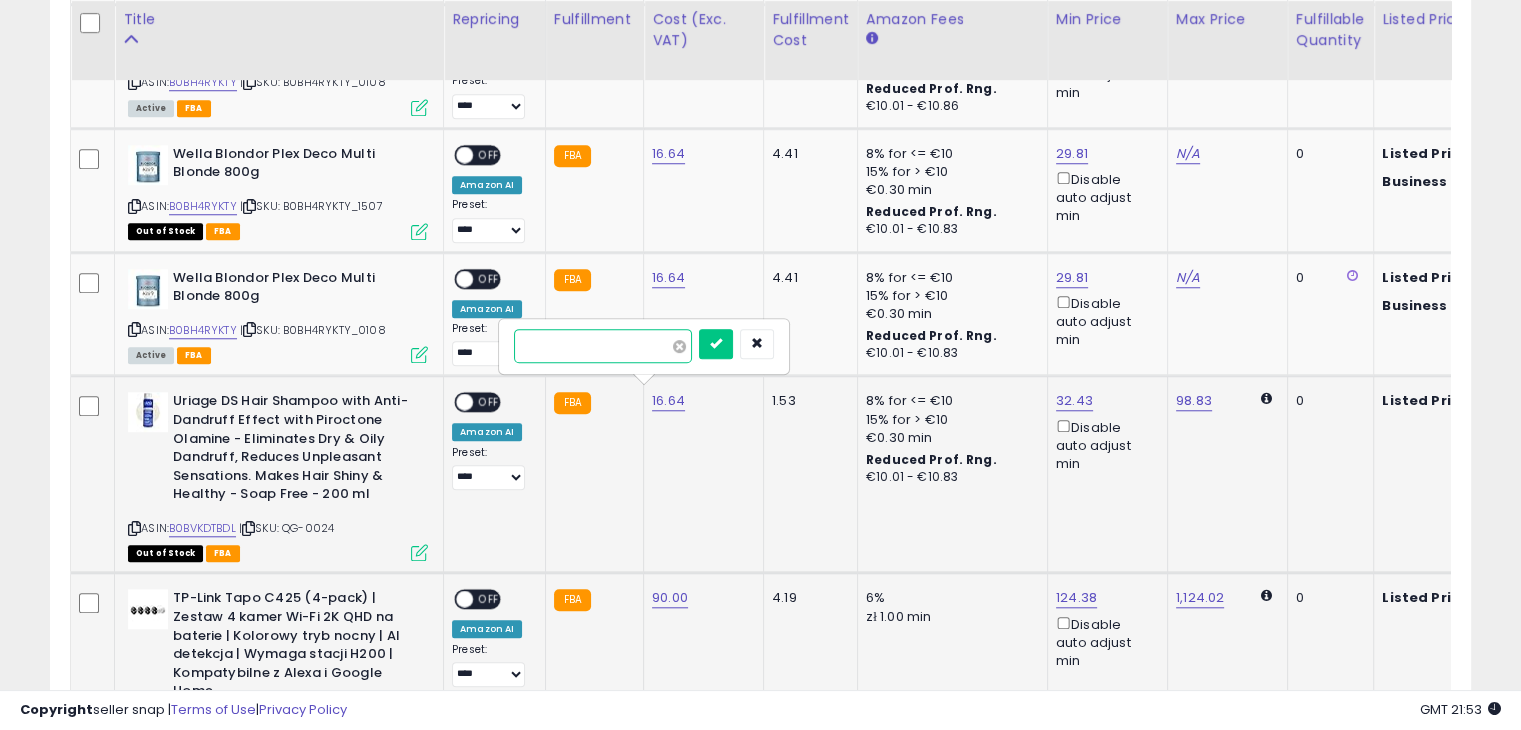 type 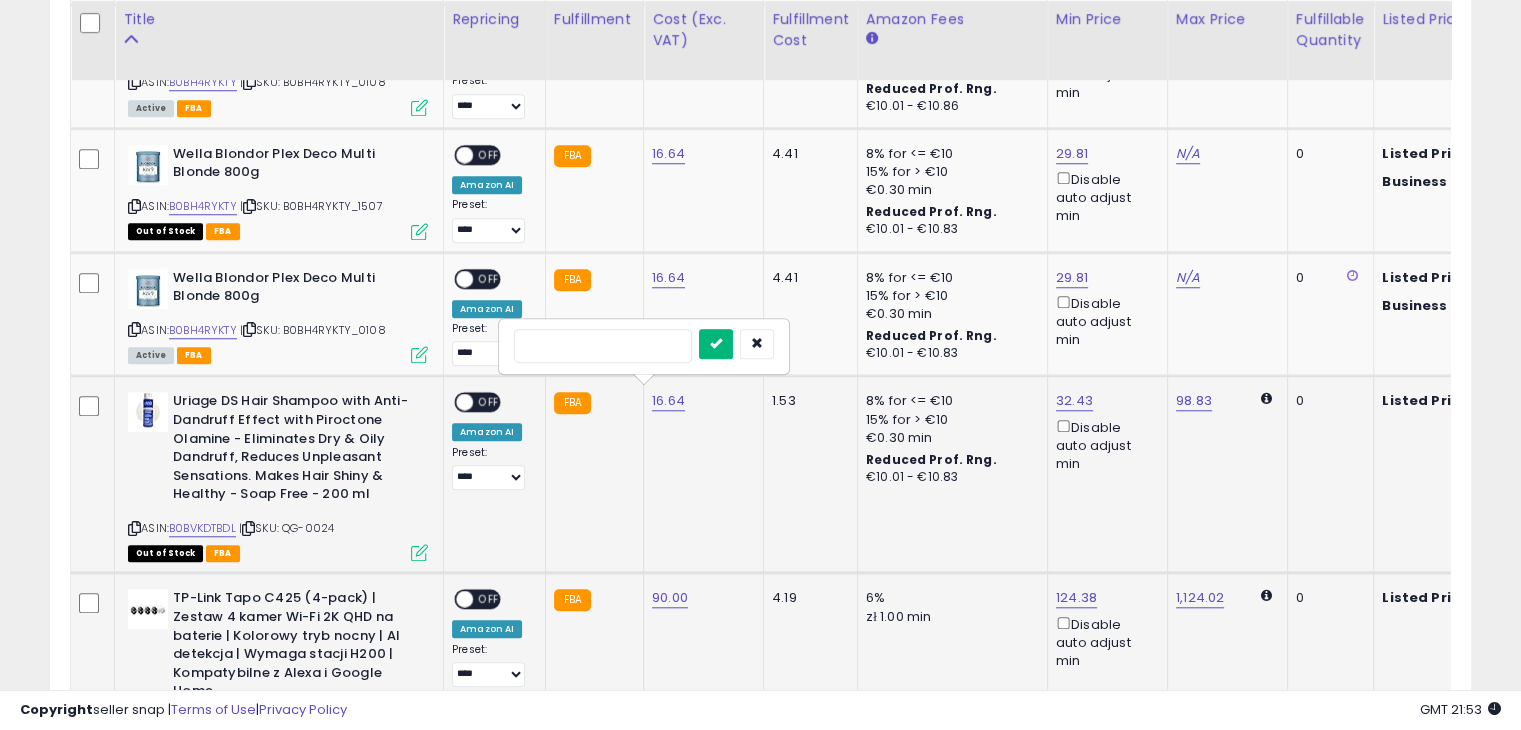 click at bounding box center [716, 344] 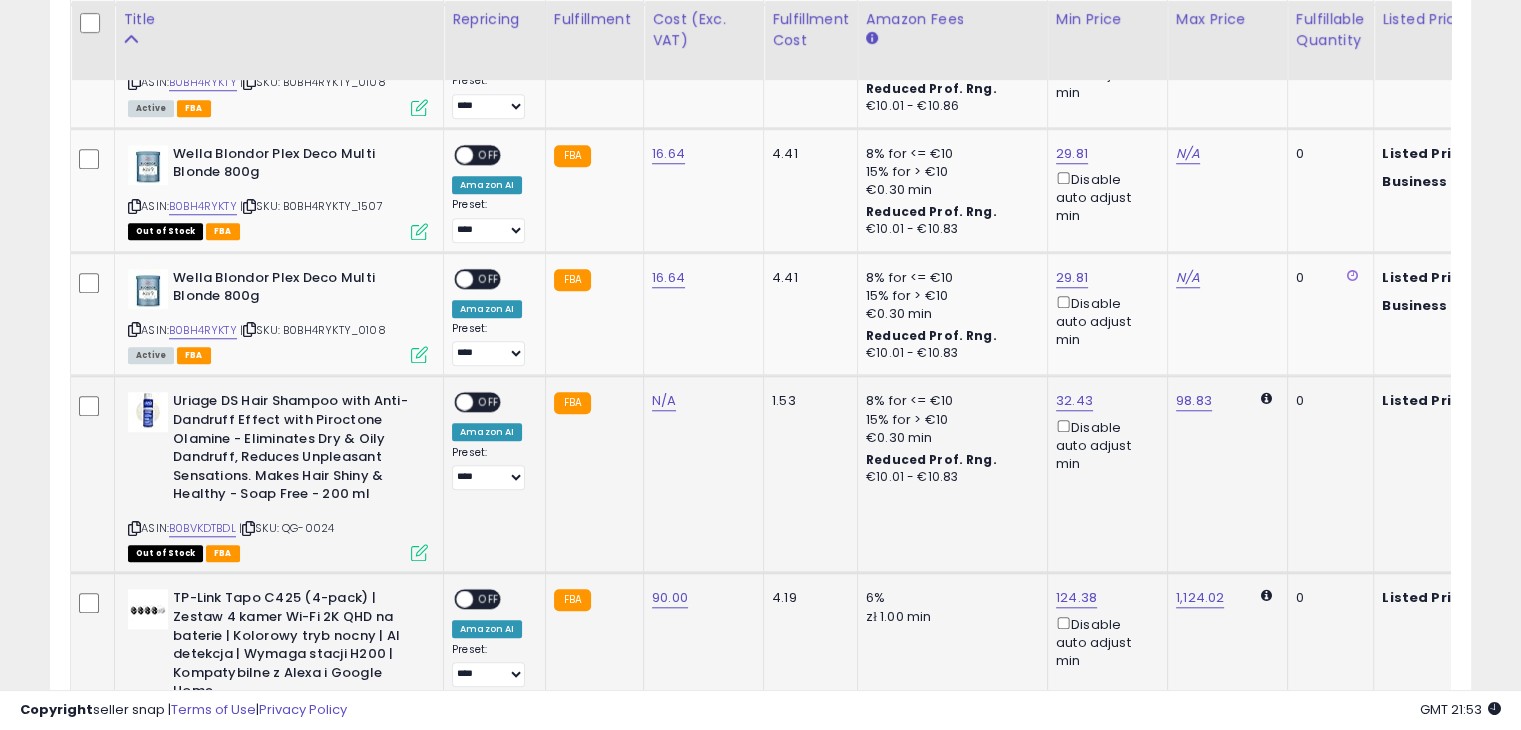 click on "90.00" 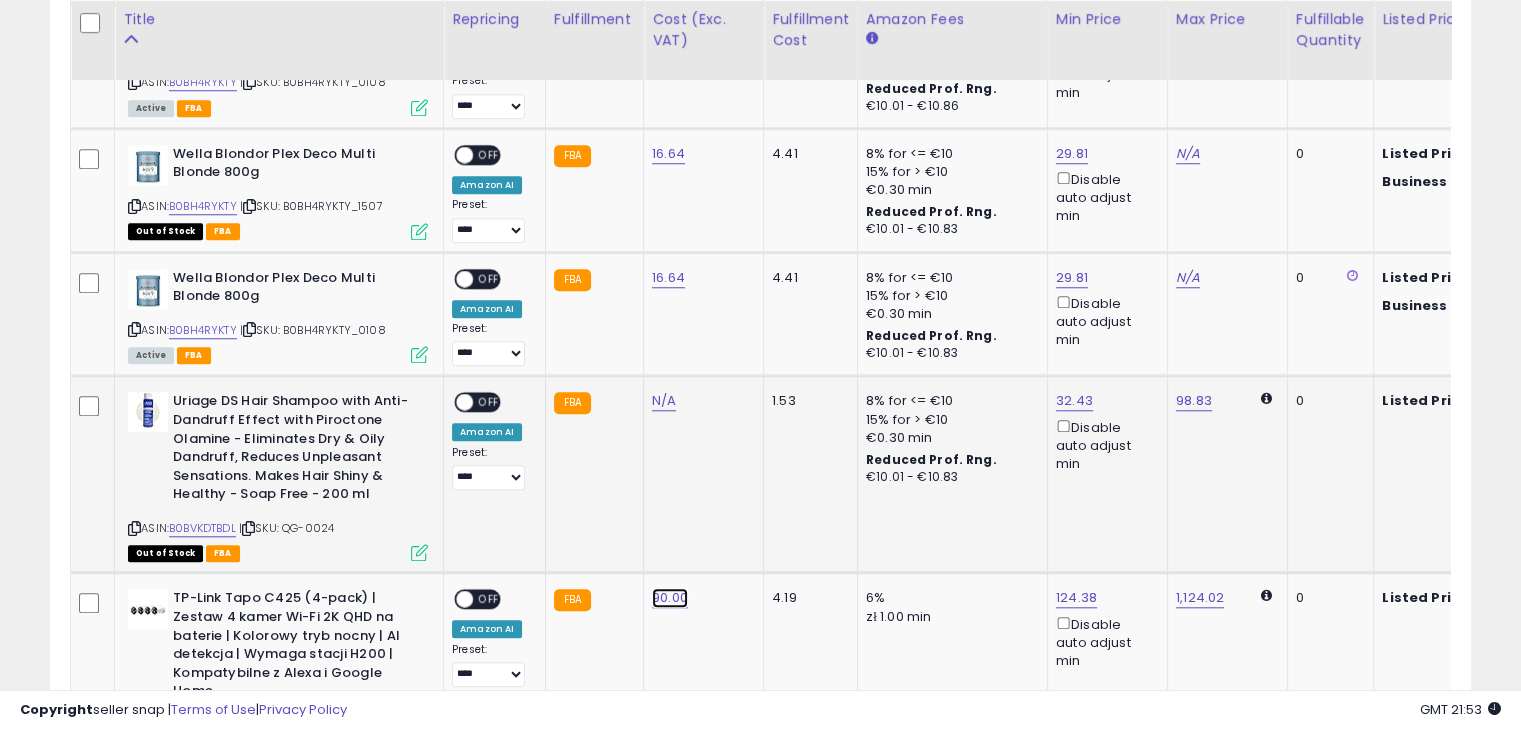click on "90.00" at bounding box center [668, -661] 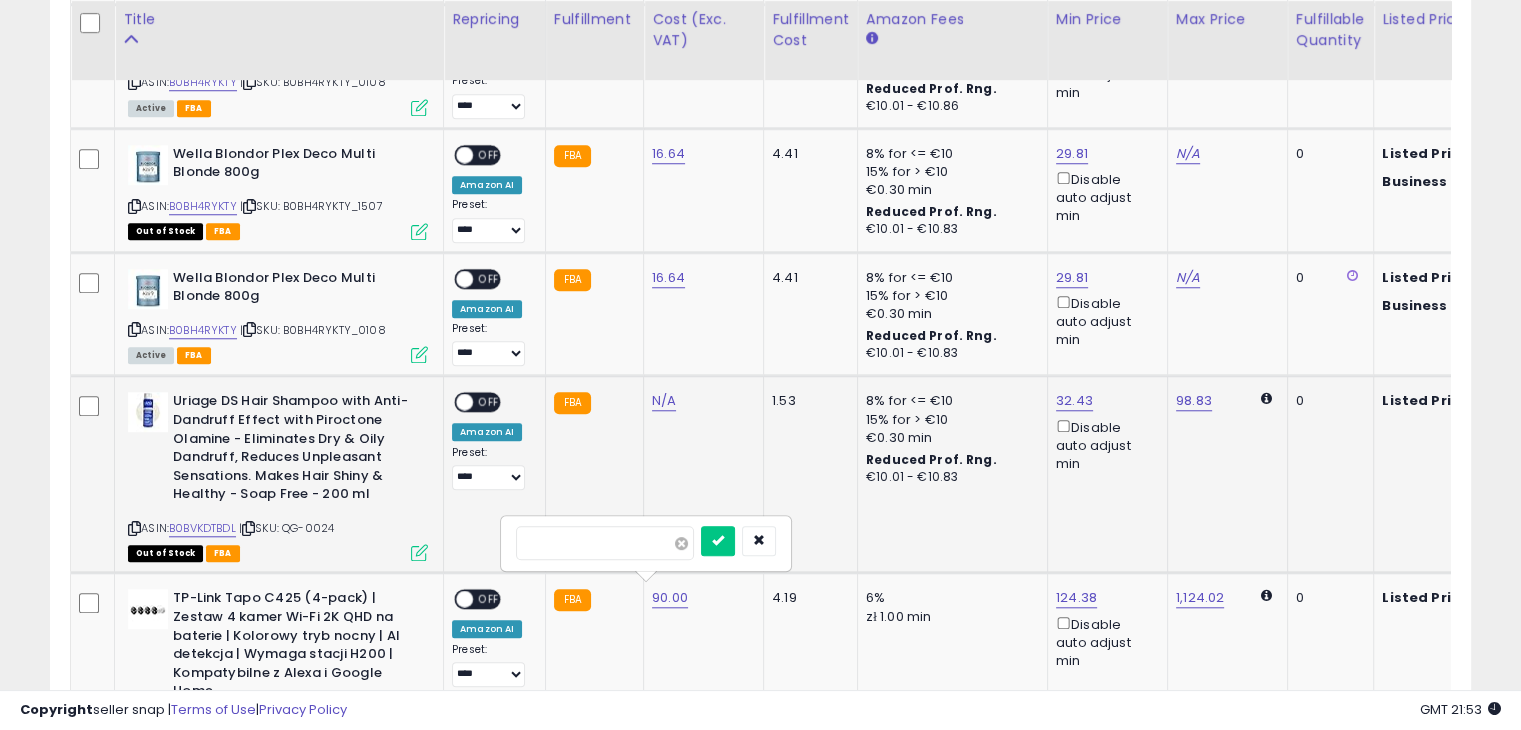 click at bounding box center (681, 543) 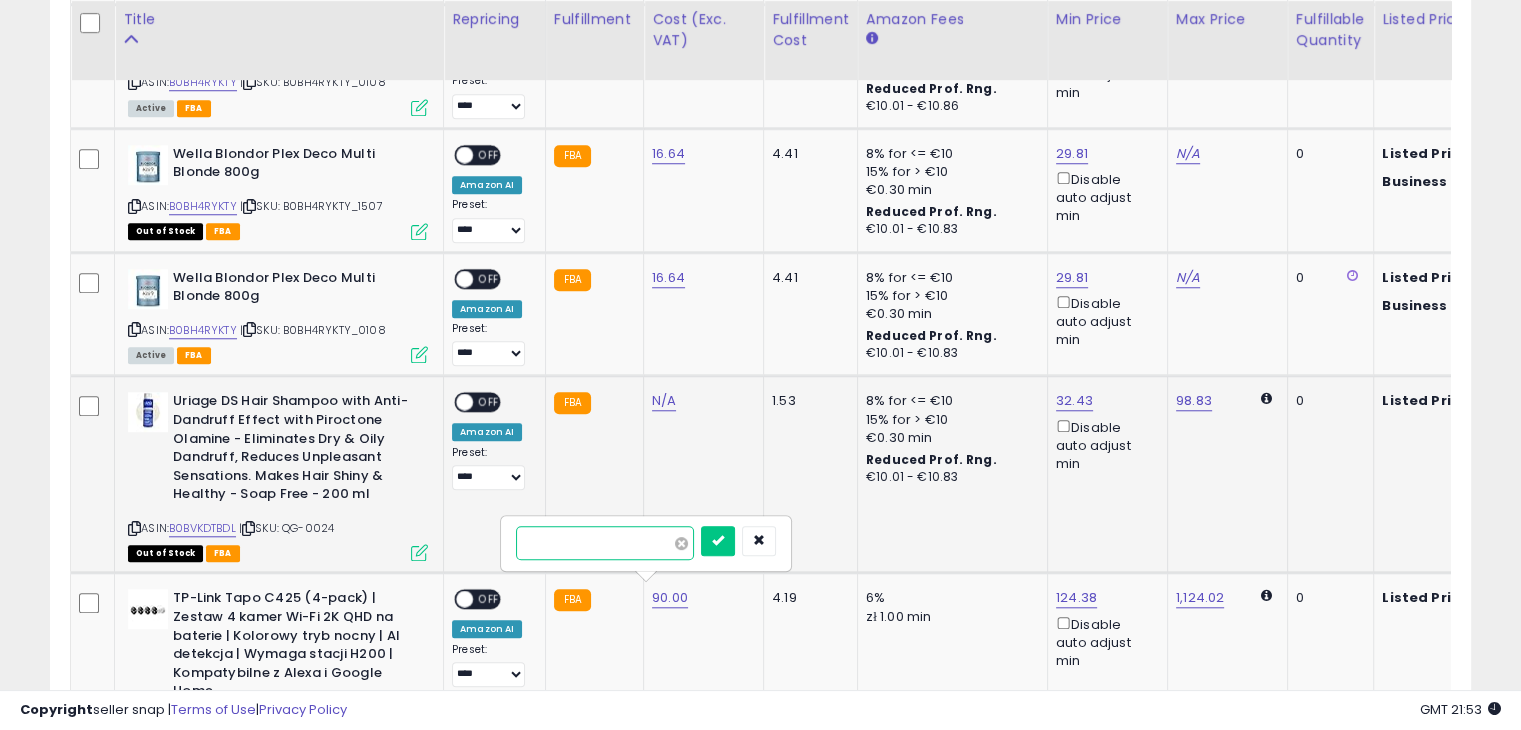 type 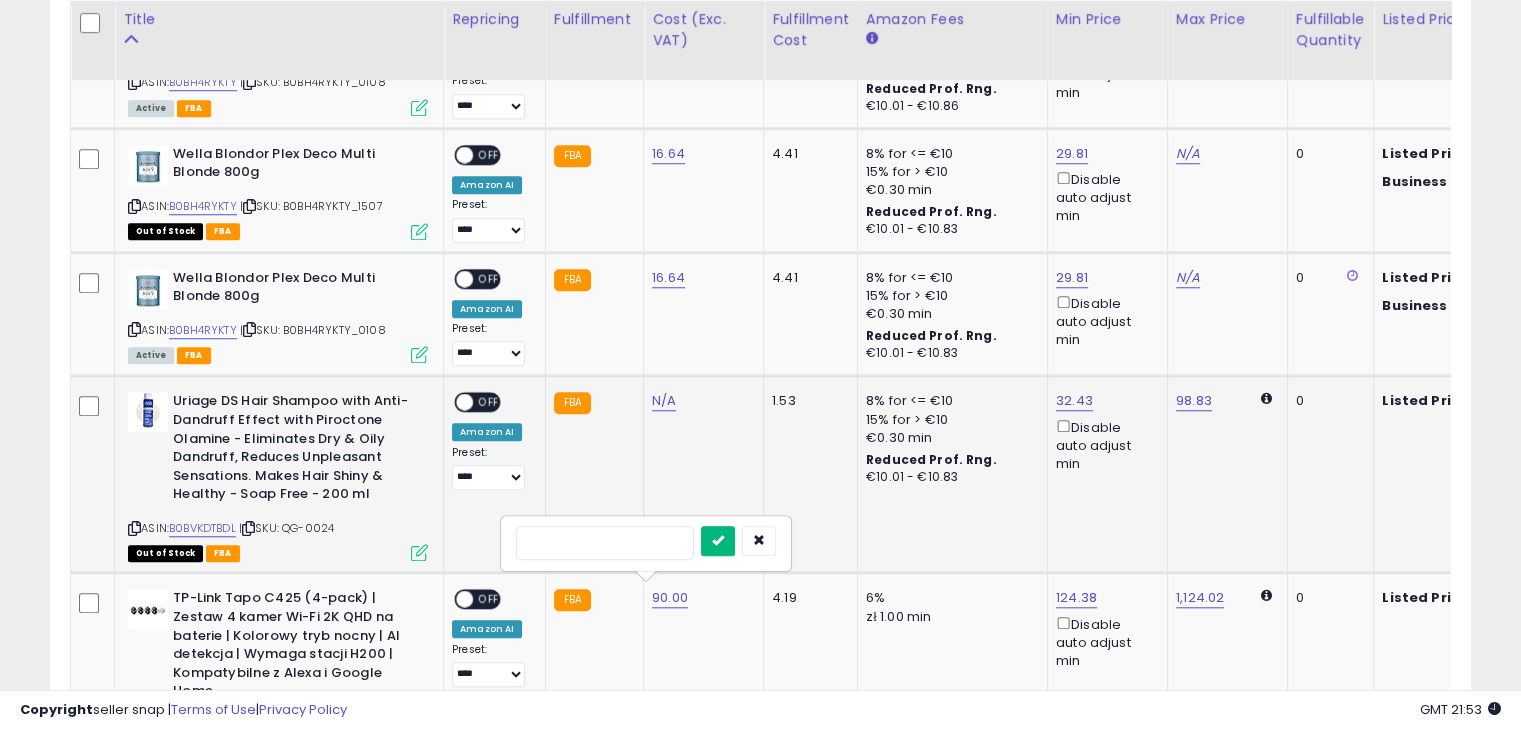 click at bounding box center [718, 541] 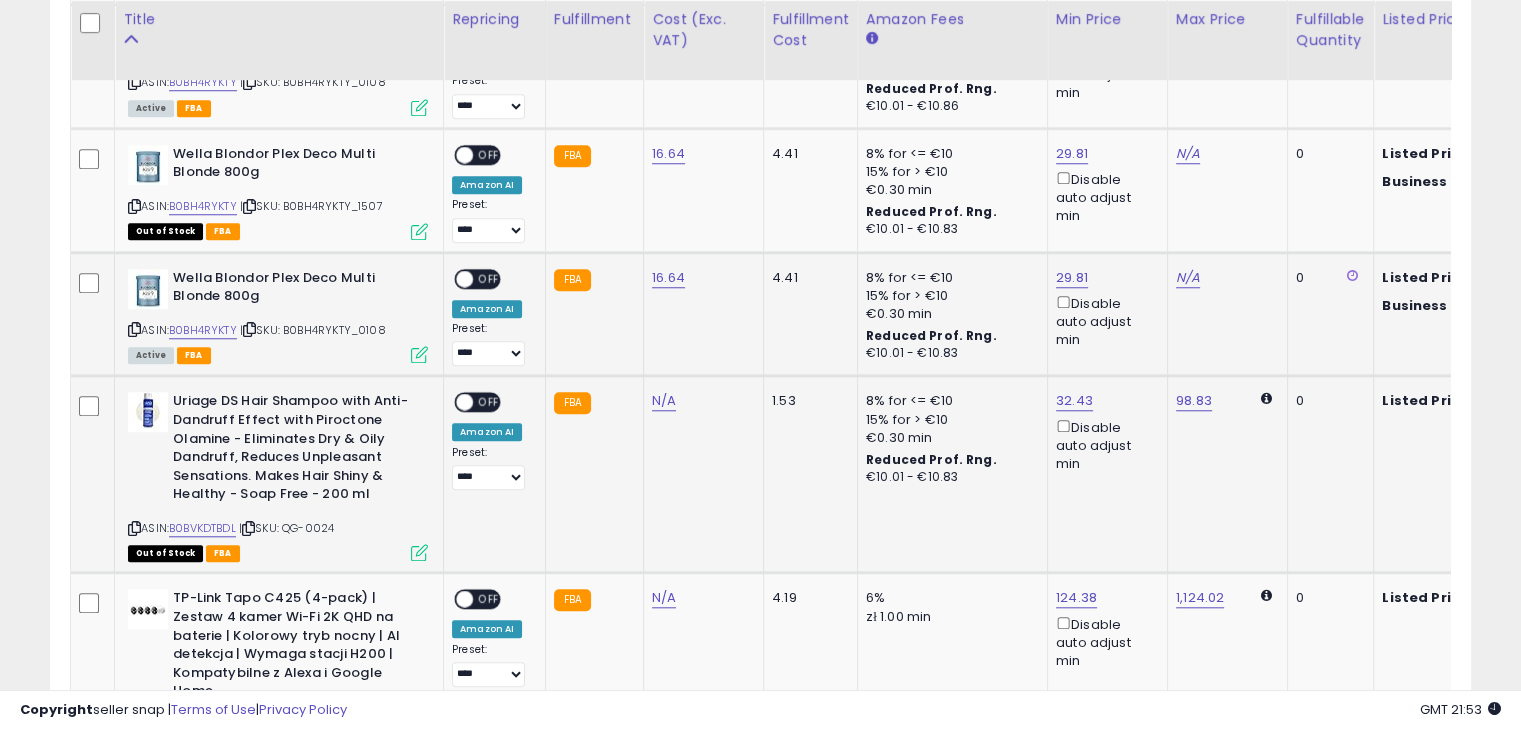 click on "ASIN: [ASIN] | SKU: [SKU] Active FBA" at bounding box center (278, 315) 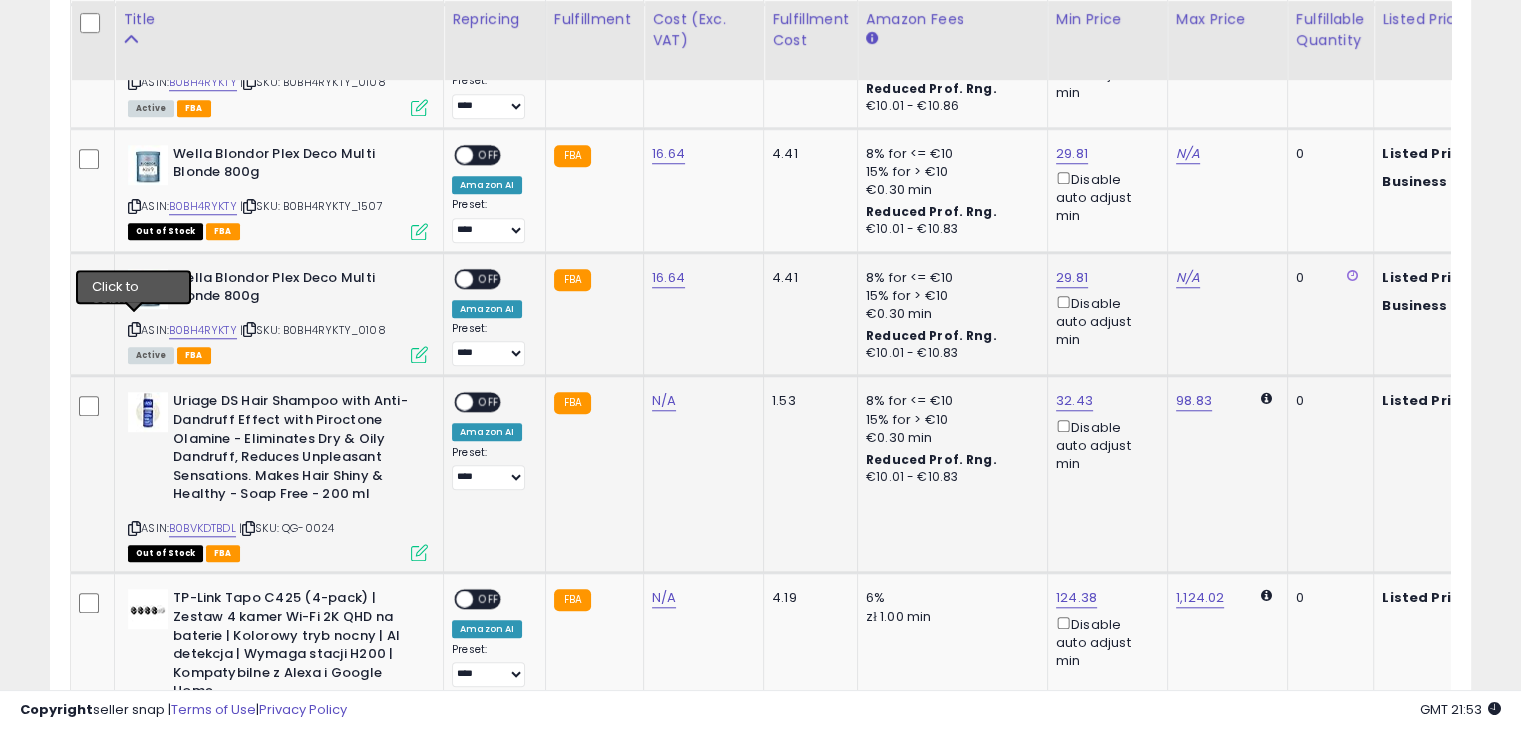 click at bounding box center (134, 329) 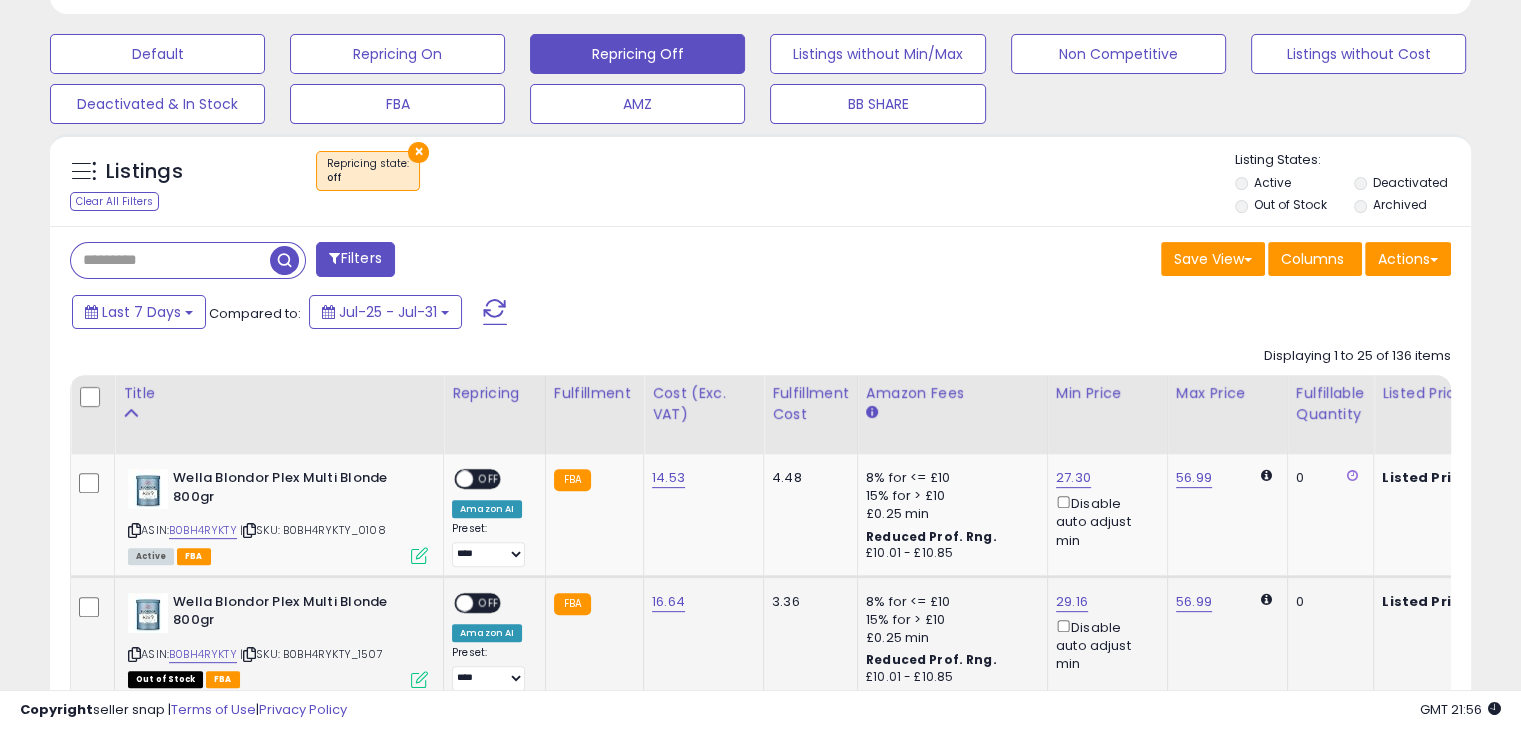 scroll, scrollTop: 535, scrollLeft: 0, axis: vertical 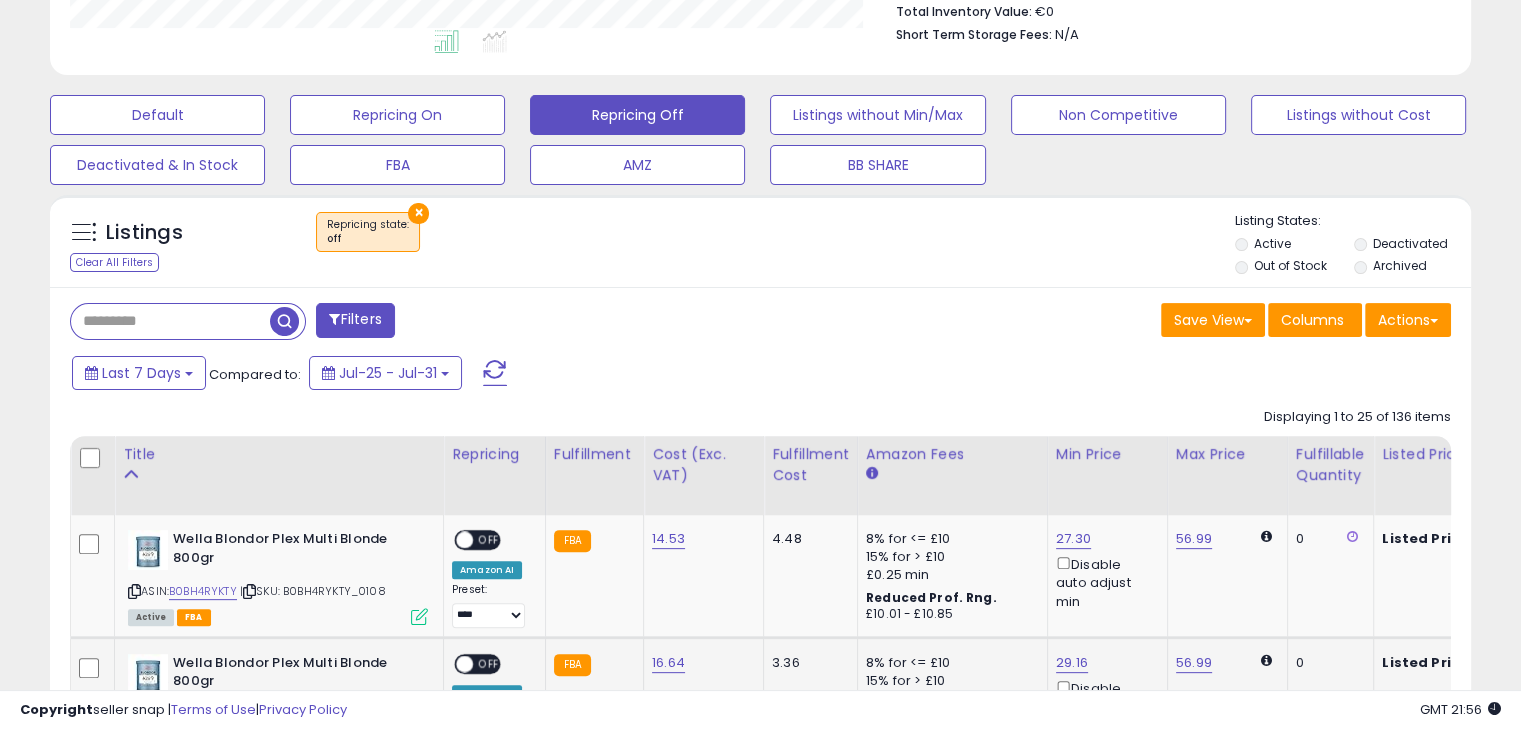 click at bounding box center [170, 321] 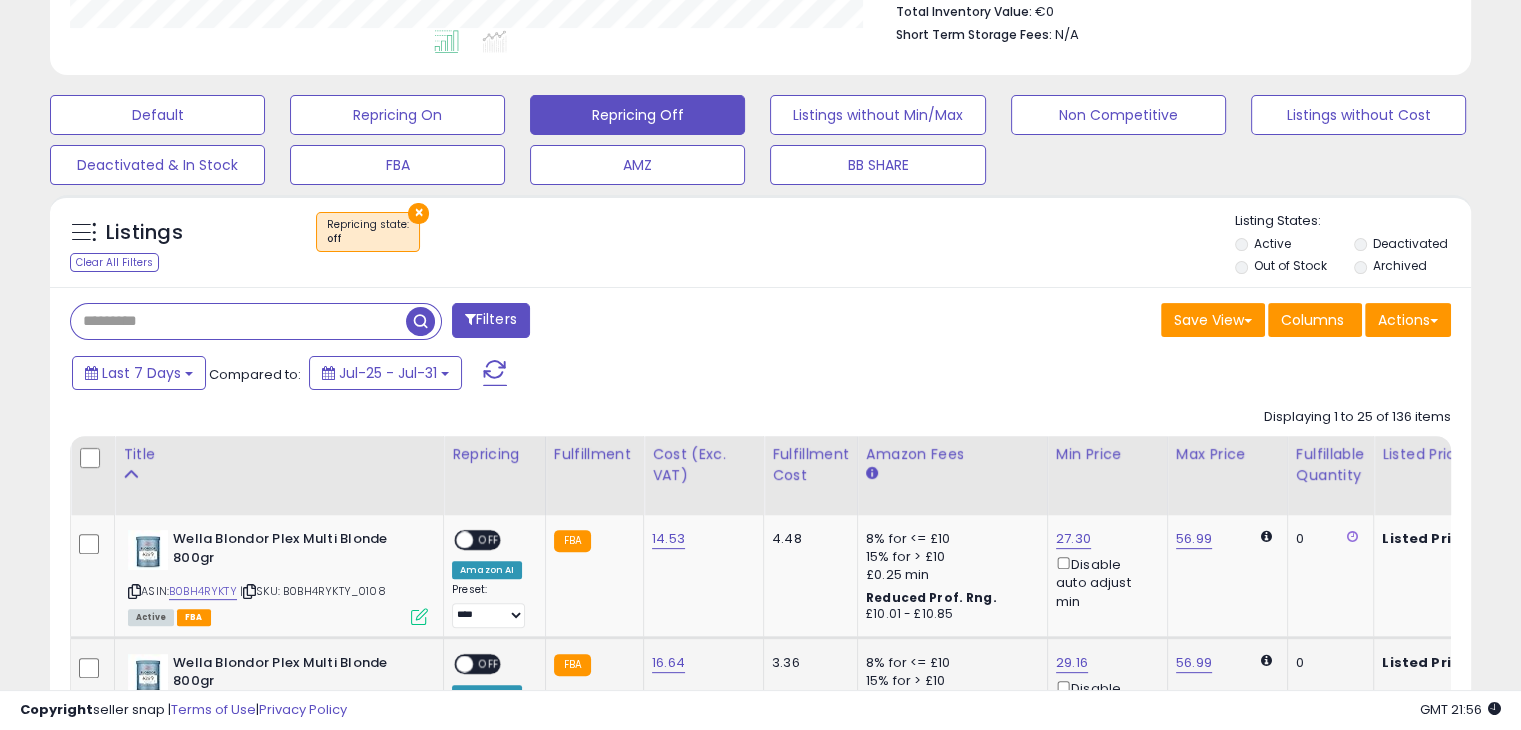 paste on "**********" 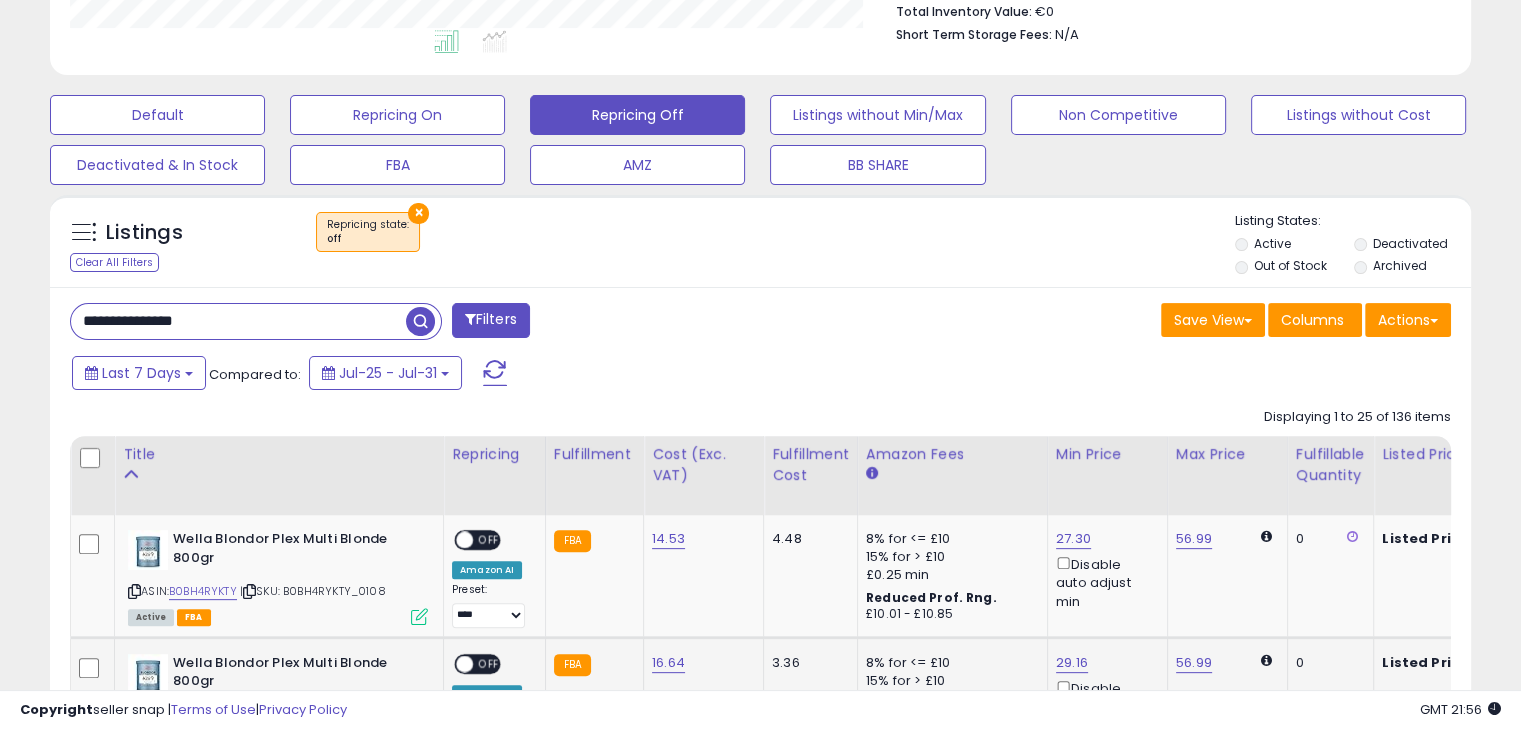 type on "**********" 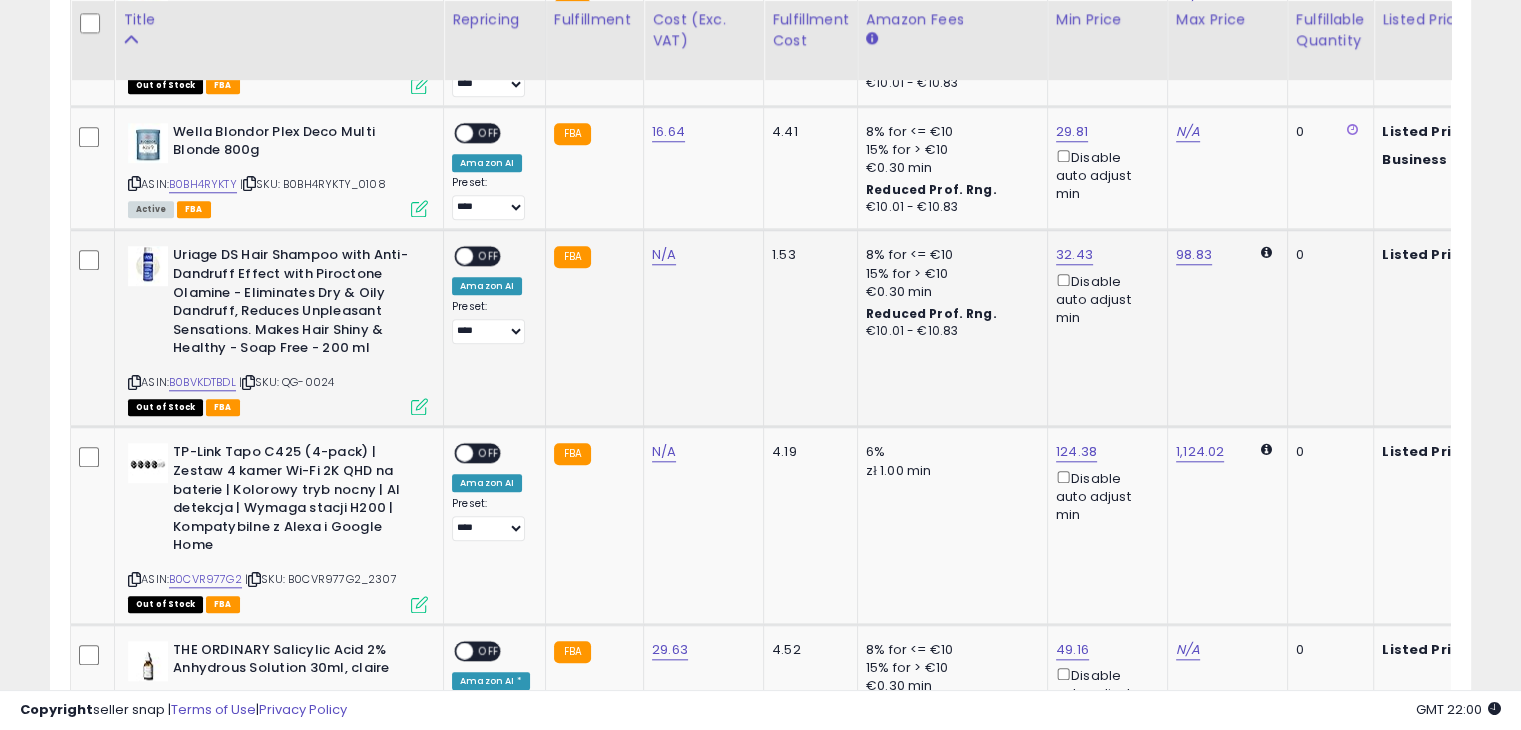 scroll, scrollTop: 2035, scrollLeft: 0, axis: vertical 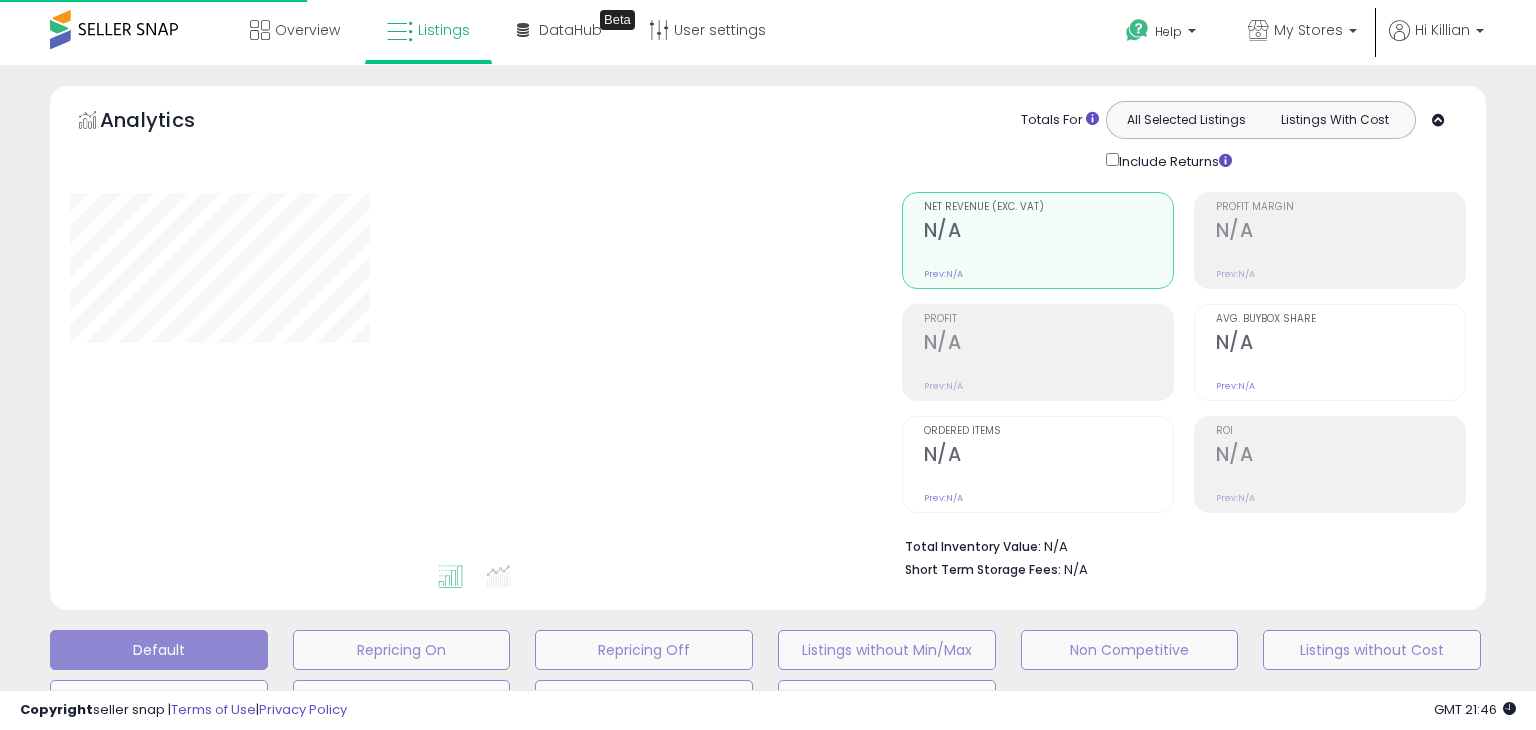 select on "**" 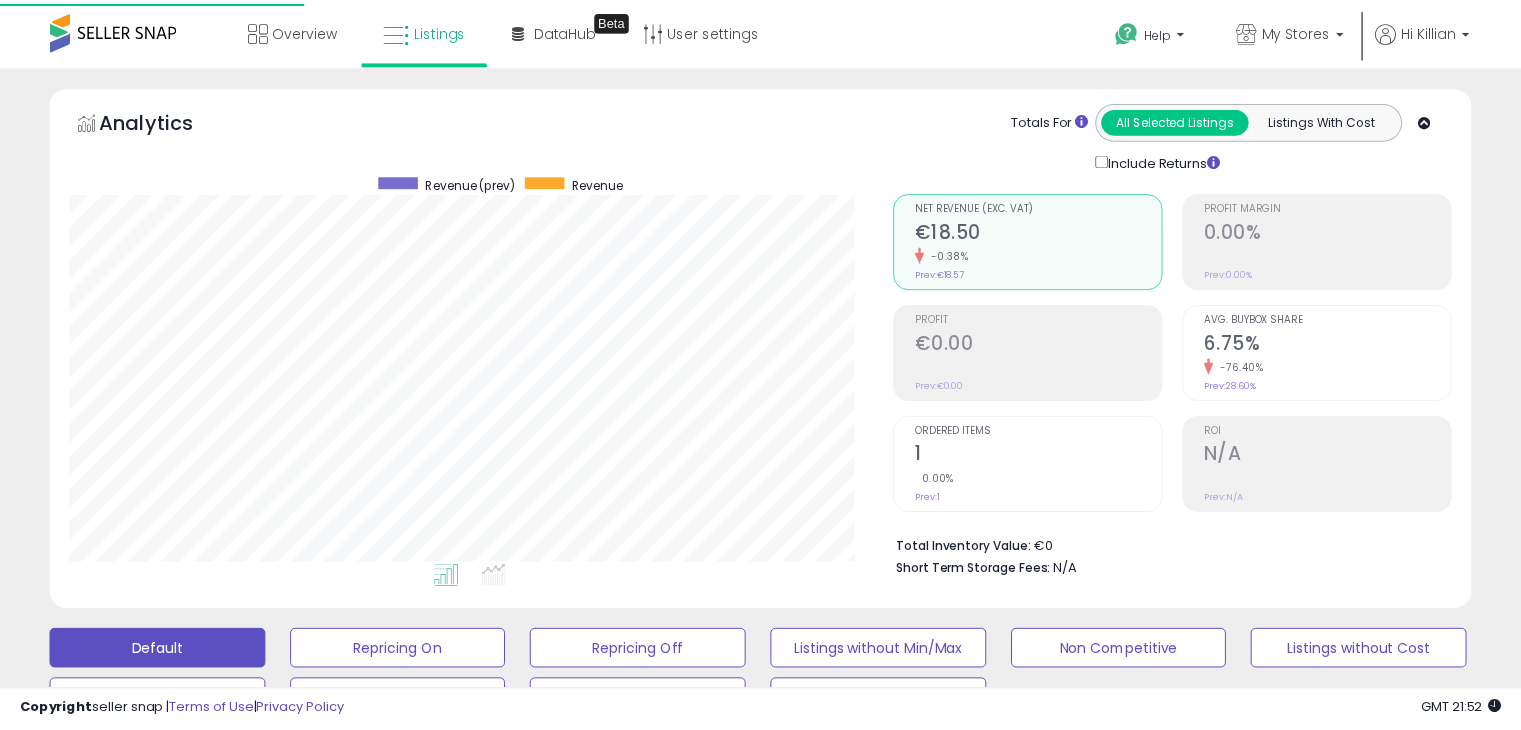 scroll, scrollTop: 0, scrollLeft: 0, axis: both 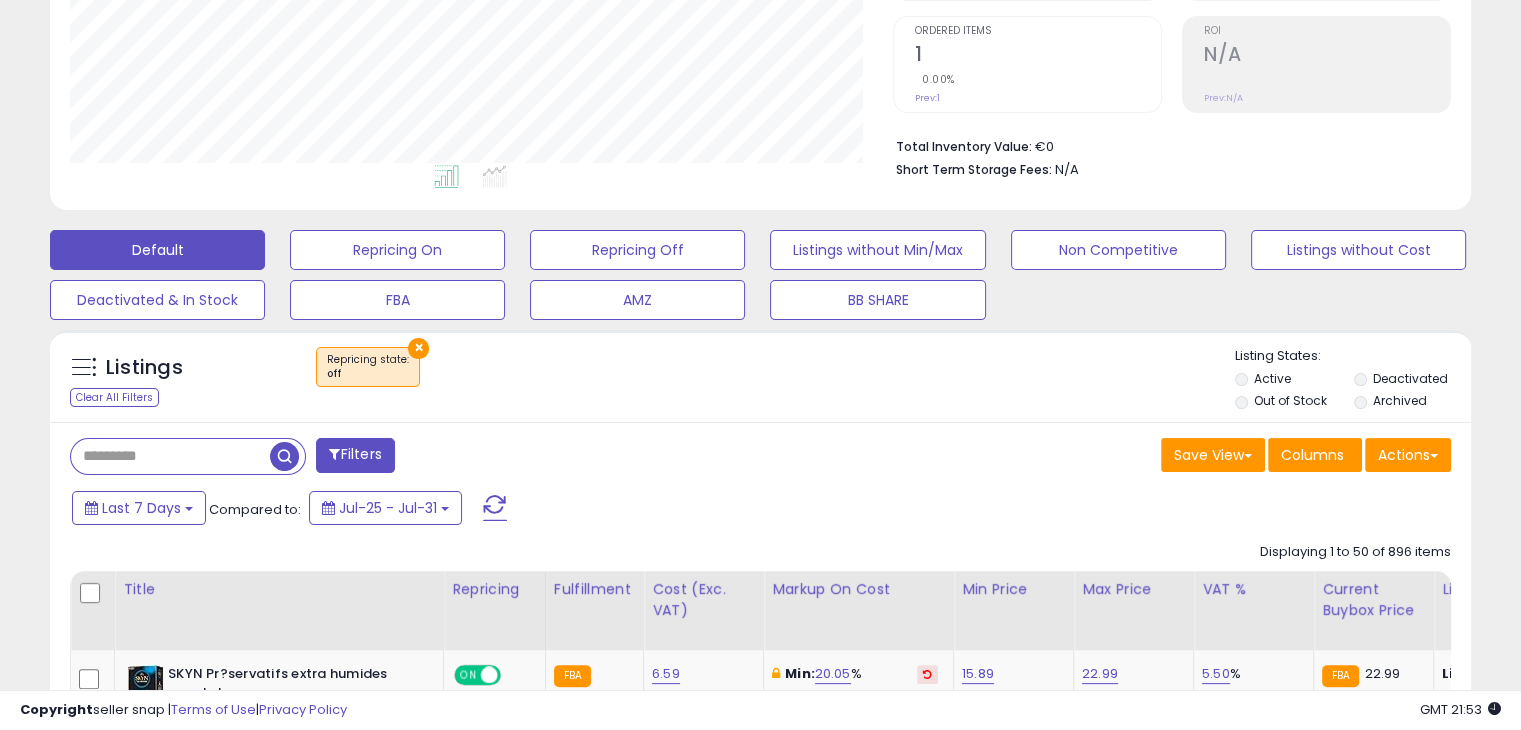 click on "×" at bounding box center (418, 348) 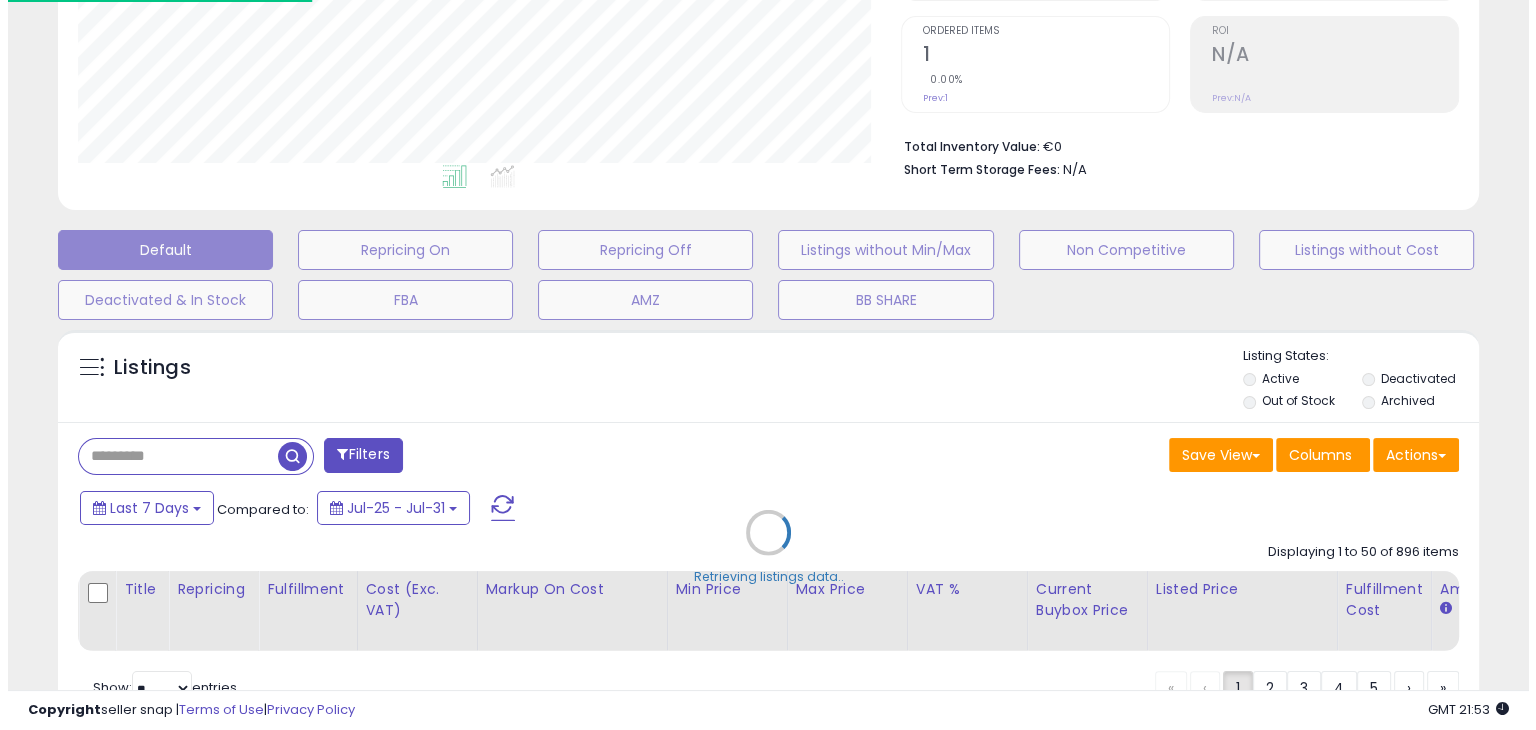 scroll, scrollTop: 999589, scrollLeft: 999168, axis: both 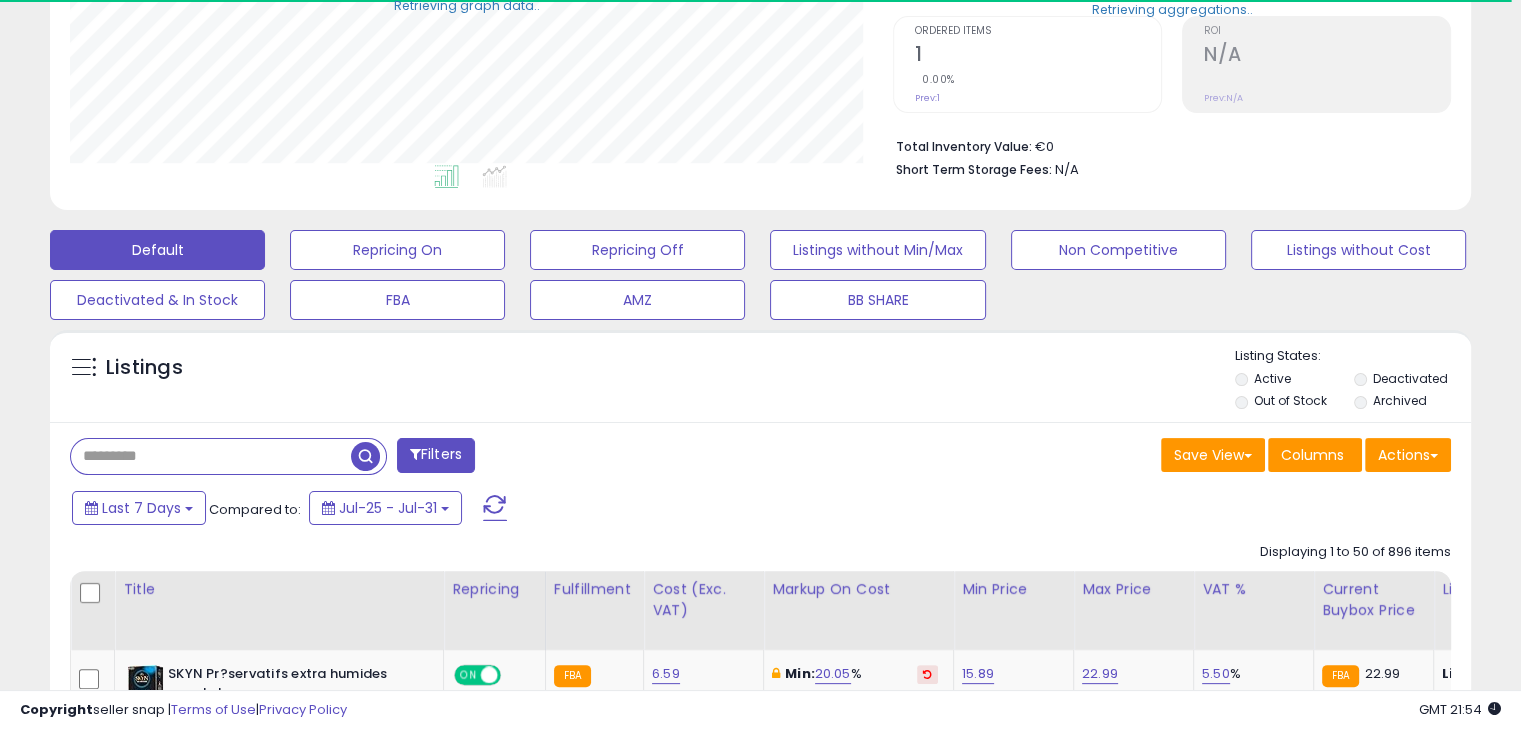 click at bounding box center [211, 456] 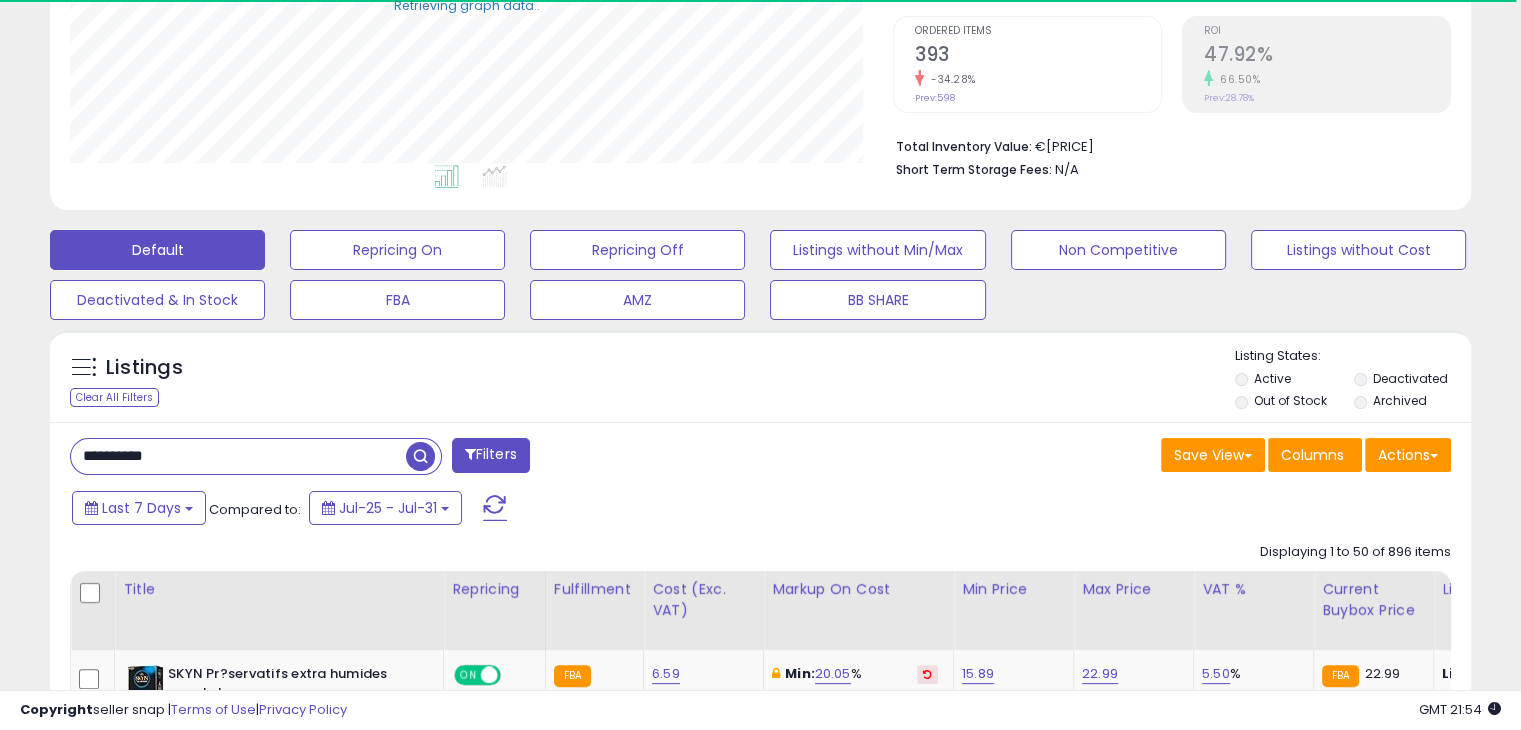 type on "**********" 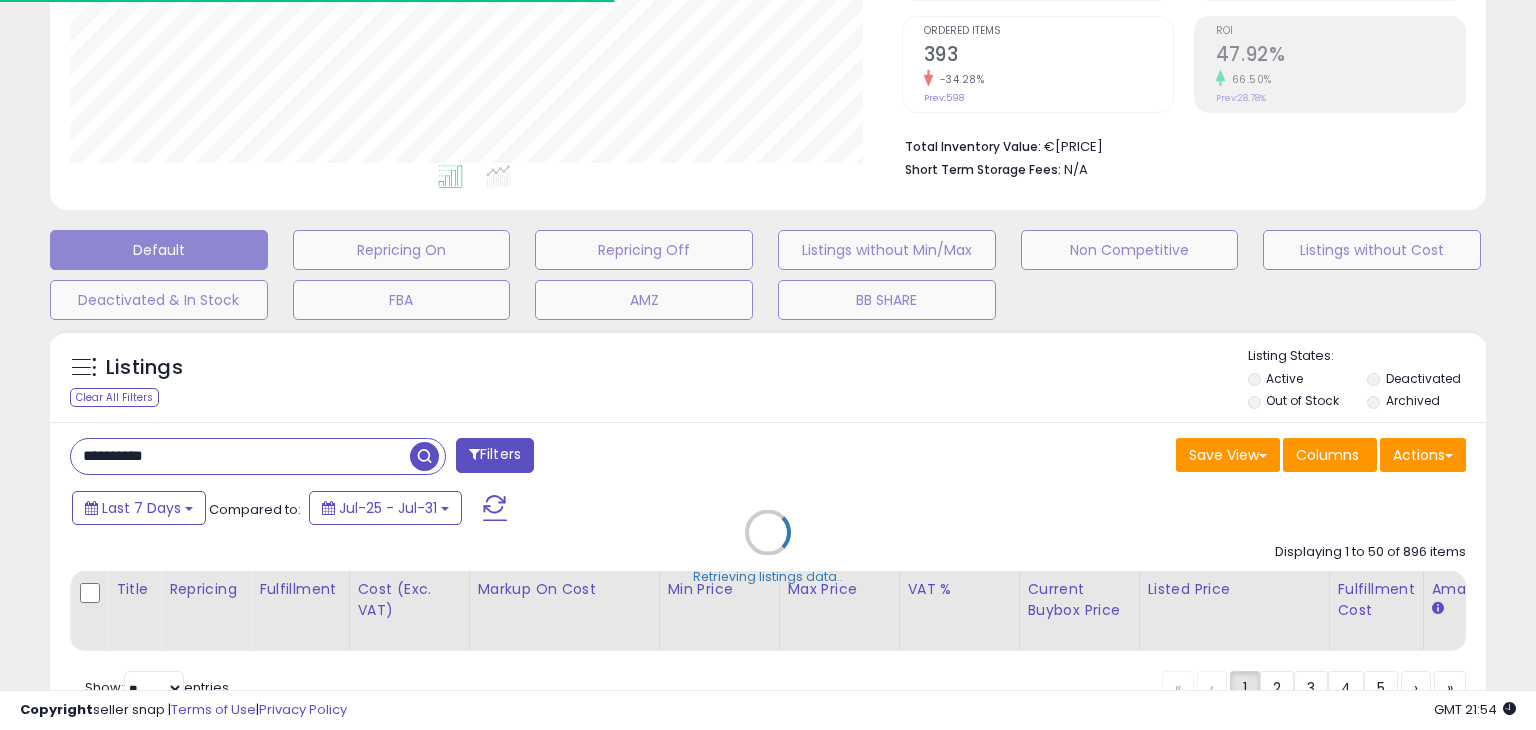 scroll, scrollTop: 999589, scrollLeft: 999168, axis: both 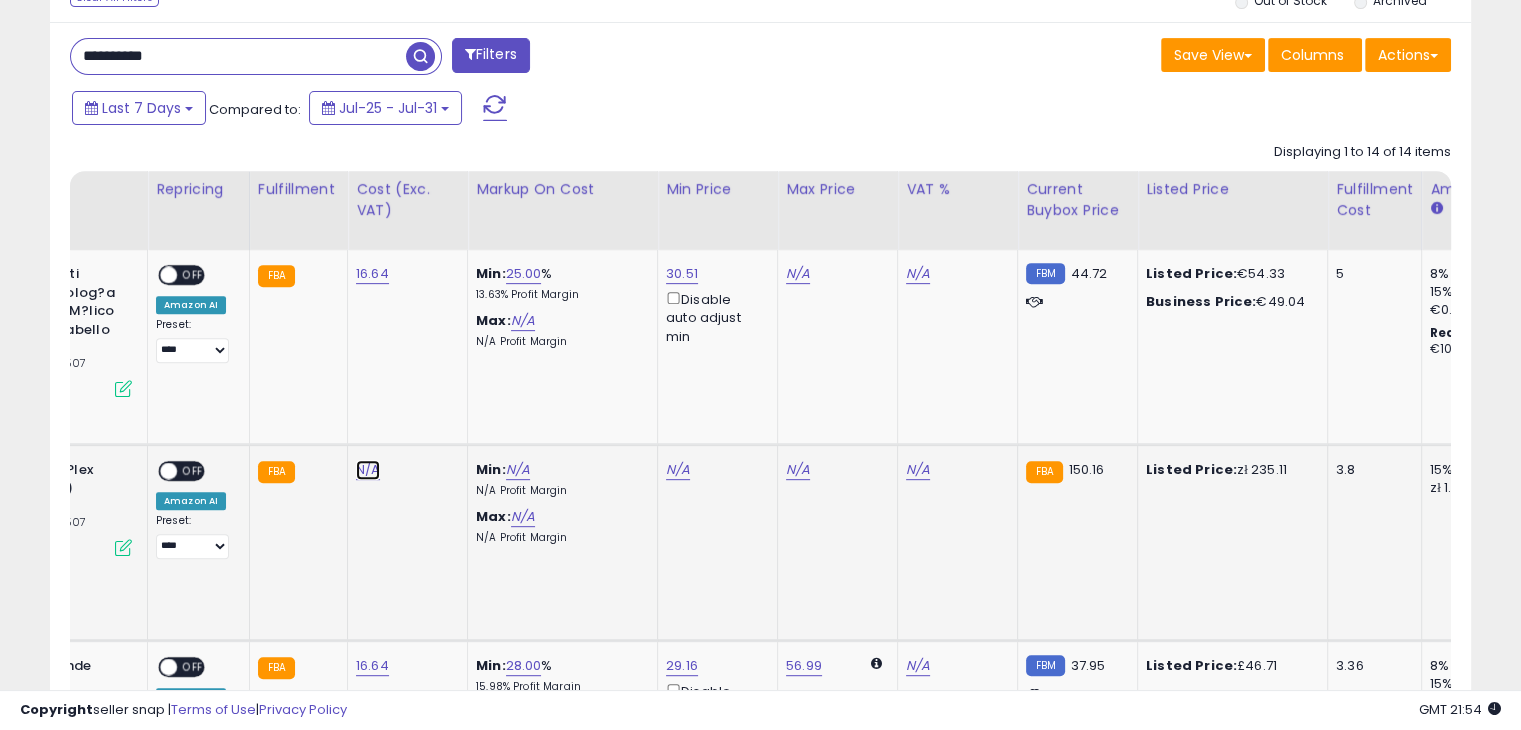 click on "N/A" at bounding box center (368, 470) 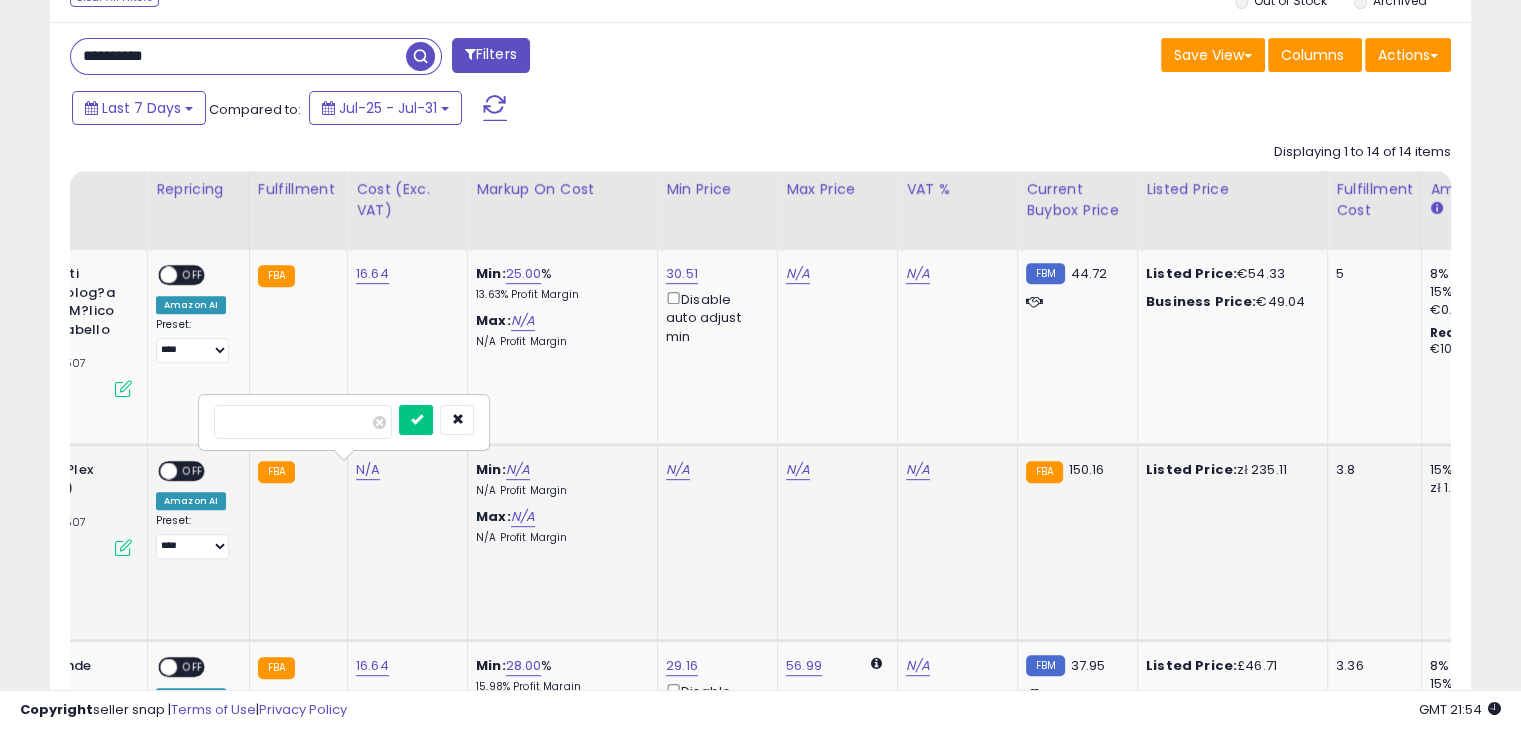 type on "**" 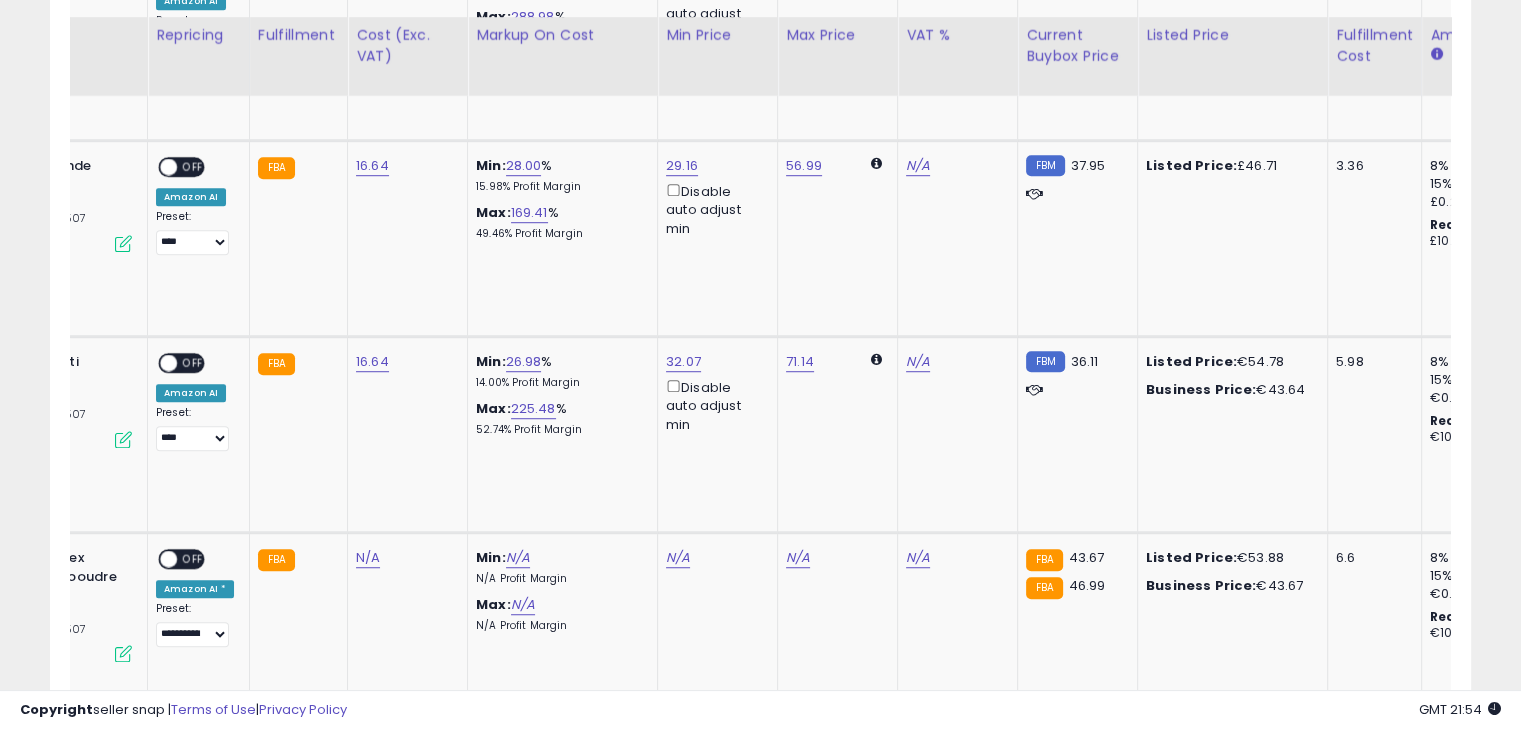 scroll, scrollTop: 1600, scrollLeft: 0, axis: vertical 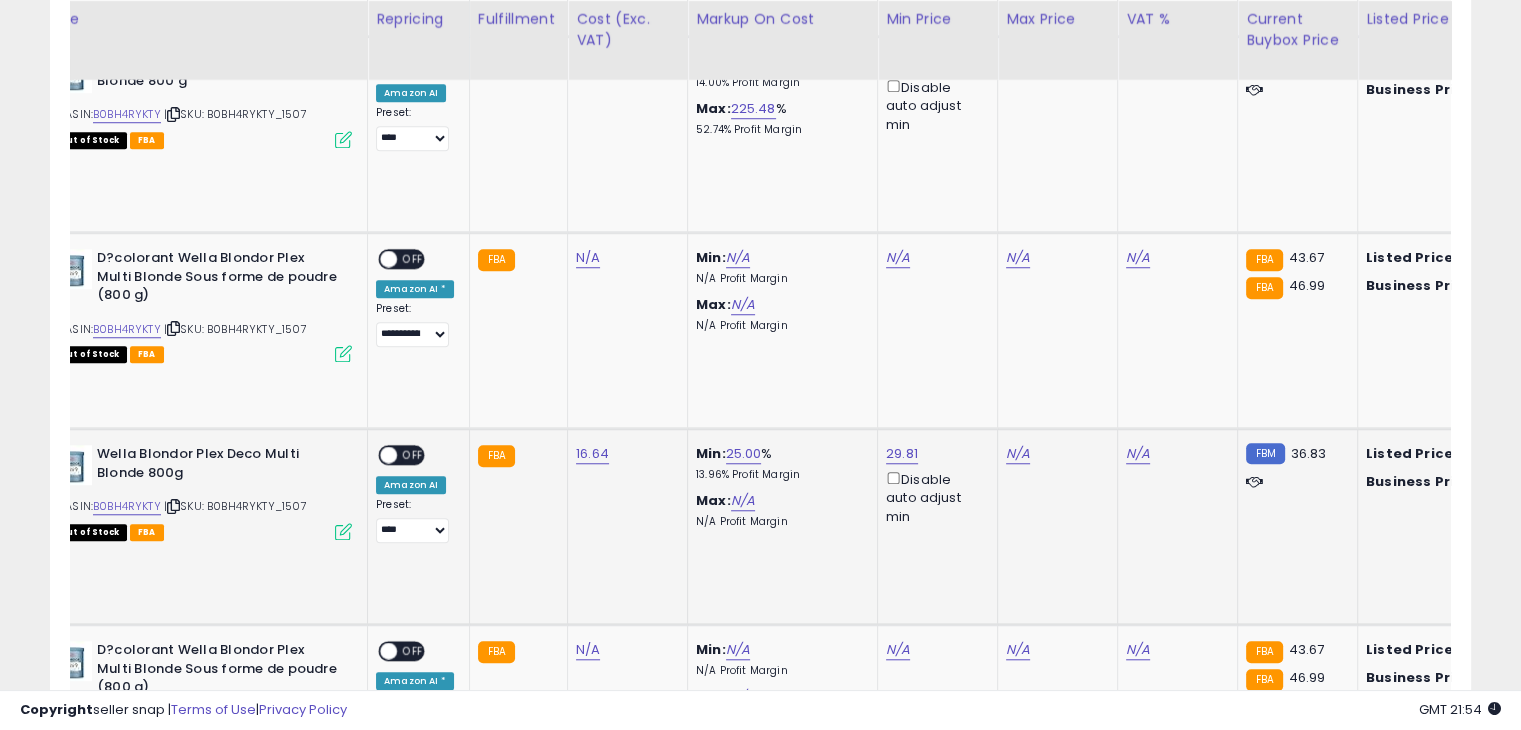 click on "16.64" 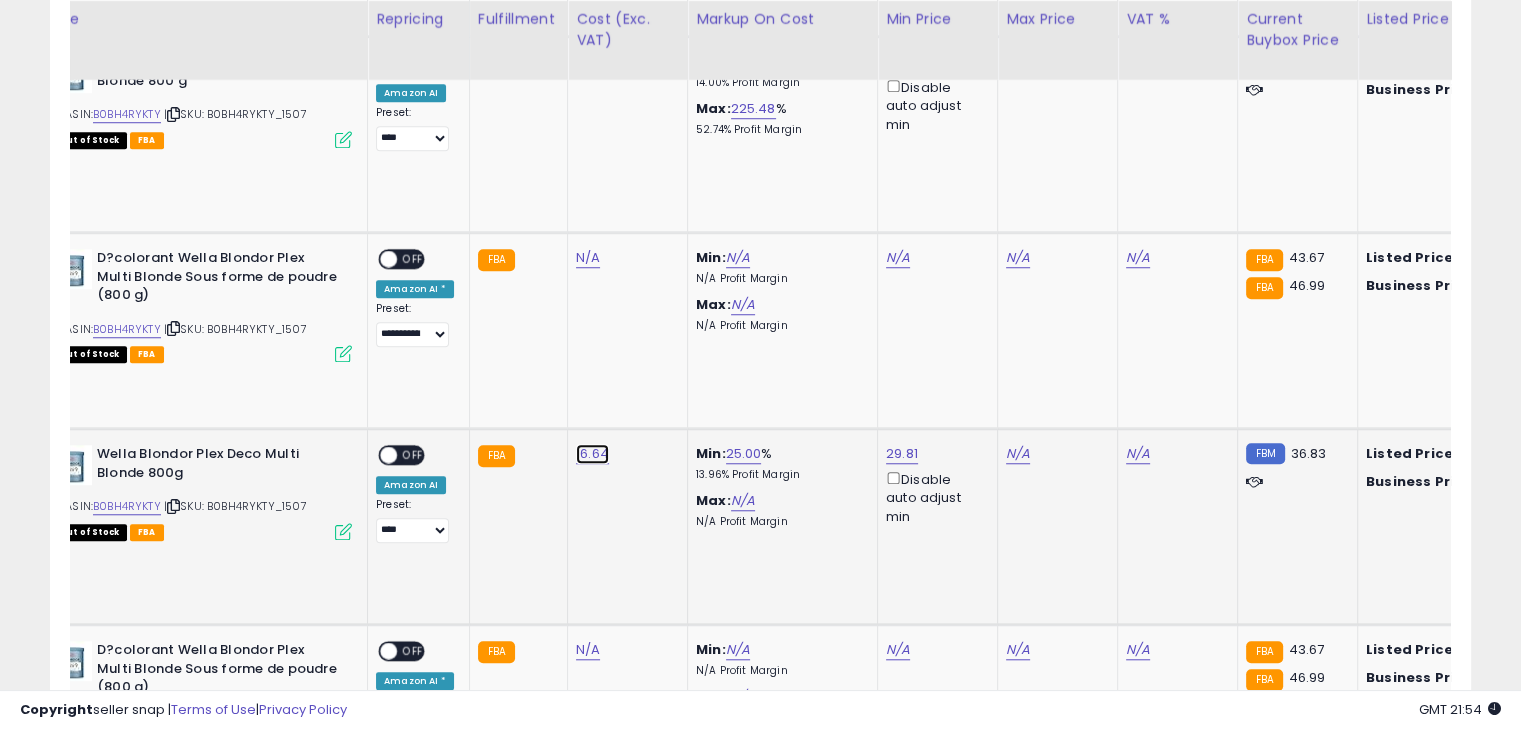 click on "16.64" at bounding box center [592, -526] 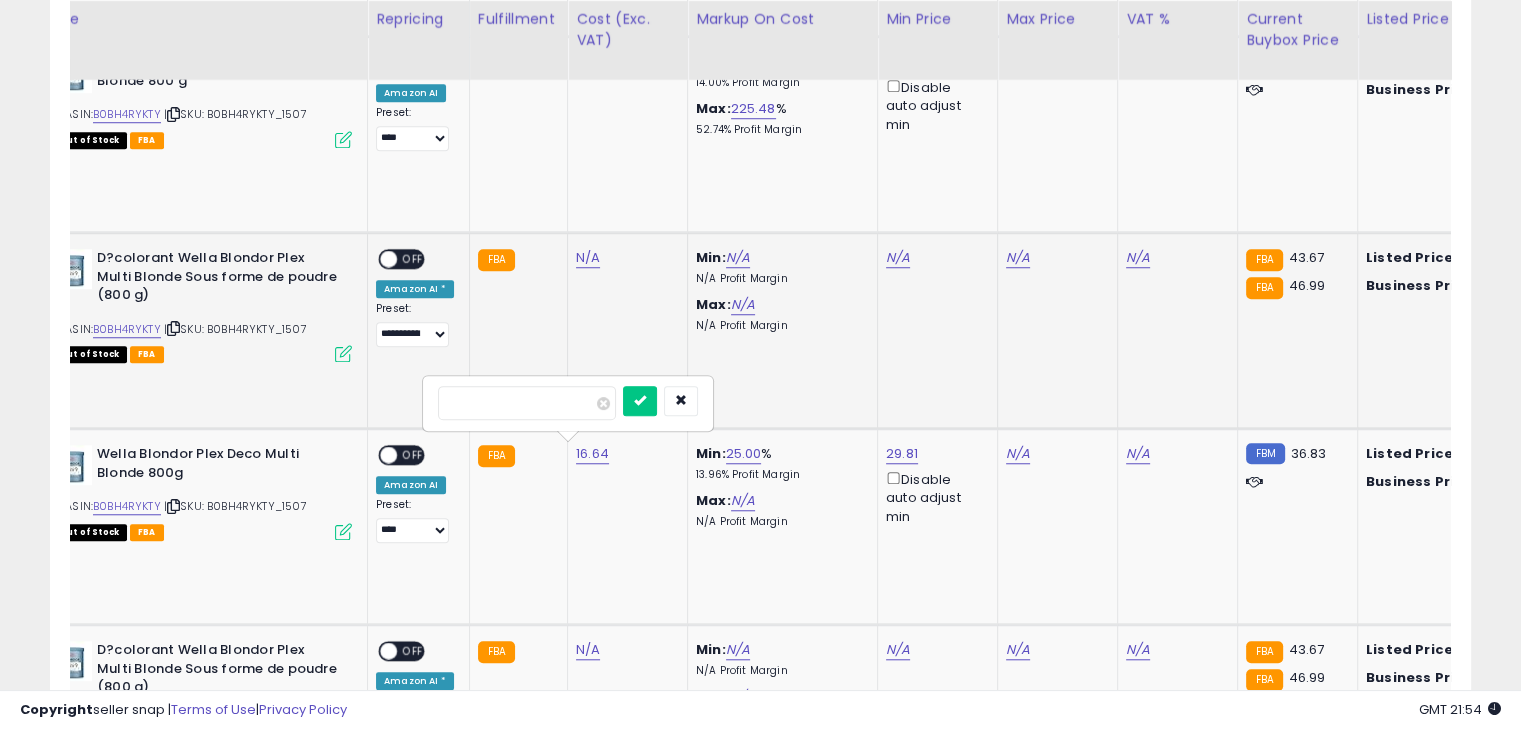 drag, startPoint x: 539, startPoint y: 409, endPoint x: 412, endPoint y: 406, distance: 127.03543 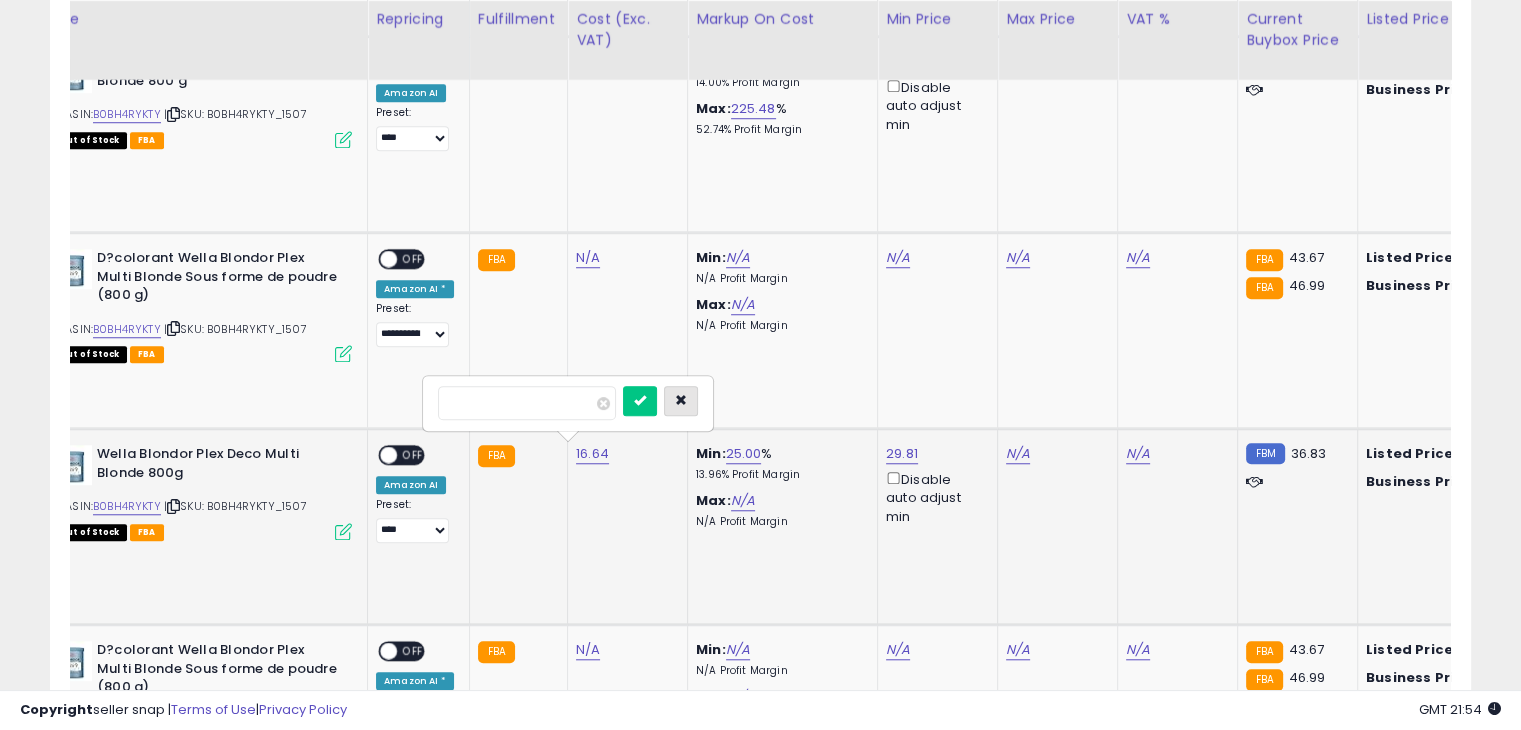 click at bounding box center (681, 400) 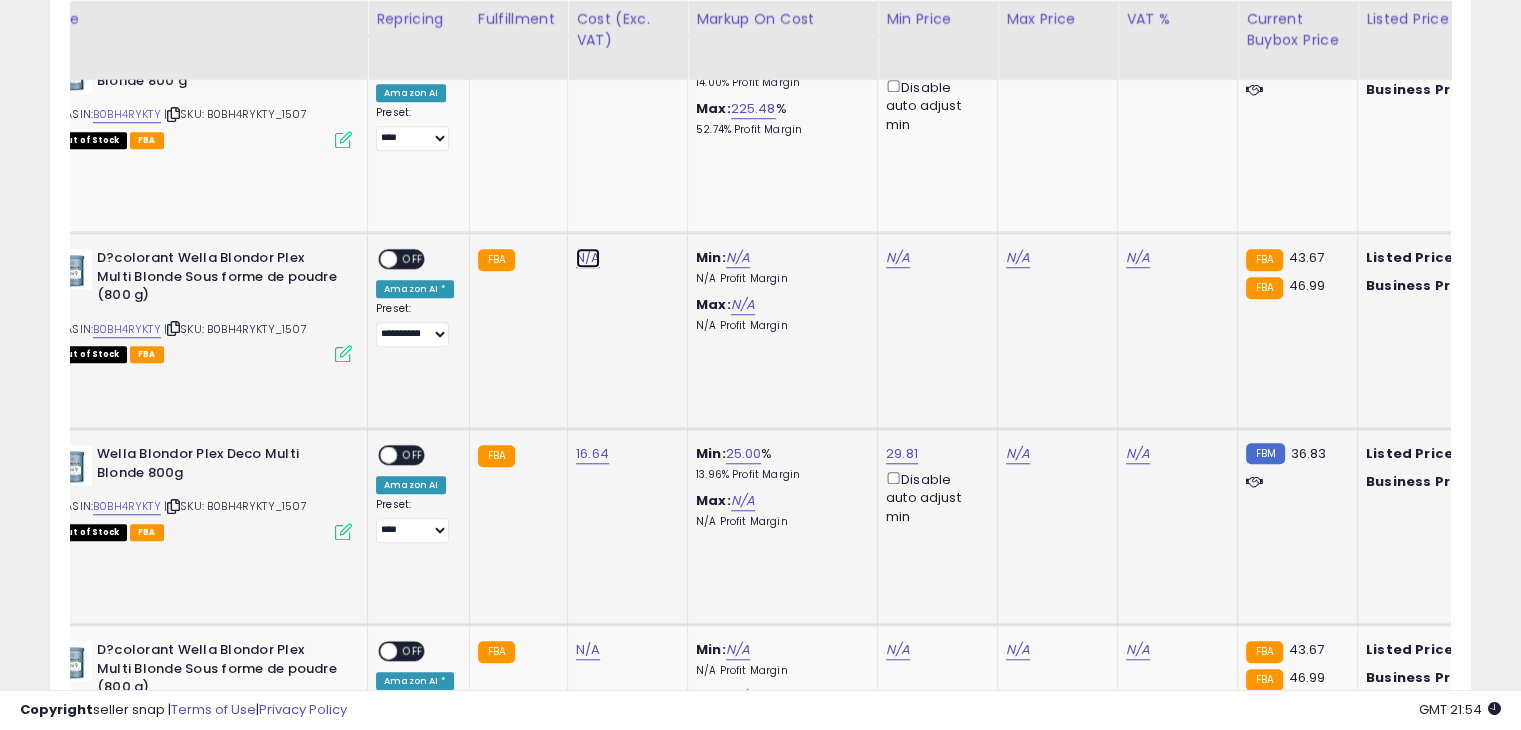 click on "N/A" at bounding box center [588, 258] 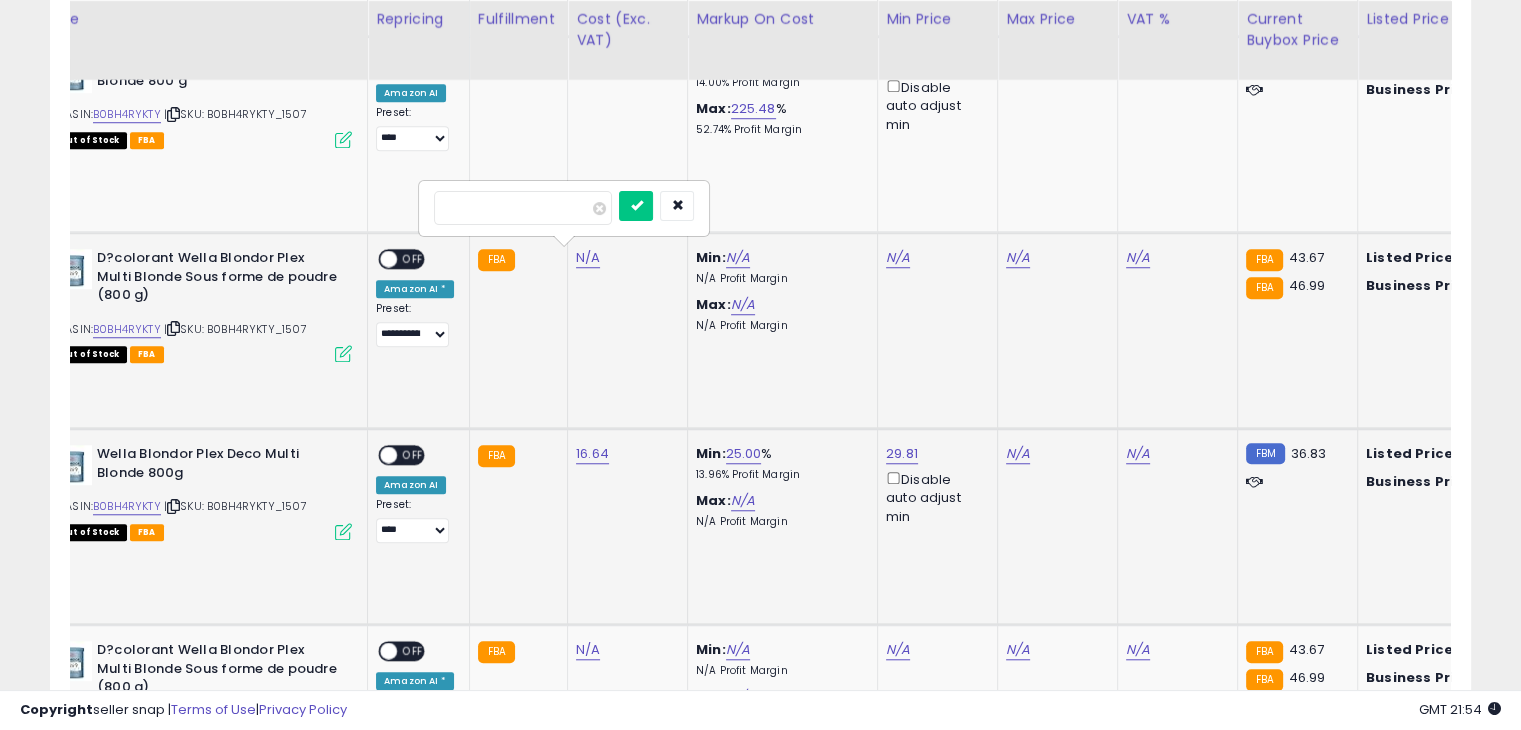 type on "*****" 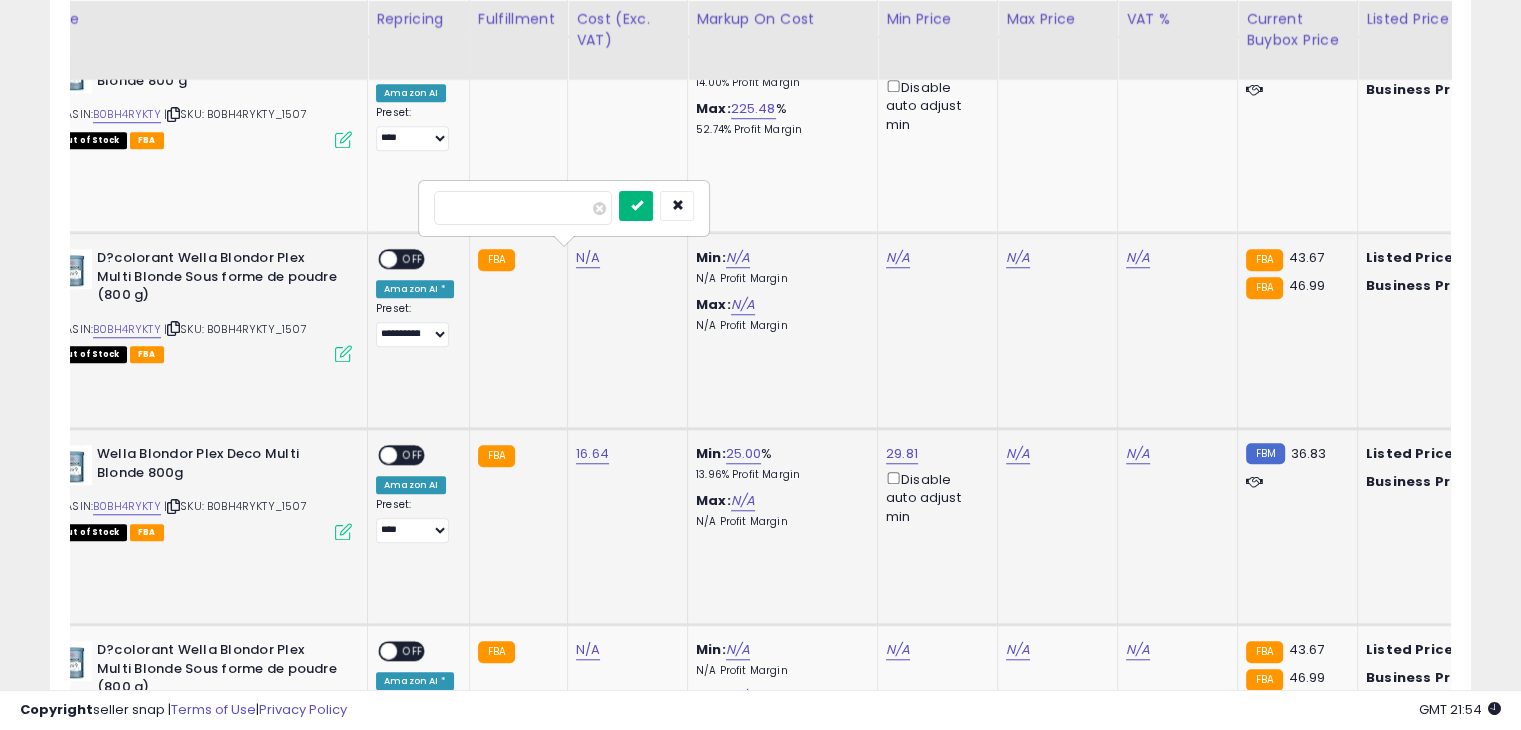 click at bounding box center (636, 206) 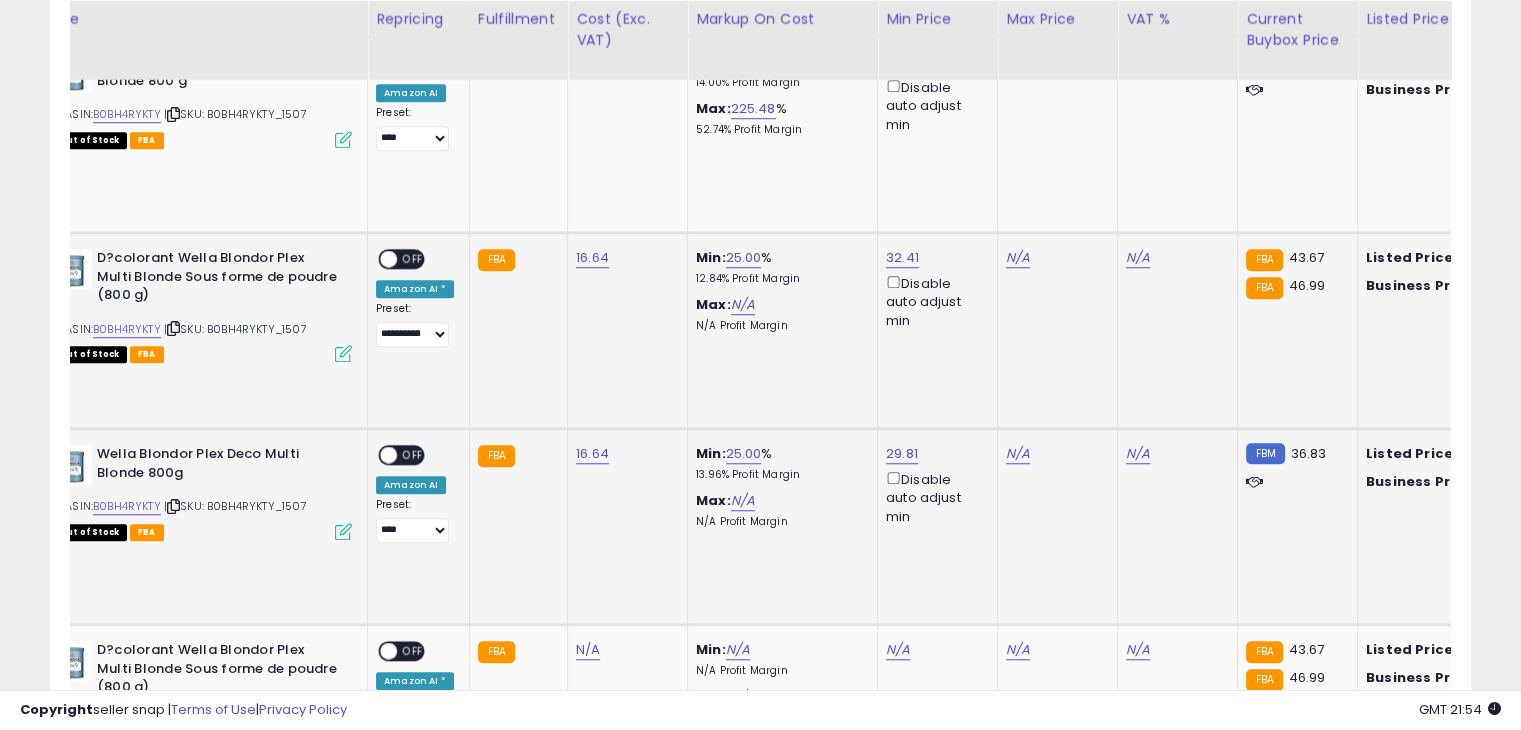 scroll, scrollTop: 0, scrollLeft: 114, axis: horizontal 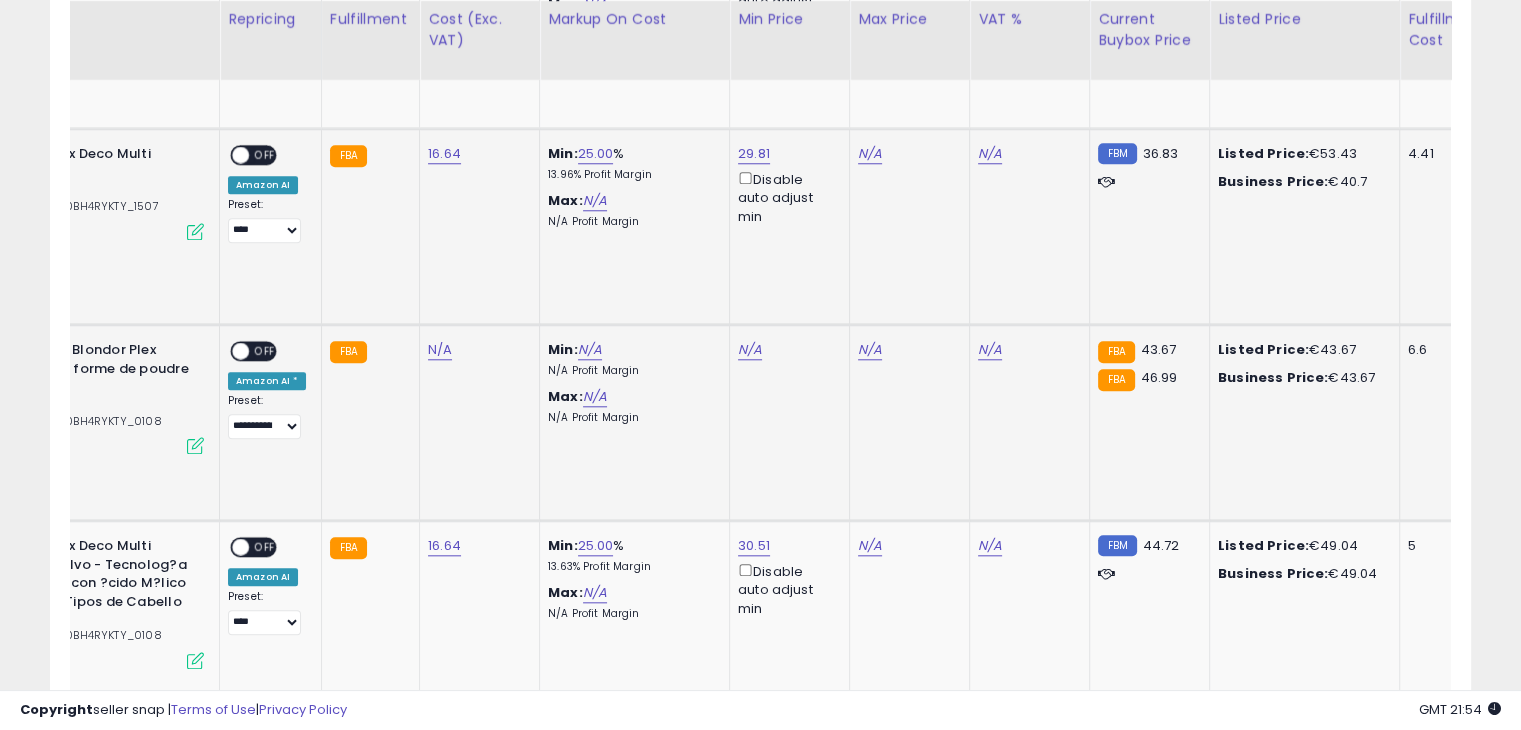 drag, startPoint x: 406, startPoint y: 340, endPoint x: 433, endPoint y: 343, distance: 27.166155 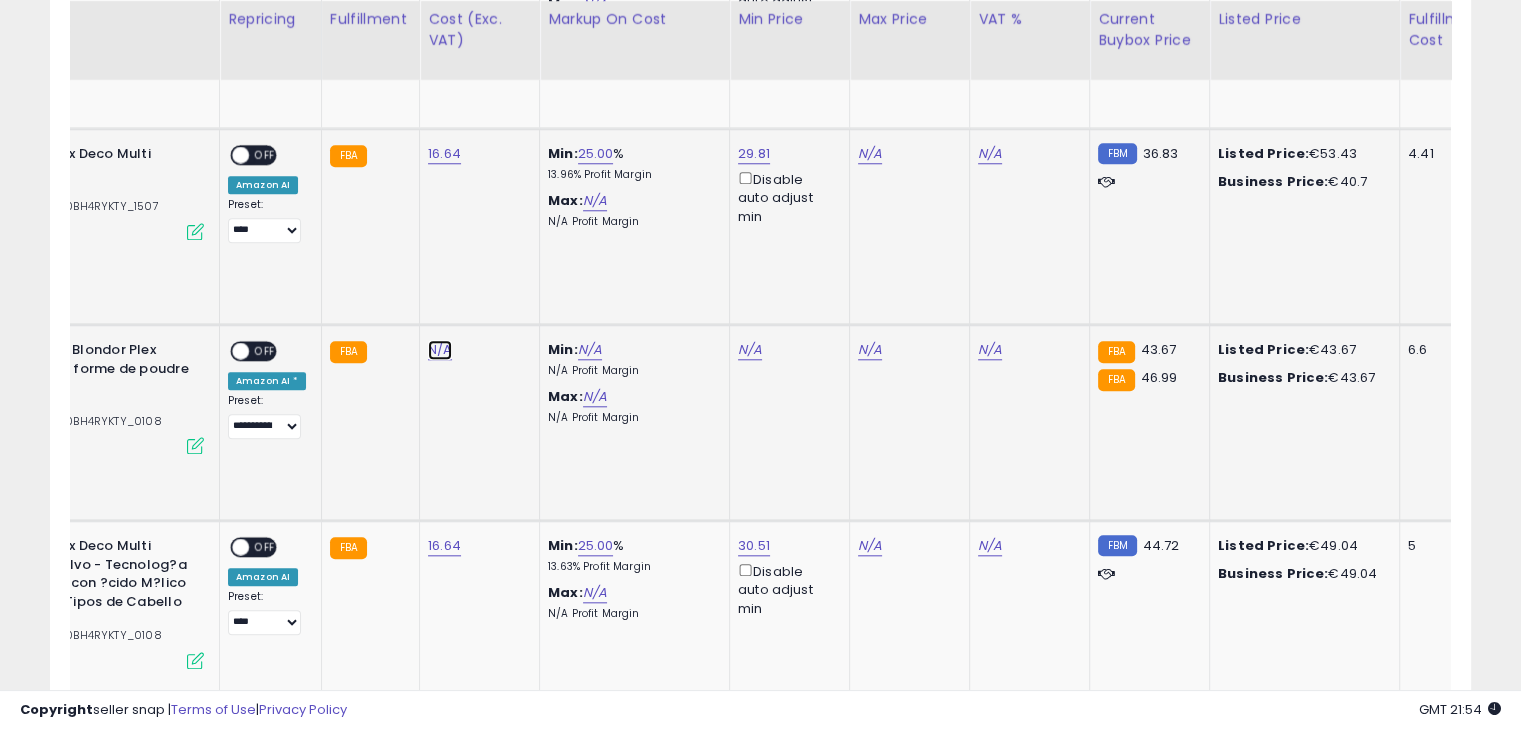 click on "N/A" at bounding box center [440, 350] 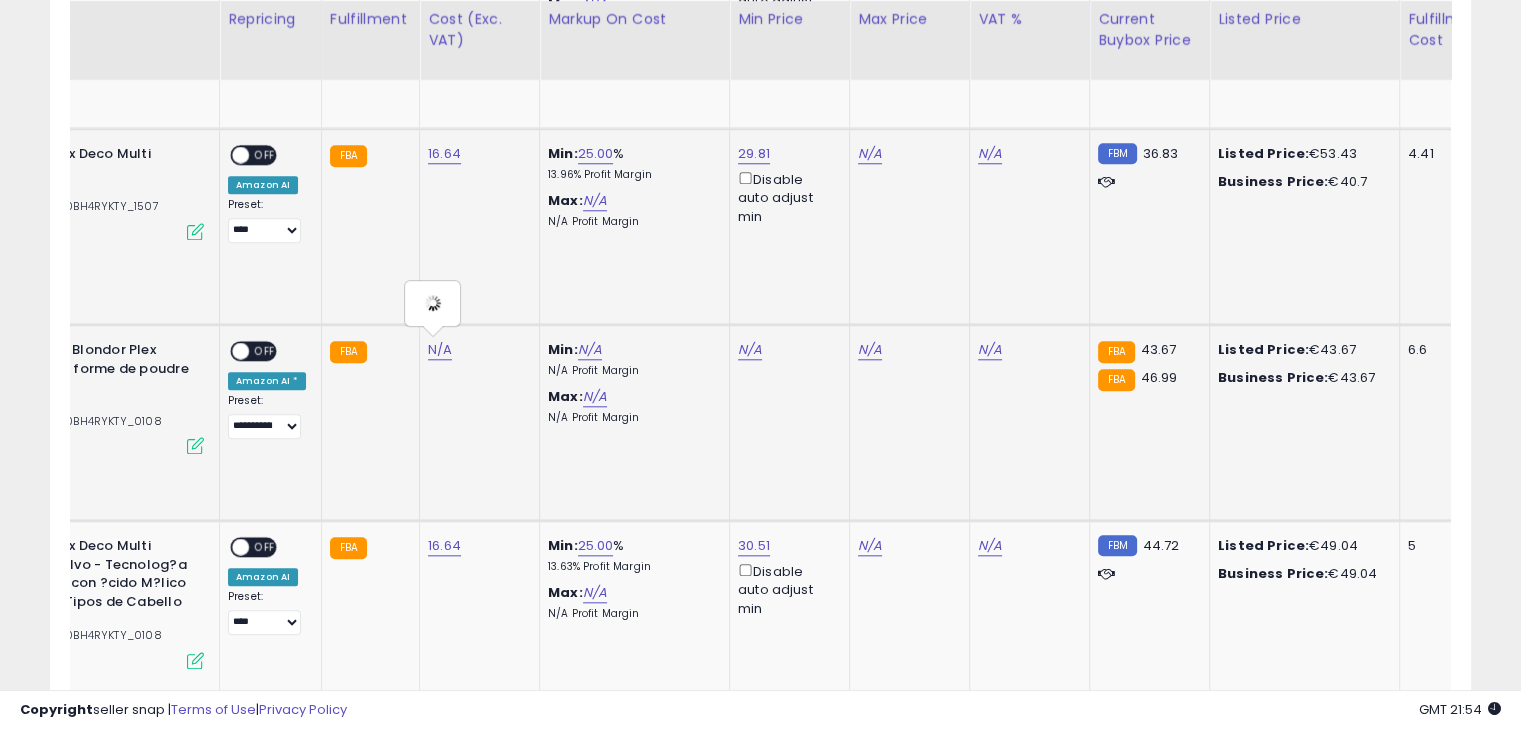 paste on "*****" 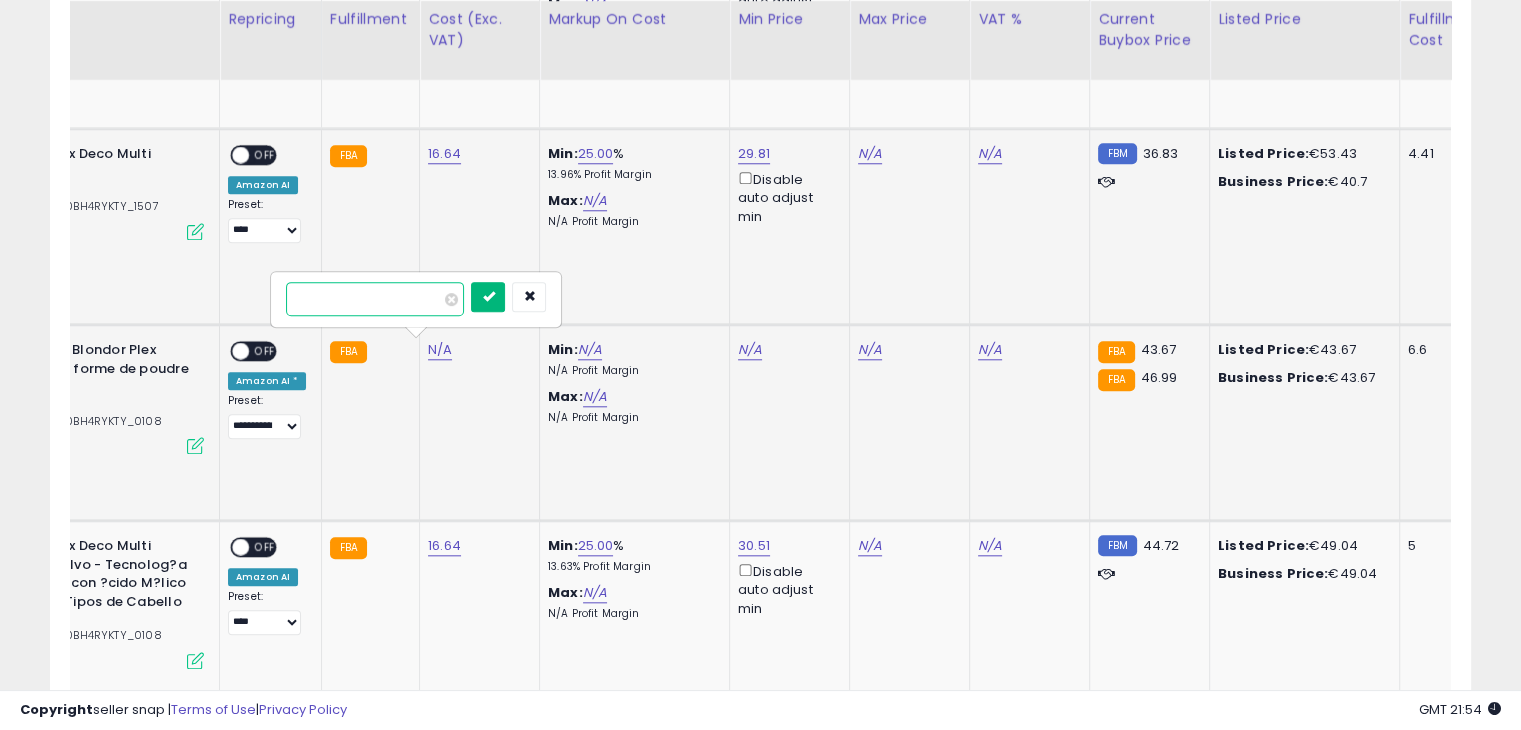 type on "*****" 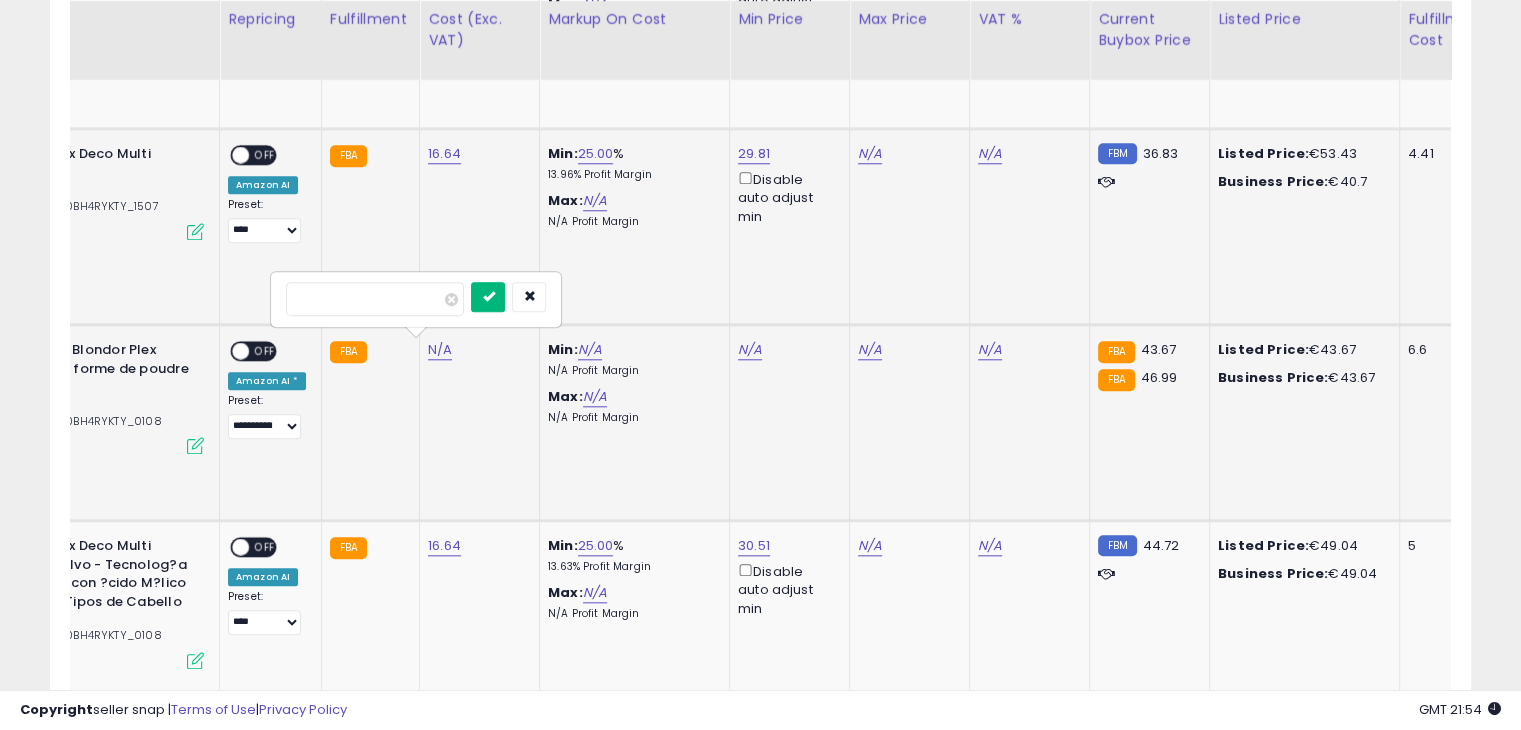 click at bounding box center [488, 296] 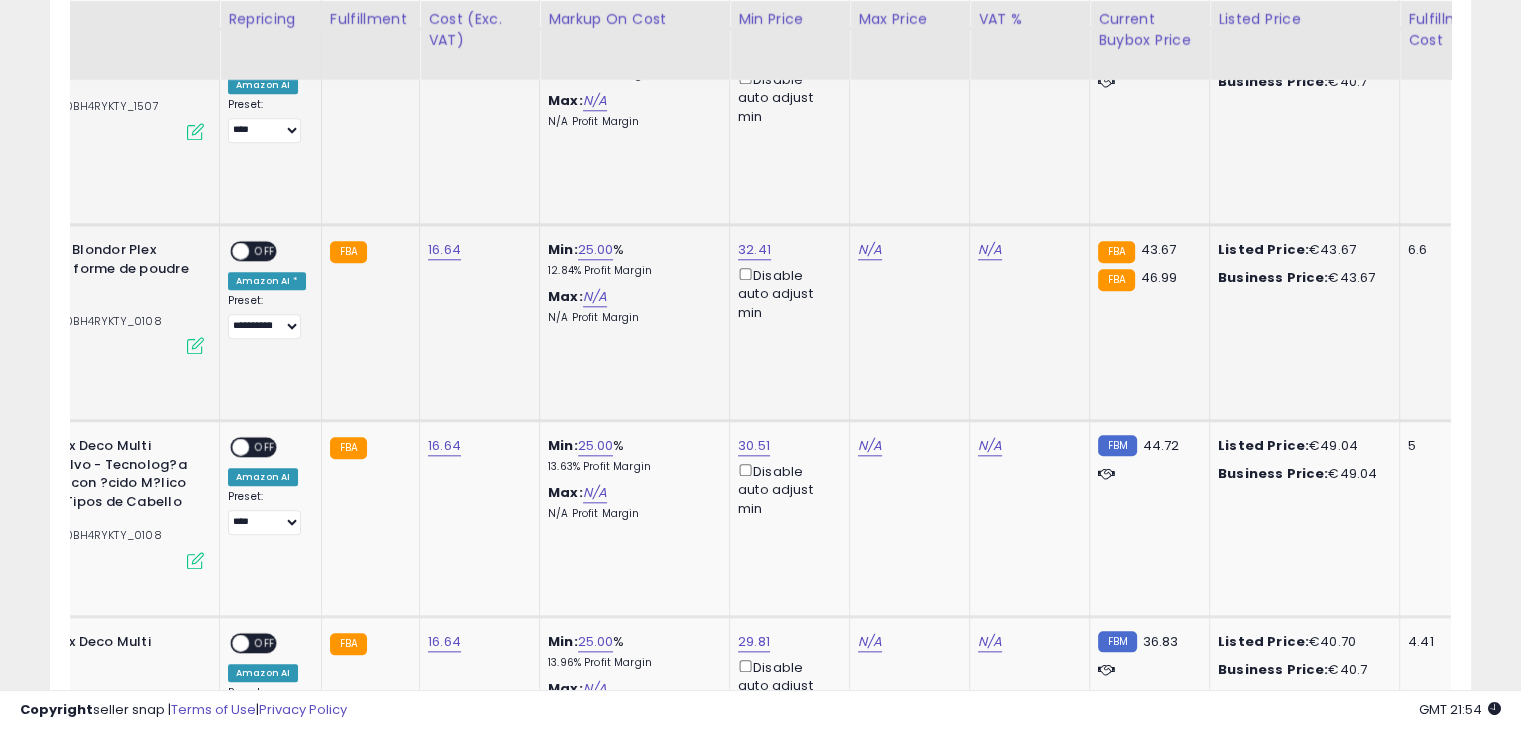 drag, startPoint x: 656, startPoint y: 352, endPoint x: 645, endPoint y: 351, distance: 11.045361 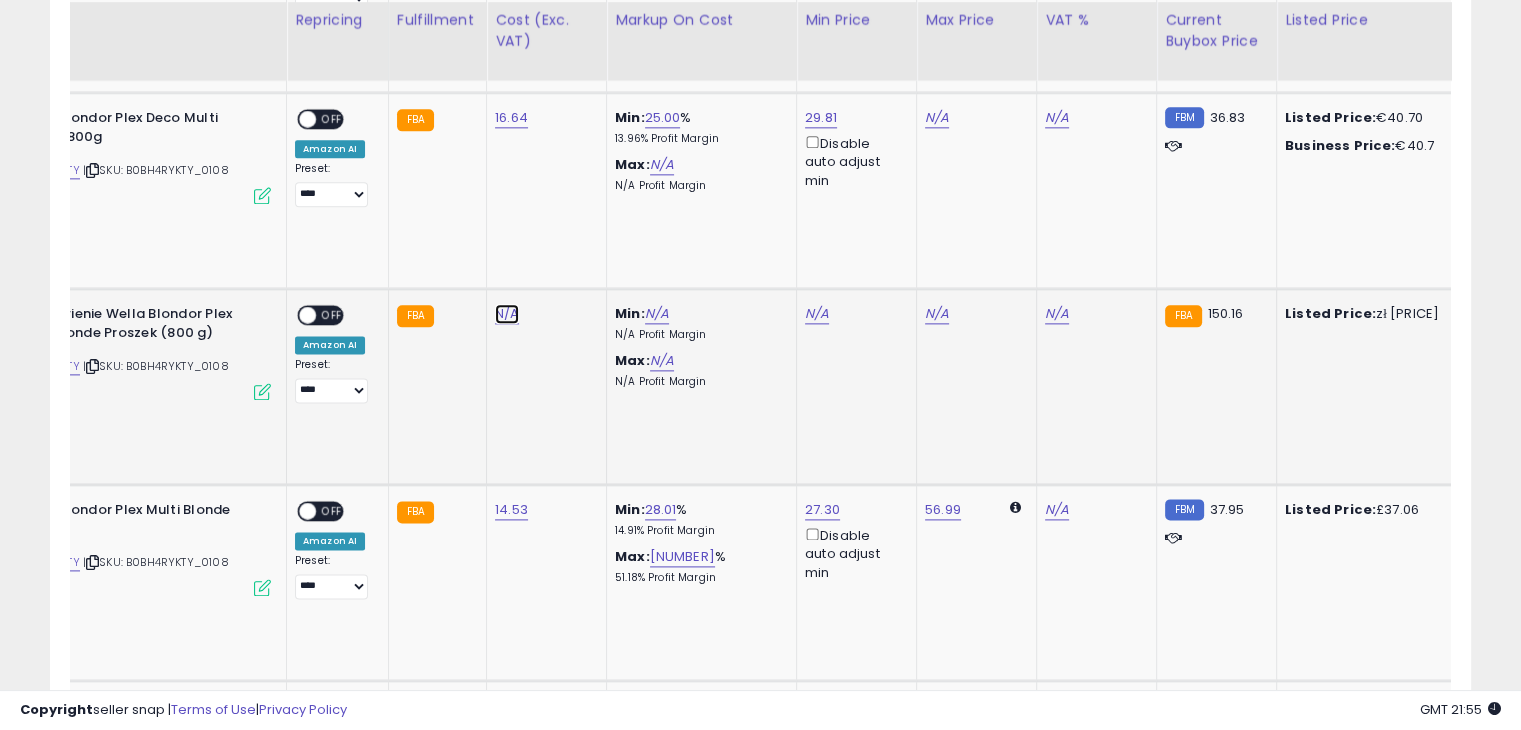 click on "N/A" at bounding box center [507, 314] 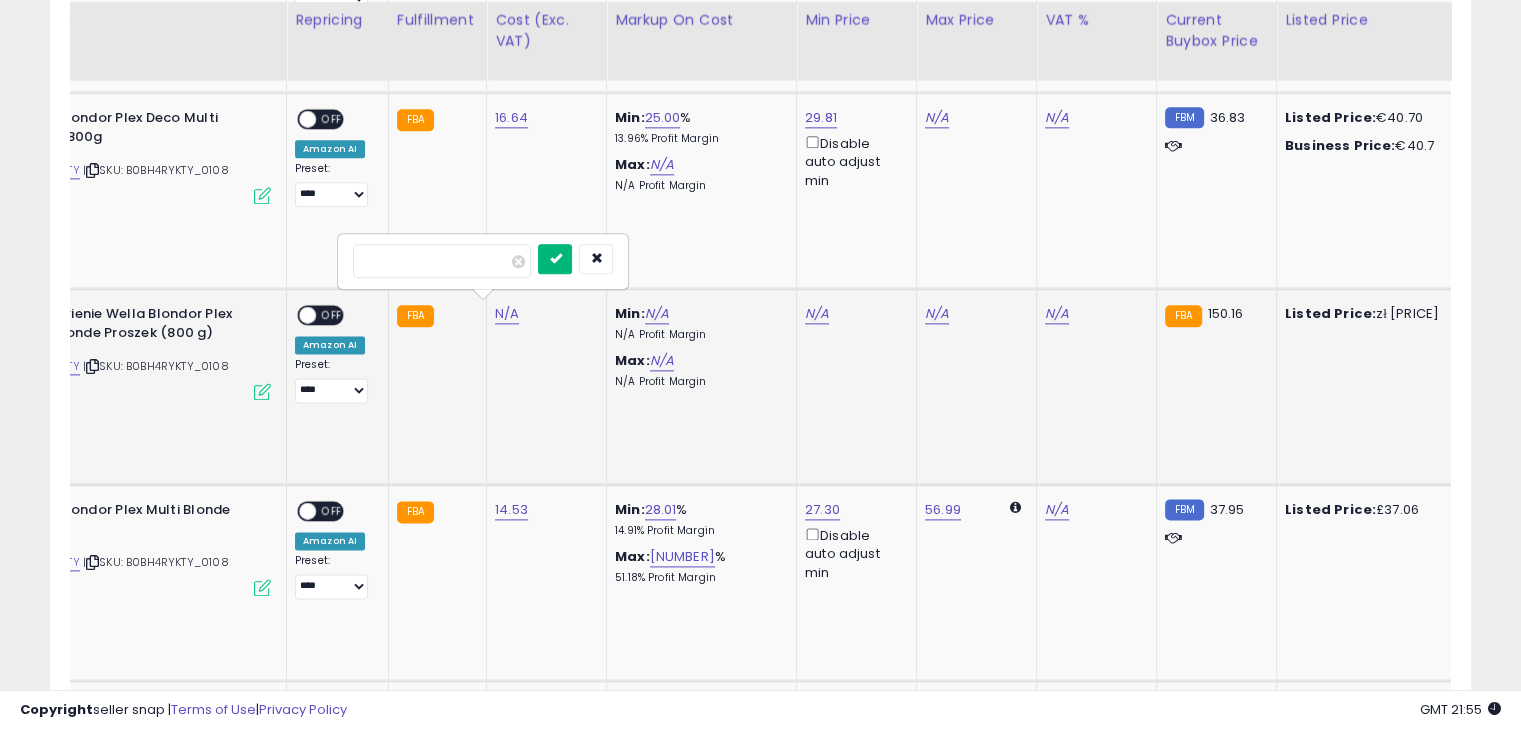 type on "*****" 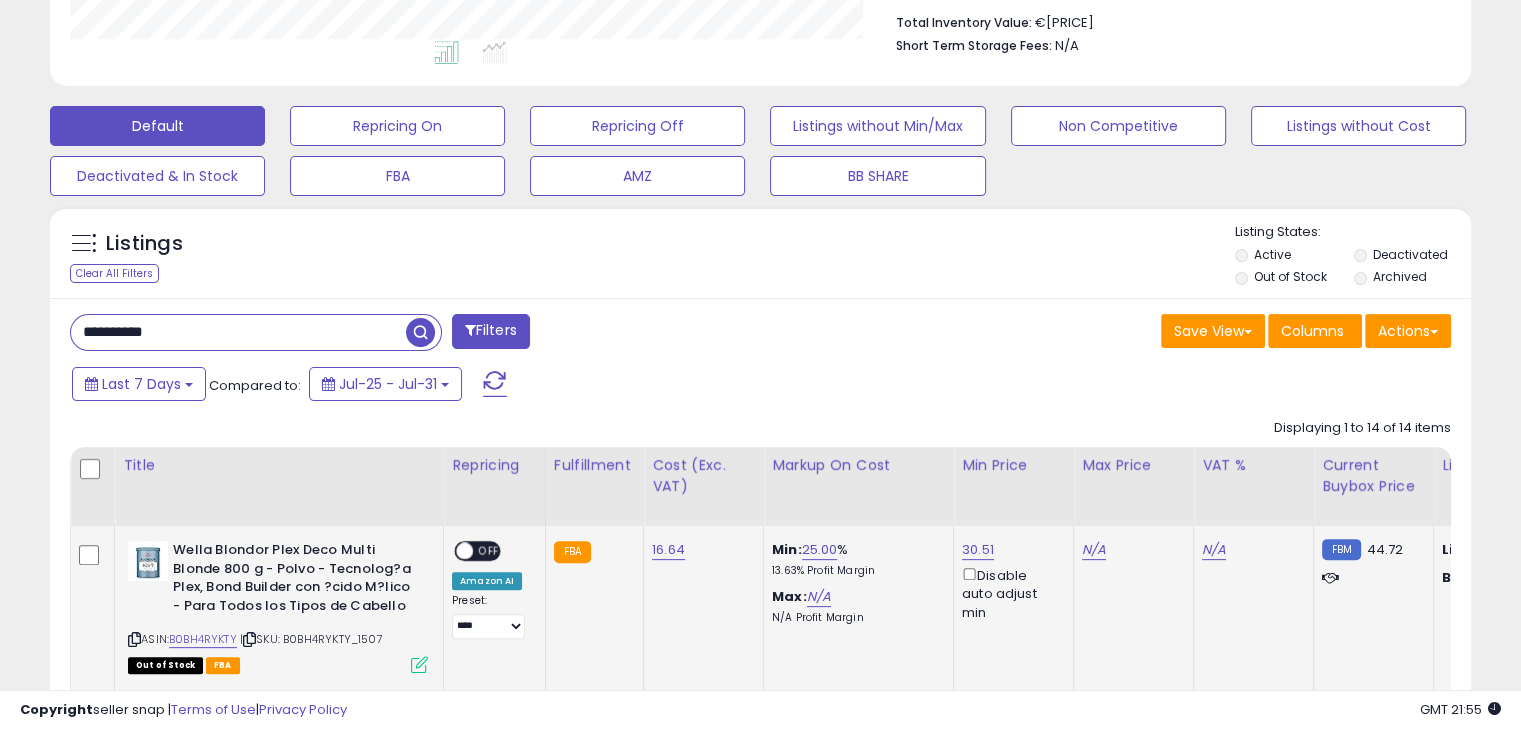 click at bounding box center (134, 639) 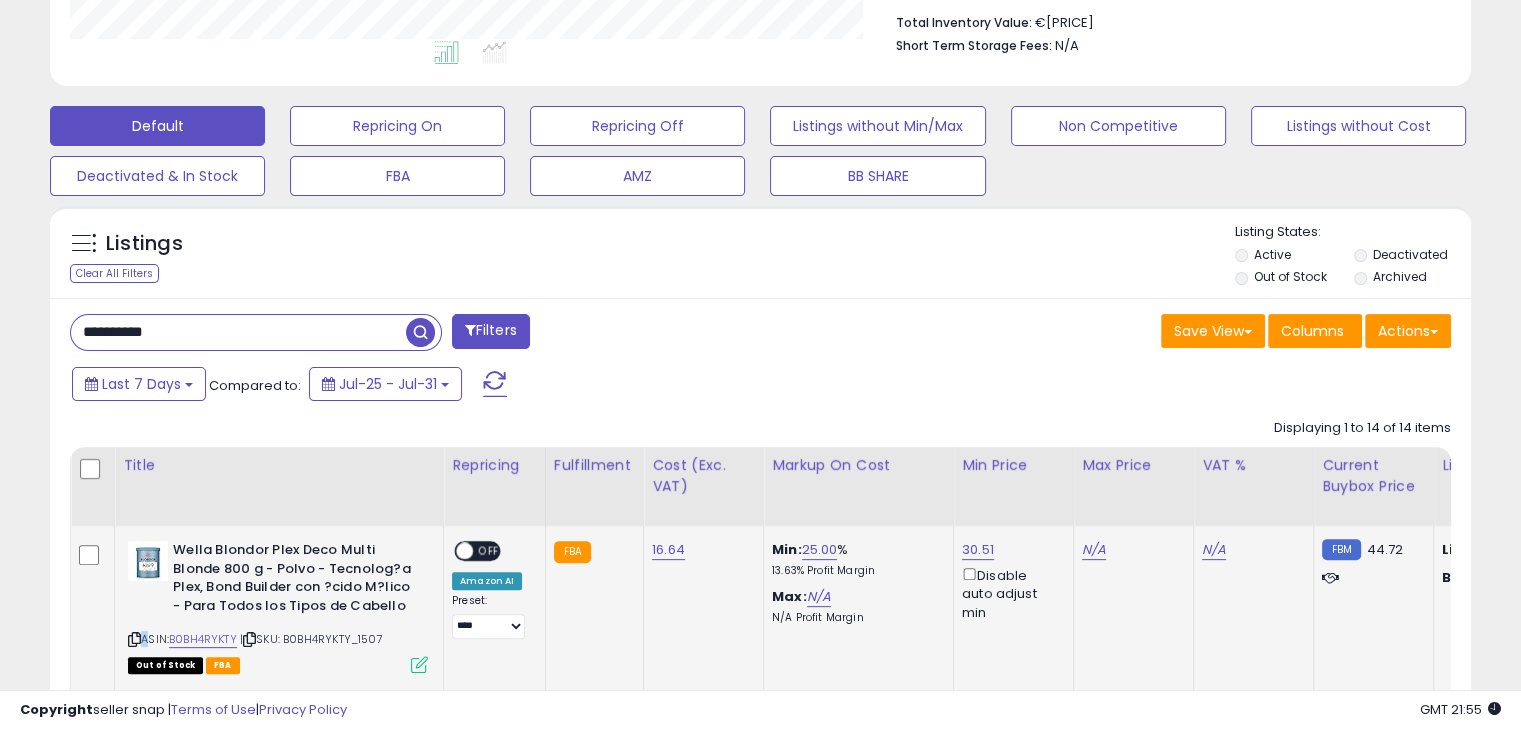 click at bounding box center [134, 639] 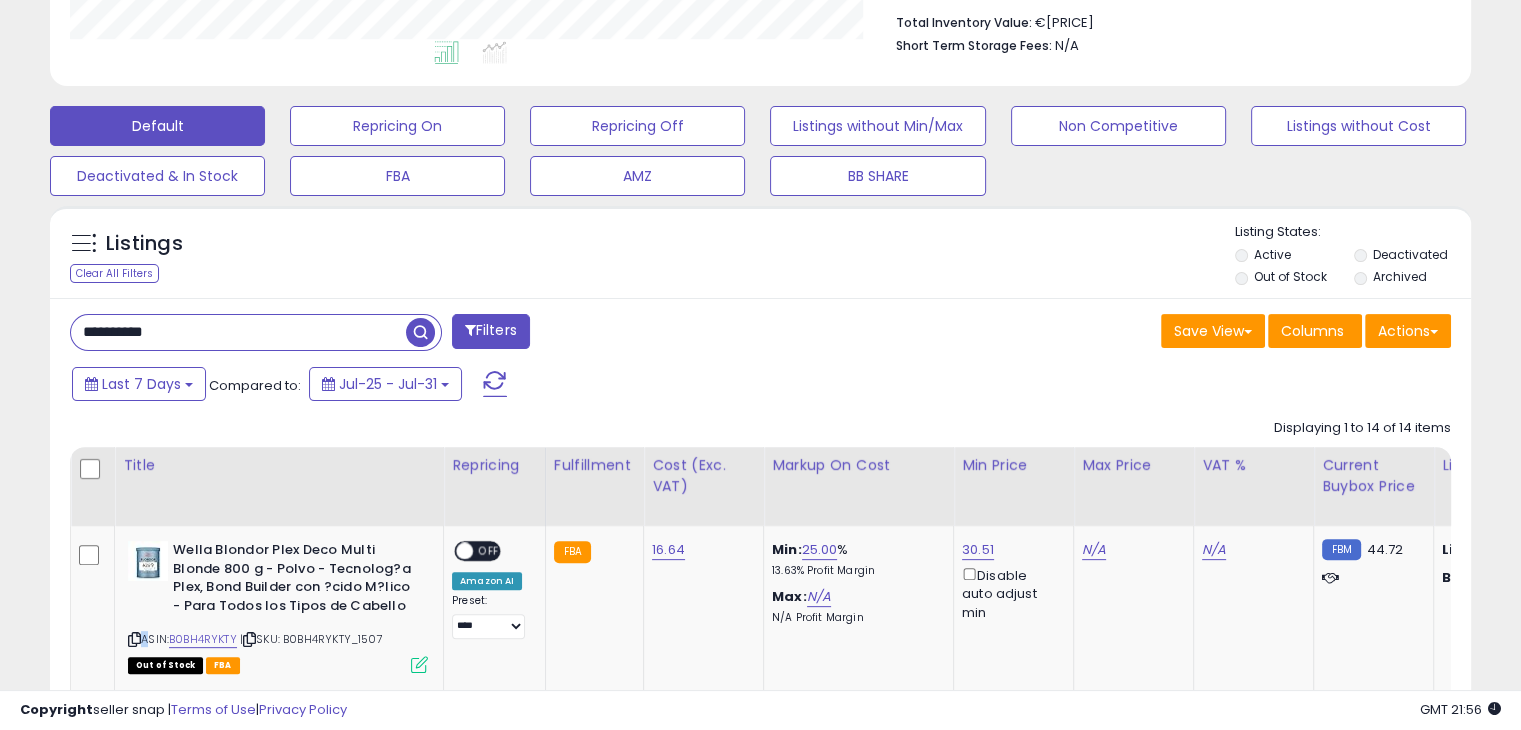 drag, startPoint x: 240, startPoint y: 293, endPoint x: 216, endPoint y: 324, distance: 39.20459 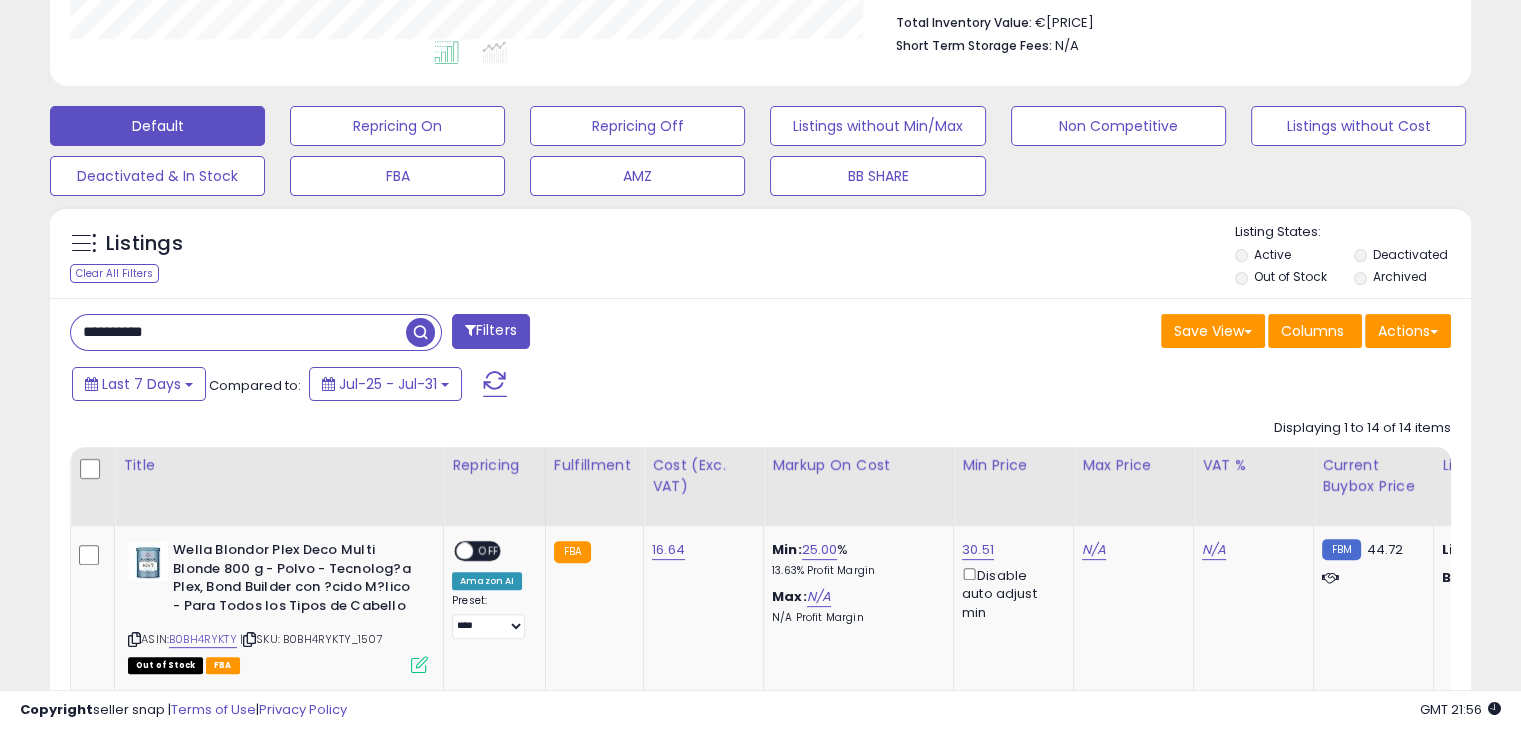 click on "**********" at bounding box center (238, 332) 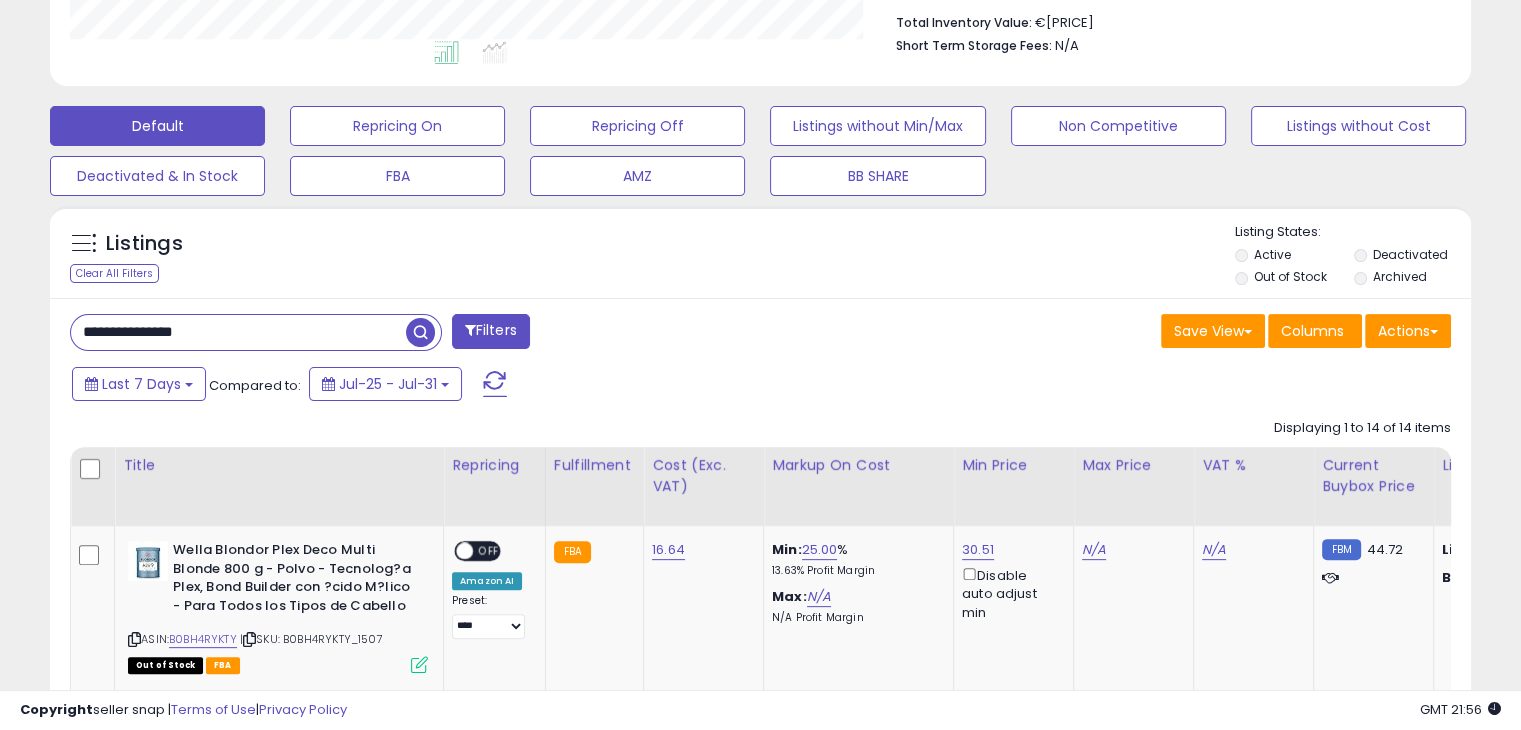 type on "**********" 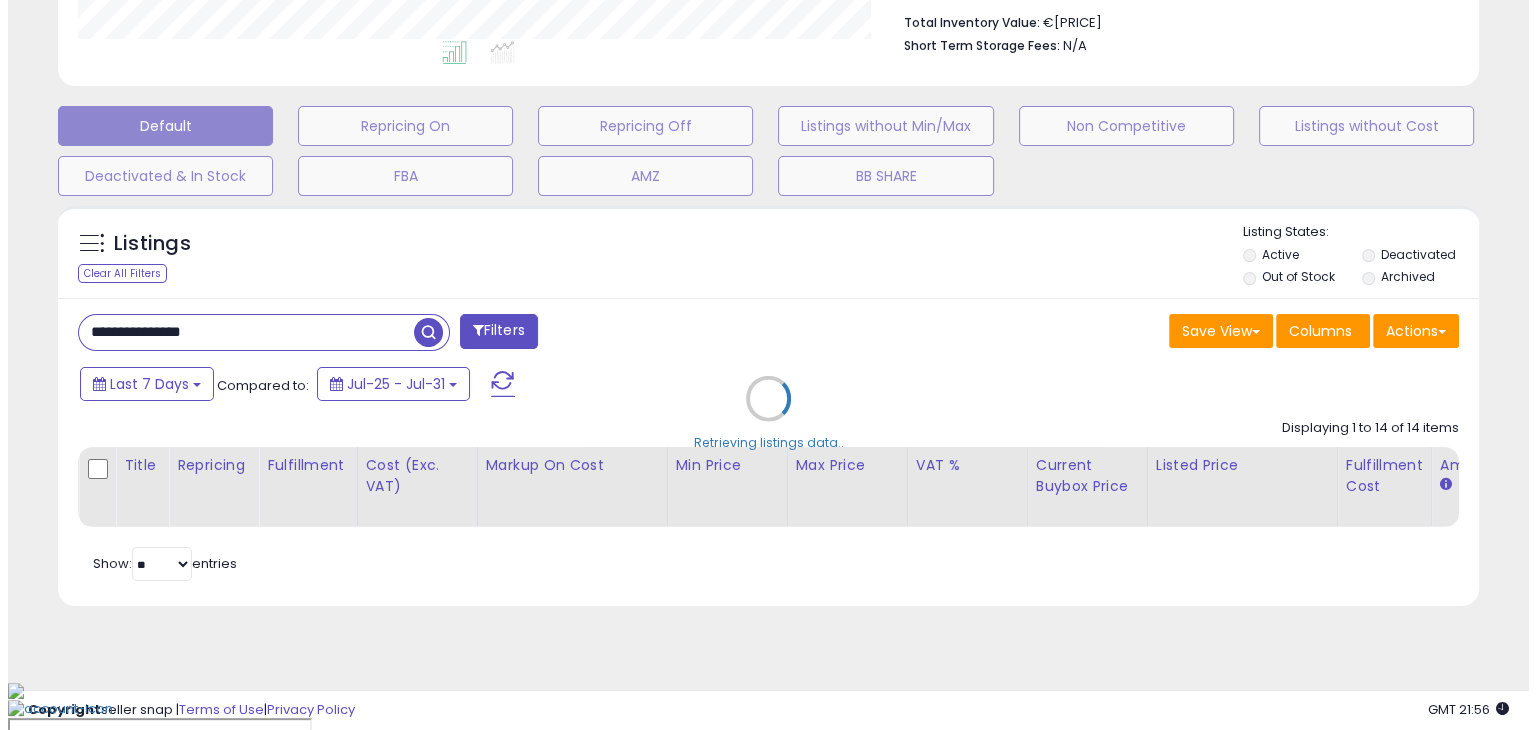 scroll, scrollTop: 489, scrollLeft: 0, axis: vertical 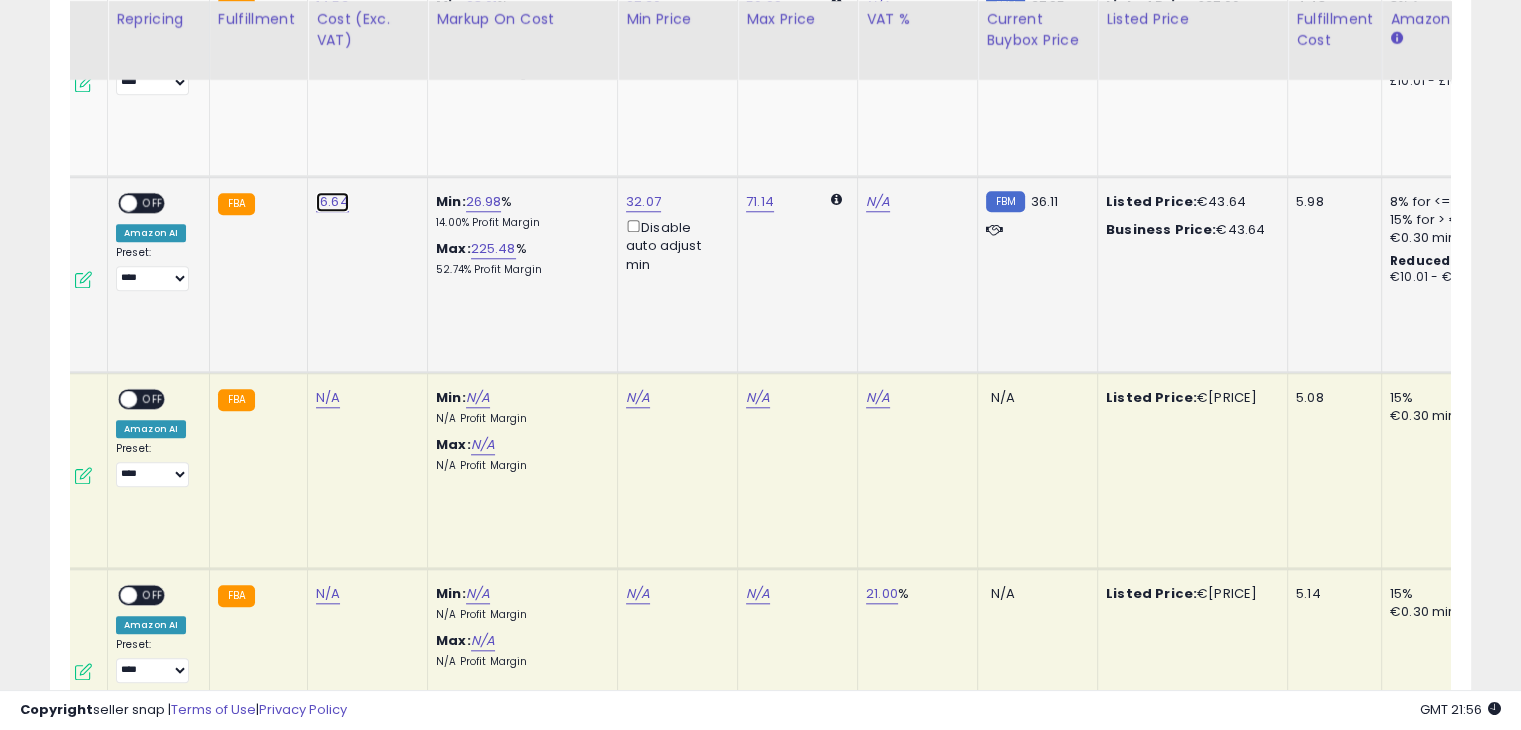click on "16.64" at bounding box center [332, -778] 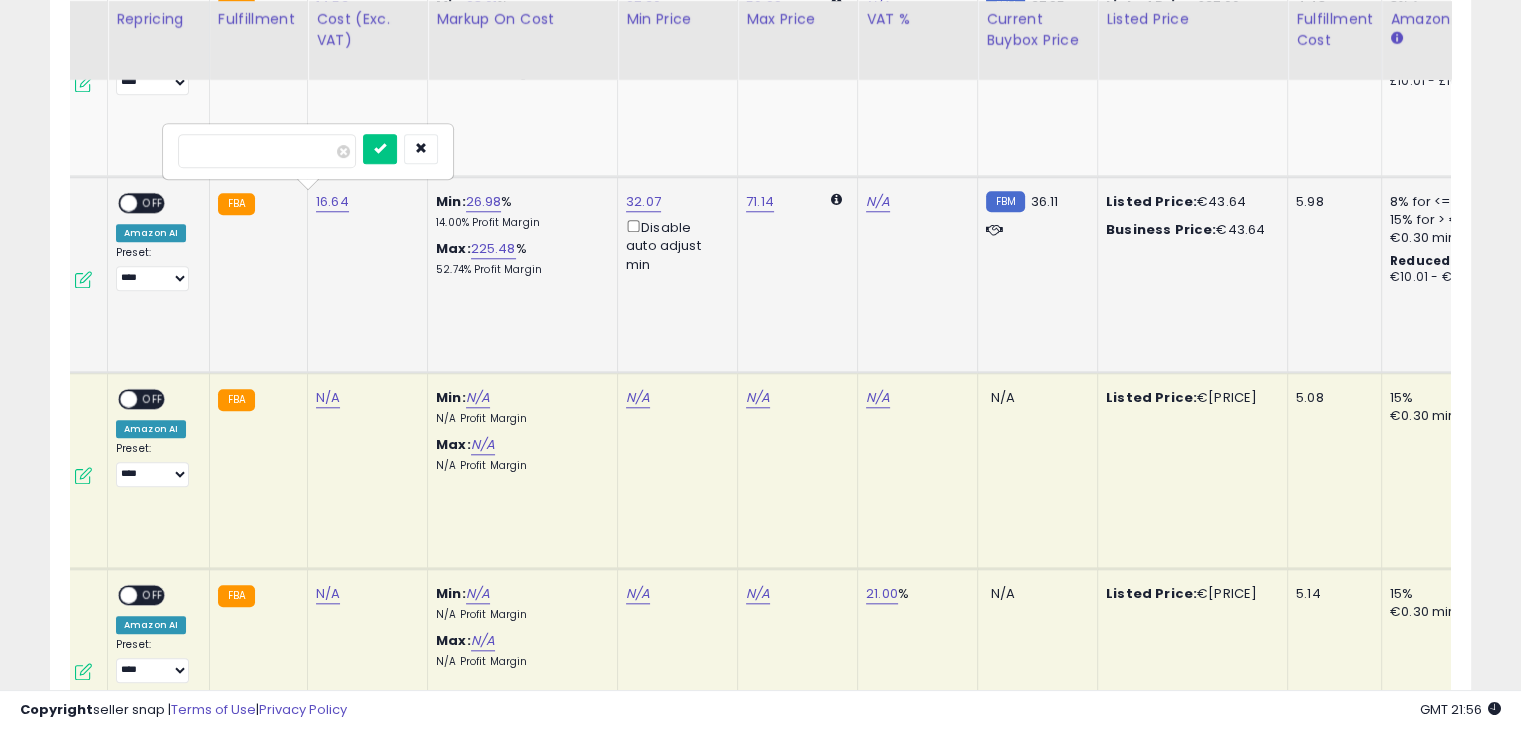 drag, startPoint x: 283, startPoint y: 154, endPoint x: 167, endPoint y: 153, distance: 116.00431 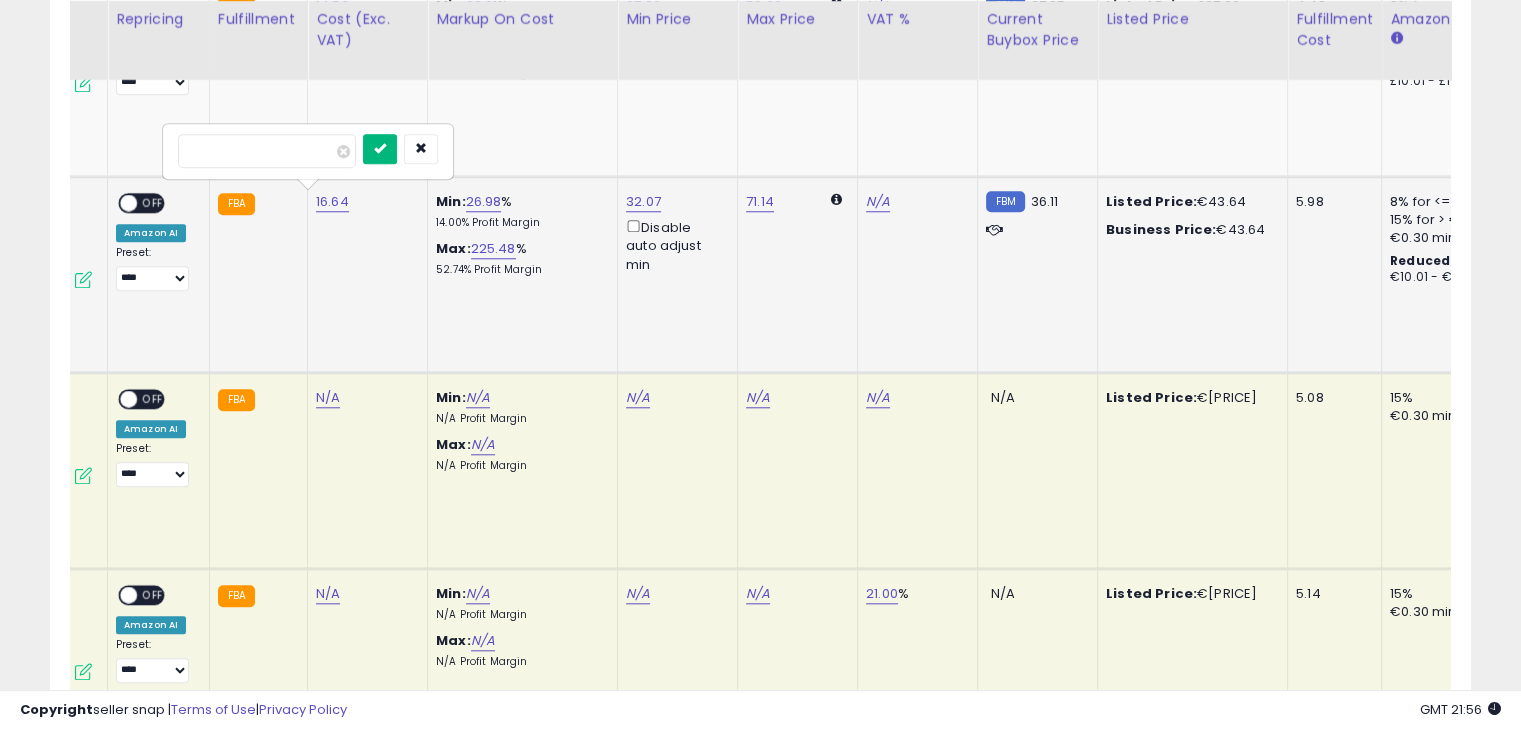 click at bounding box center (380, 149) 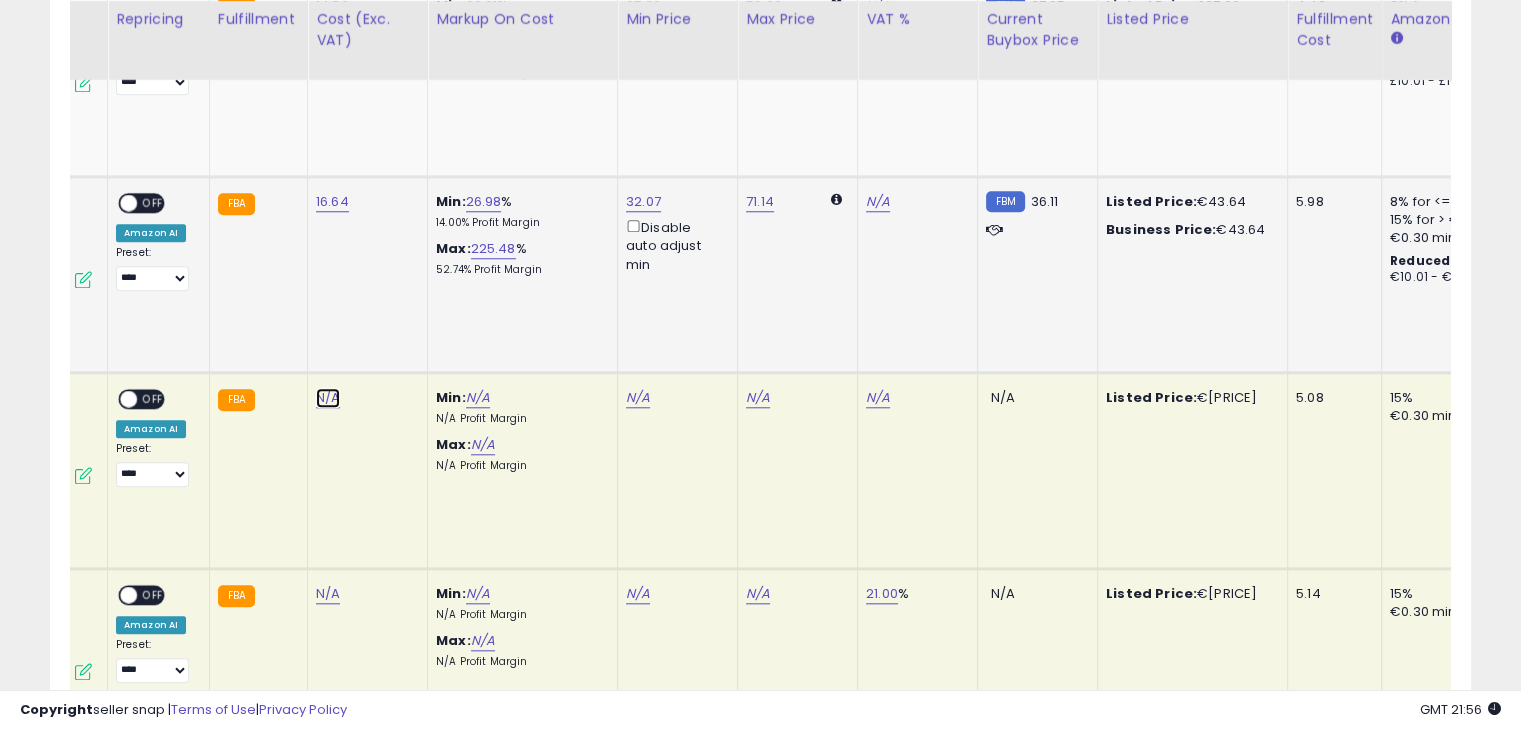 click on "N/A" at bounding box center [328, 398] 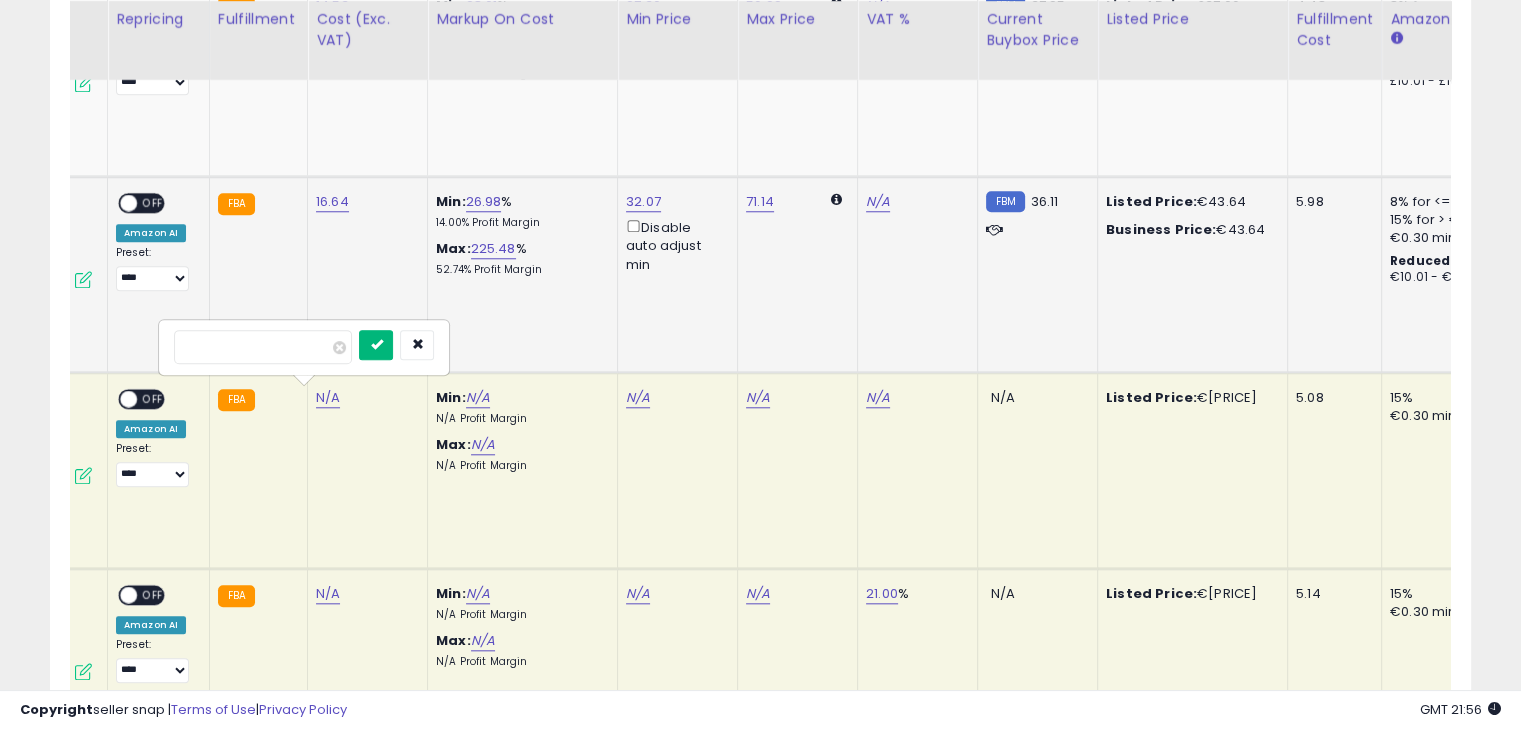 type on "*****" 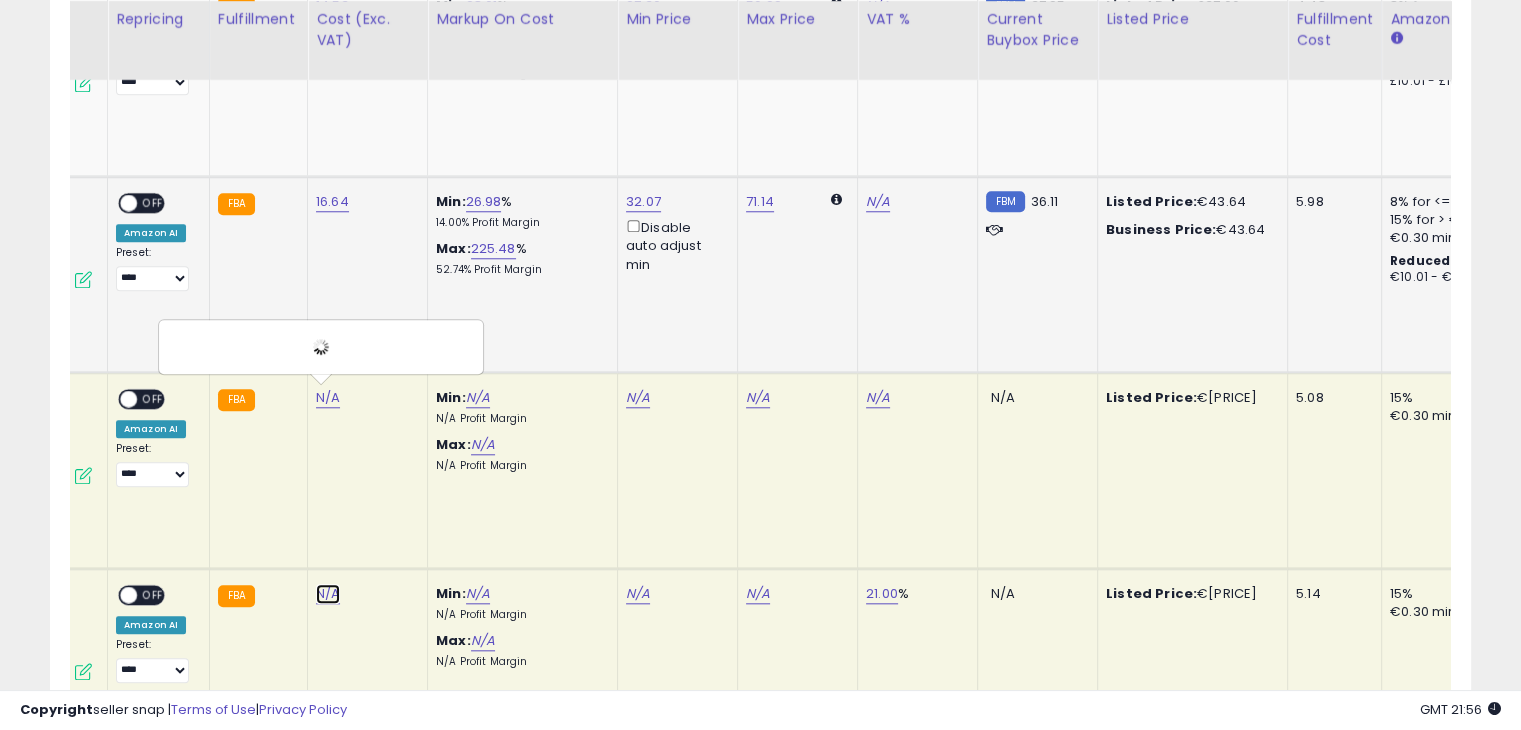 click on "N/A" at bounding box center [328, 398] 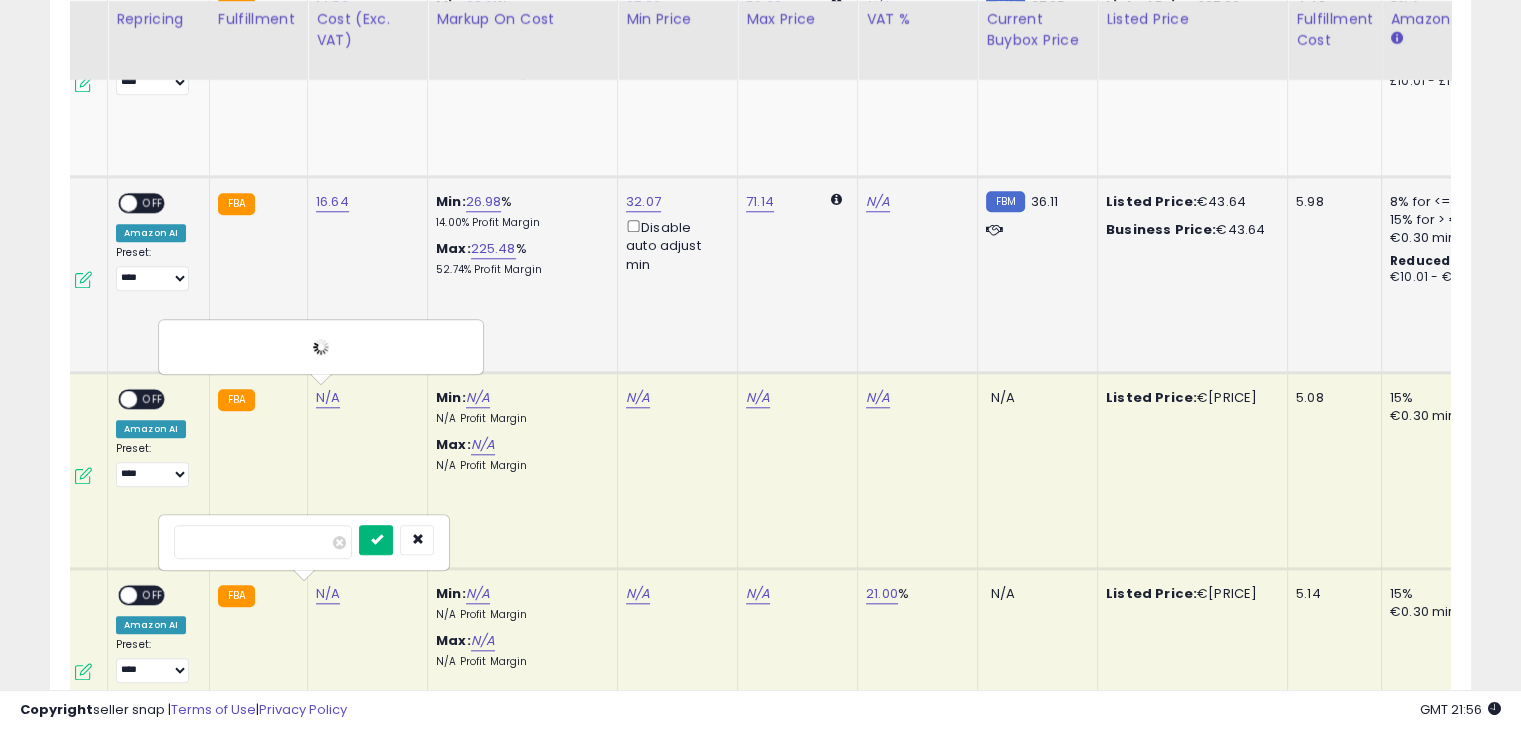 type on "*****" 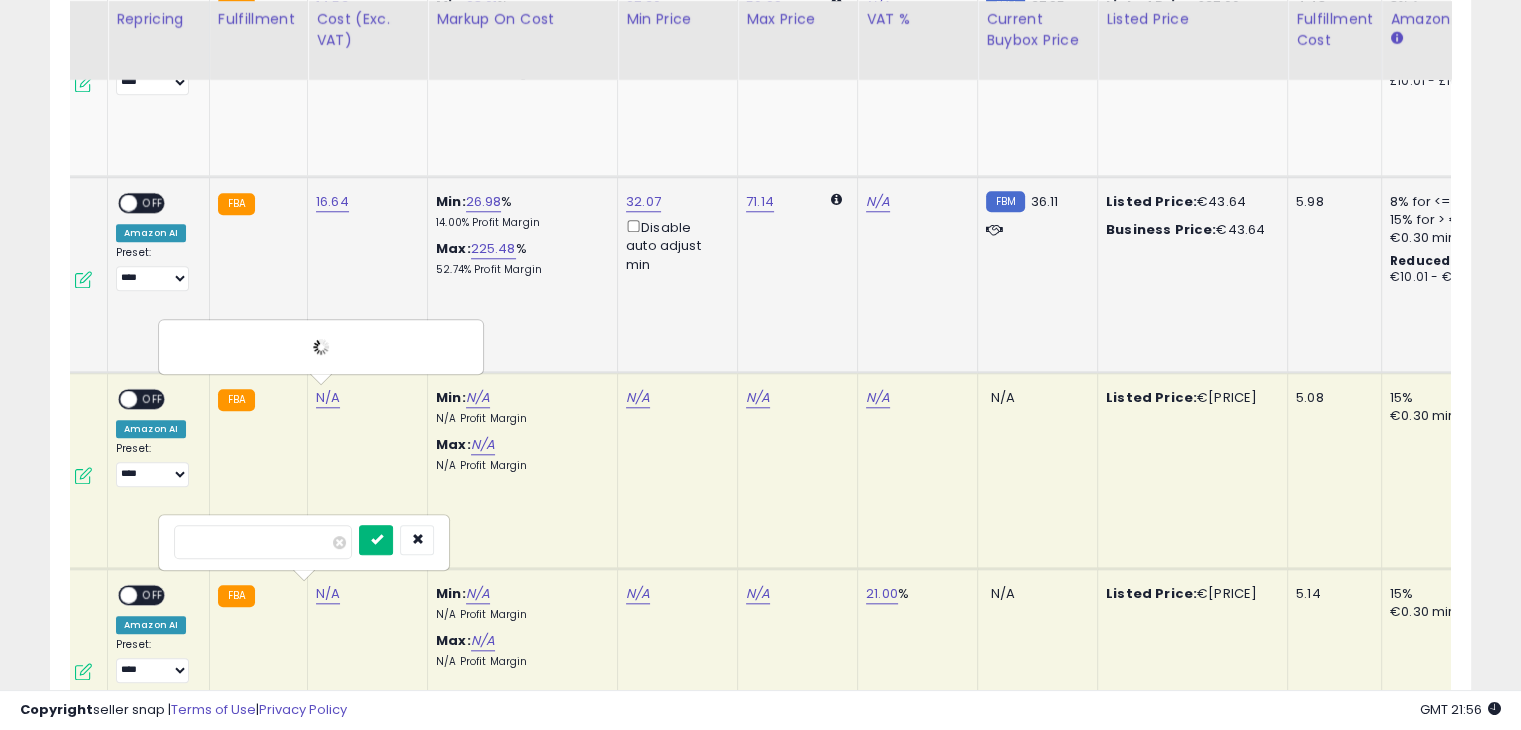 click at bounding box center (376, 540) 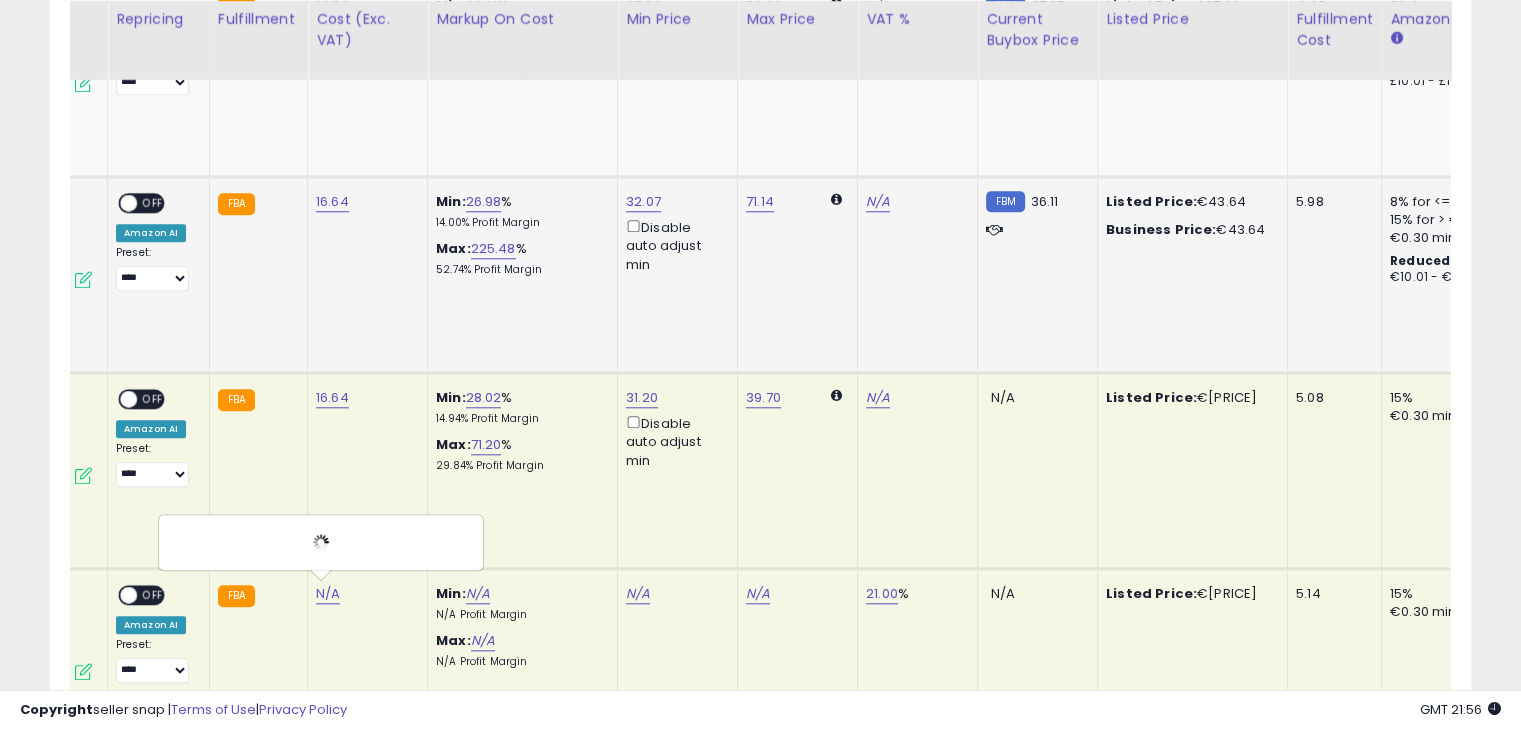 click on "16.64" 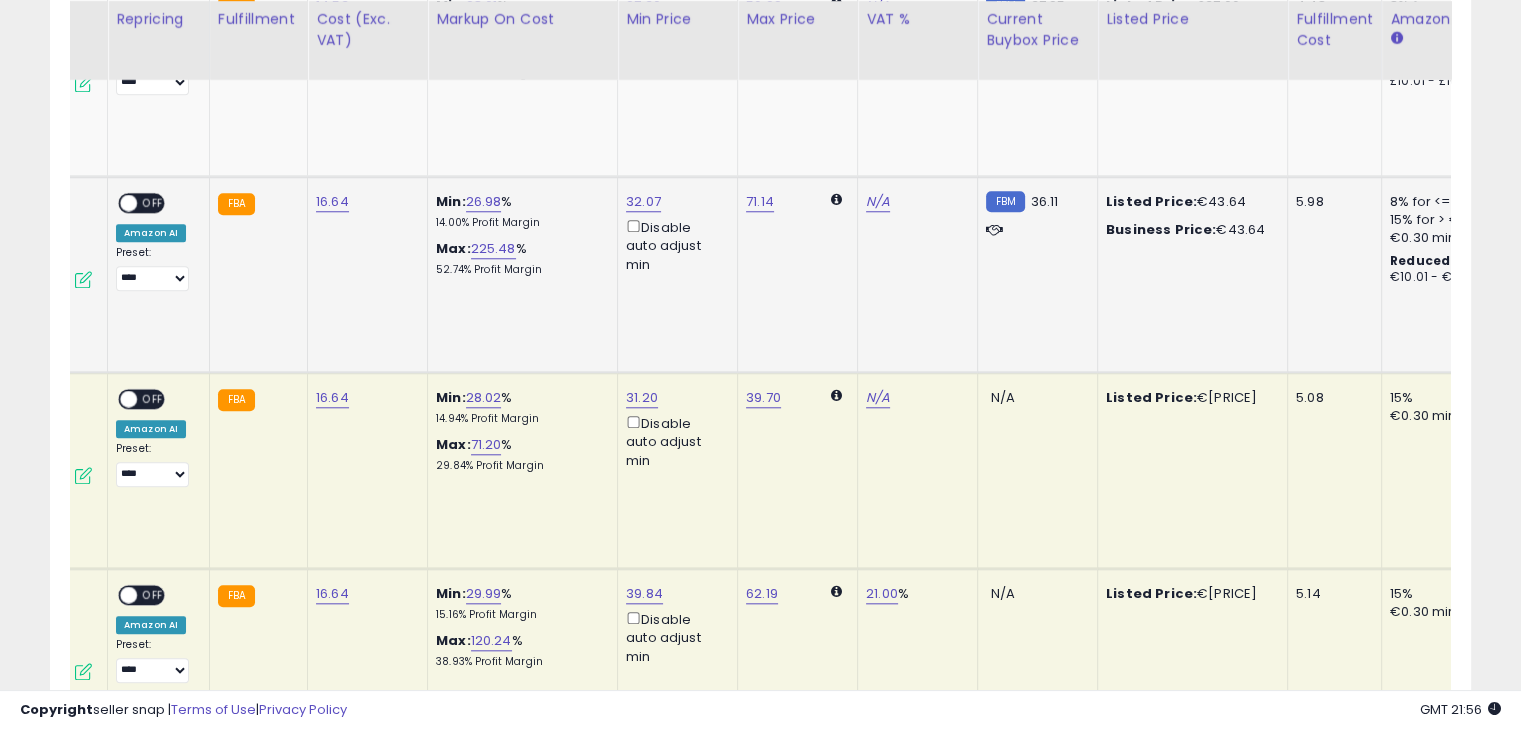 drag, startPoint x: 416, startPoint y: 468, endPoint x: 326, endPoint y: 466, distance: 90.02222 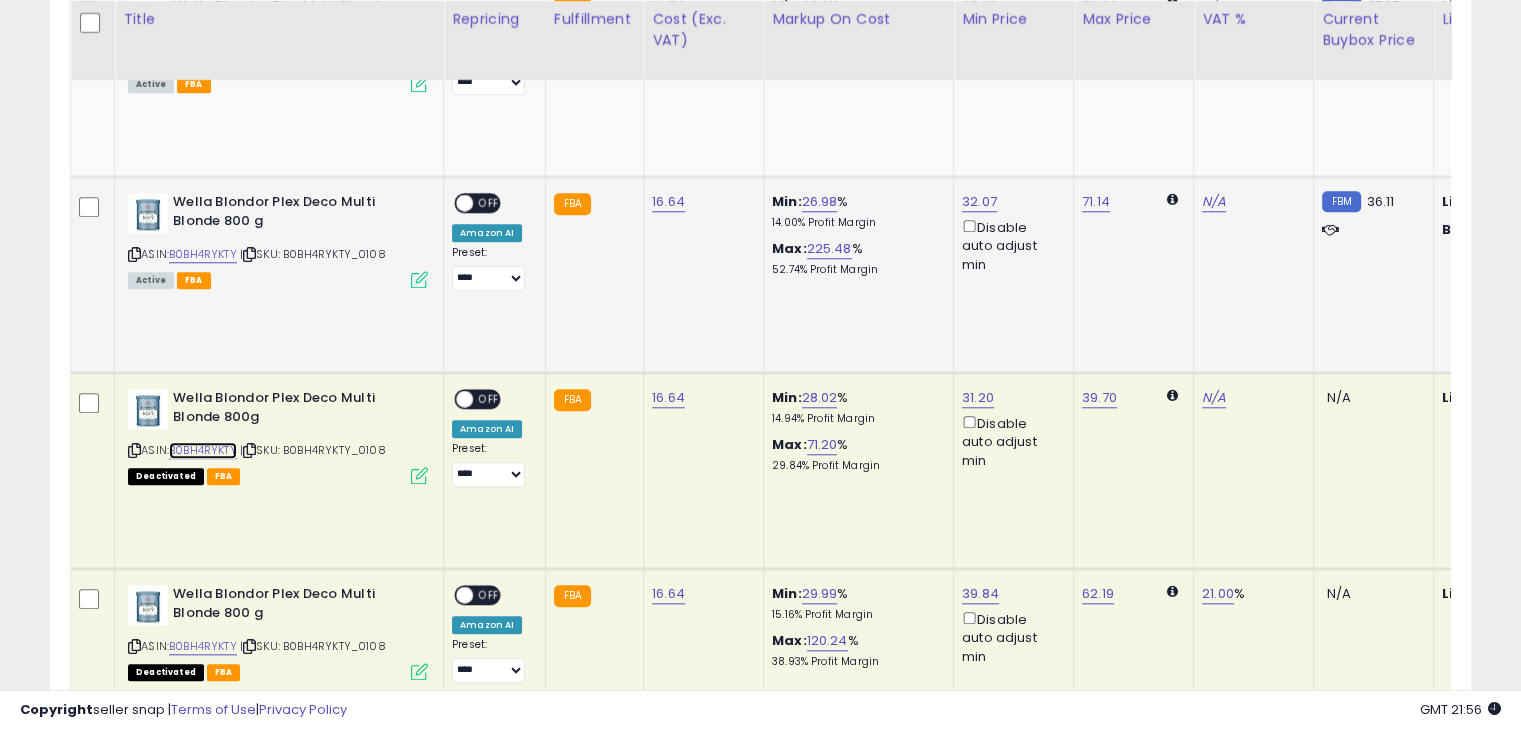 click on "B0BH4RYKTY" at bounding box center [203, 450] 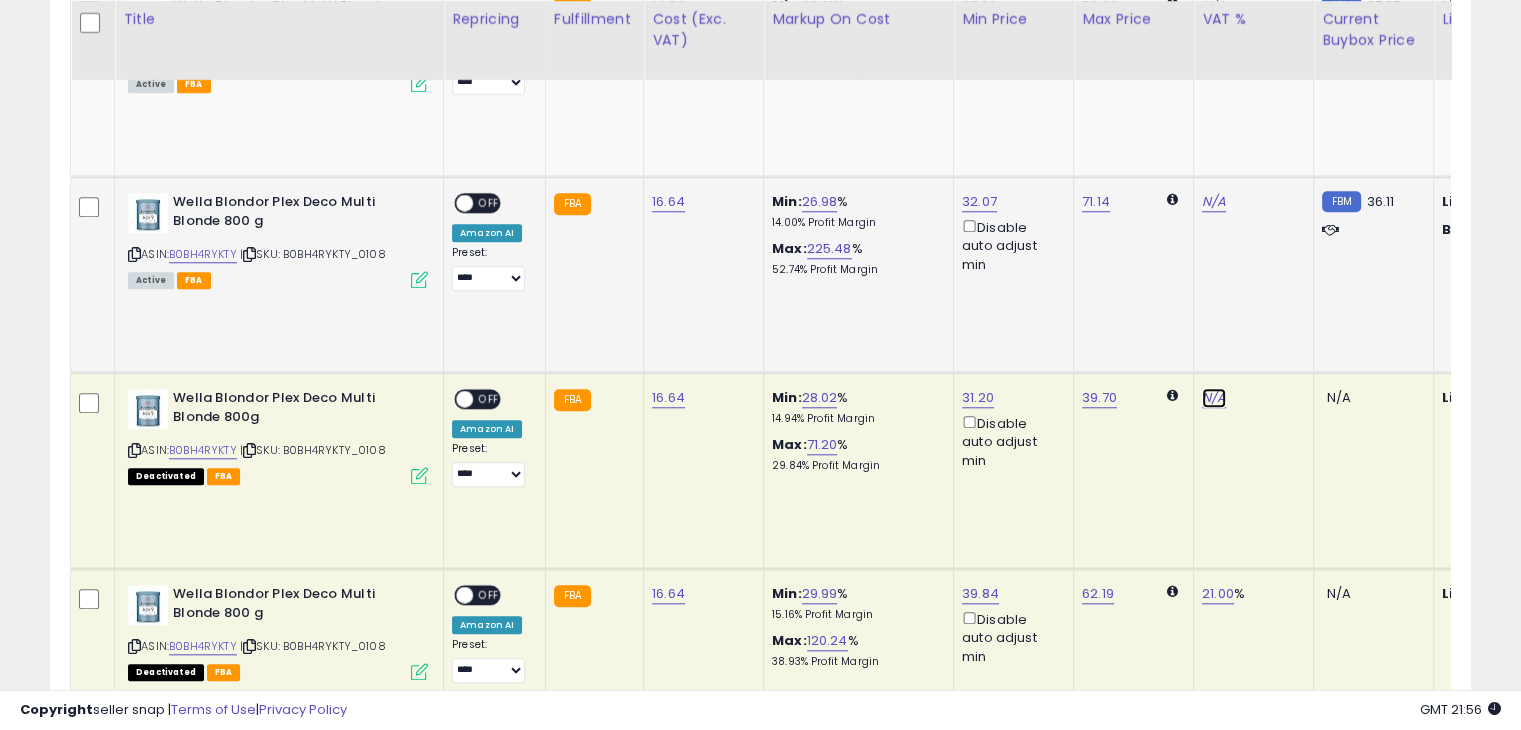 click on "N/A" at bounding box center (1214, 398) 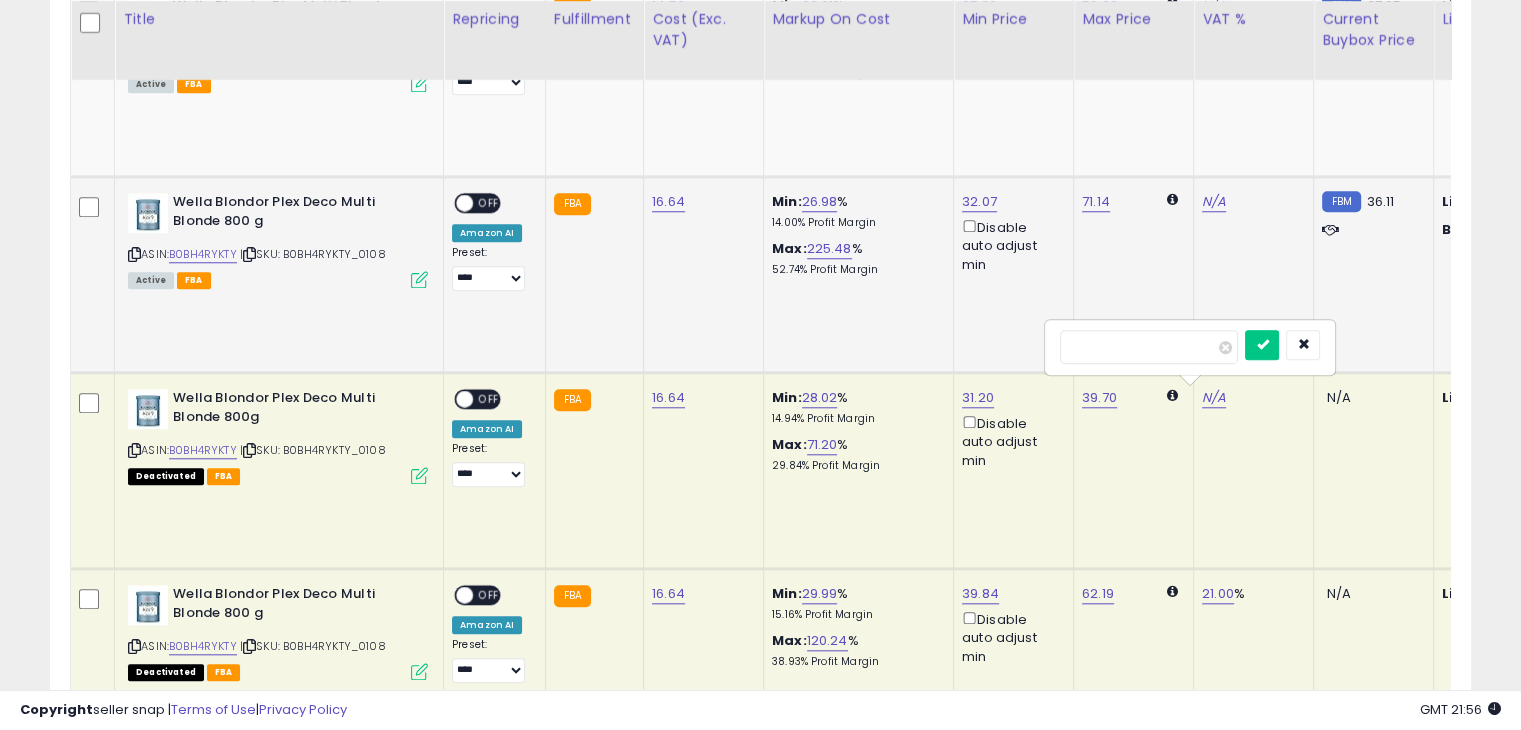 type on "*" 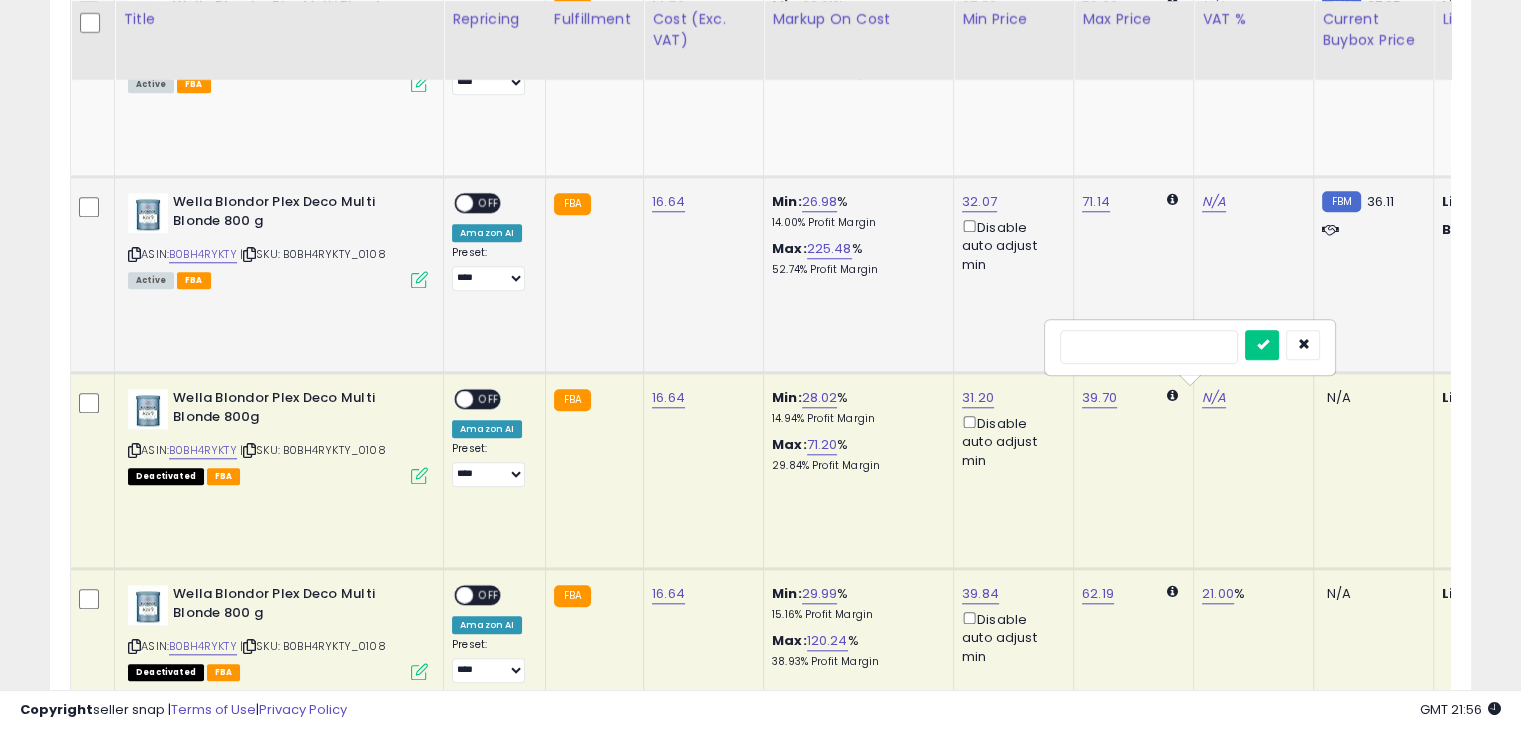 type on "**" 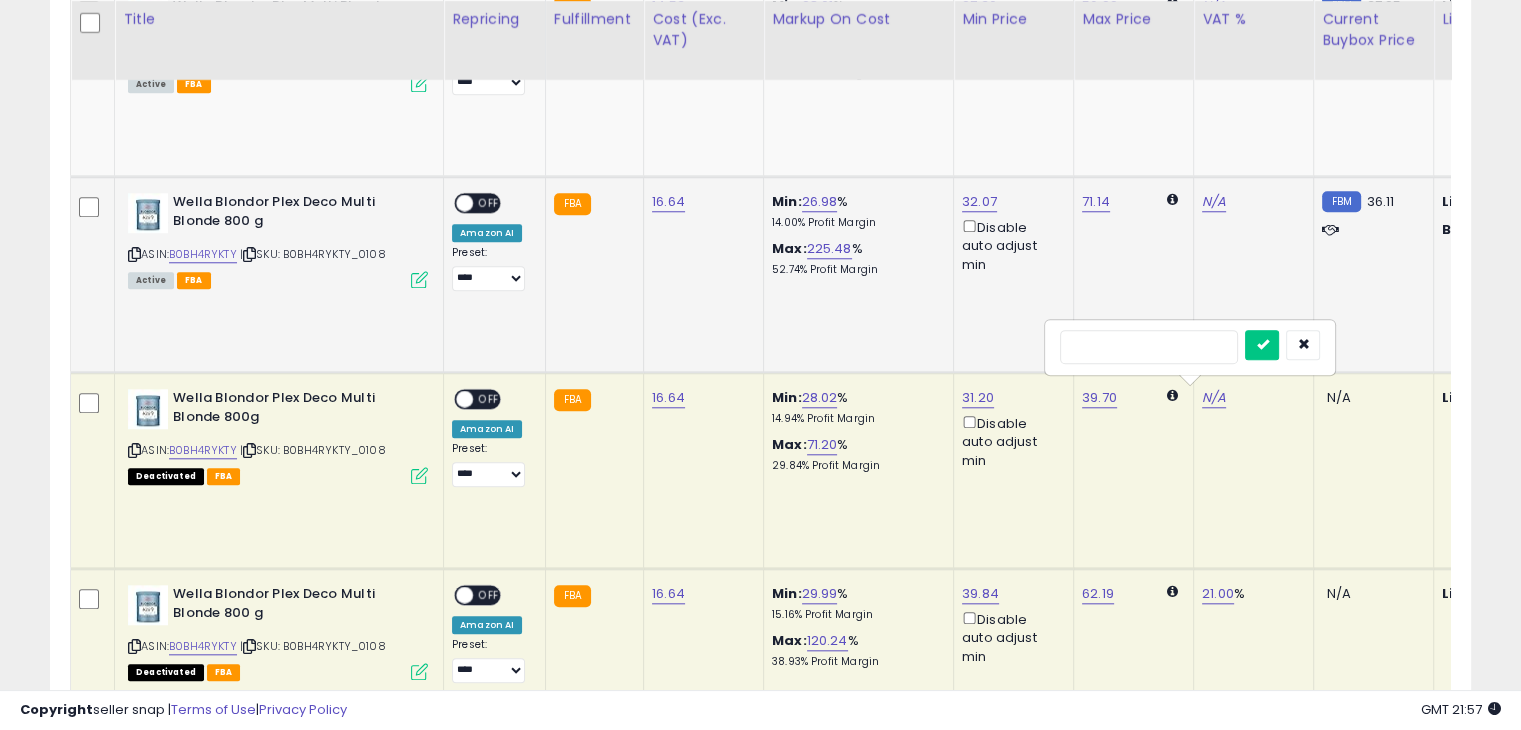 click at bounding box center (1262, 345) 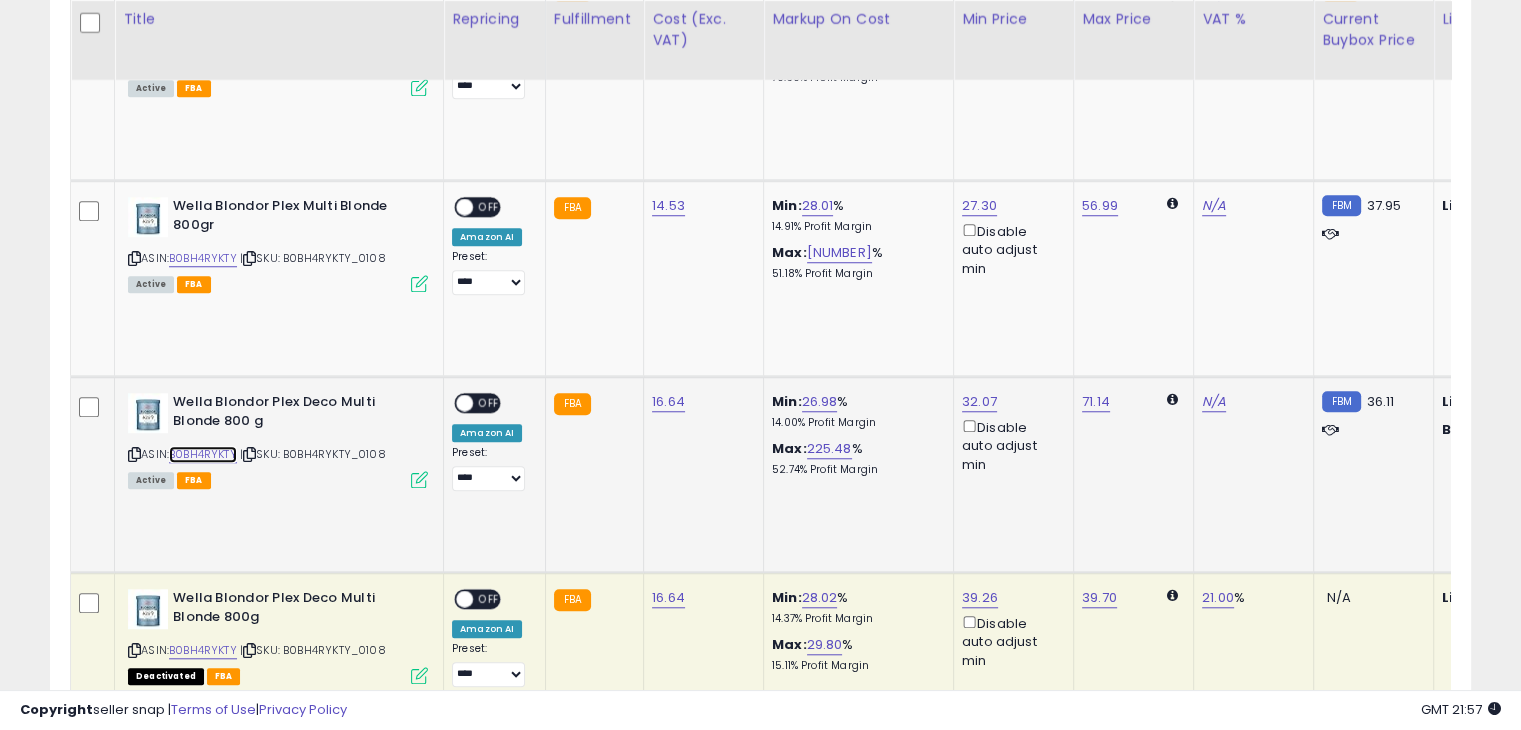 click on "B0BH4RYKTY" at bounding box center (203, 454) 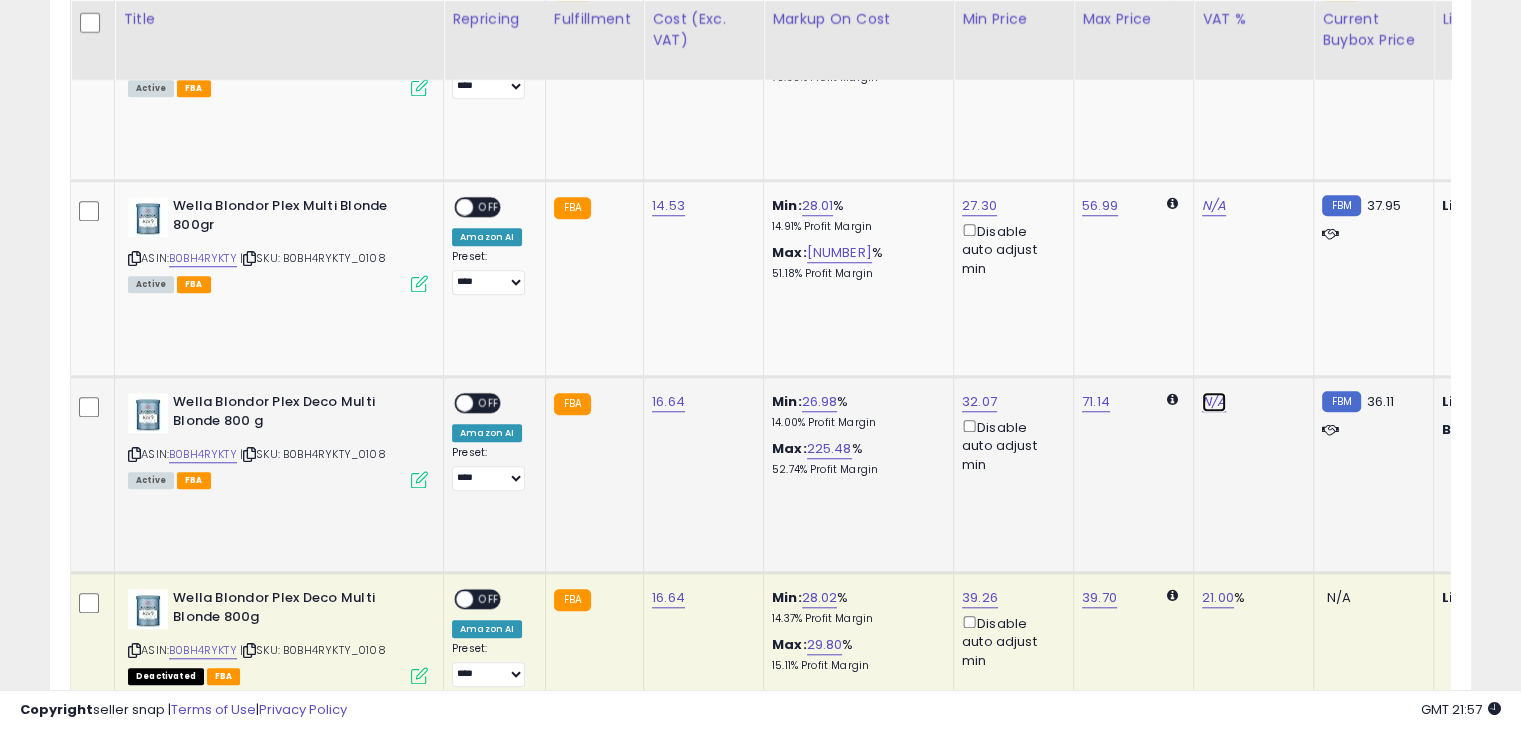 click on "N/A" at bounding box center (1214, 402) 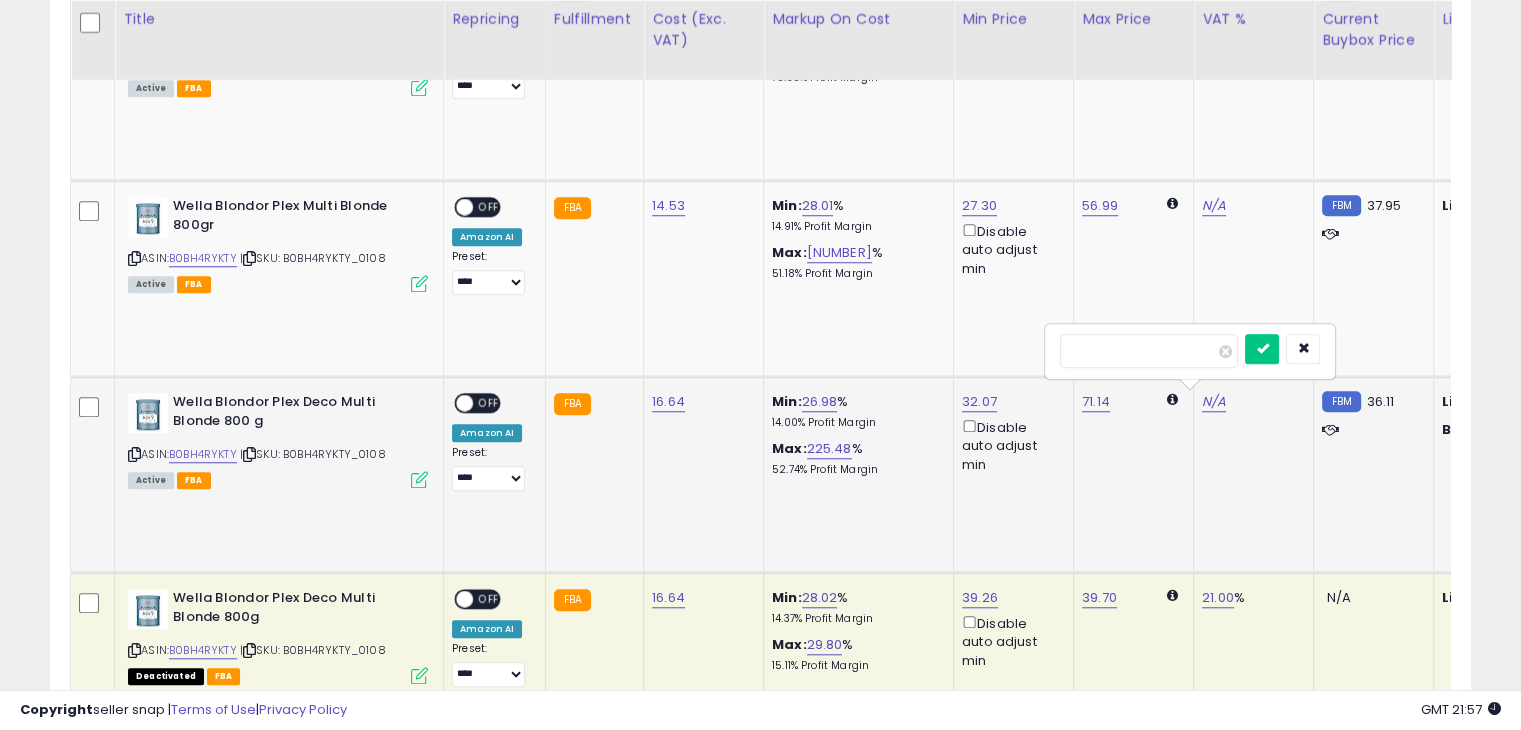 type on "**" 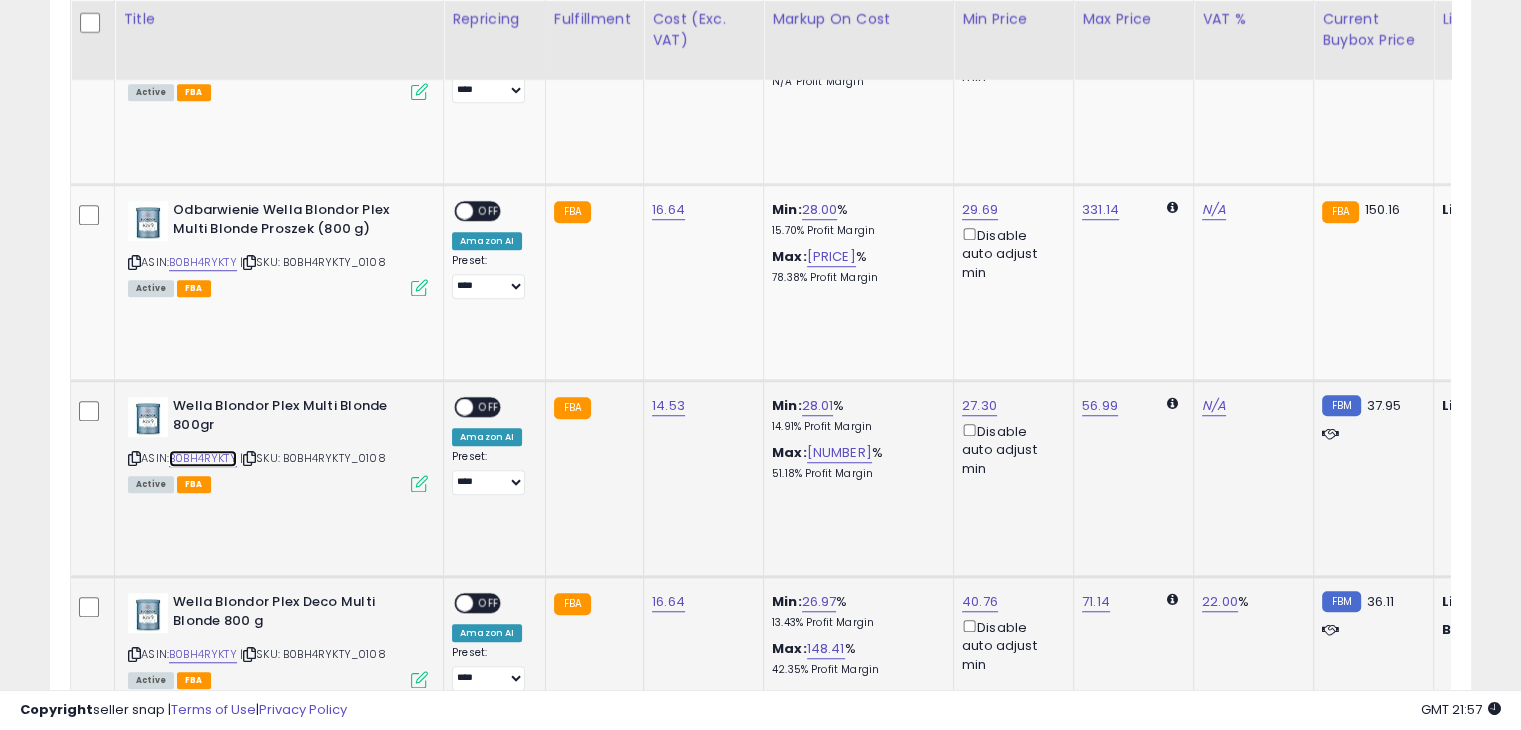 click on "B0BH4RYKTY" at bounding box center (203, 458) 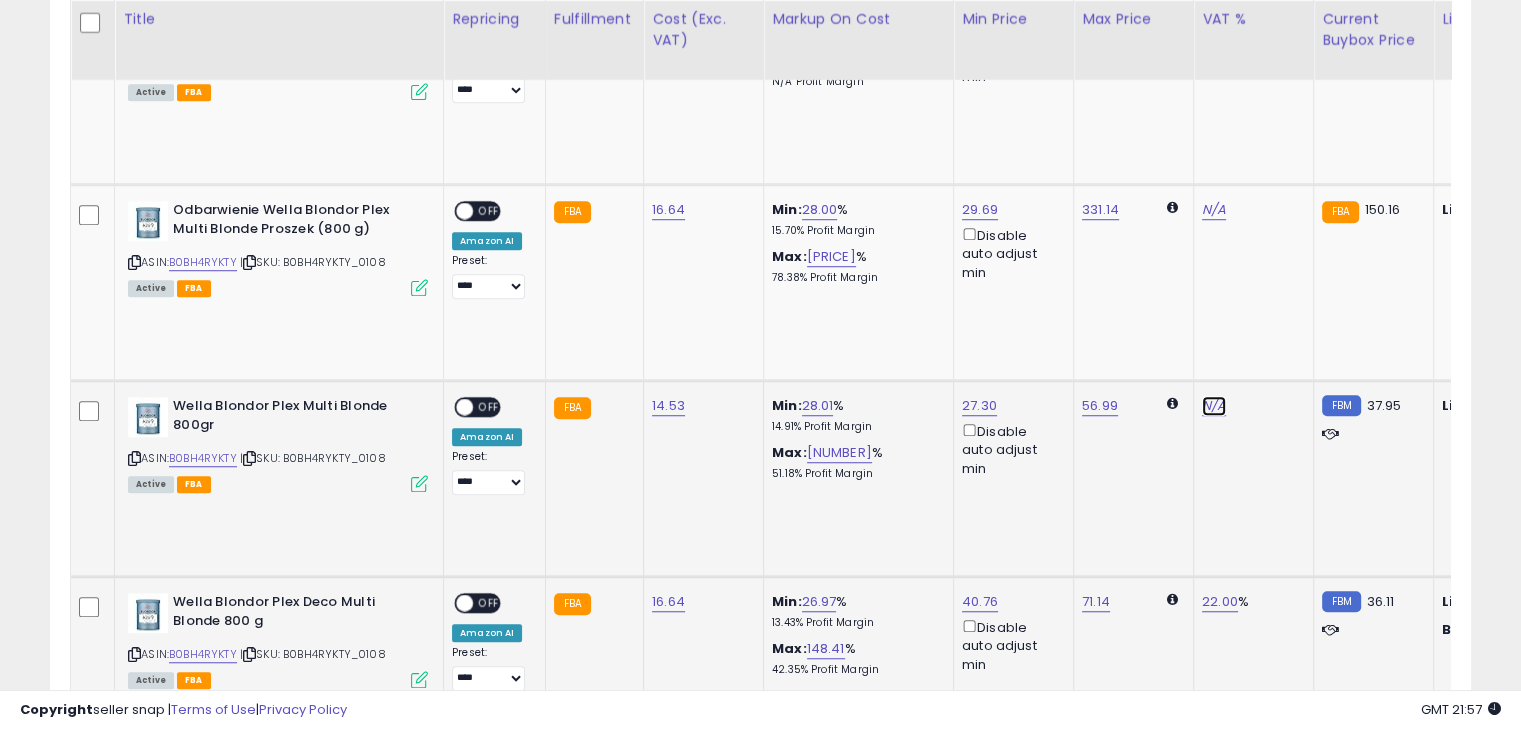 click on "N/A" at bounding box center (1214, 406) 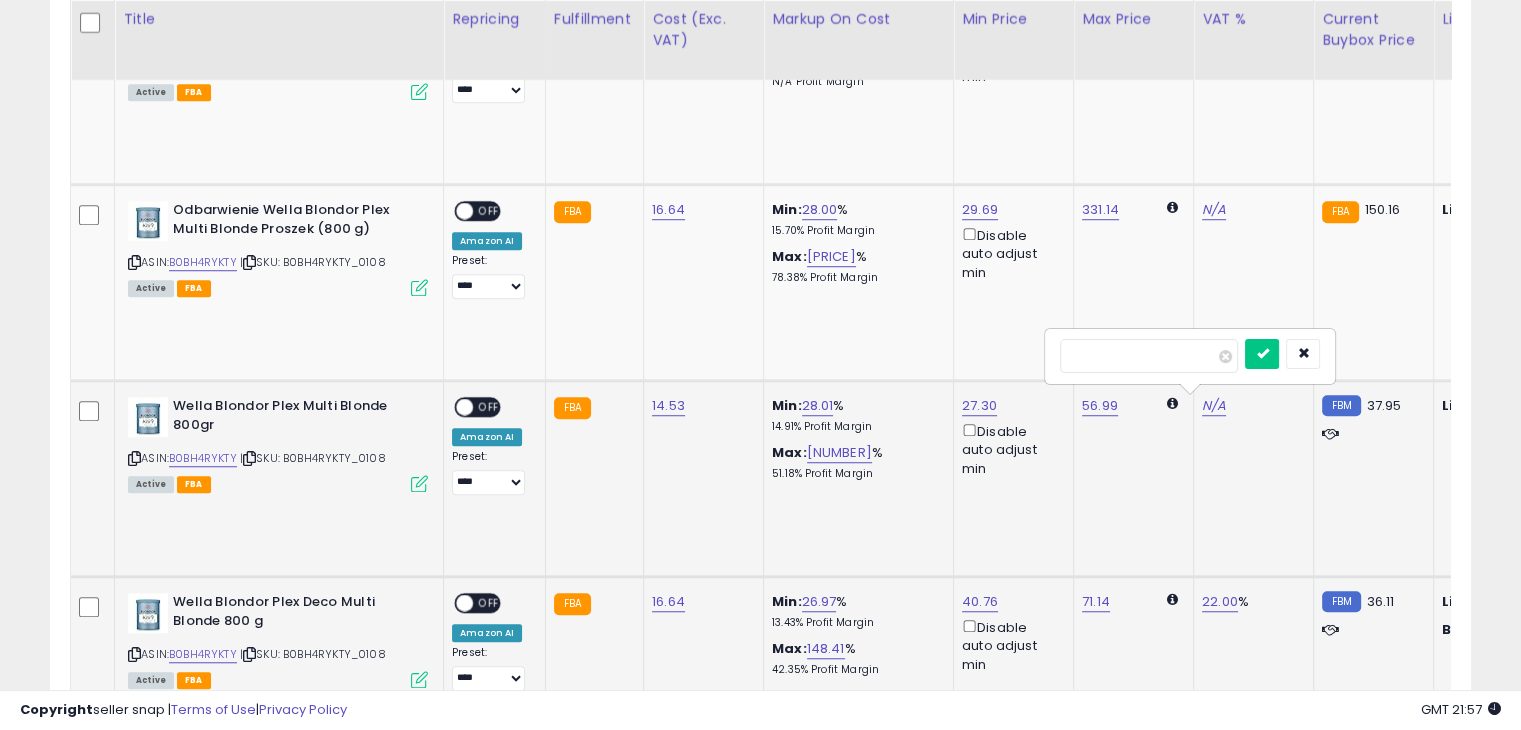 type on "**" 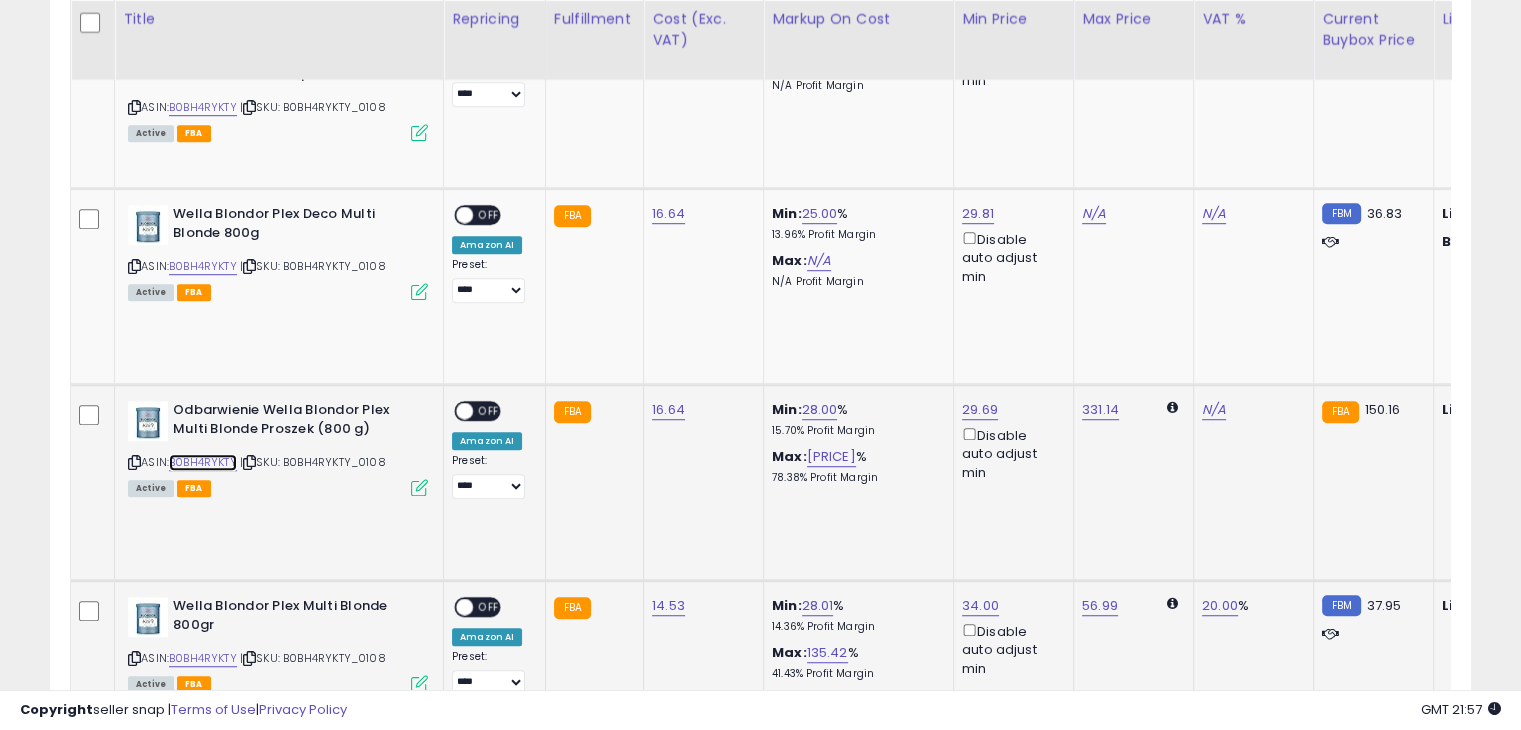 click on "B0BH4RYKTY" at bounding box center (203, 462) 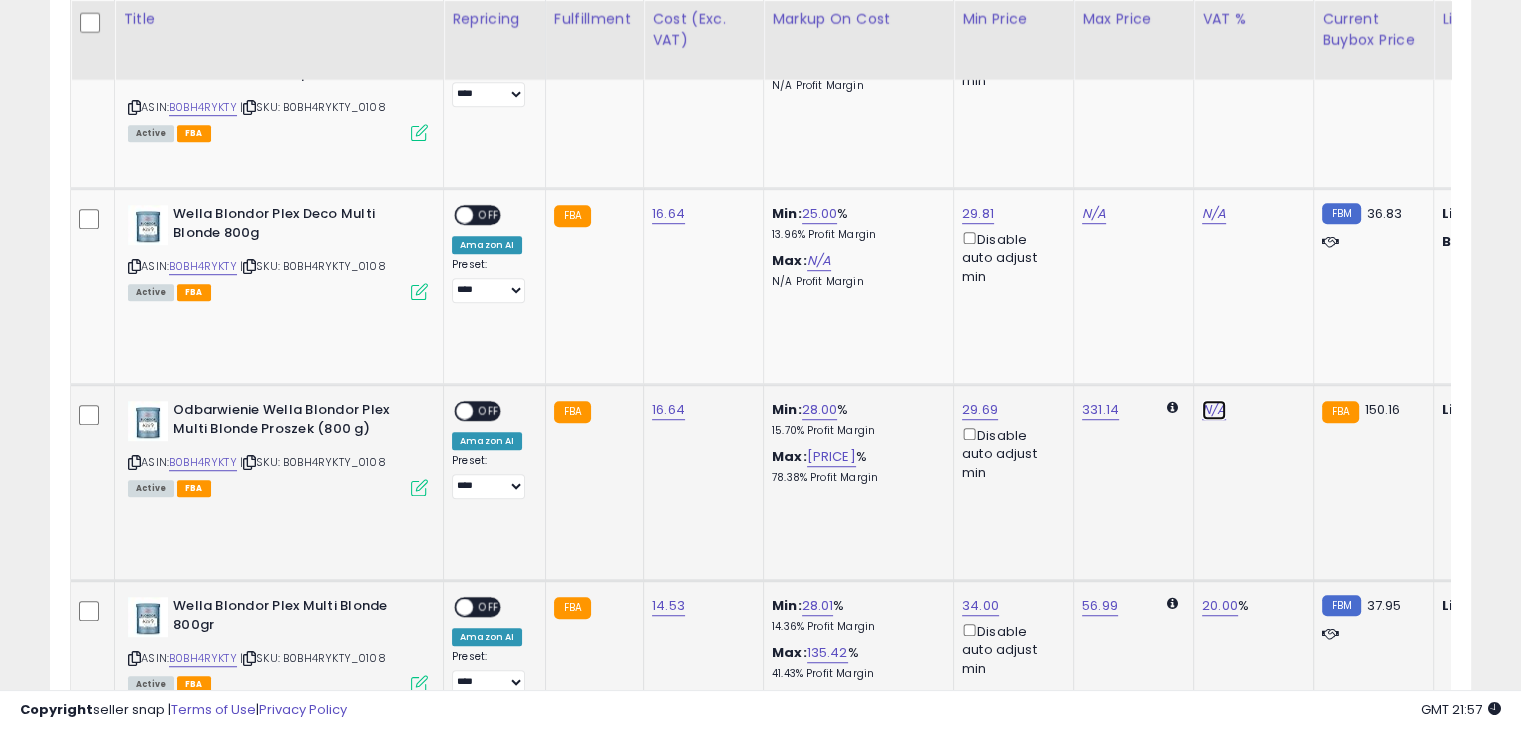 click on "N/A" at bounding box center [1214, 410] 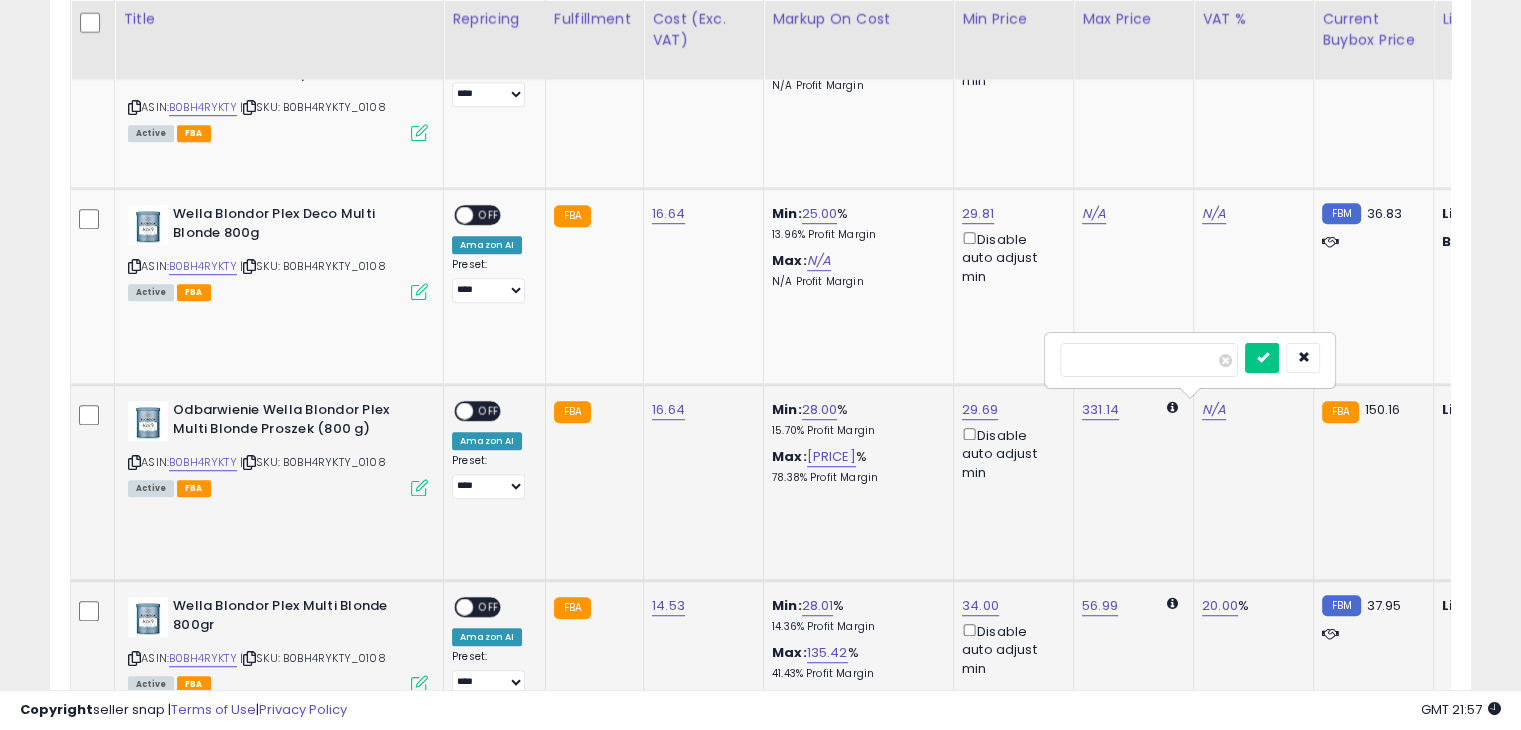 type on "**" 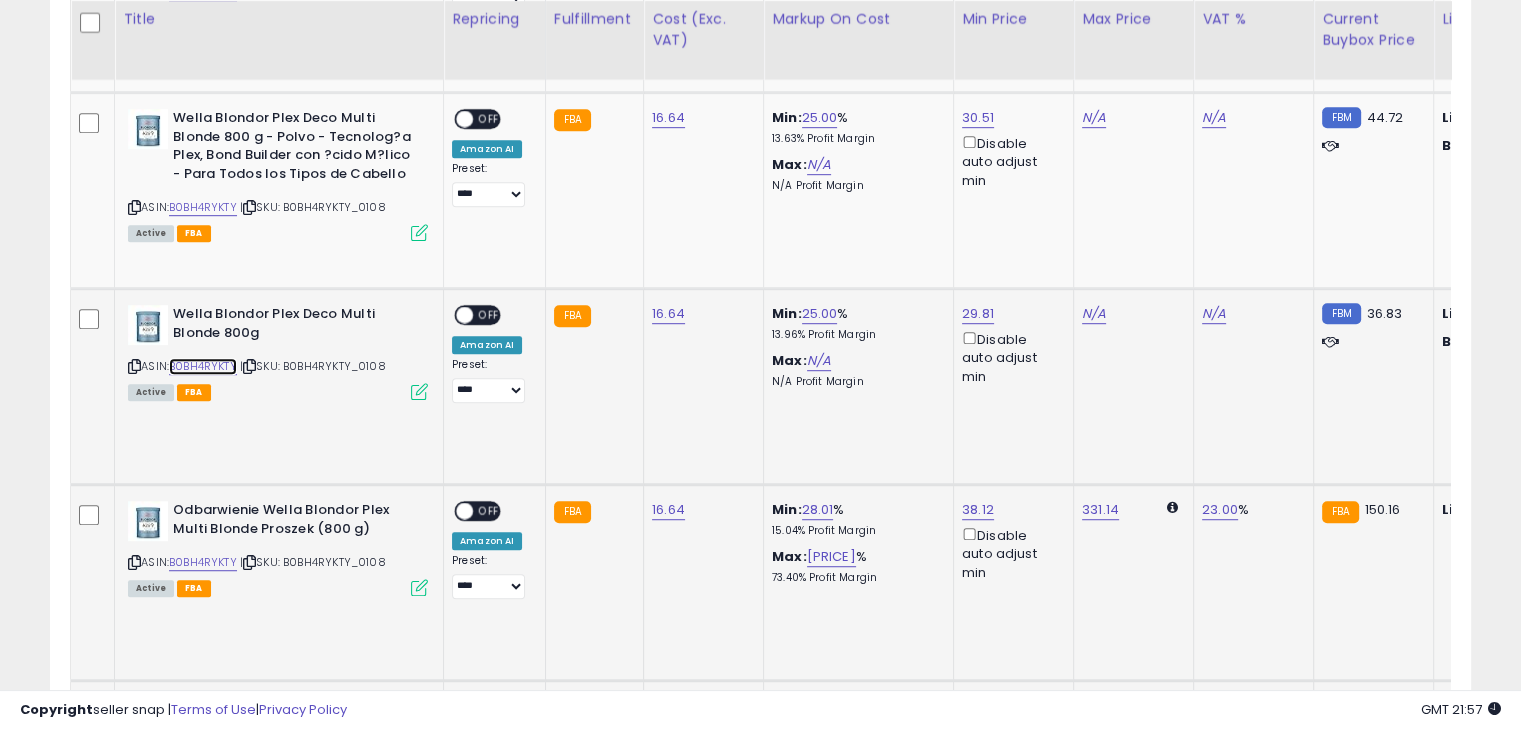 click on "B0BH4RYKTY" at bounding box center (203, 366) 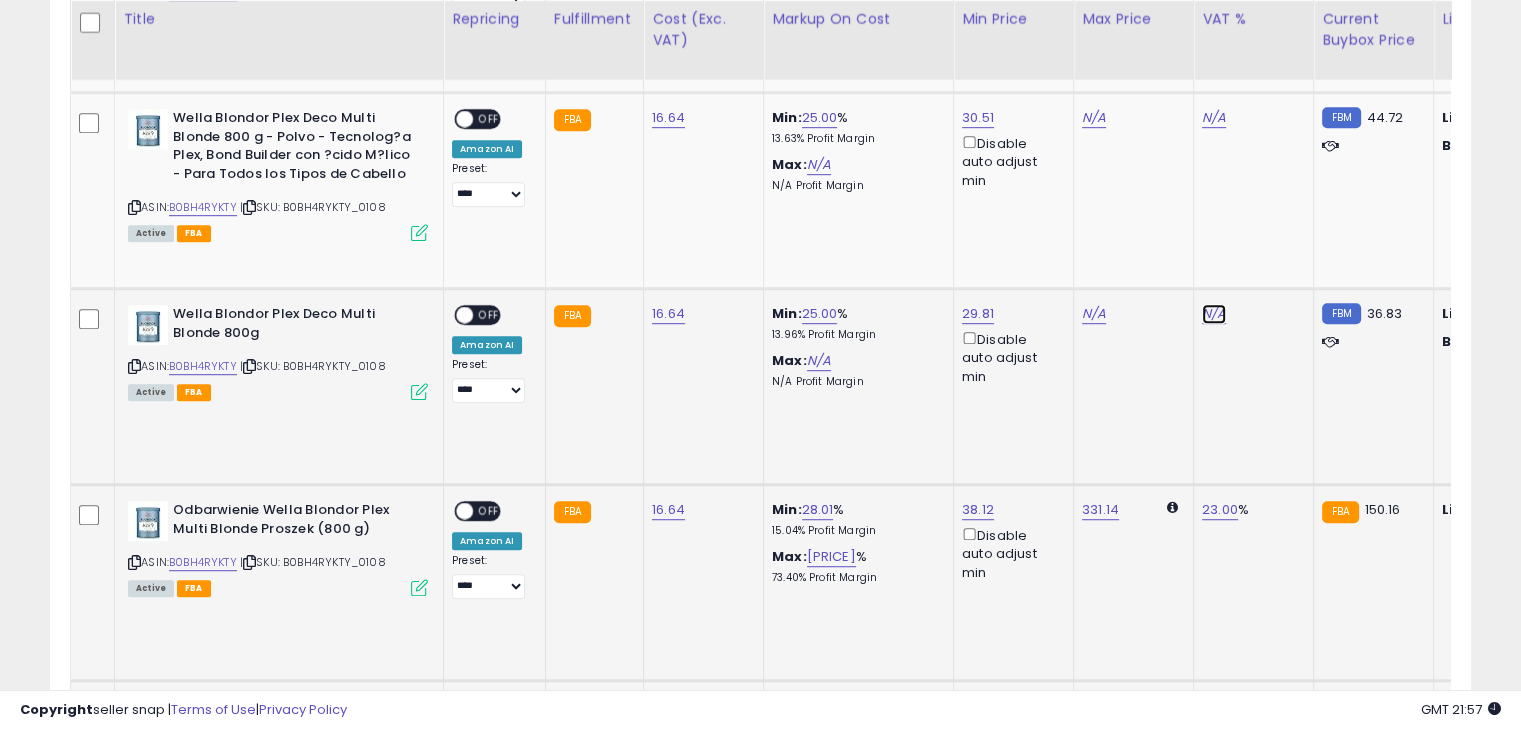 click on "N/A" at bounding box center (1214, 314) 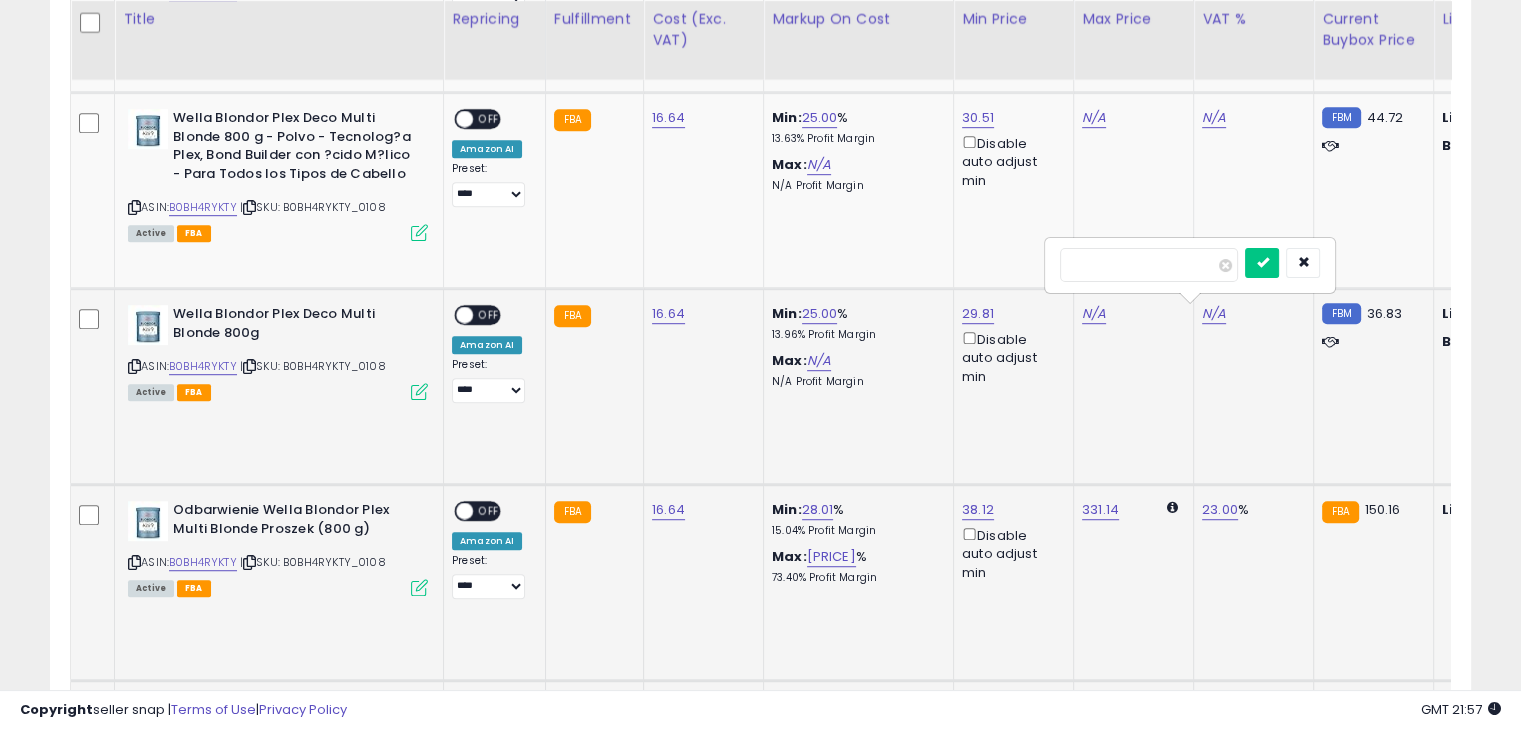 type on "**" 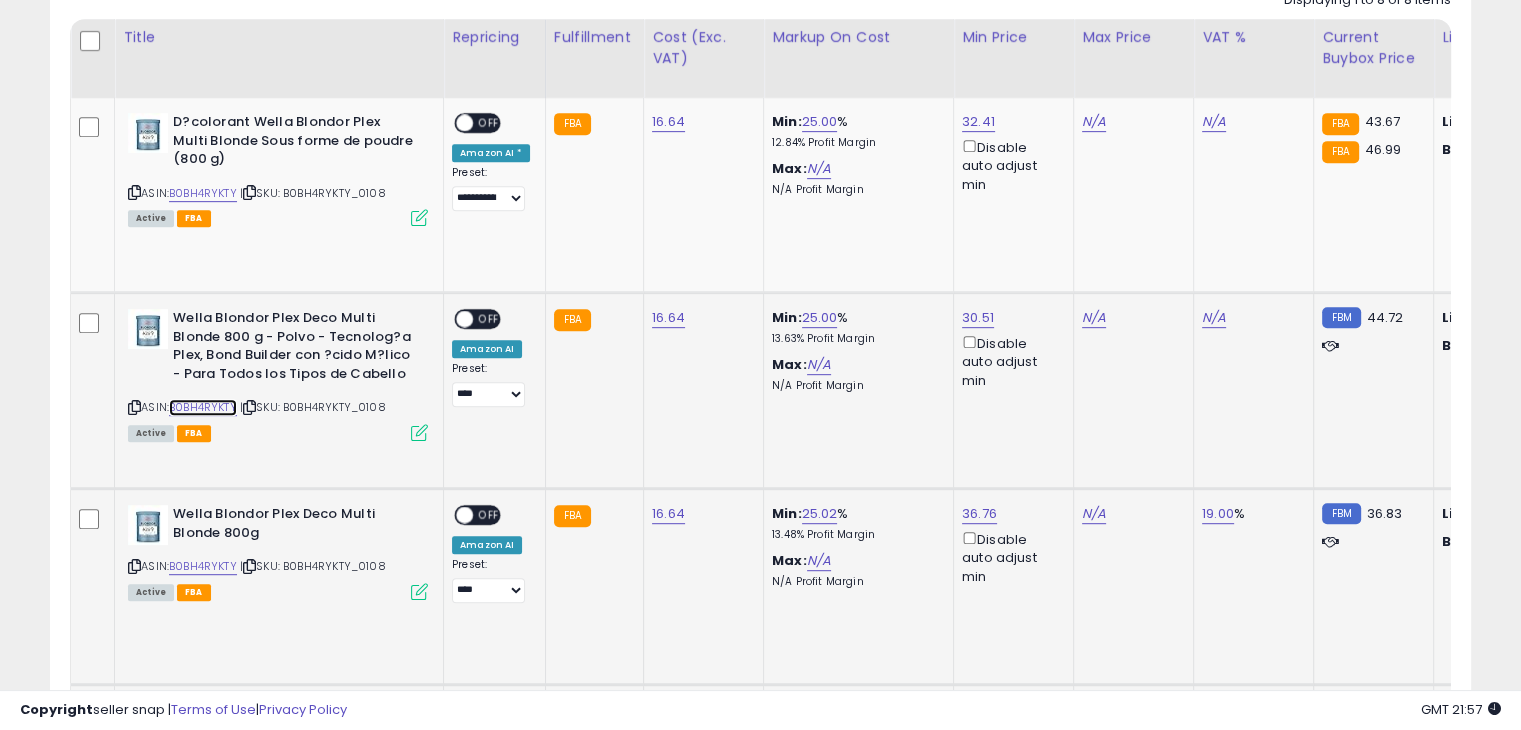click on "B0BH4RYKTY" at bounding box center (203, 407) 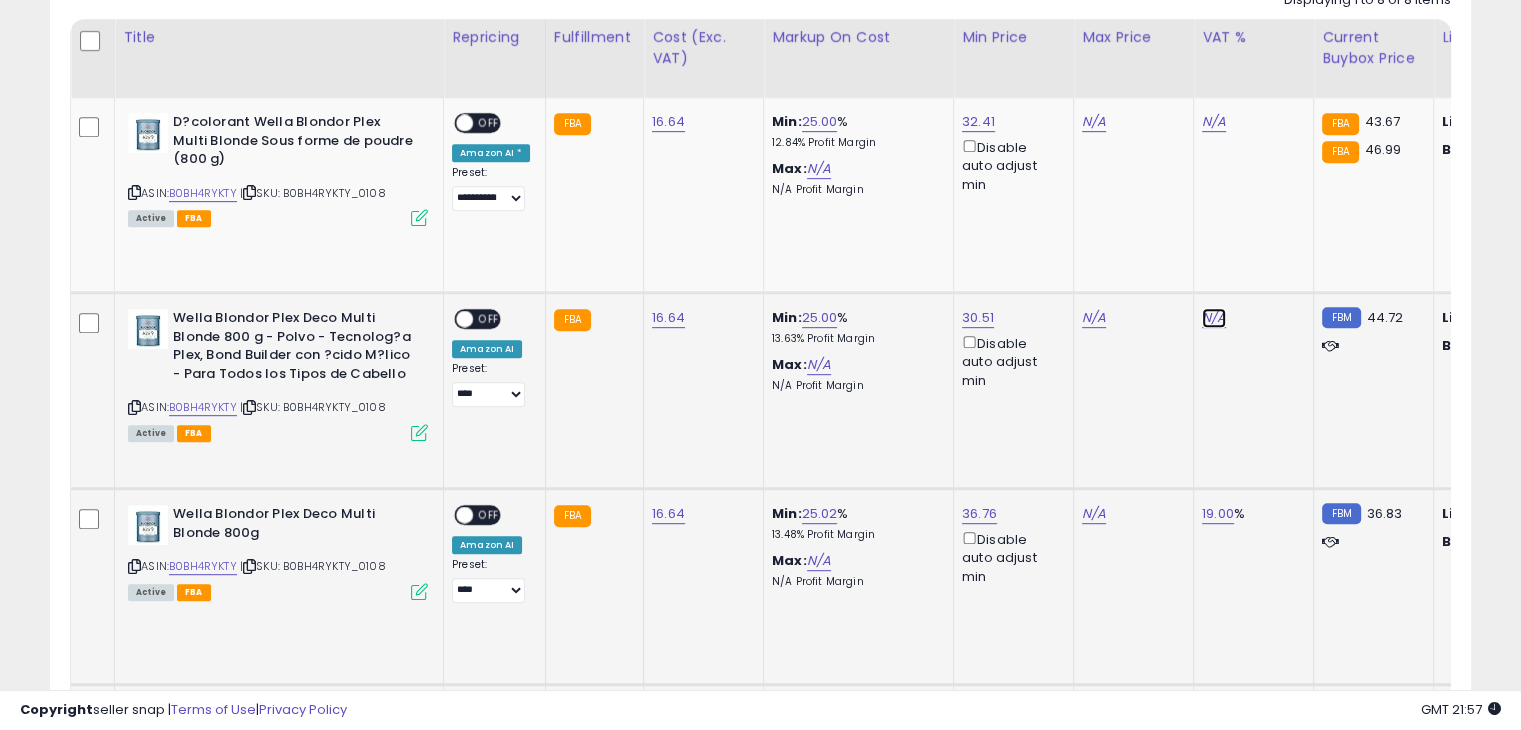 click on "N/A" at bounding box center (1214, 318) 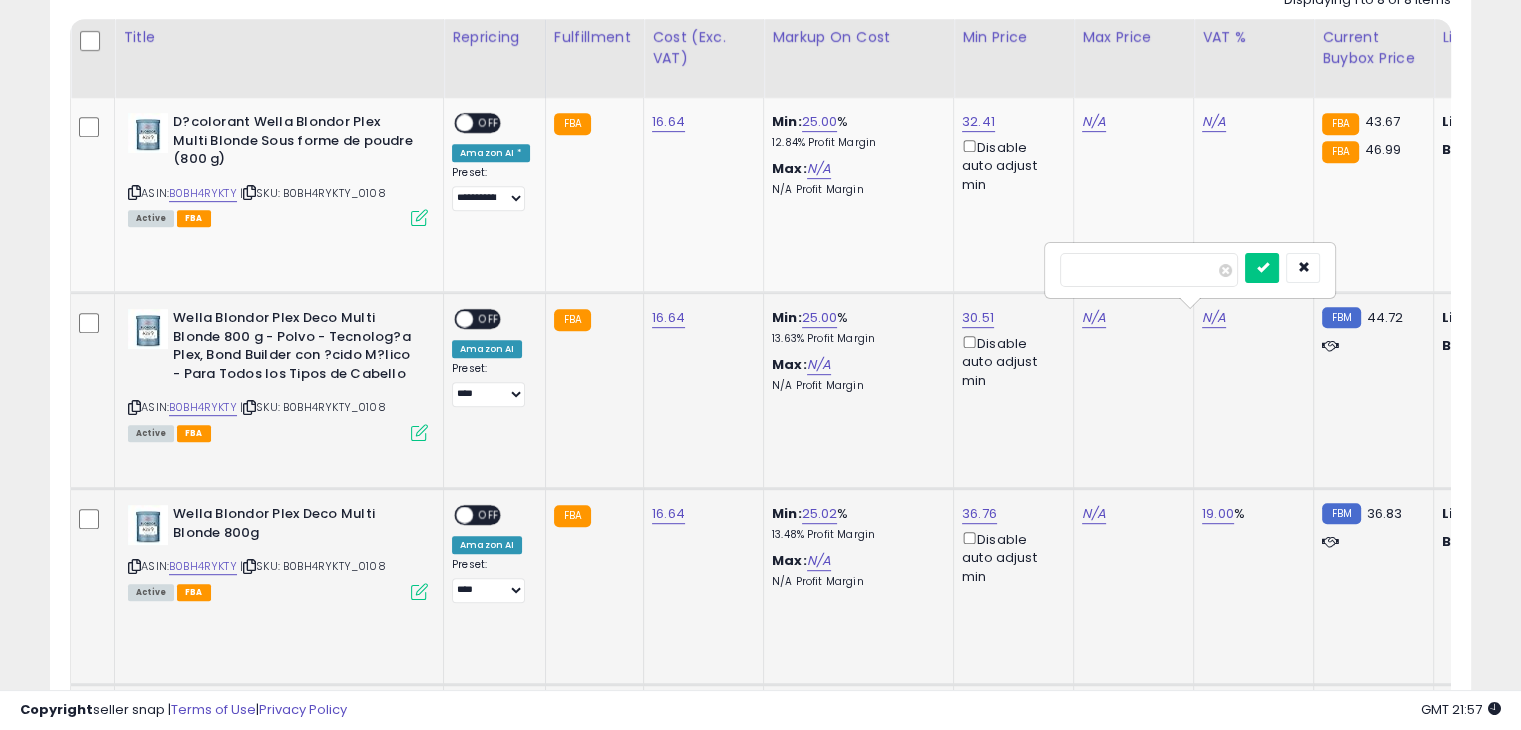 type on "**" 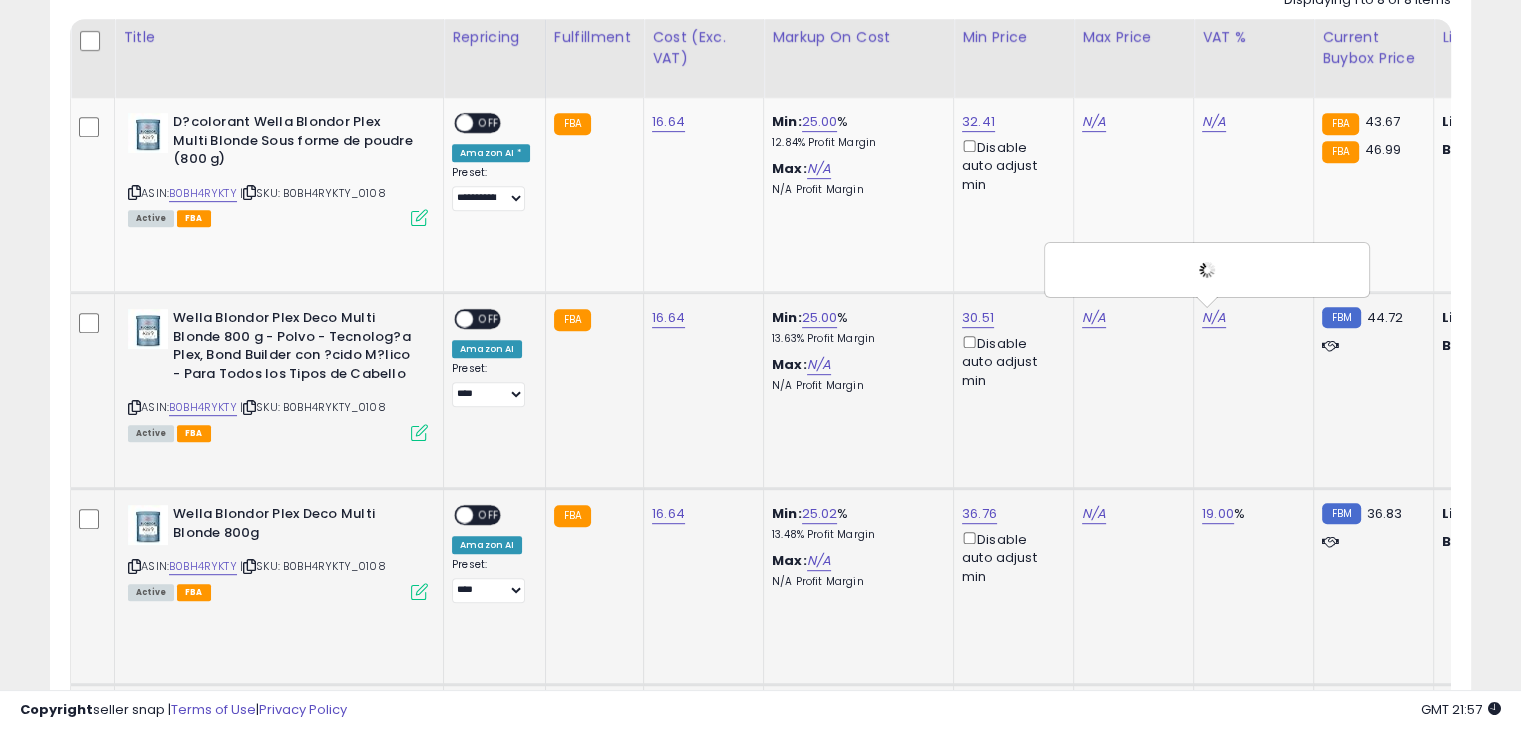 scroll, scrollTop: 0, scrollLeft: 111, axis: horizontal 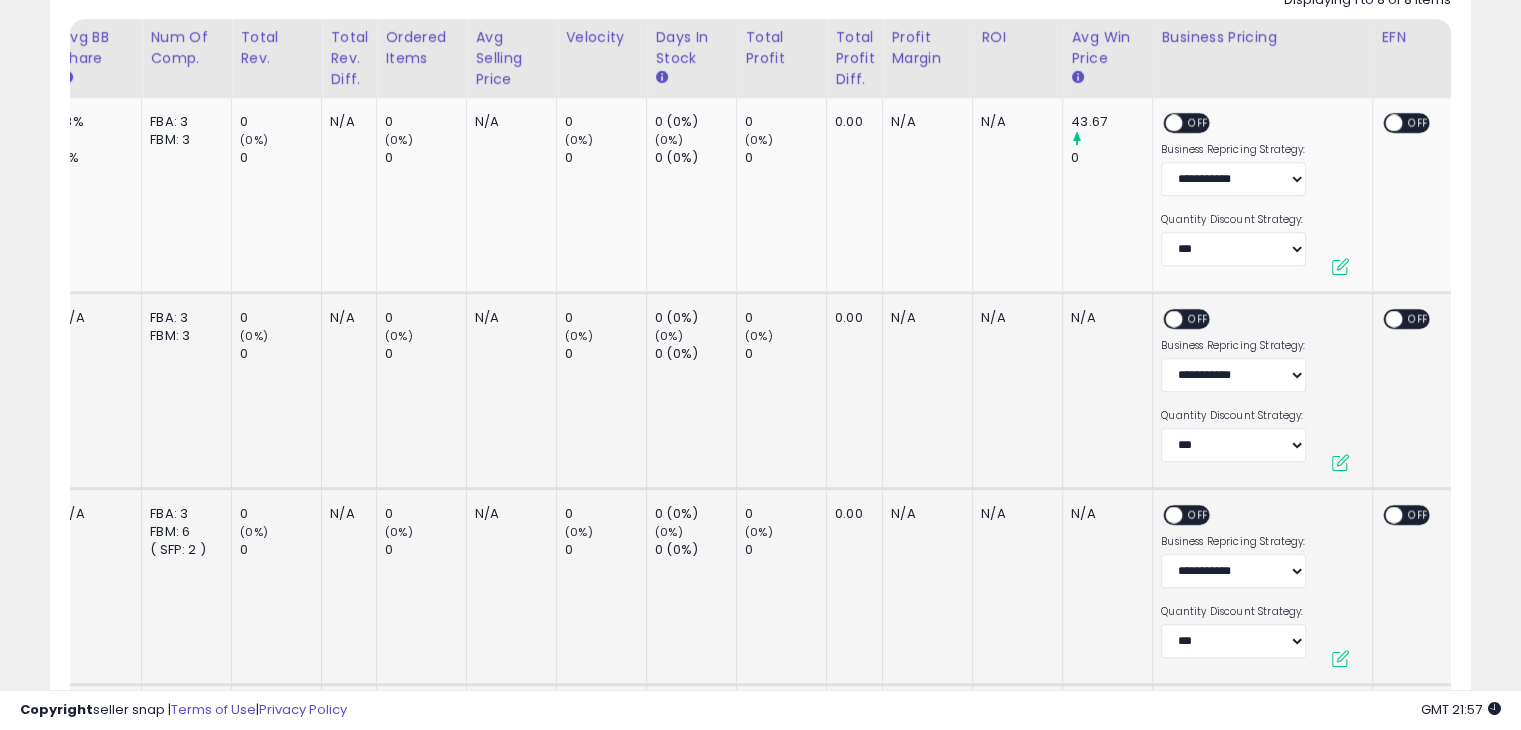 click at bounding box center (1393, 319) 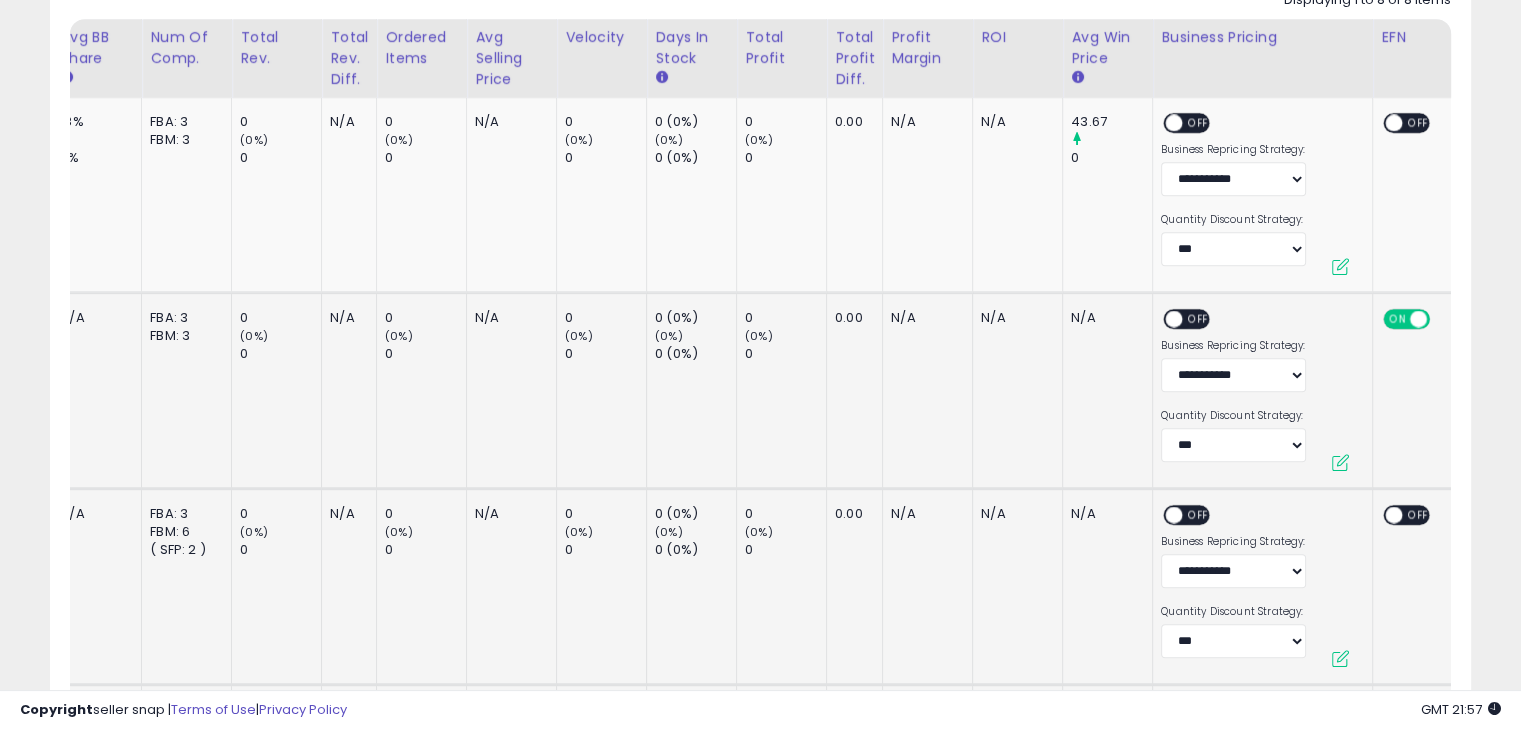 scroll, scrollTop: 0, scrollLeft: 2156, axis: horizontal 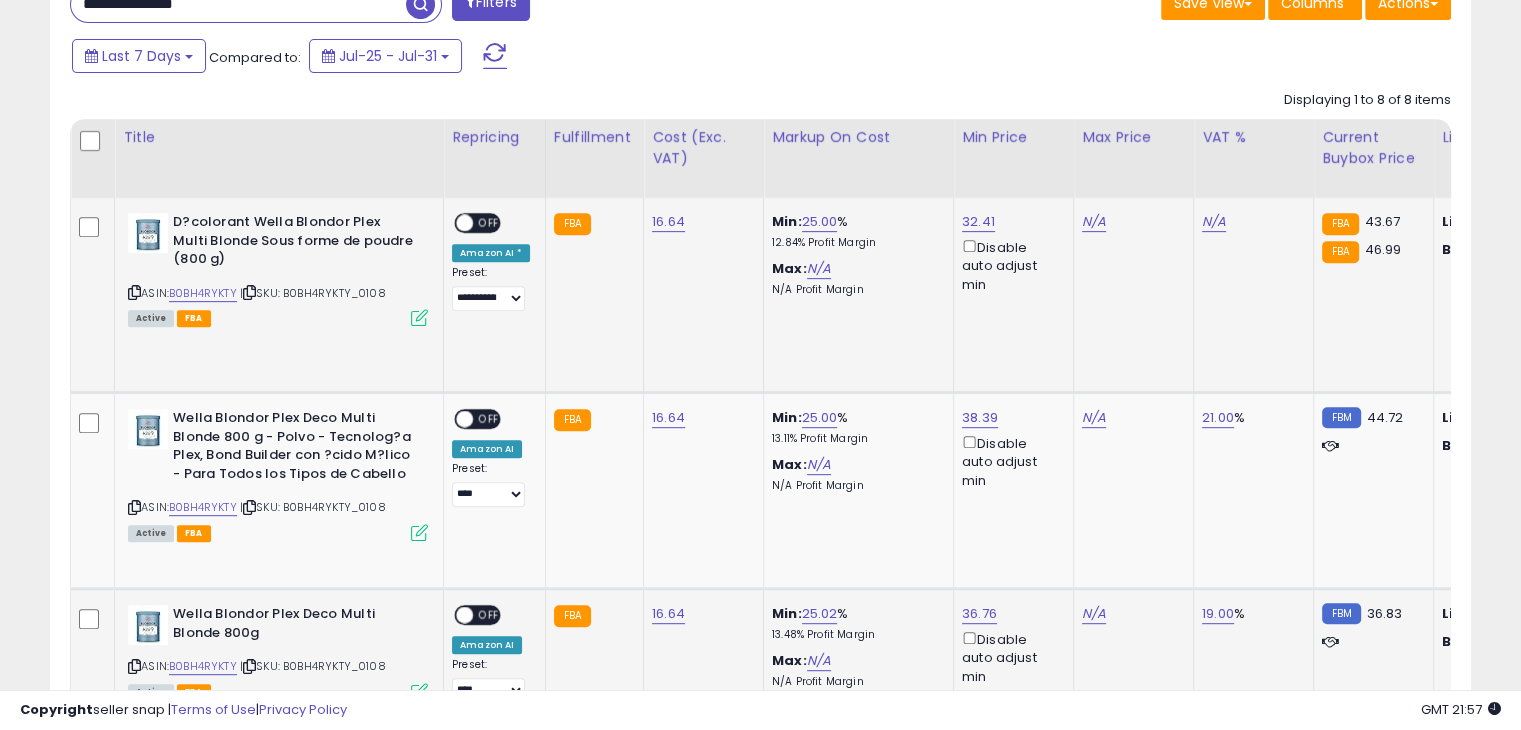 click on "ASIN: [ASIN] | SKU: [SKU] Active FBA" at bounding box center (278, 268) 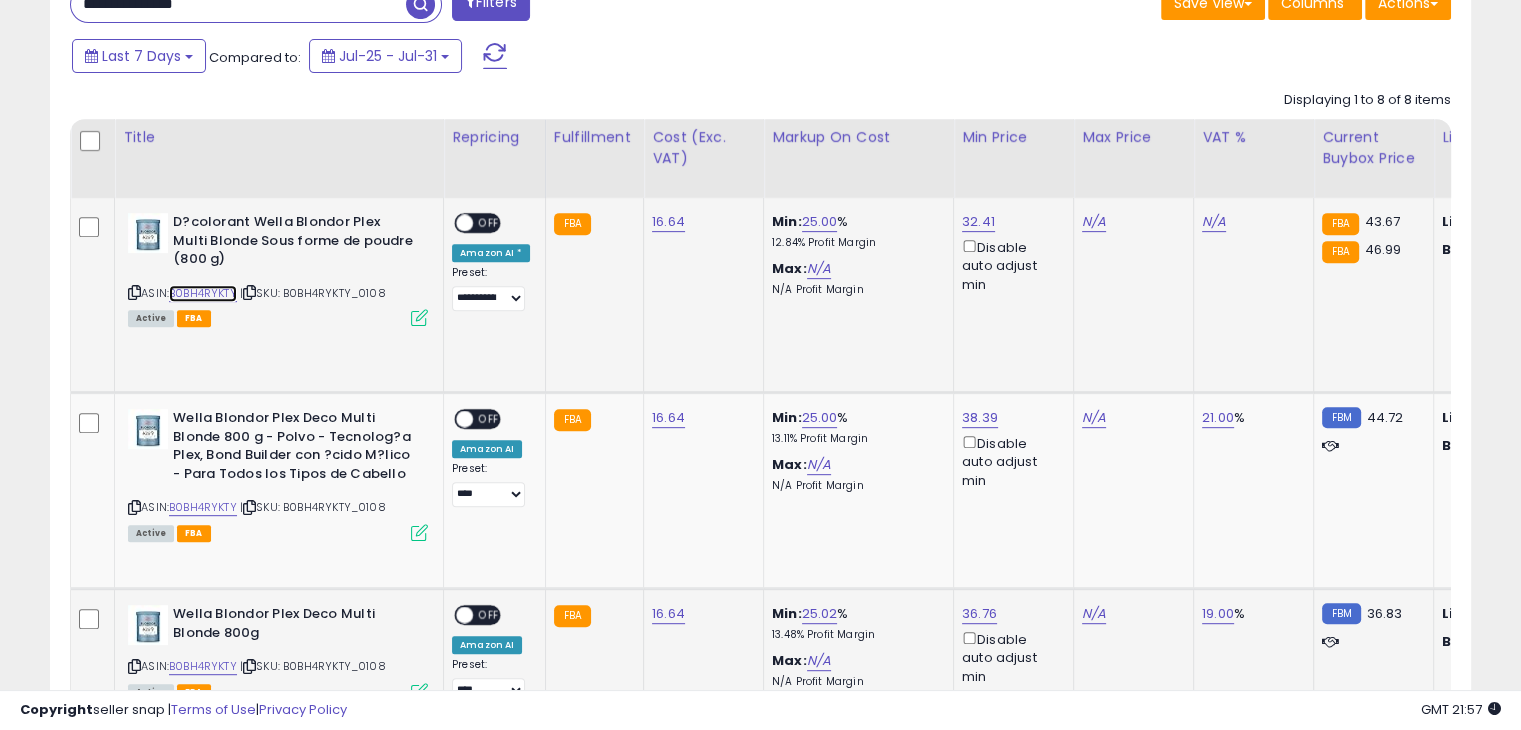 click on "B0BH4RYKTY" at bounding box center (203, 293) 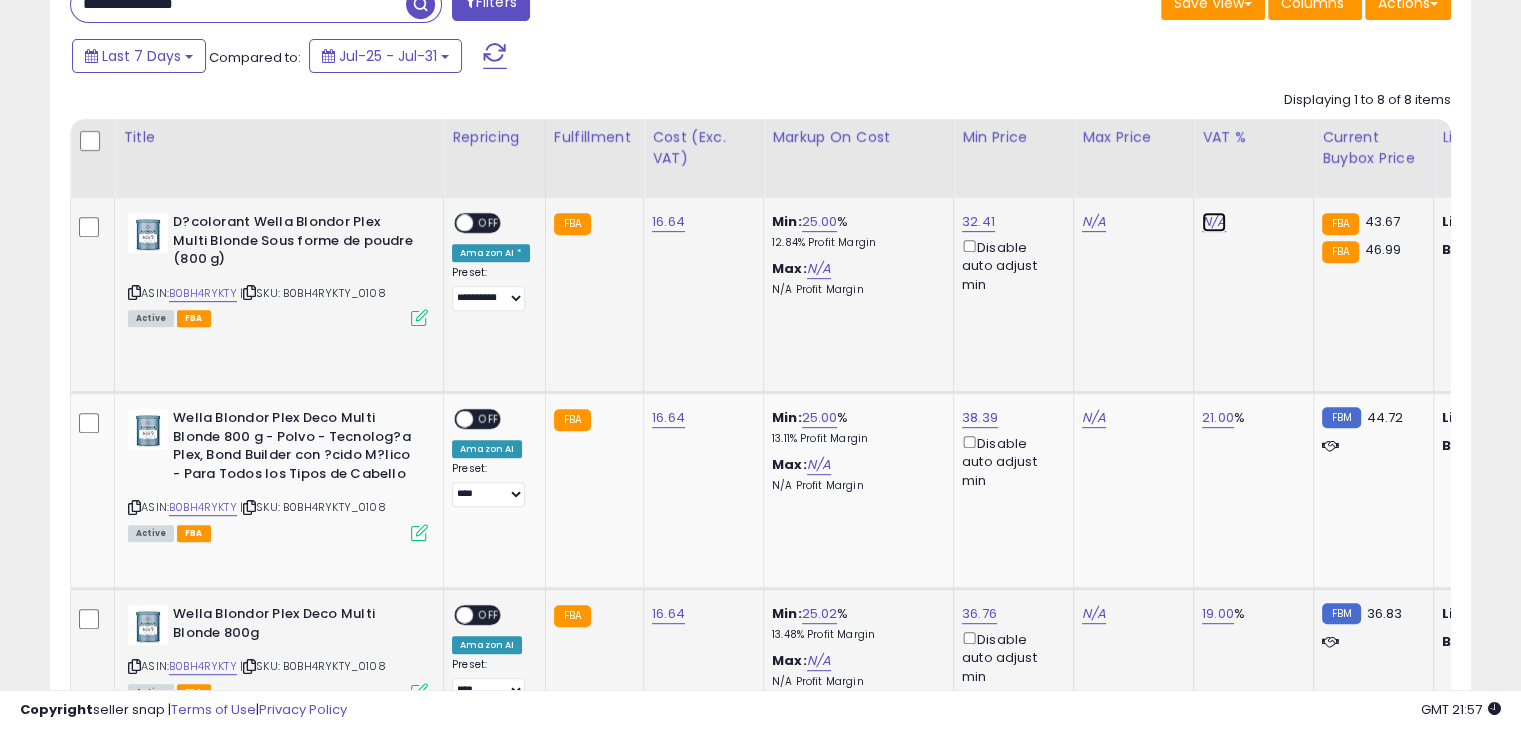 click on "N/A" at bounding box center [1214, 222] 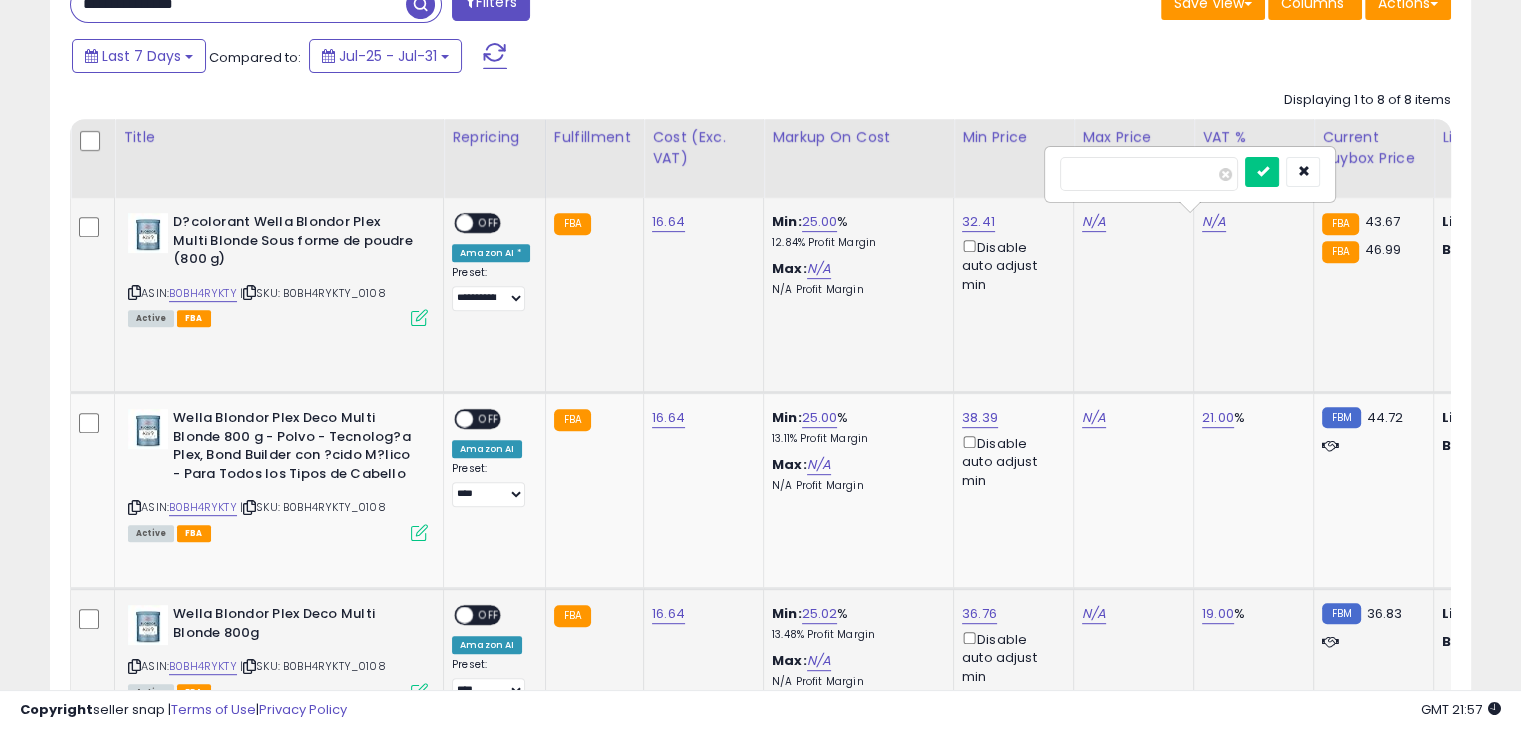 type on "**" 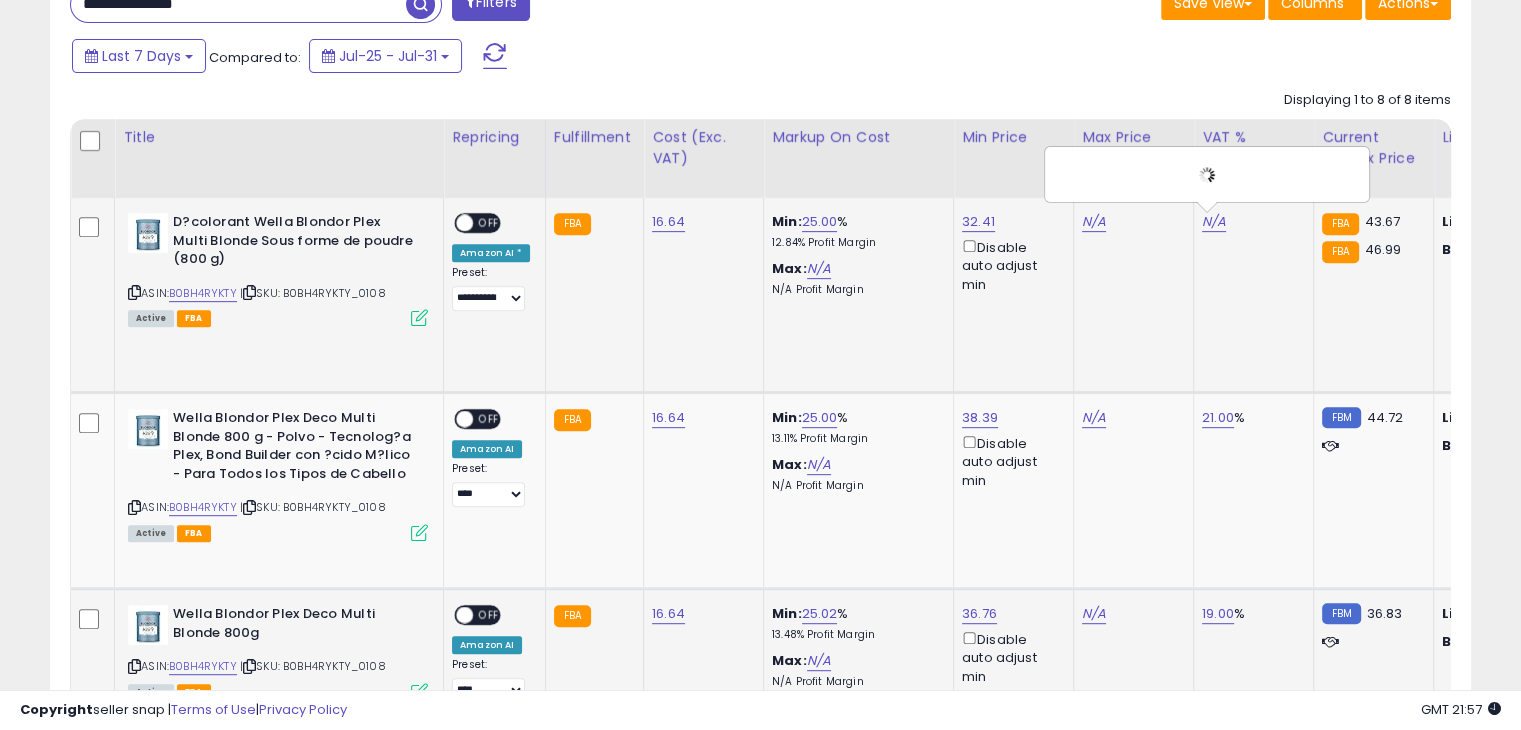click on "N/A" 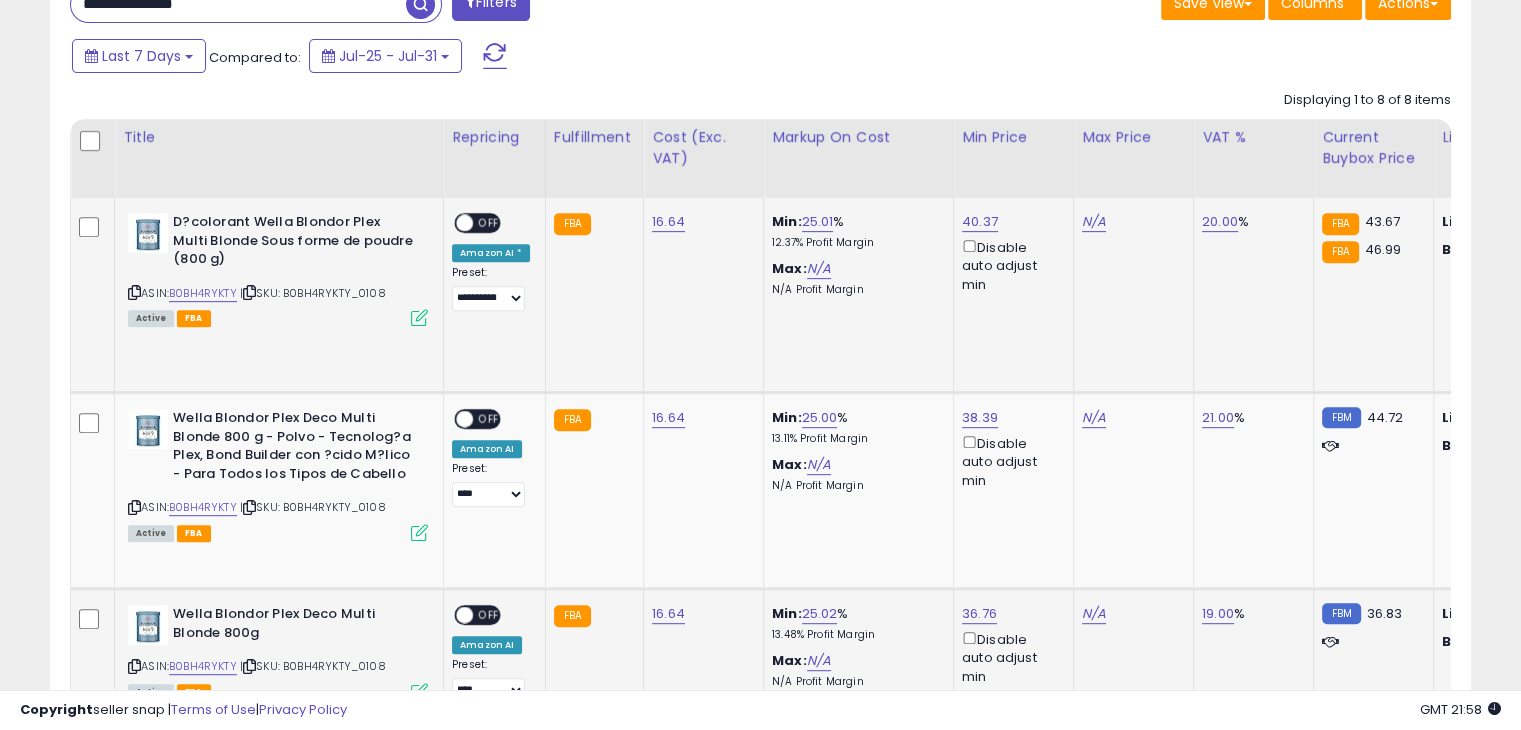 click on "OFF" at bounding box center [489, 223] 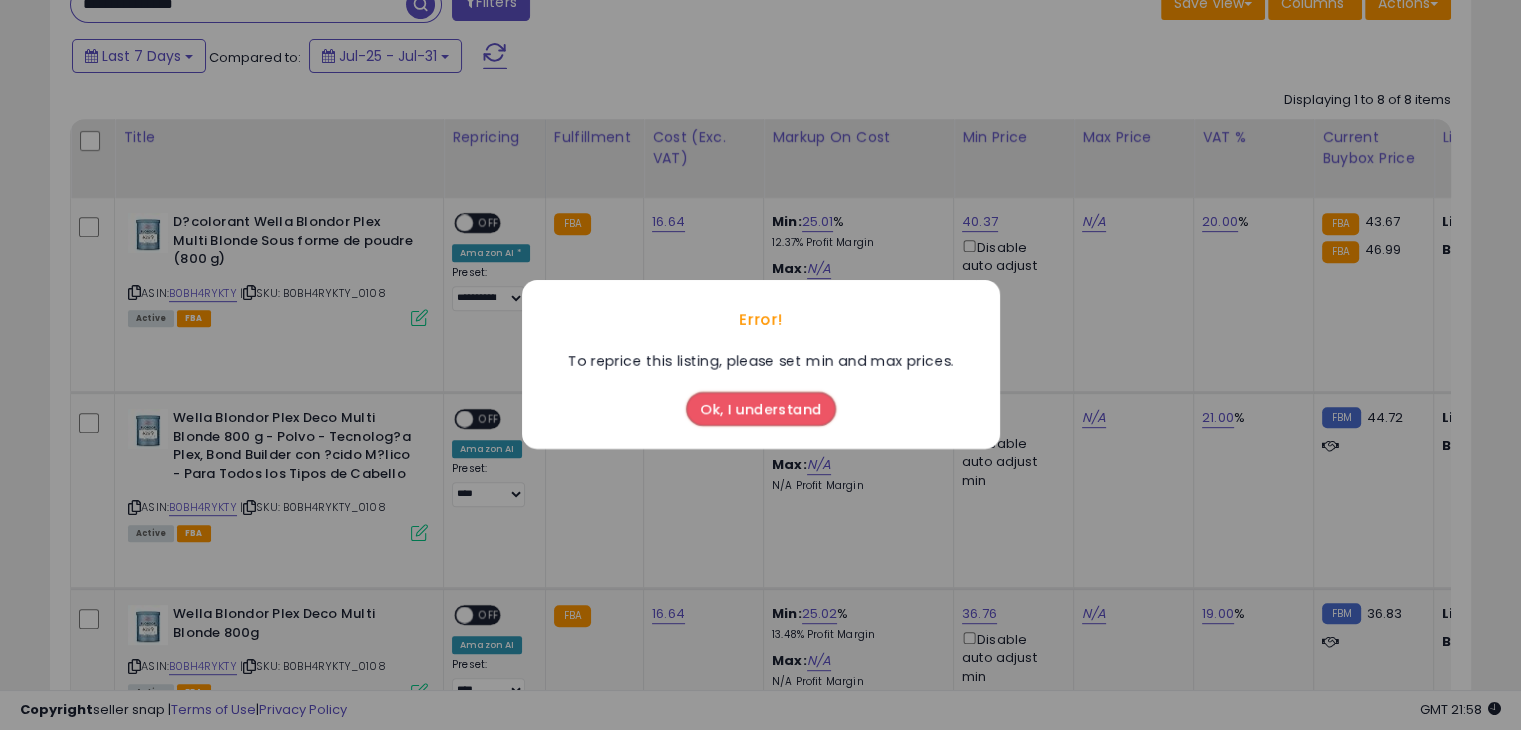 click on "Ok, I understand" at bounding box center (761, 410) 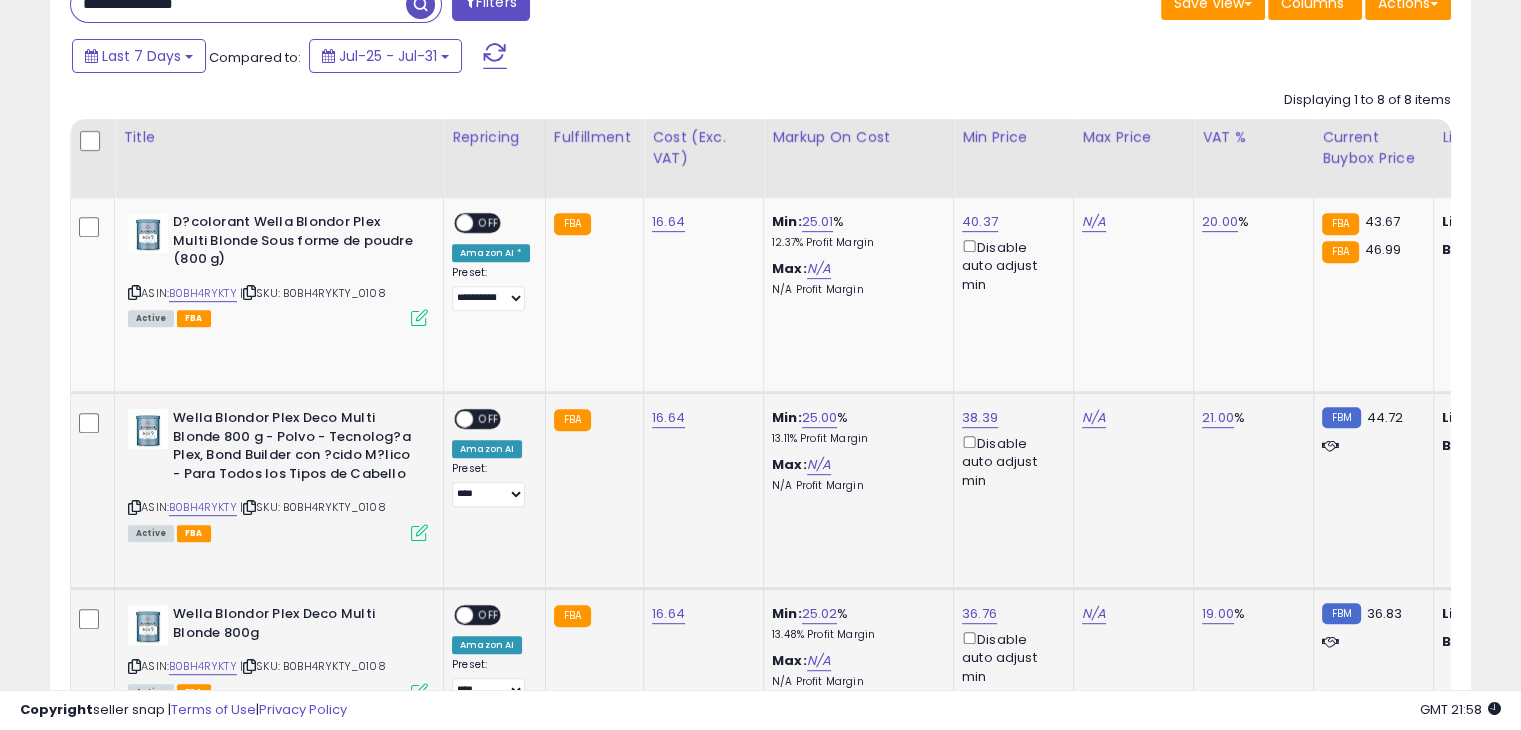 click on "Min:  [PERCENTAGE]   [PERCENTAGE]  Profit Margin Max:  N/A    N/A  Profit Margin" 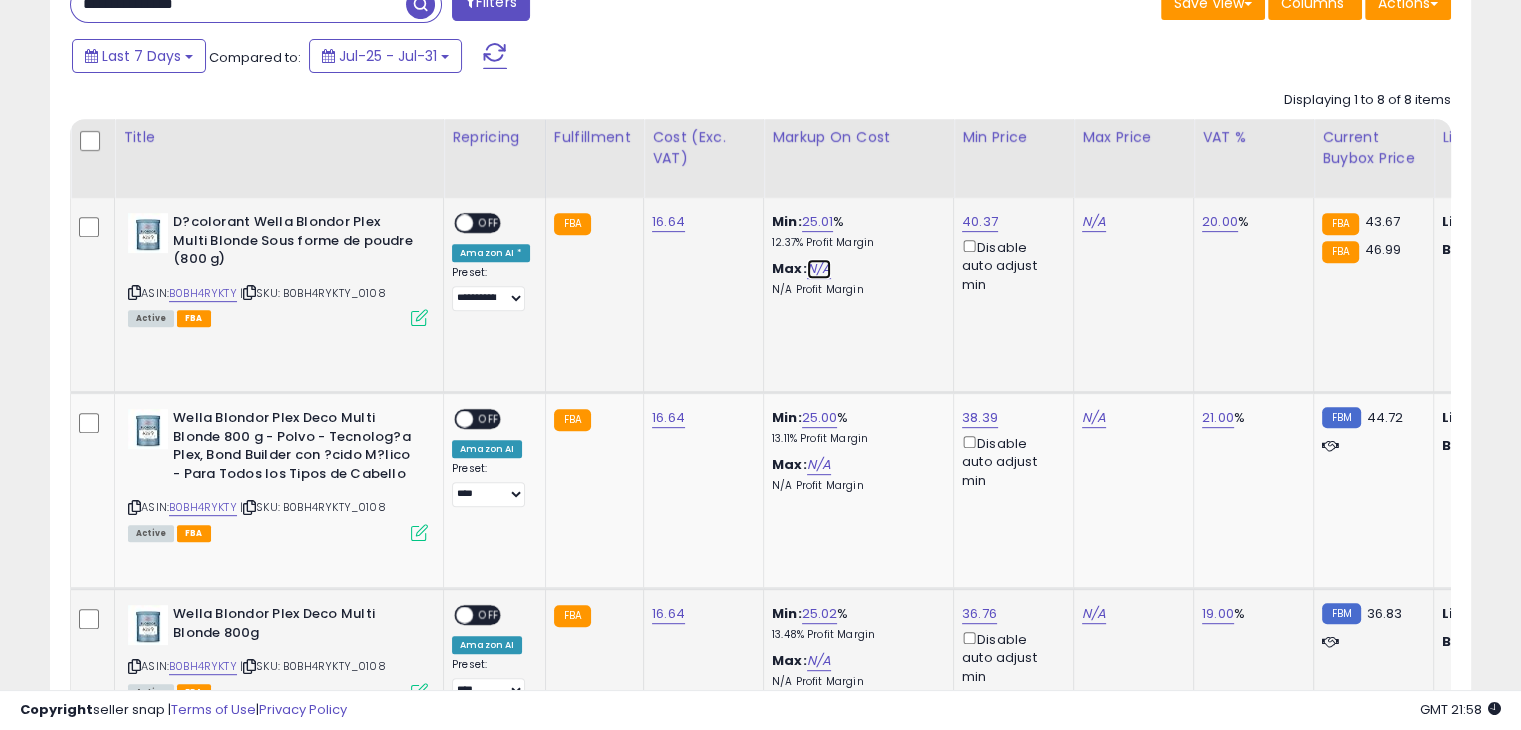 click on "N/A" at bounding box center [819, 269] 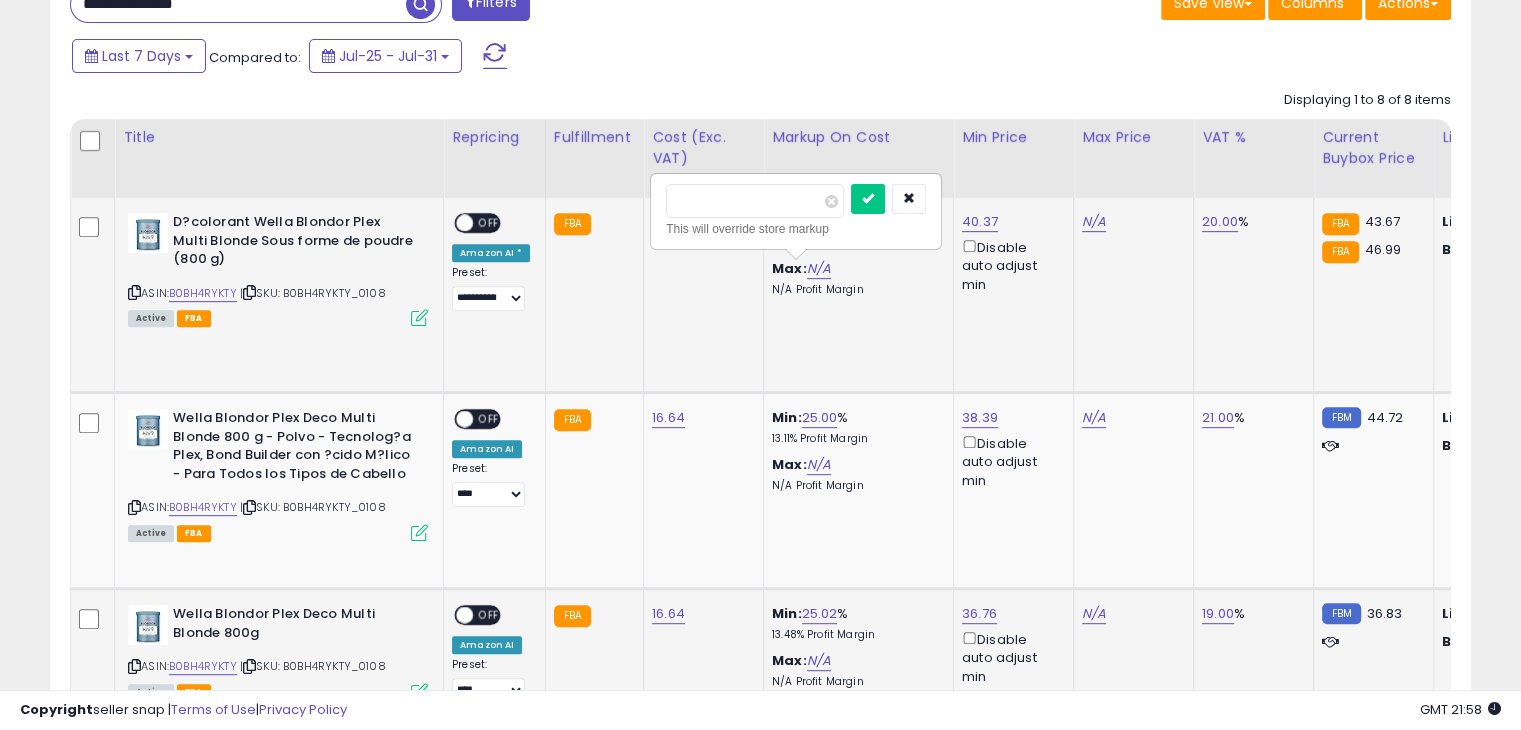 click on "FBA" 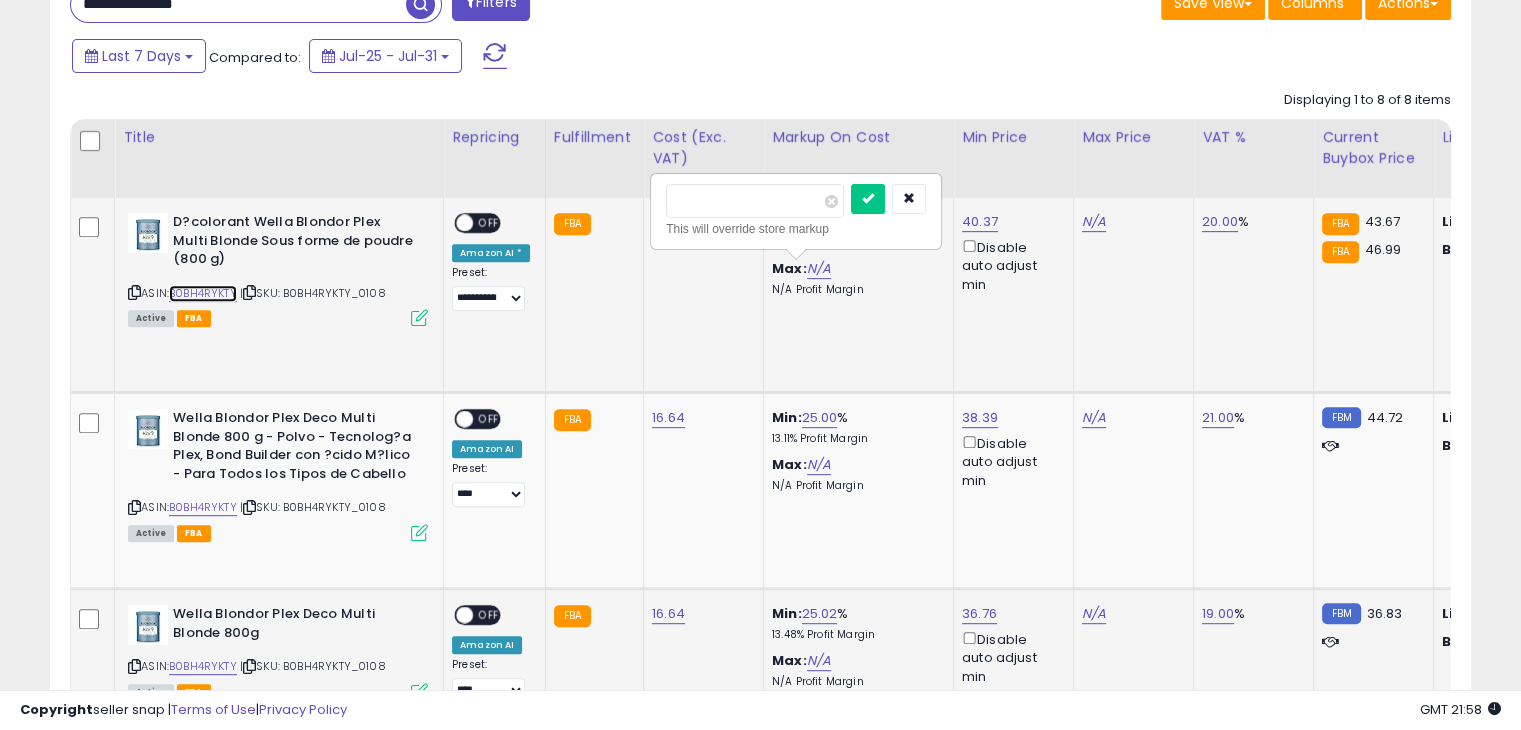 click on "B0BH4RYKTY" at bounding box center [203, 293] 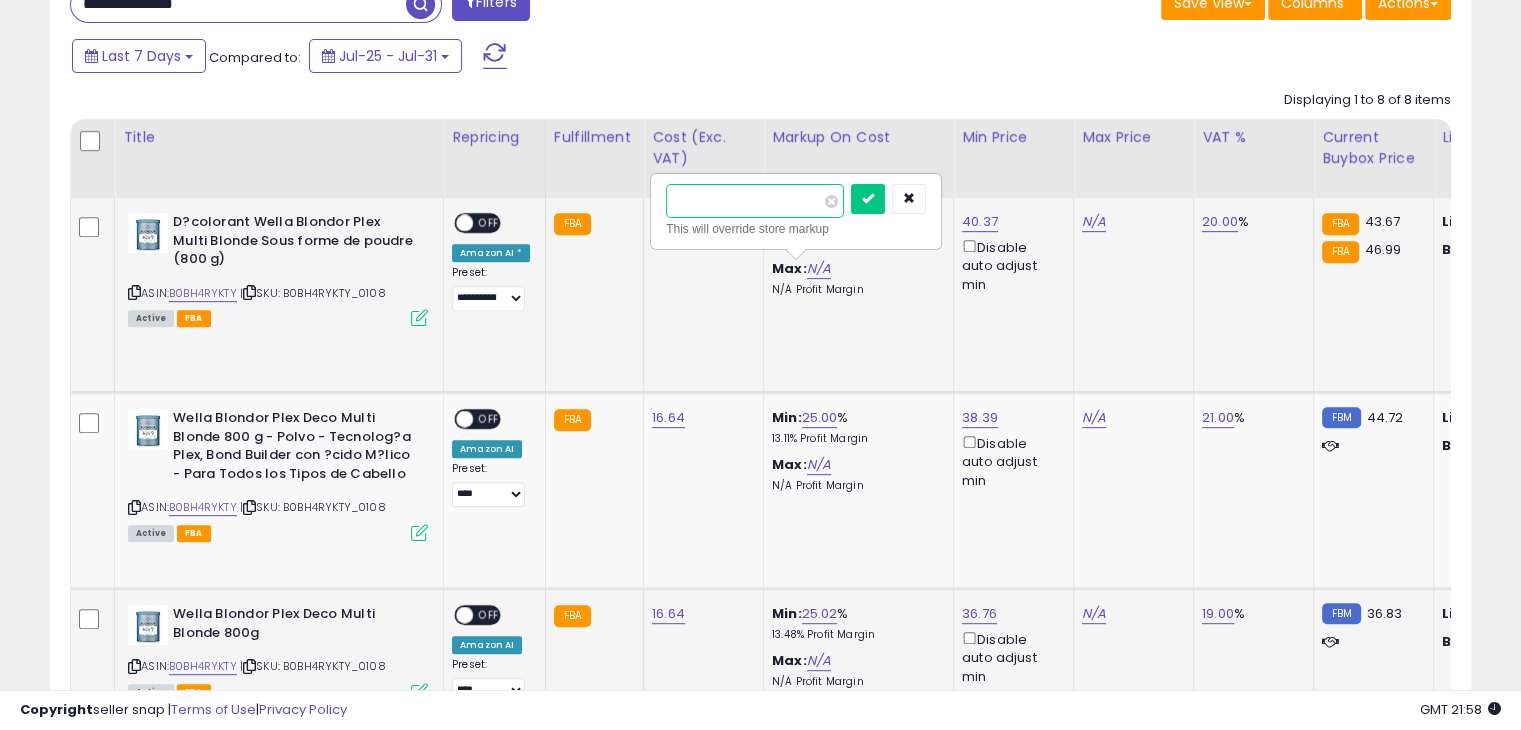 click at bounding box center (755, 201) 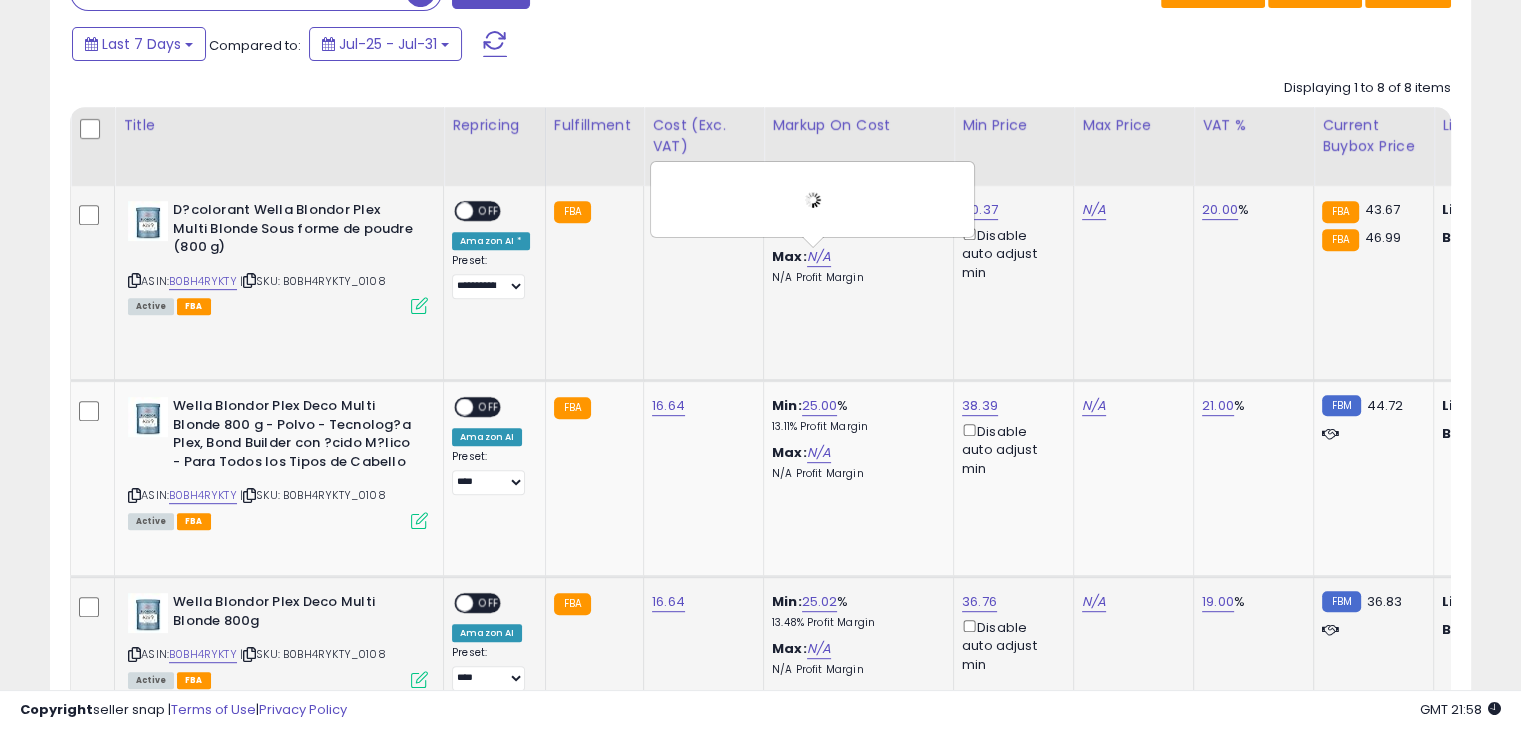 scroll, scrollTop: 1052, scrollLeft: 0, axis: vertical 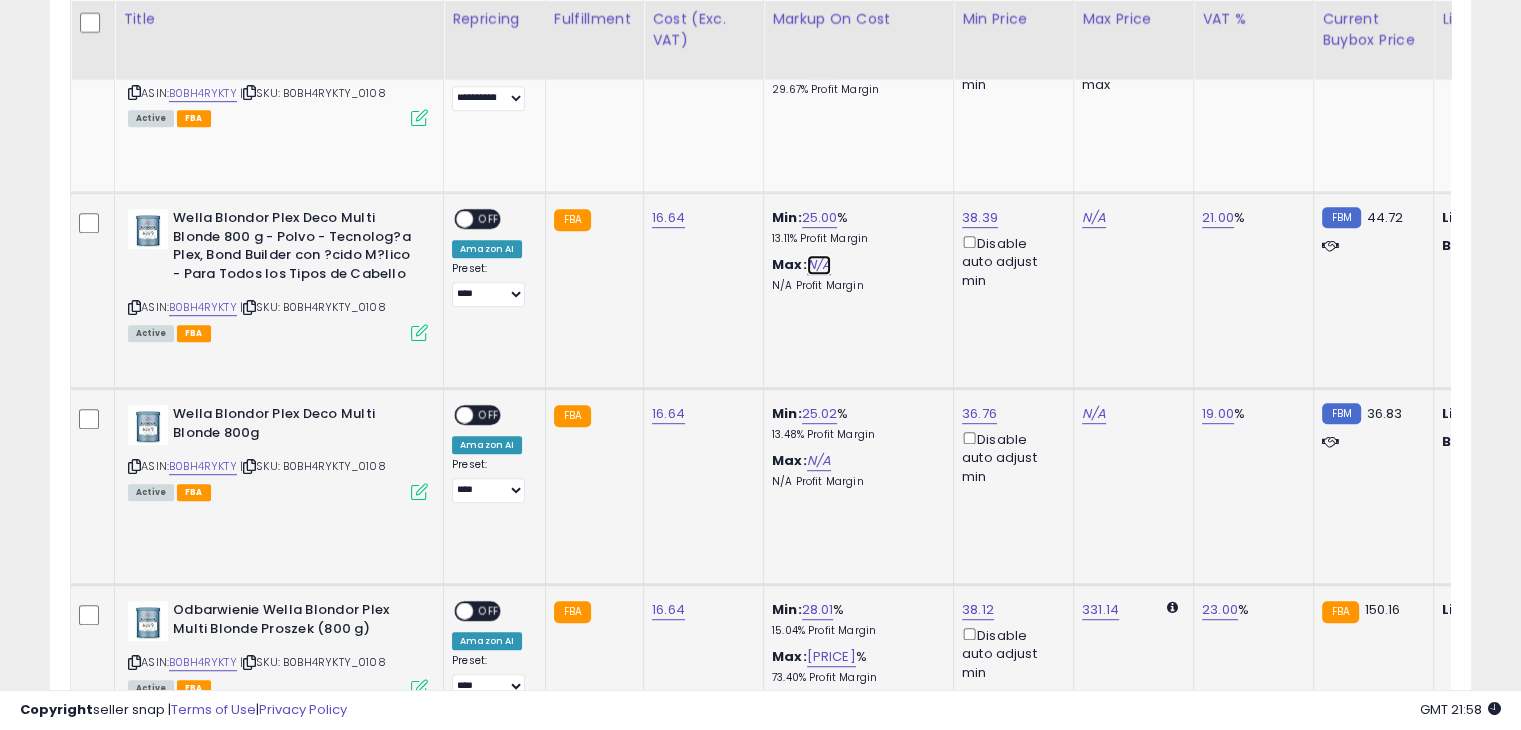click on "N/A" at bounding box center [819, 265] 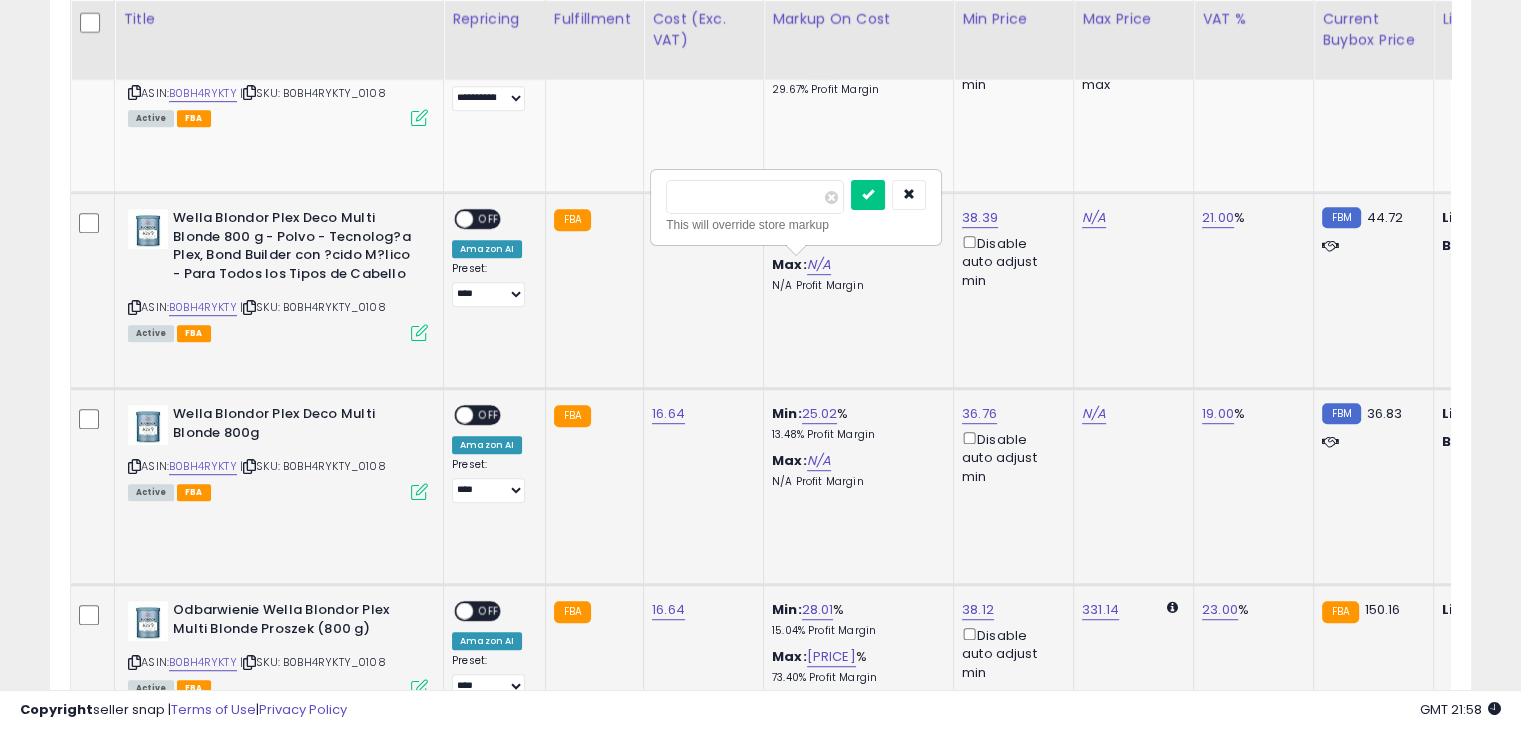 type on "**" 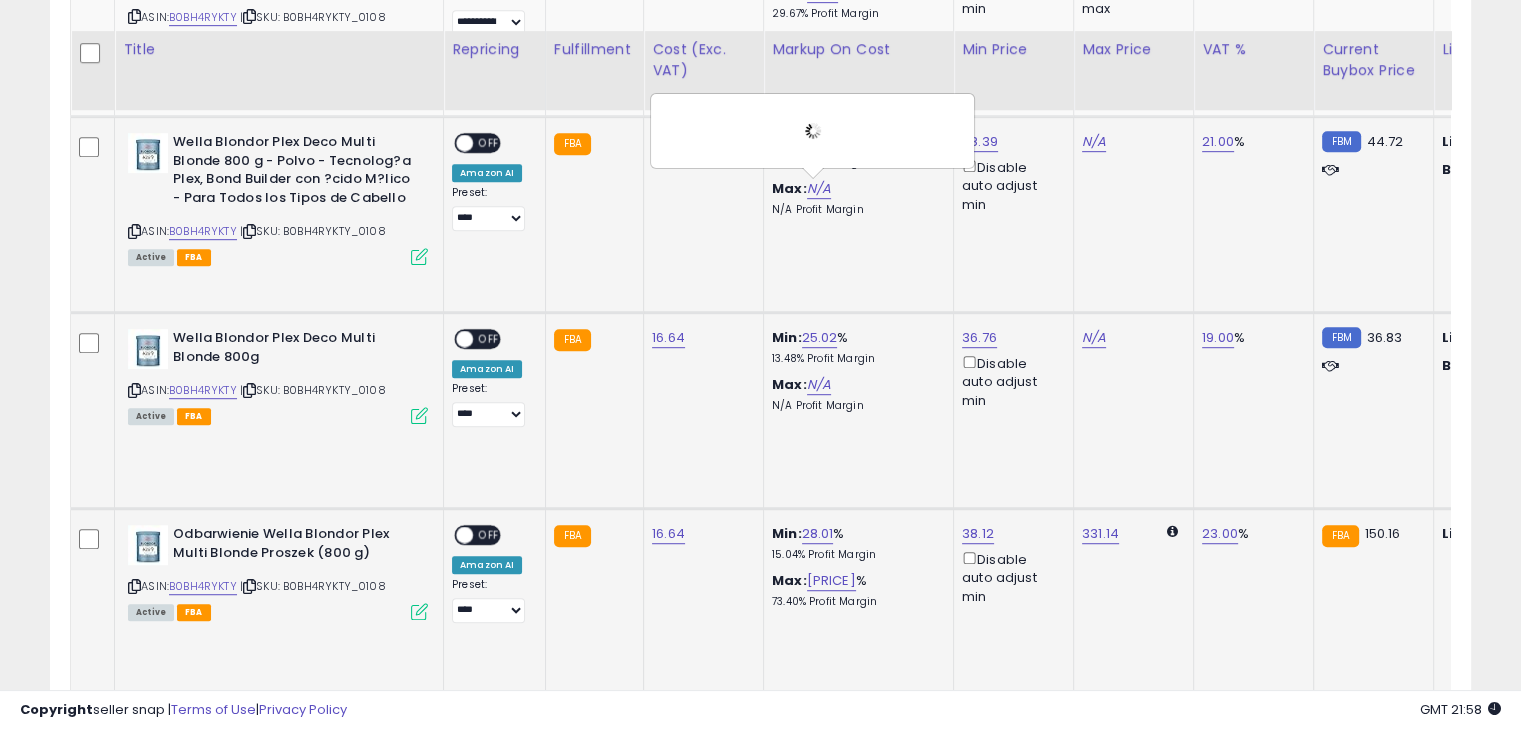 scroll, scrollTop: 1252, scrollLeft: 0, axis: vertical 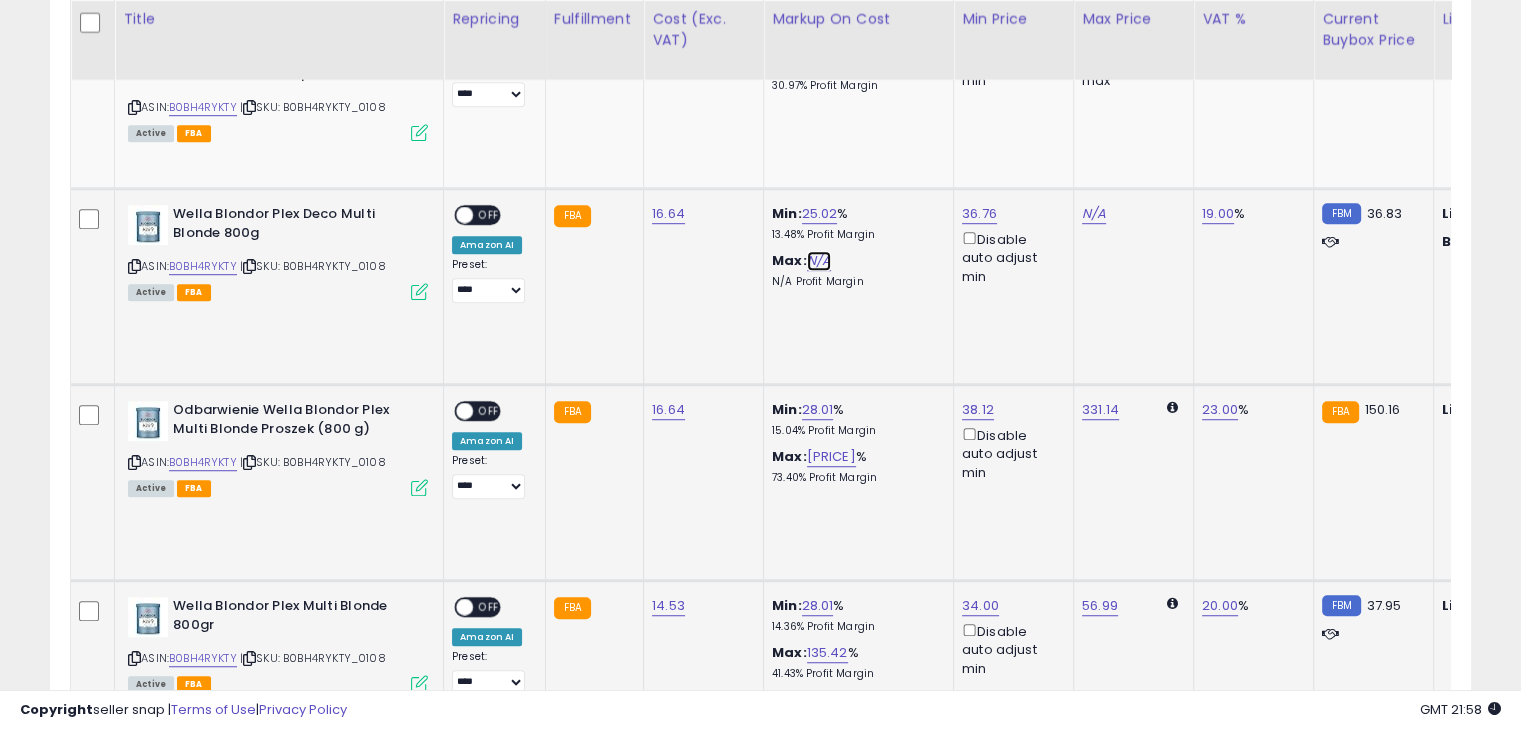 click on "N/A" at bounding box center (819, 261) 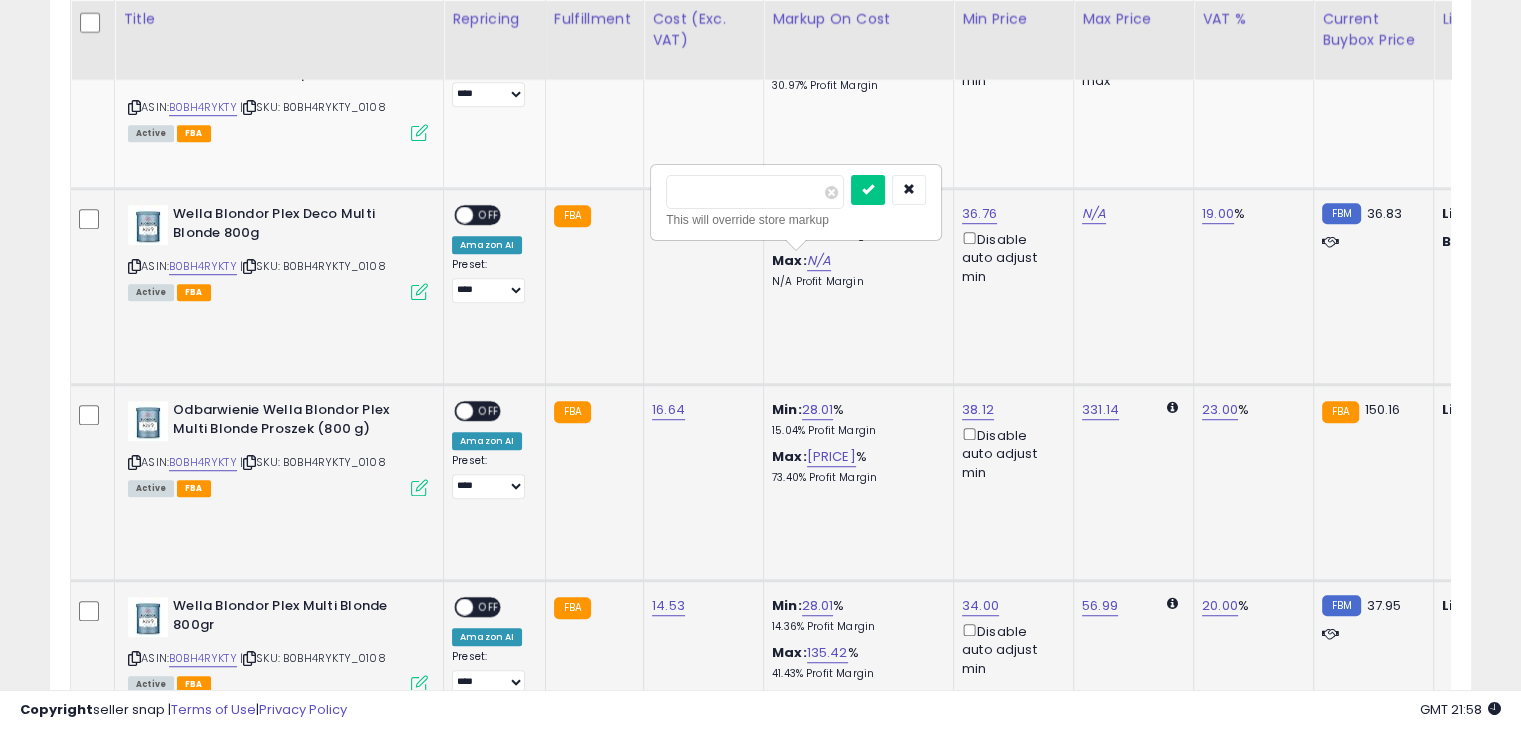 click at bounding box center (868, 190) 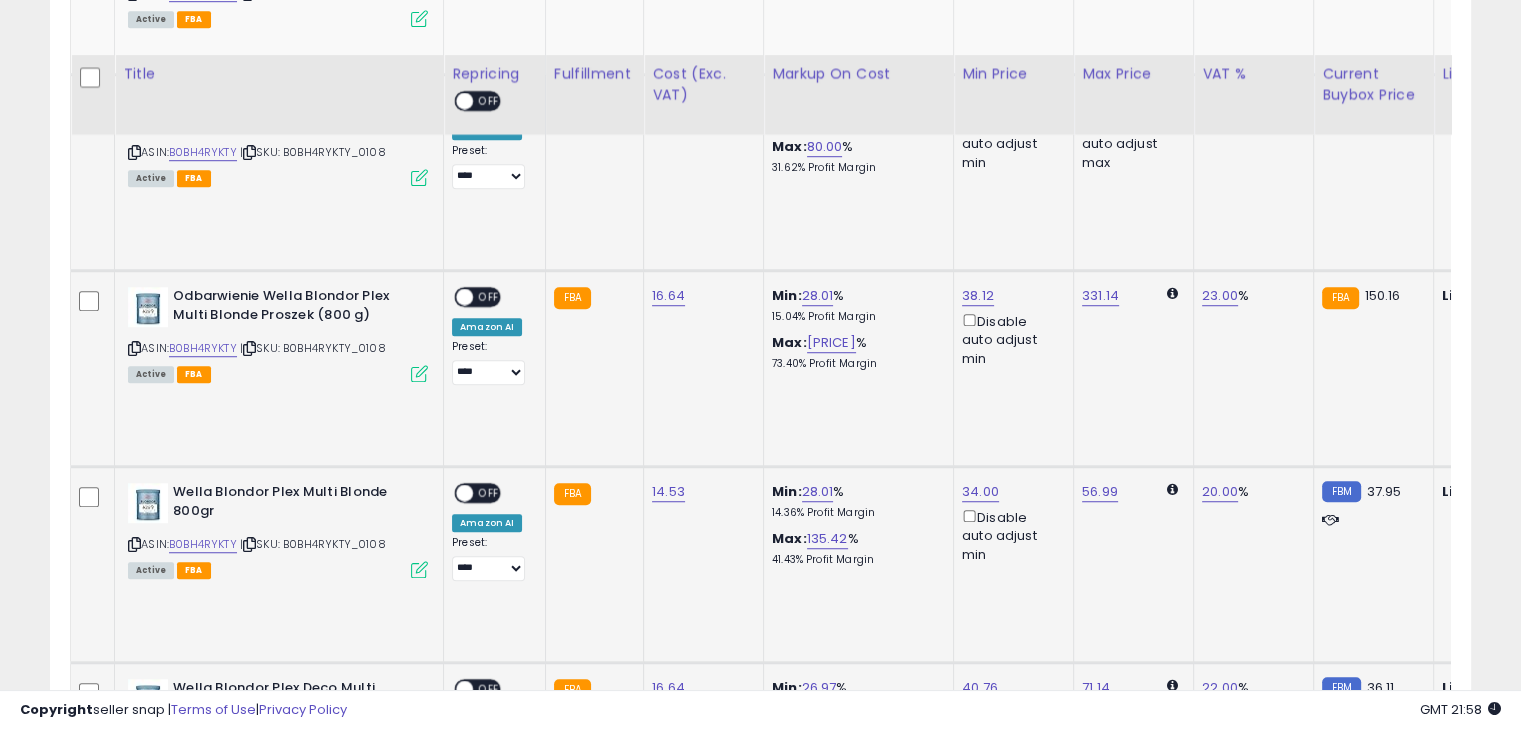 scroll, scrollTop: 1452, scrollLeft: 0, axis: vertical 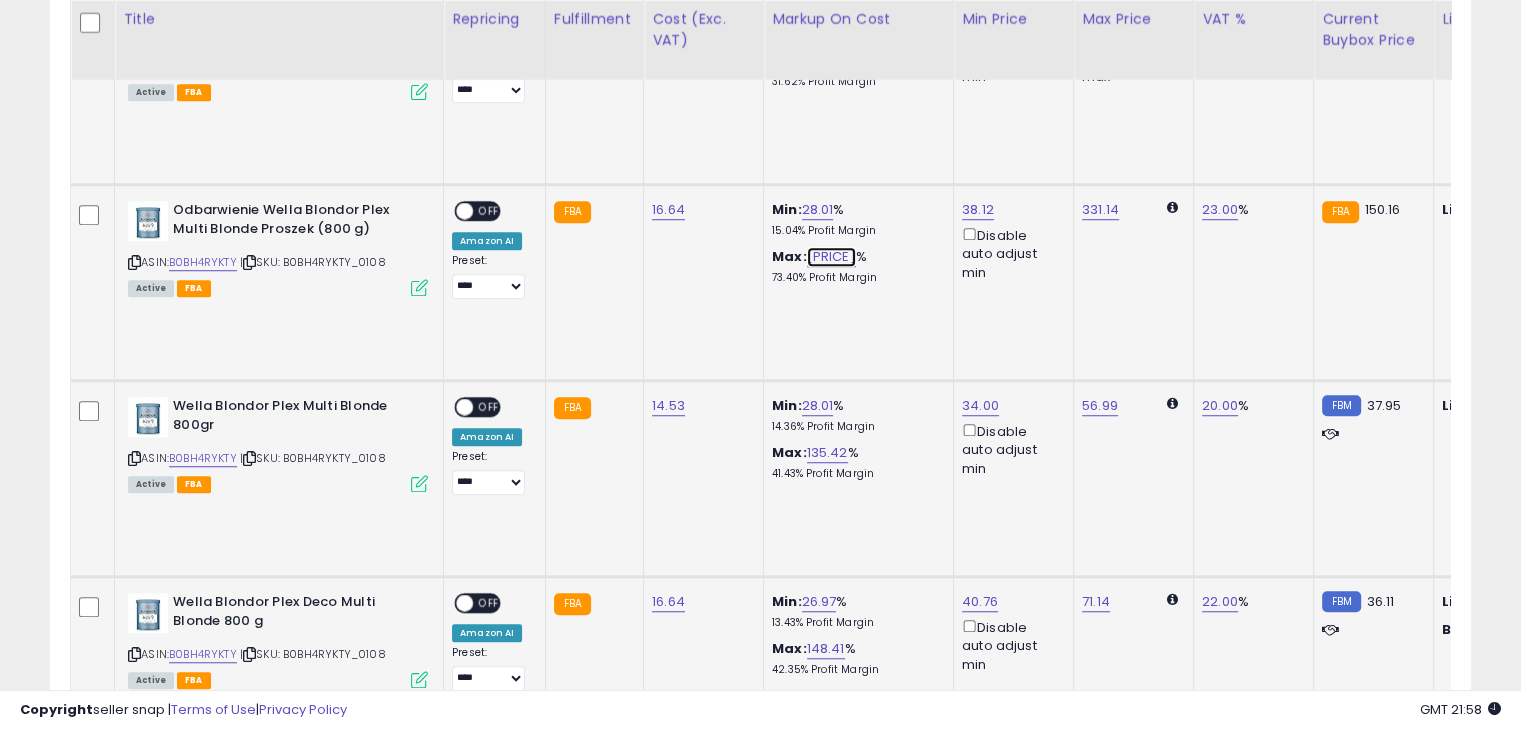 click on "[PRICE]" at bounding box center [831, 257] 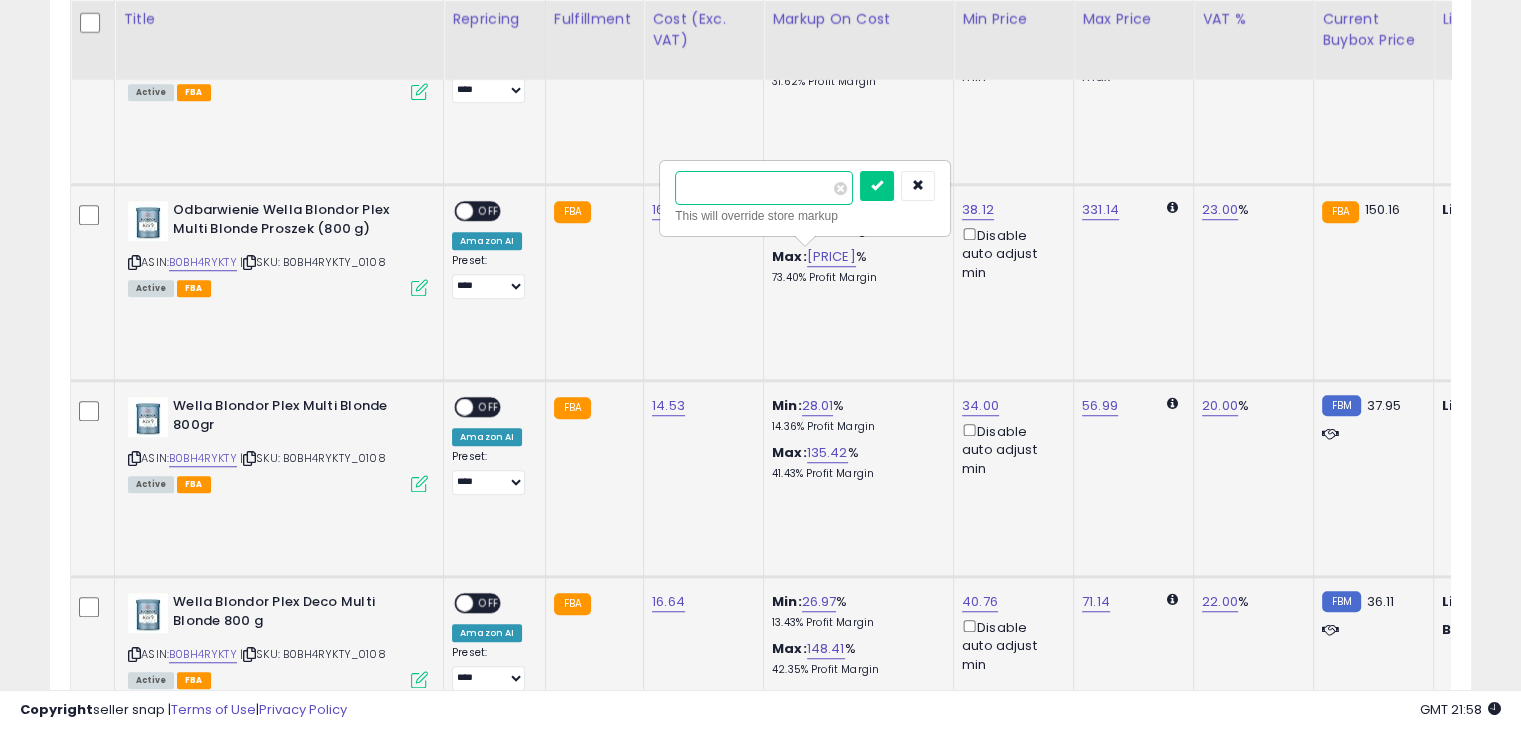 type on "**" 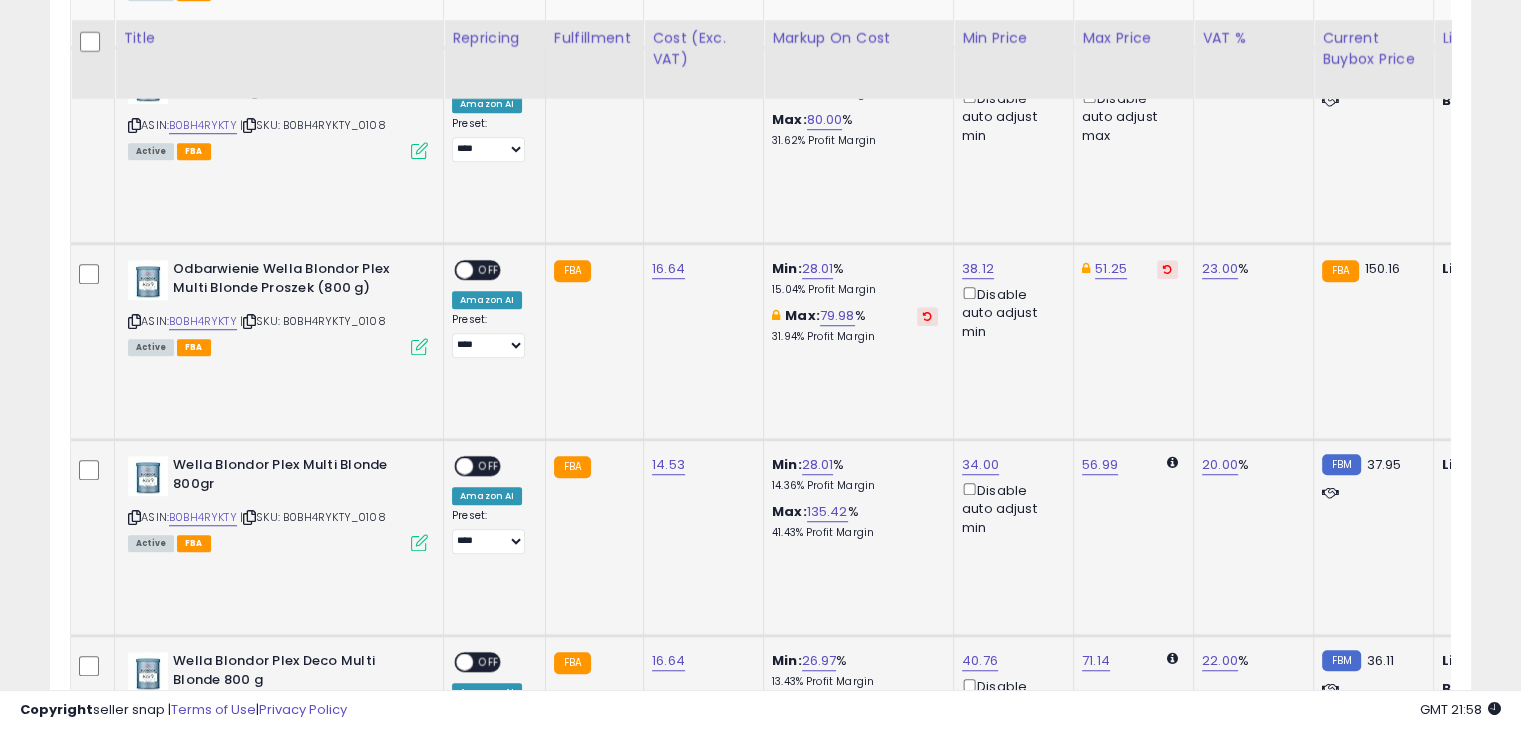 scroll, scrollTop: 1252, scrollLeft: 0, axis: vertical 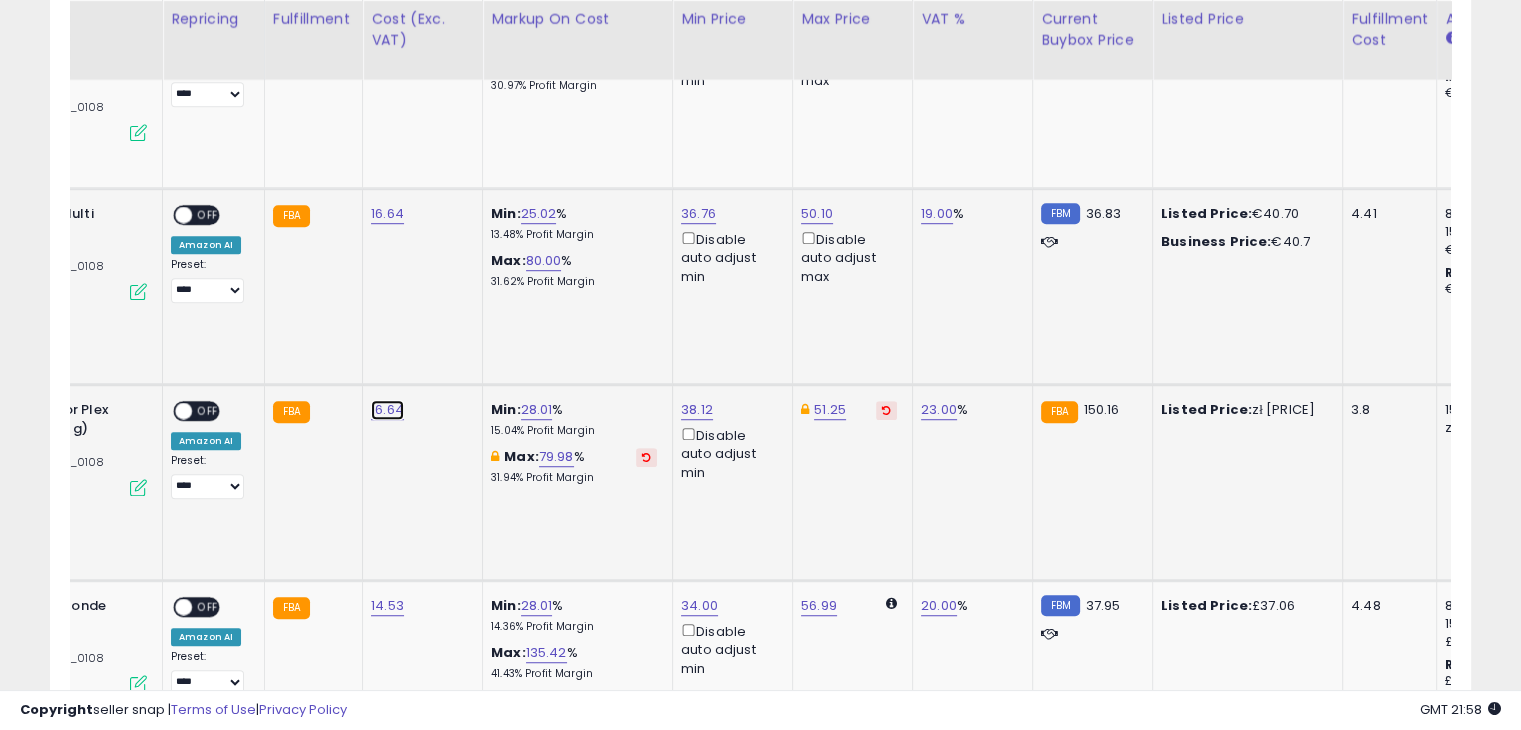 click on "16.64" at bounding box center (387, -178) 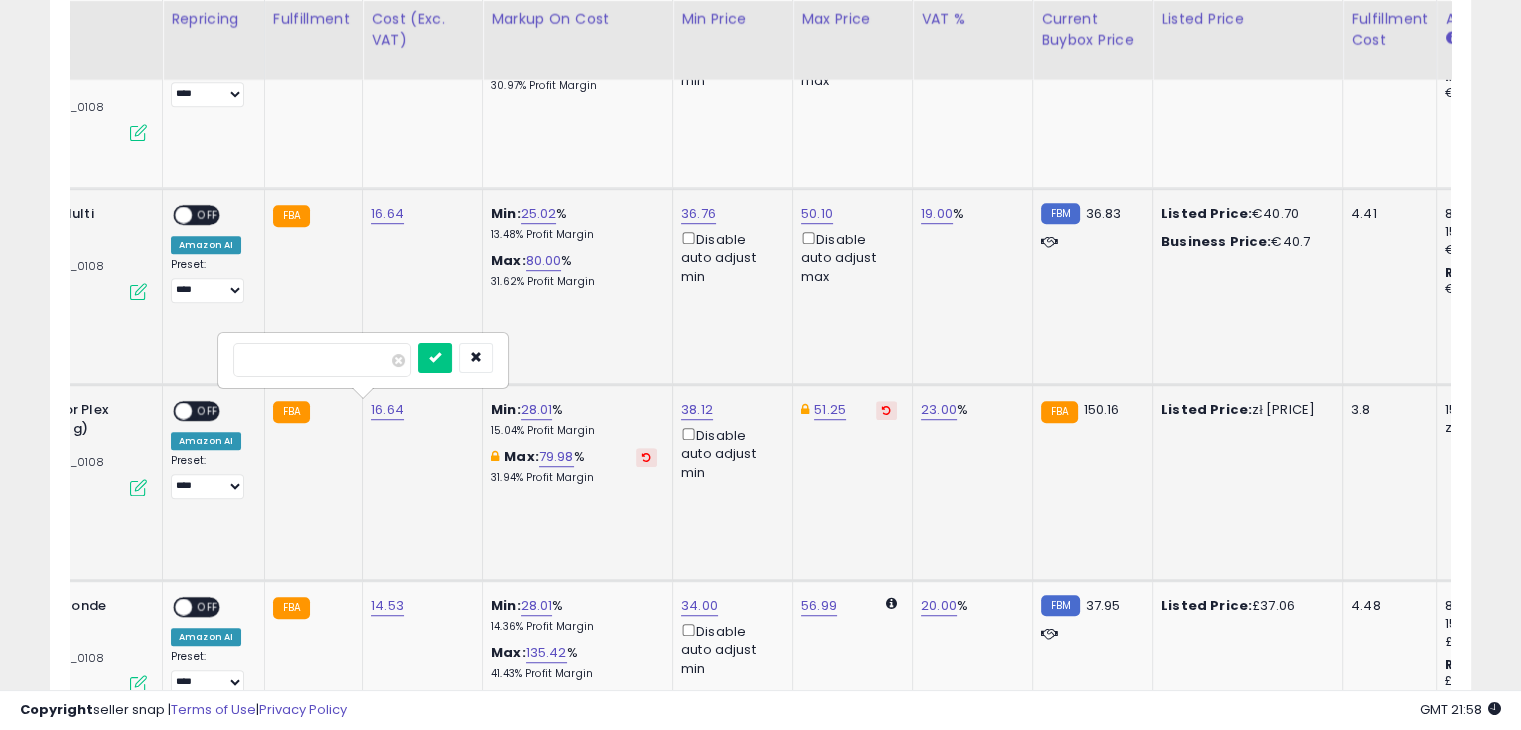 drag, startPoint x: 365, startPoint y: 349, endPoint x: 224, endPoint y: 349, distance: 141 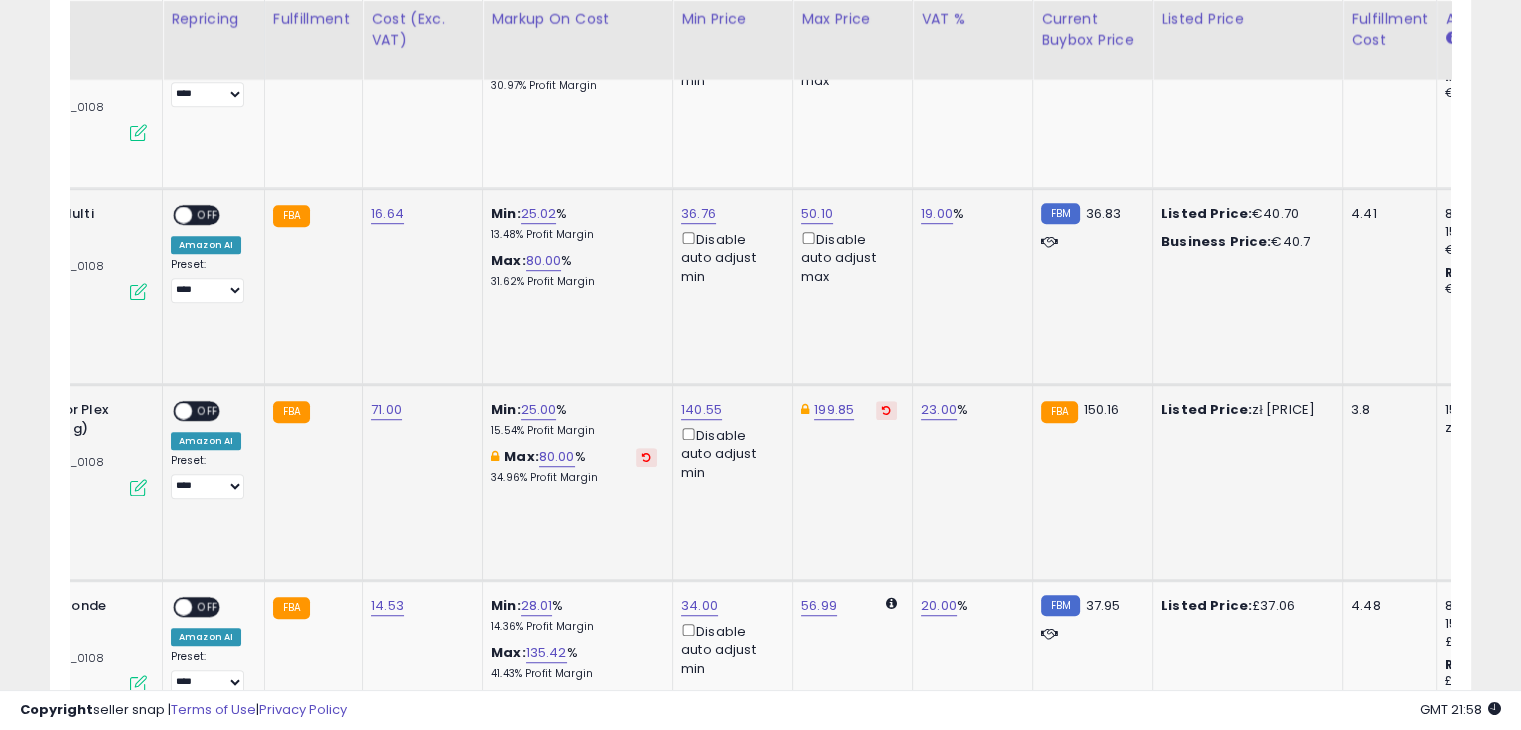 click on "71.00" 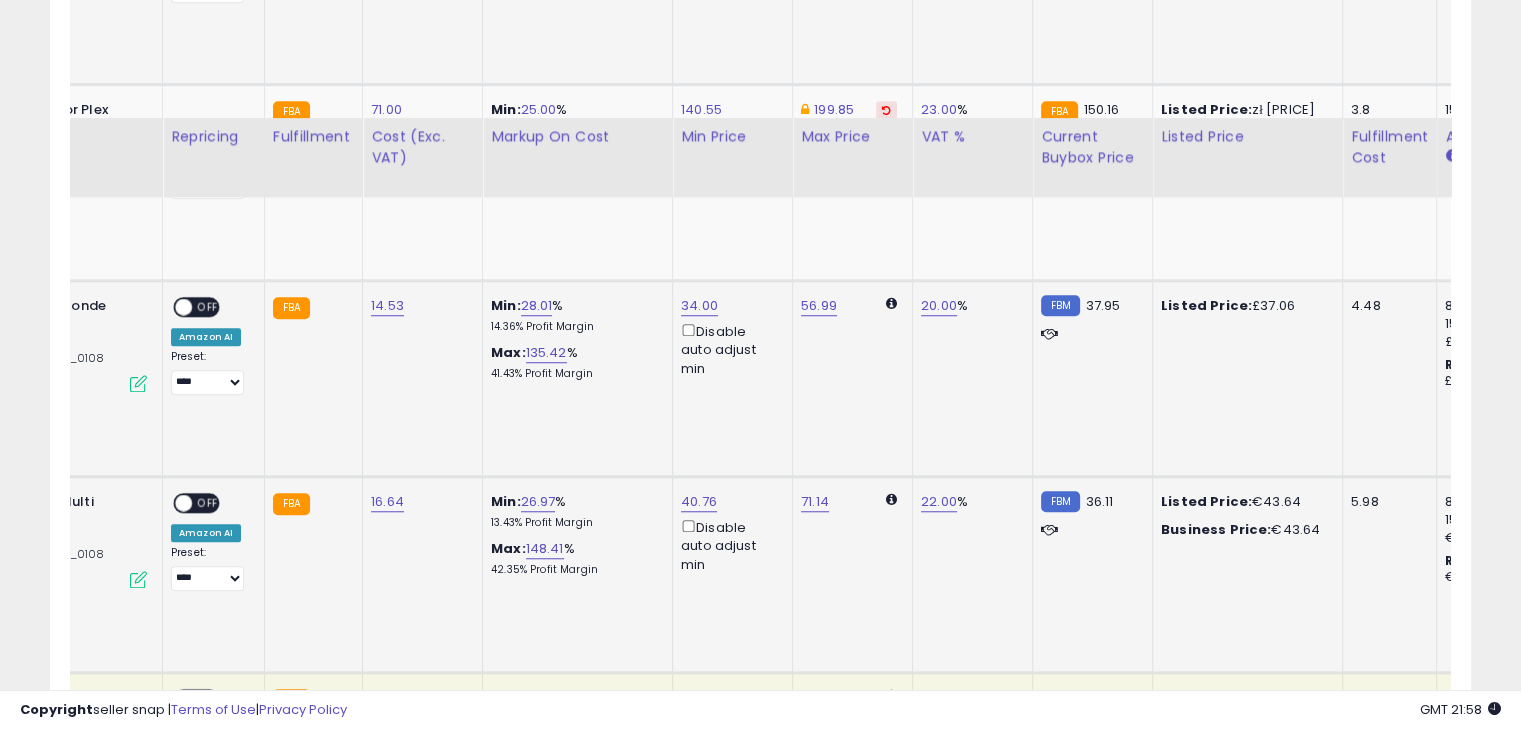 scroll, scrollTop: 1752, scrollLeft: 0, axis: vertical 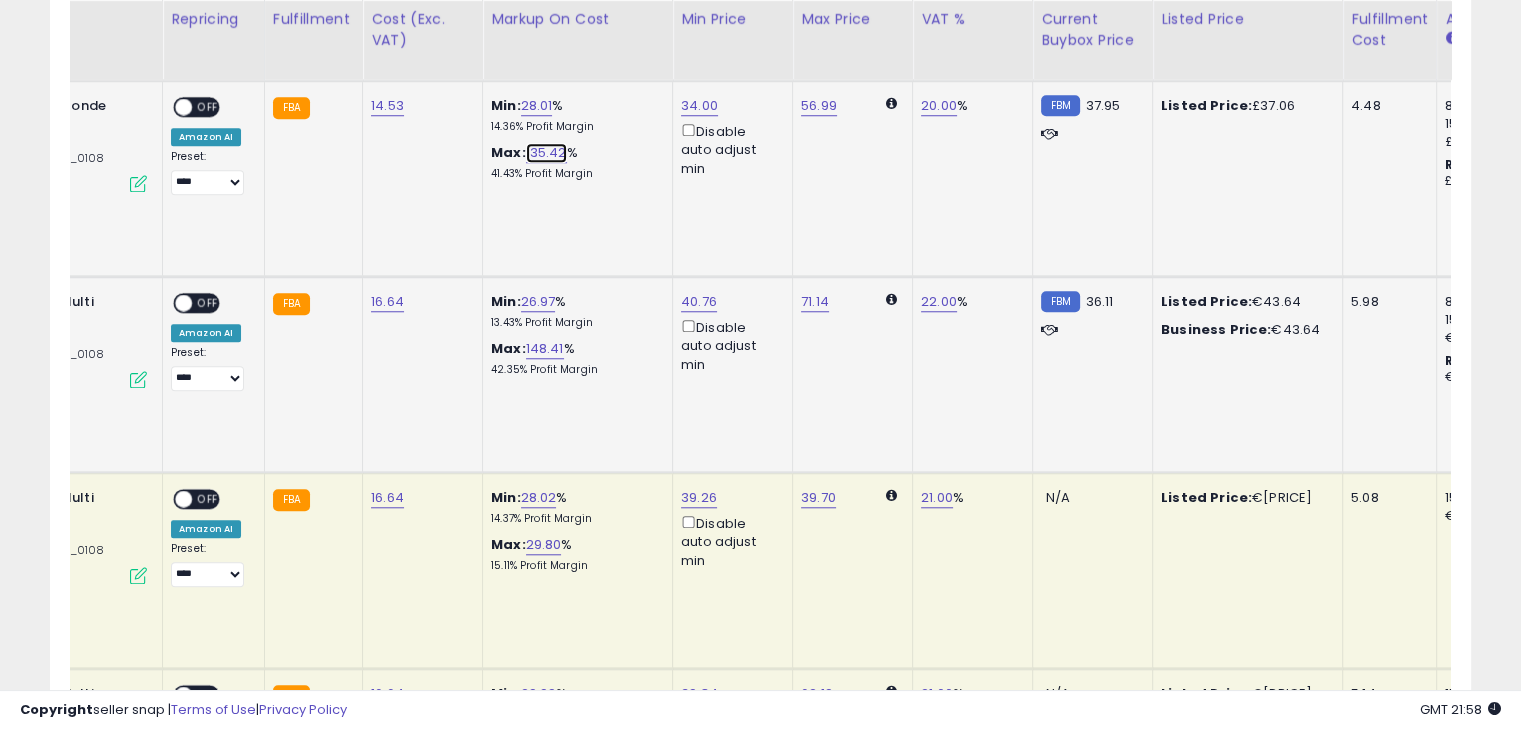 click on "135.42" at bounding box center [546, 153] 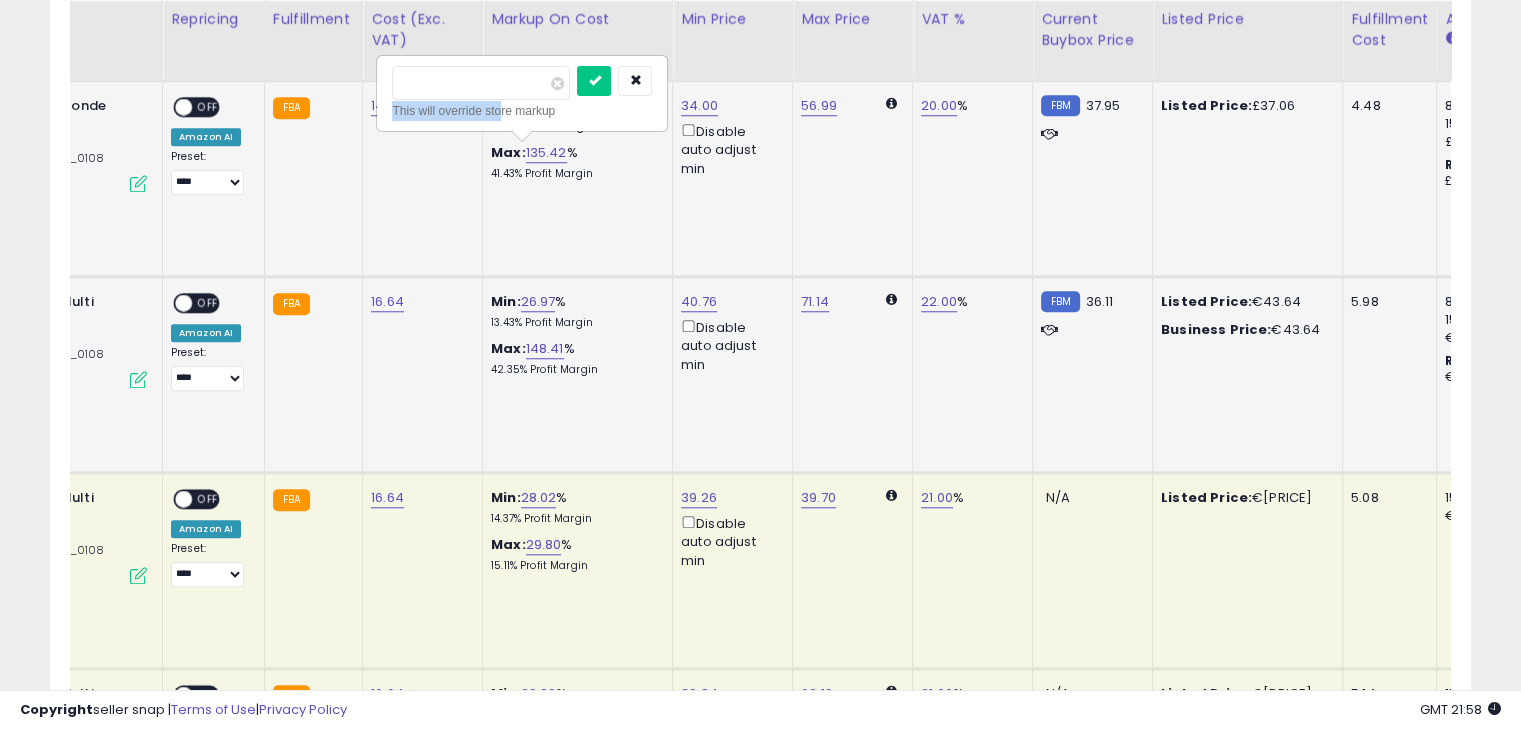 drag, startPoint x: 500, startPoint y: 100, endPoint x: 372, endPoint y: 84, distance: 128.99612 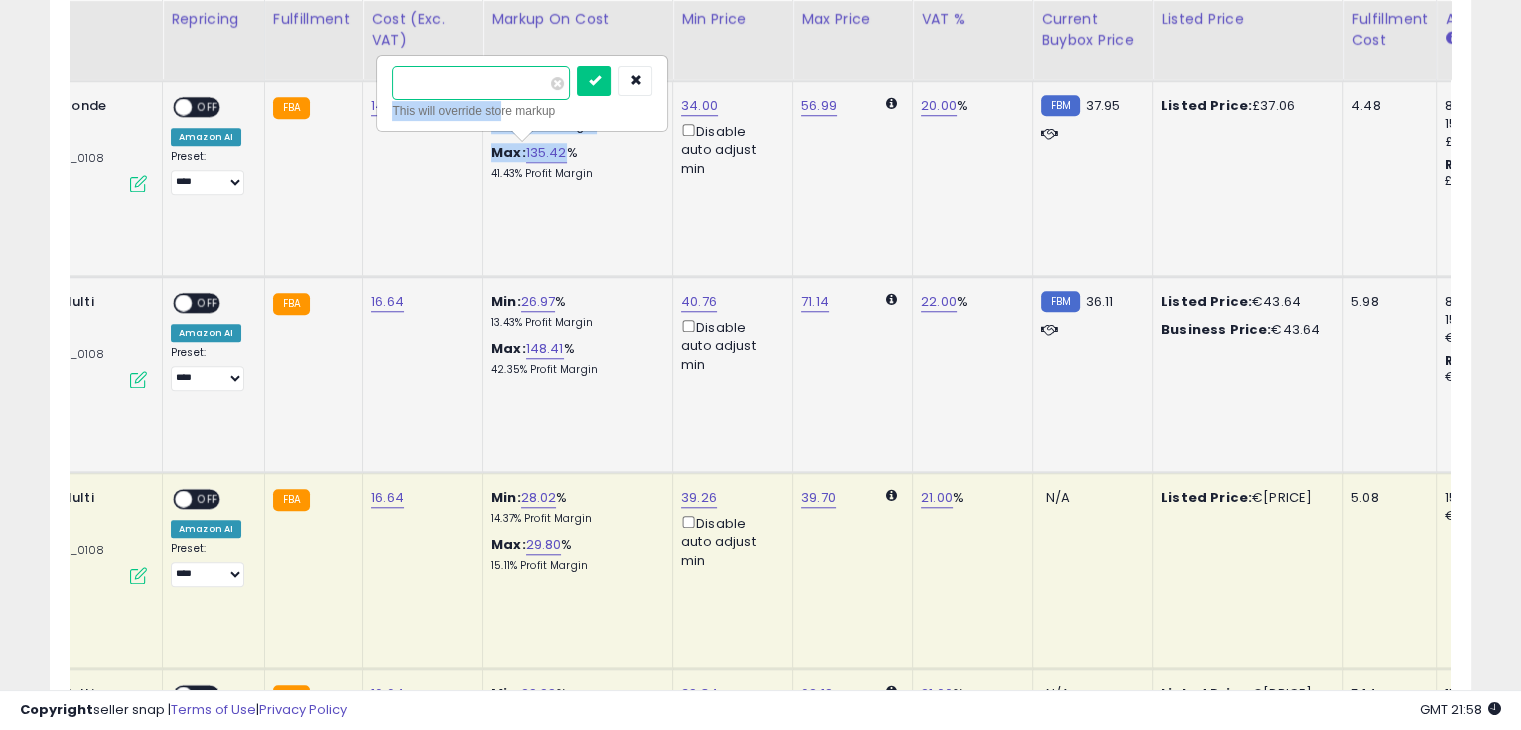 click on "******" at bounding box center (481, 83) 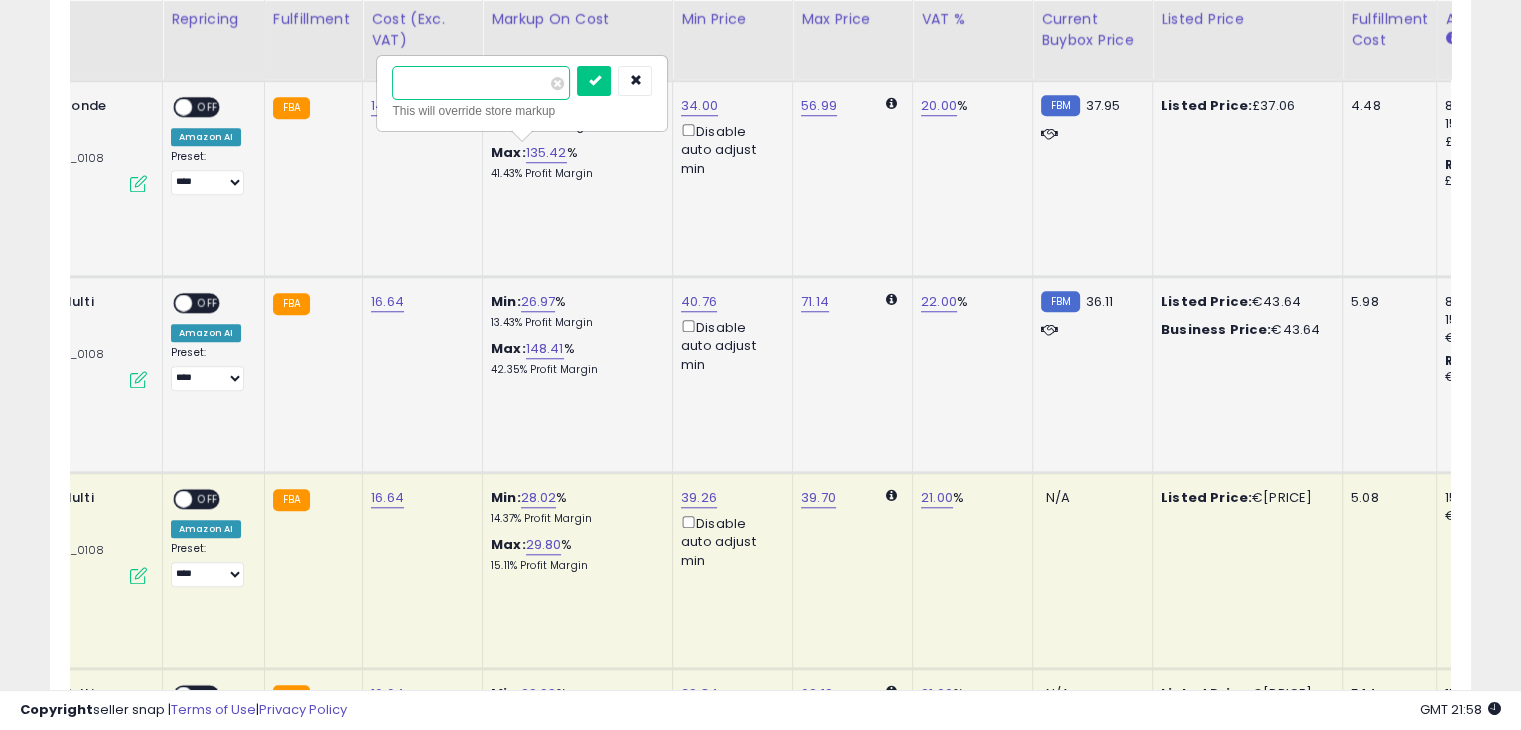 click on "******" at bounding box center [481, 83] 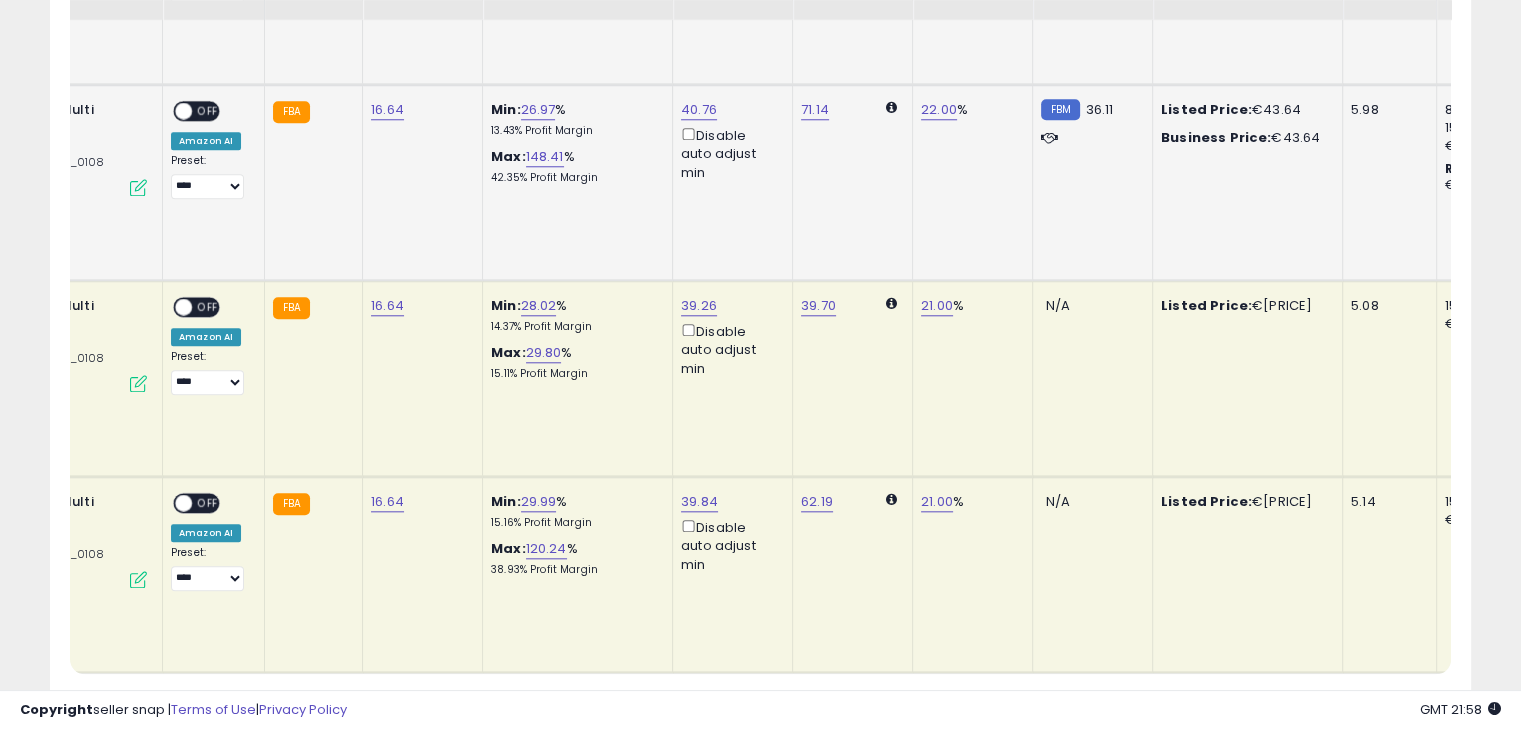 scroll, scrollTop: 1952, scrollLeft: 0, axis: vertical 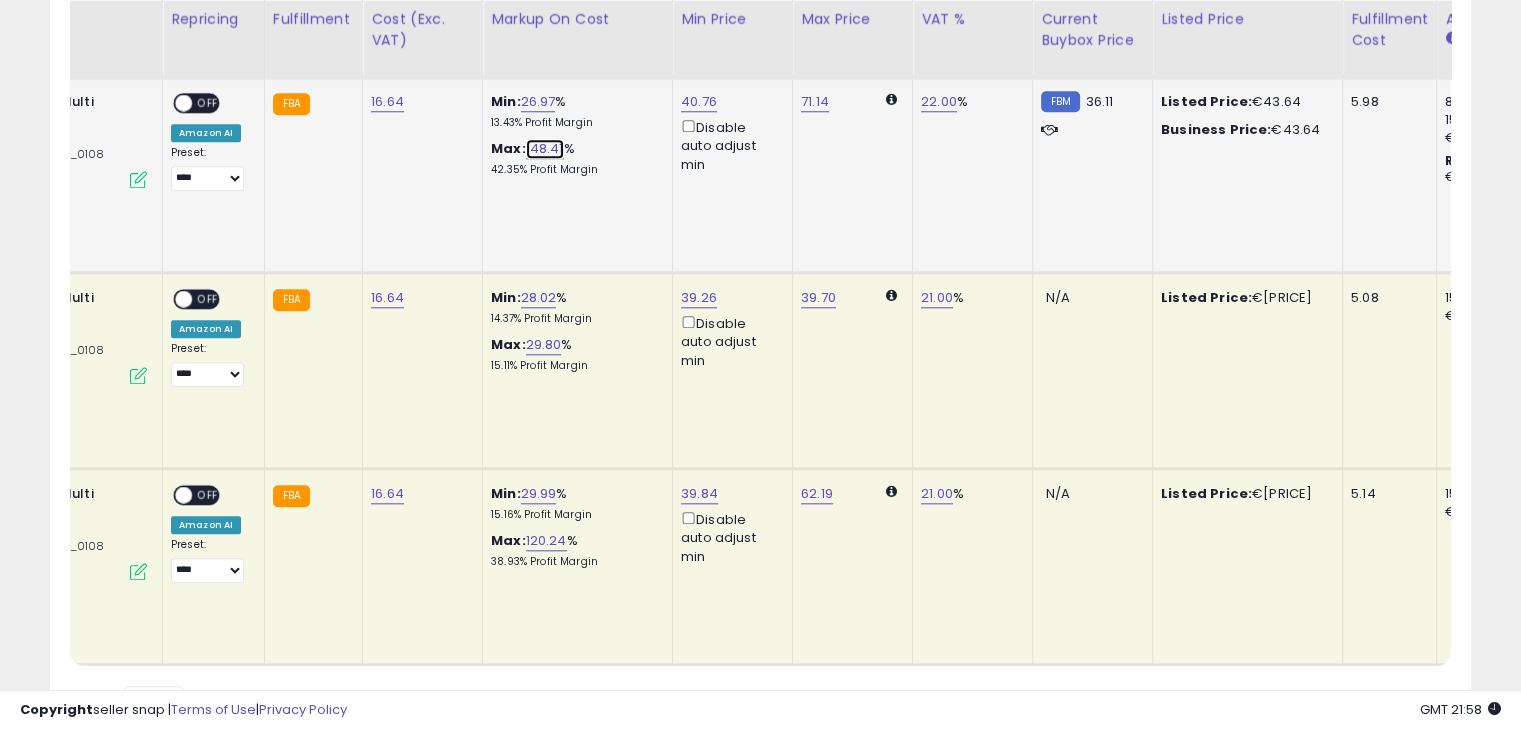 click on "148.41" at bounding box center [545, 149] 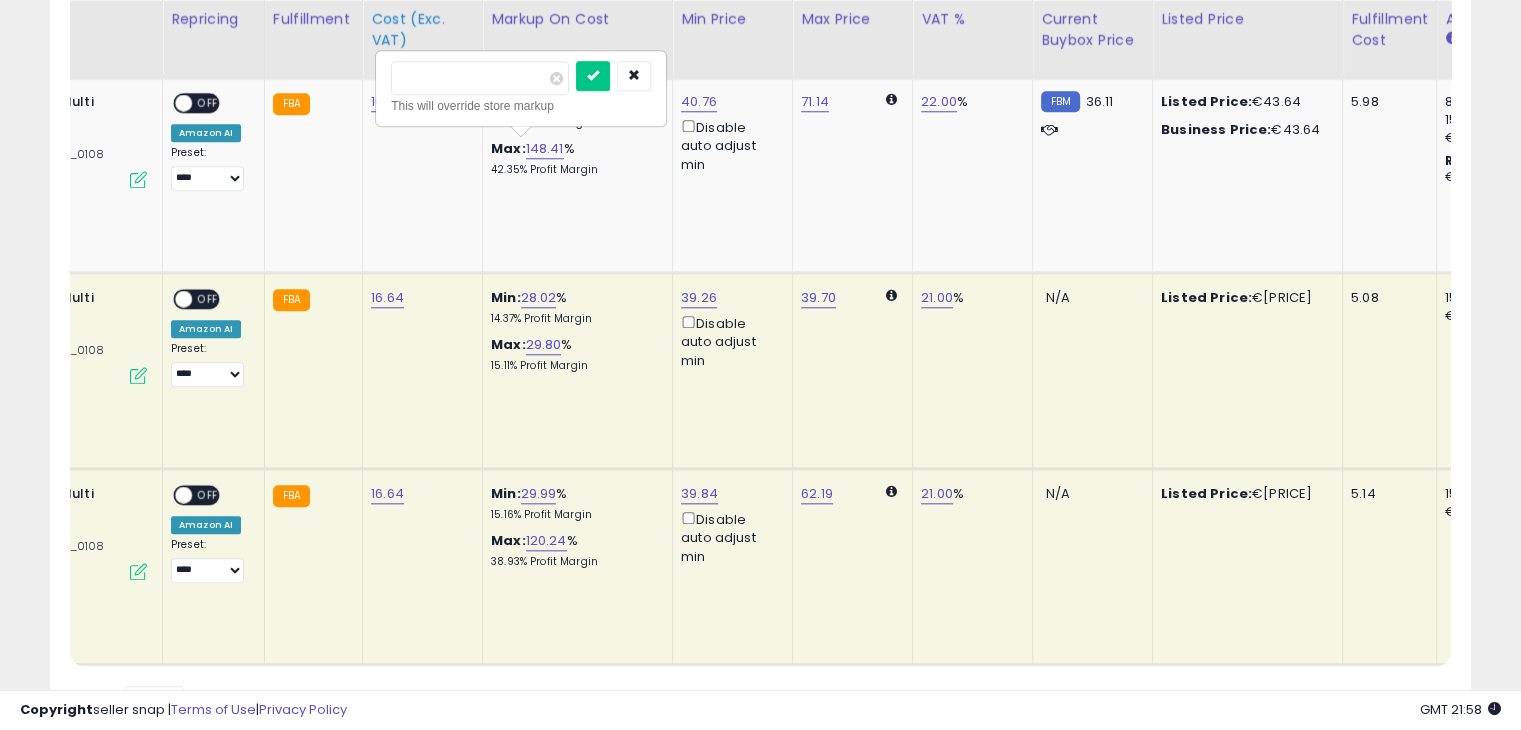 drag, startPoint x: 484, startPoint y: 76, endPoint x: 365, endPoint y: 75, distance: 119.0042 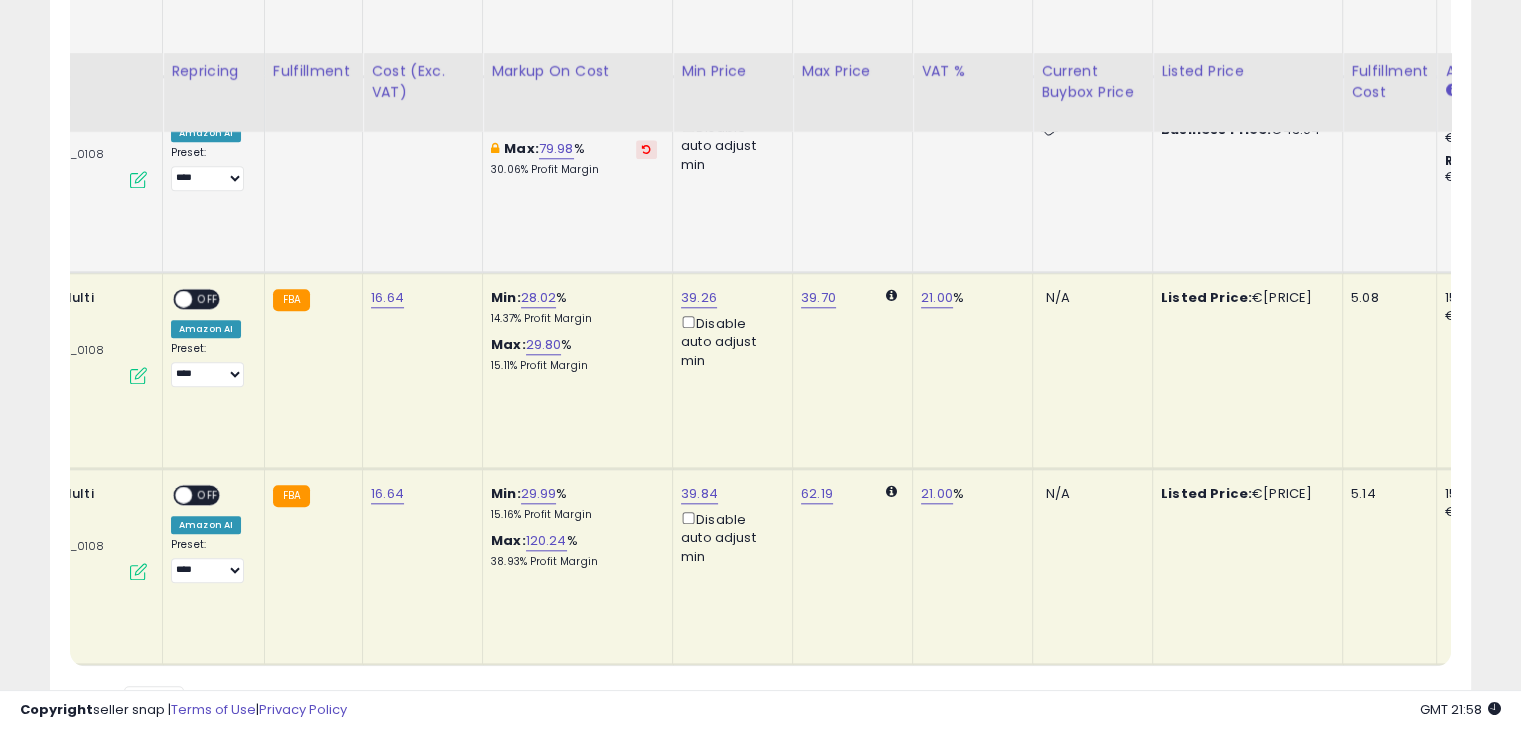 scroll, scrollTop: 2052, scrollLeft: 0, axis: vertical 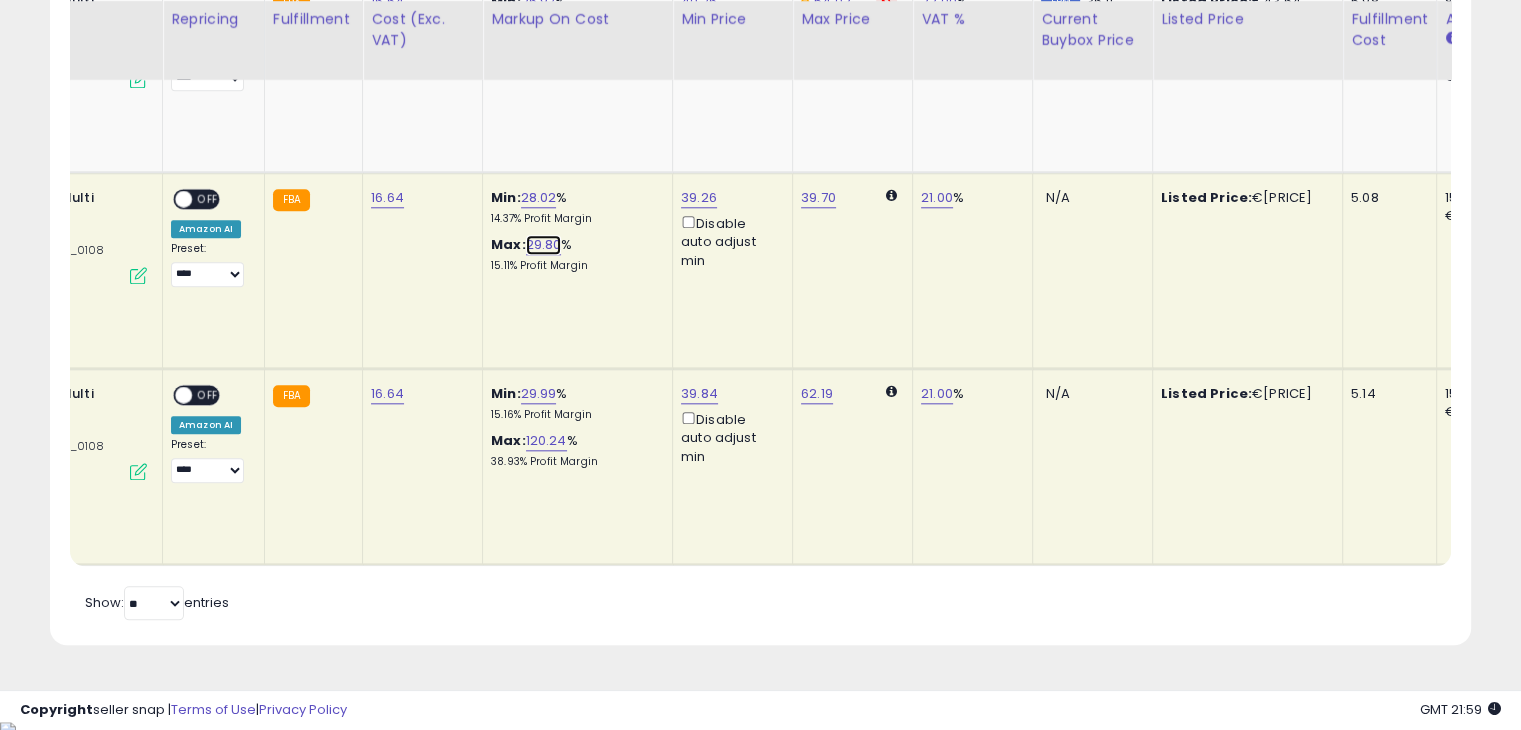 click on "29.80" at bounding box center (544, 245) 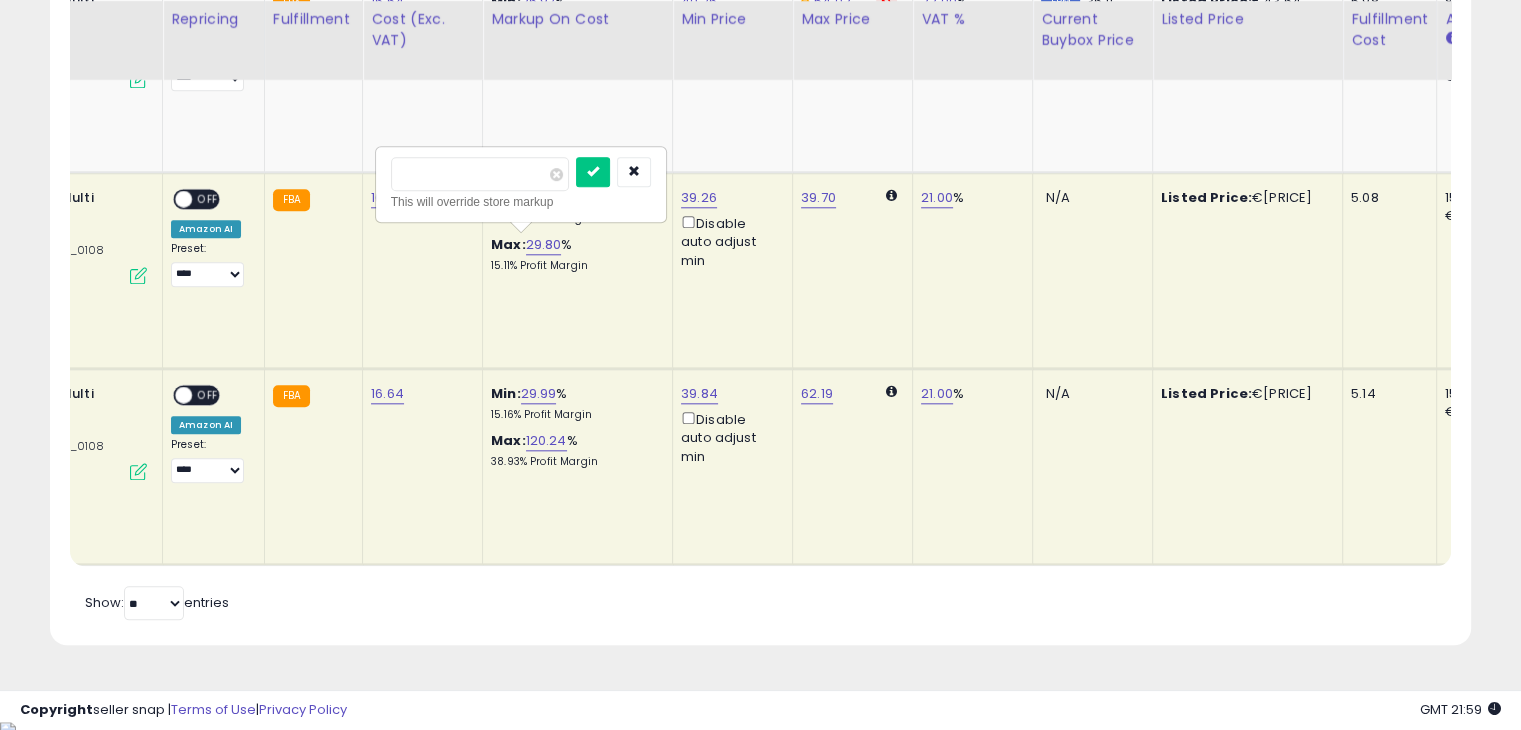 drag, startPoint x: 526, startPoint y: 173, endPoint x: 336, endPoint y: 171, distance: 190.01053 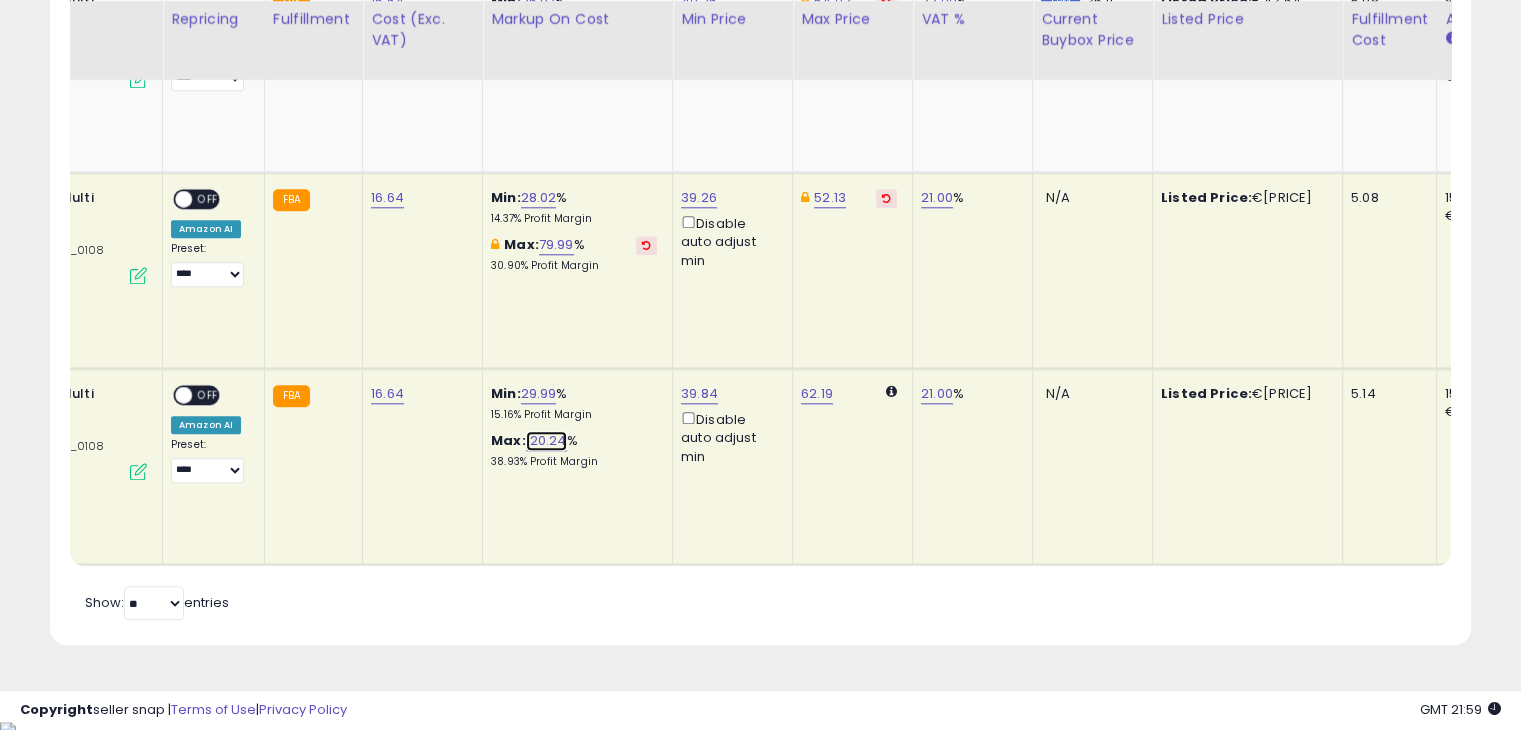 click on "120.24" at bounding box center (546, 441) 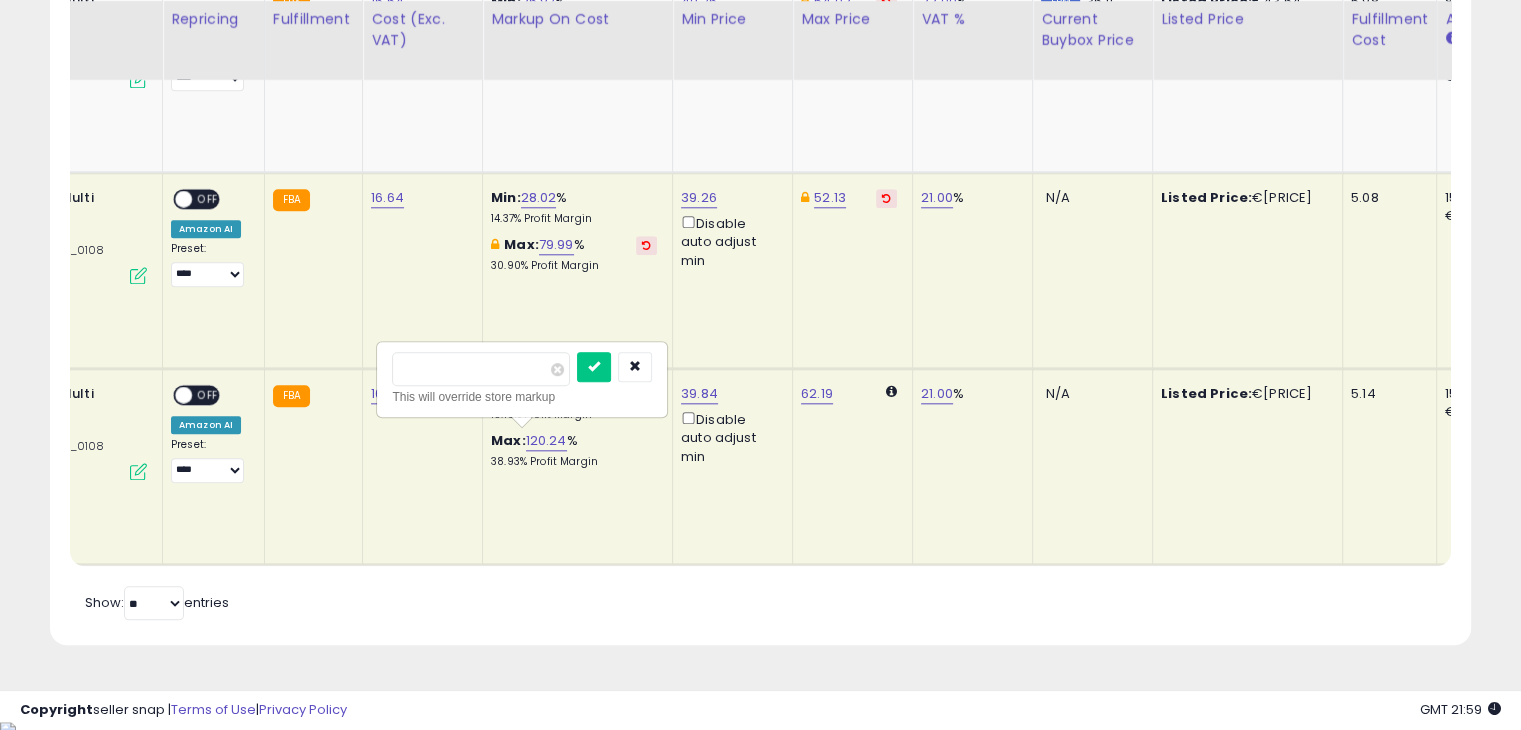 drag, startPoint x: 460, startPoint y: 363, endPoint x: 371, endPoint y: 361, distance: 89.02247 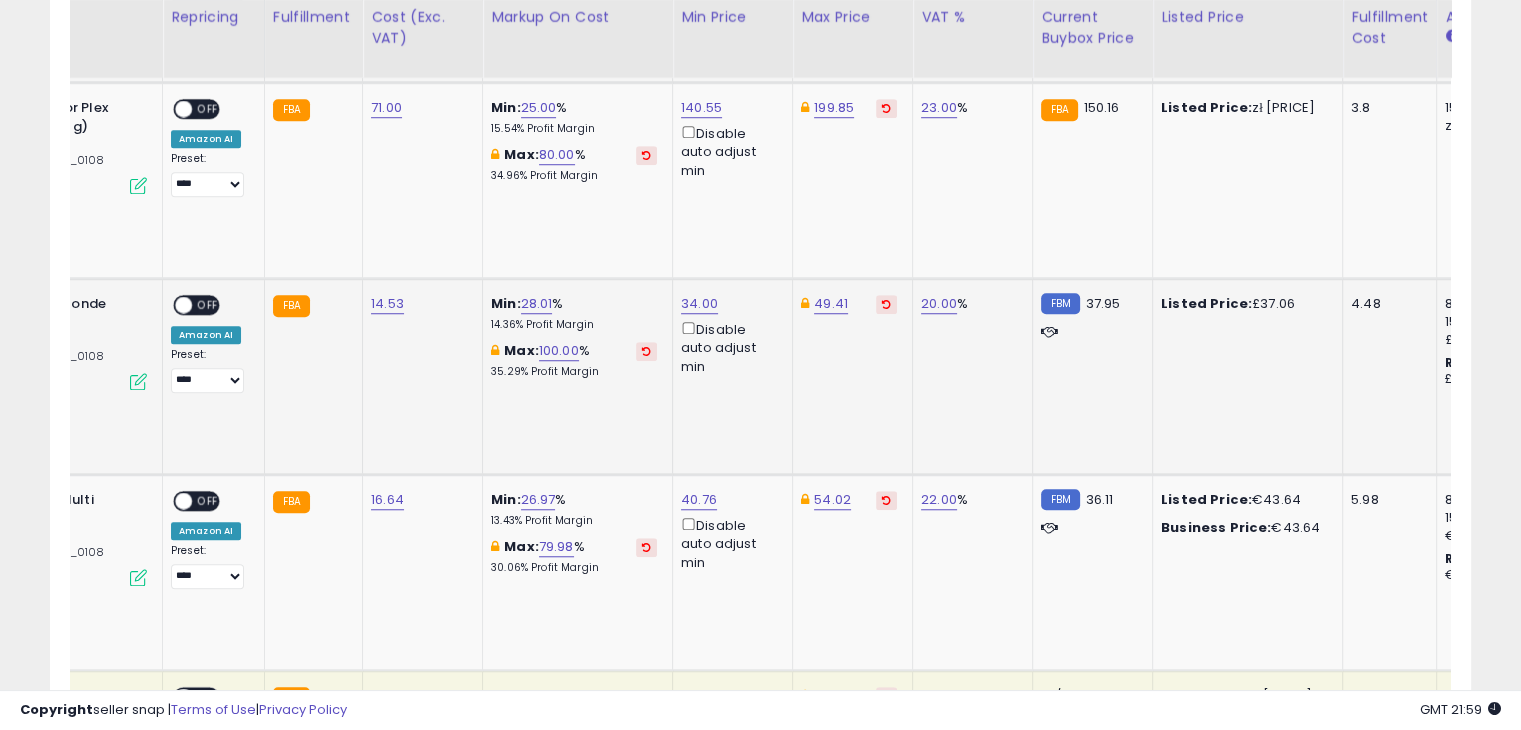 scroll, scrollTop: 1552, scrollLeft: 0, axis: vertical 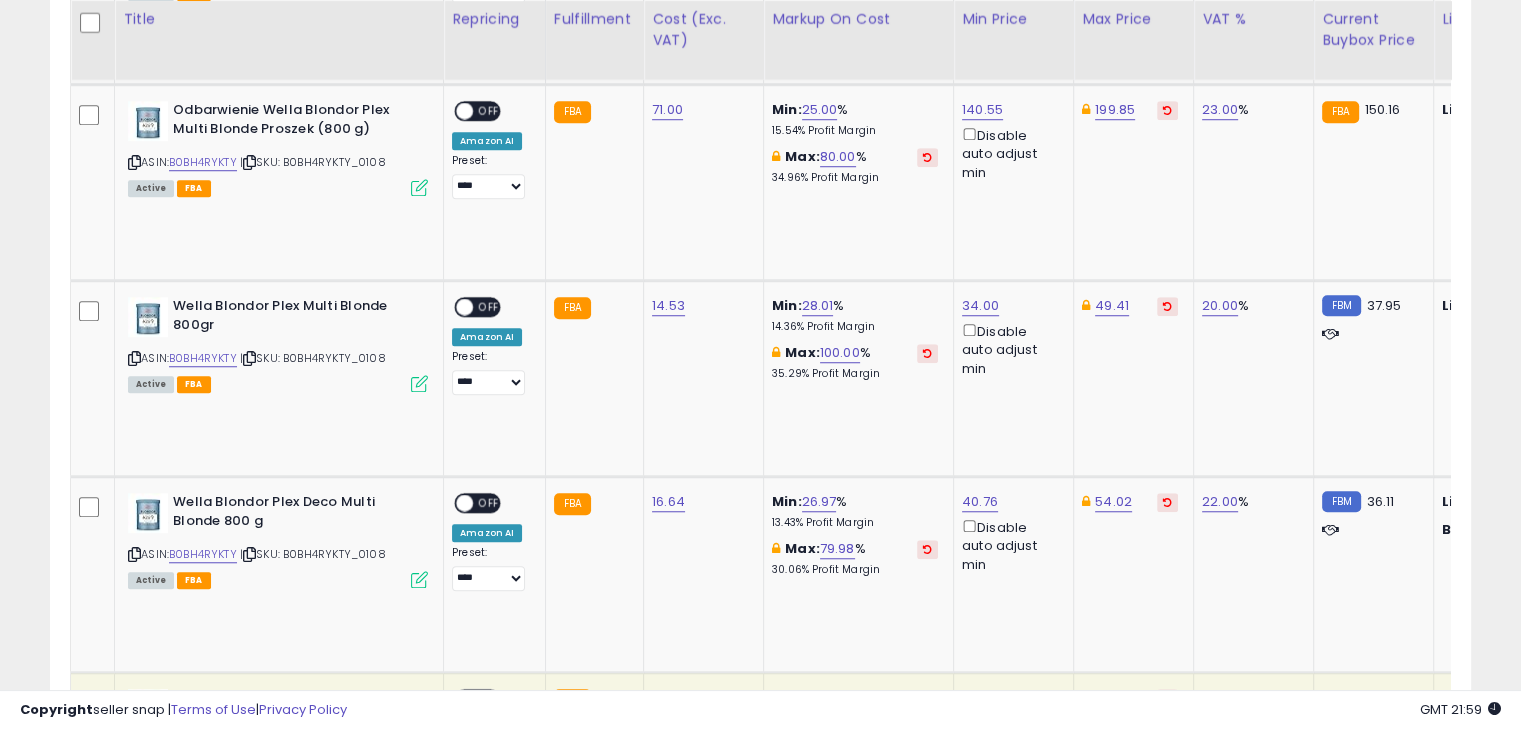 drag, startPoint x: 479, startPoint y: 512, endPoint x: 481, endPoint y: 501, distance: 11.18034 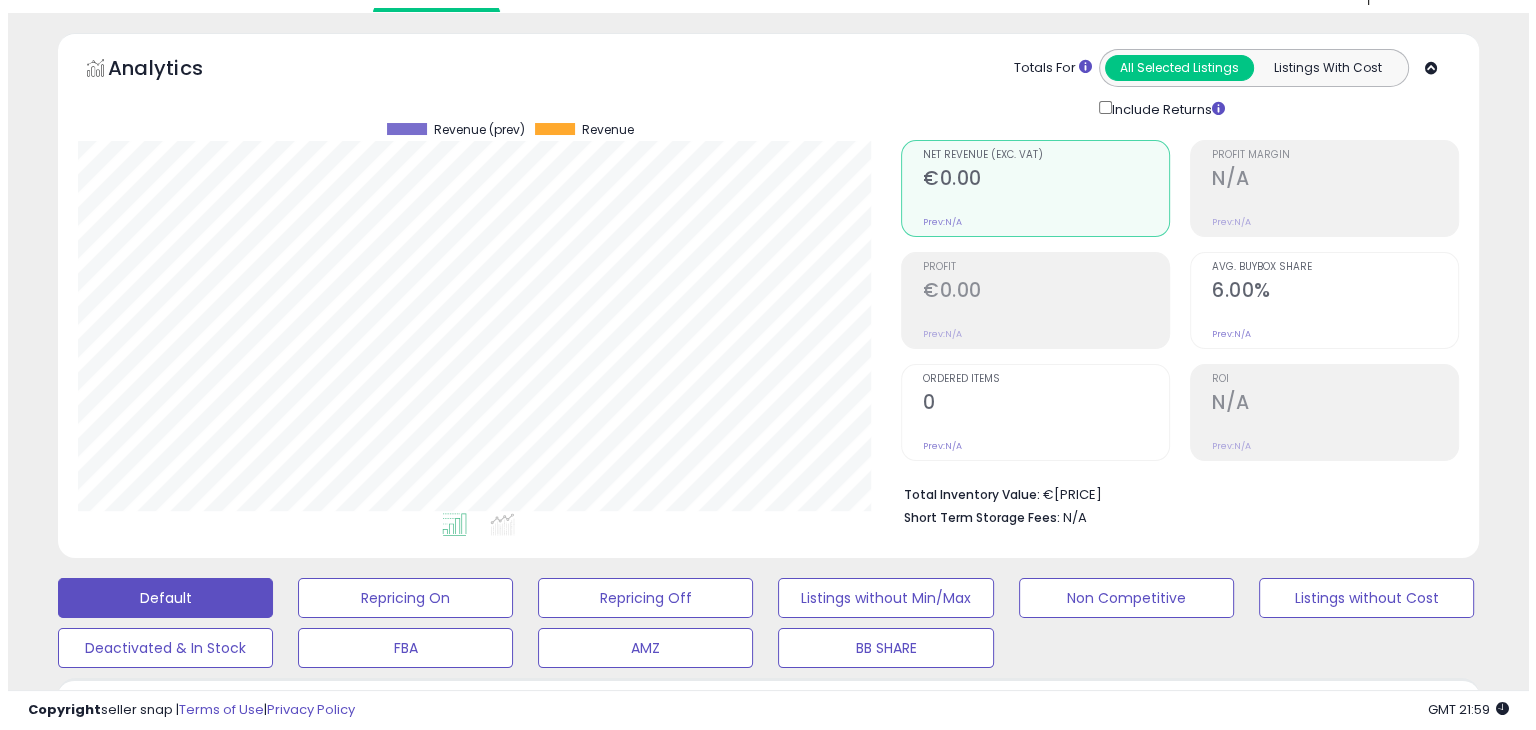 scroll, scrollTop: 652, scrollLeft: 0, axis: vertical 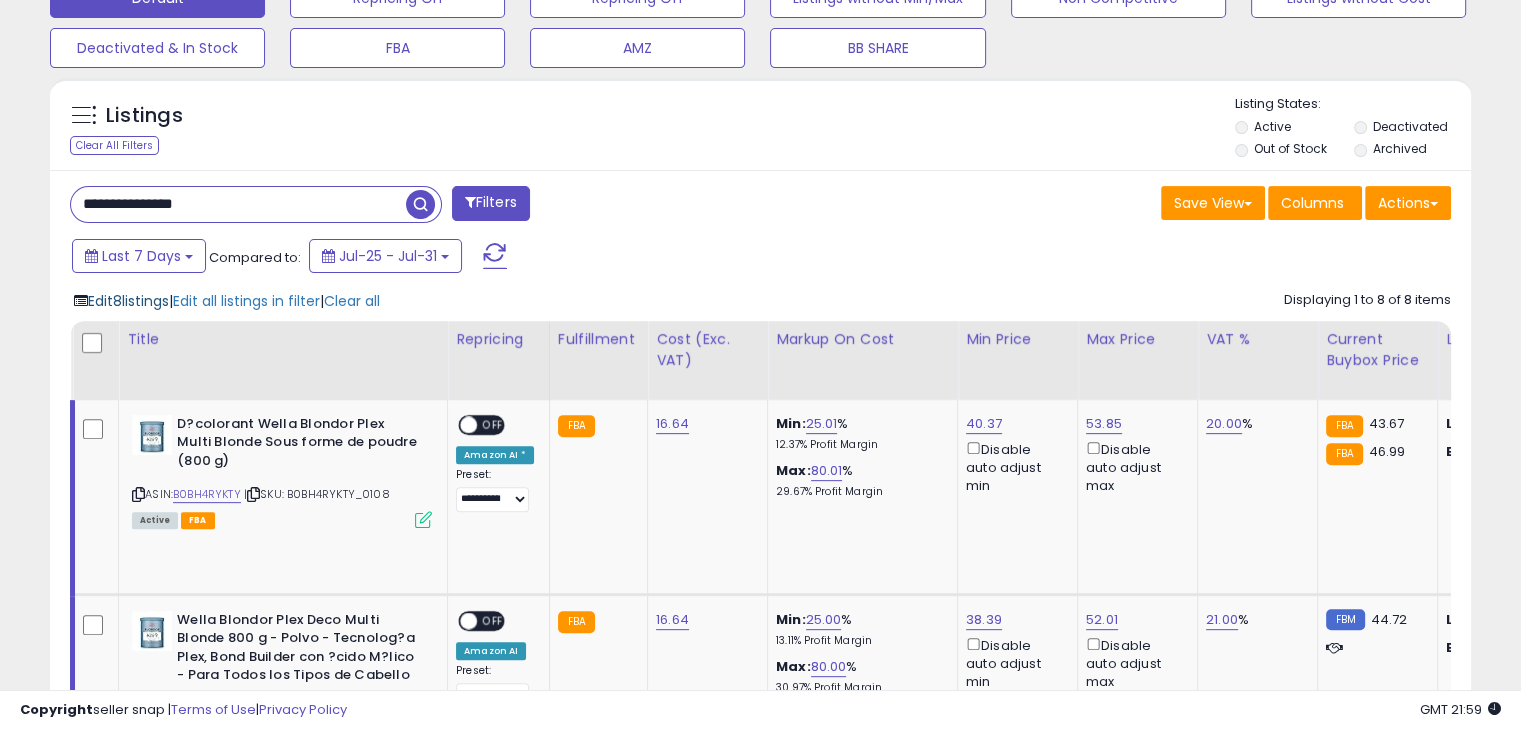 click on "Edit  8  listings" at bounding box center (128, 301) 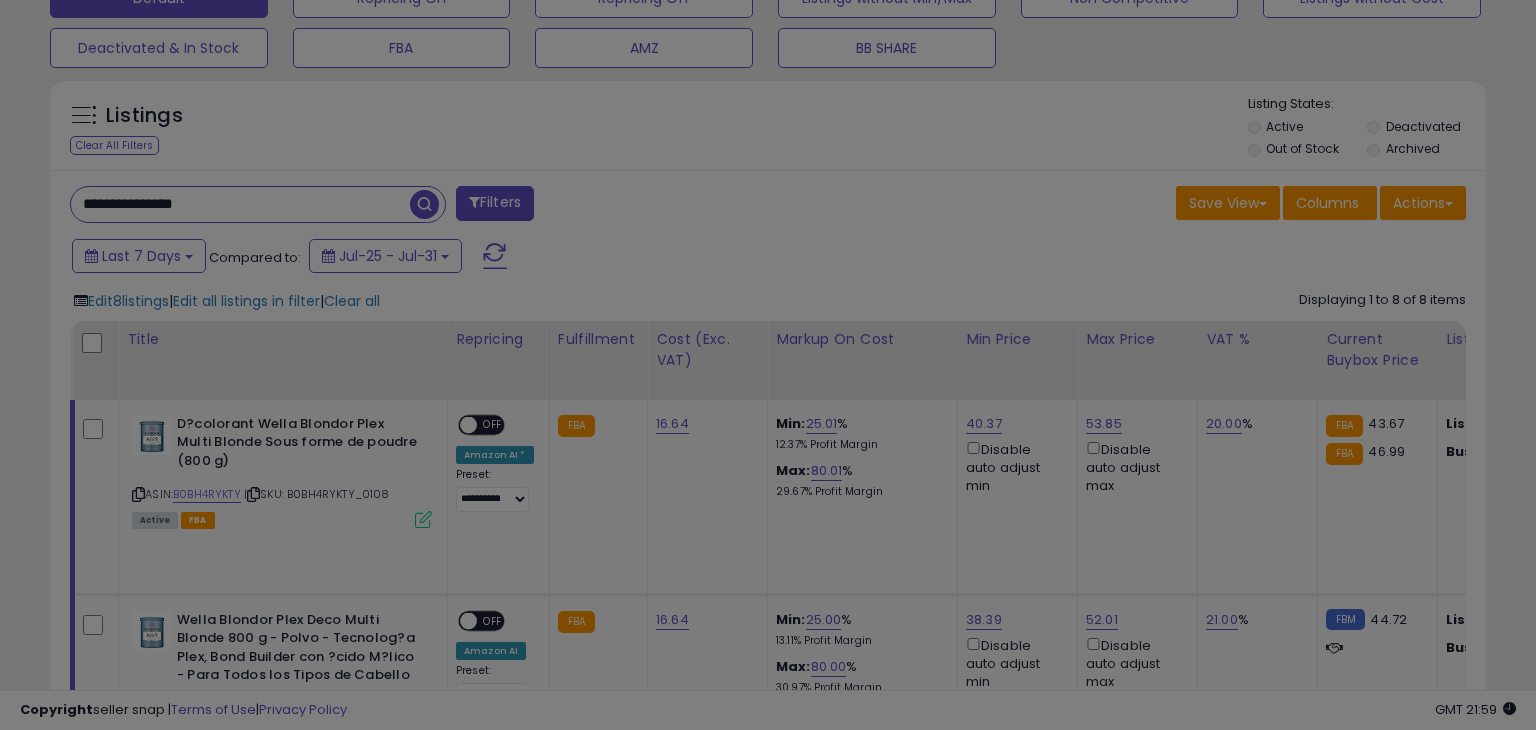 scroll, scrollTop: 999589, scrollLeft: 999168, axis: both 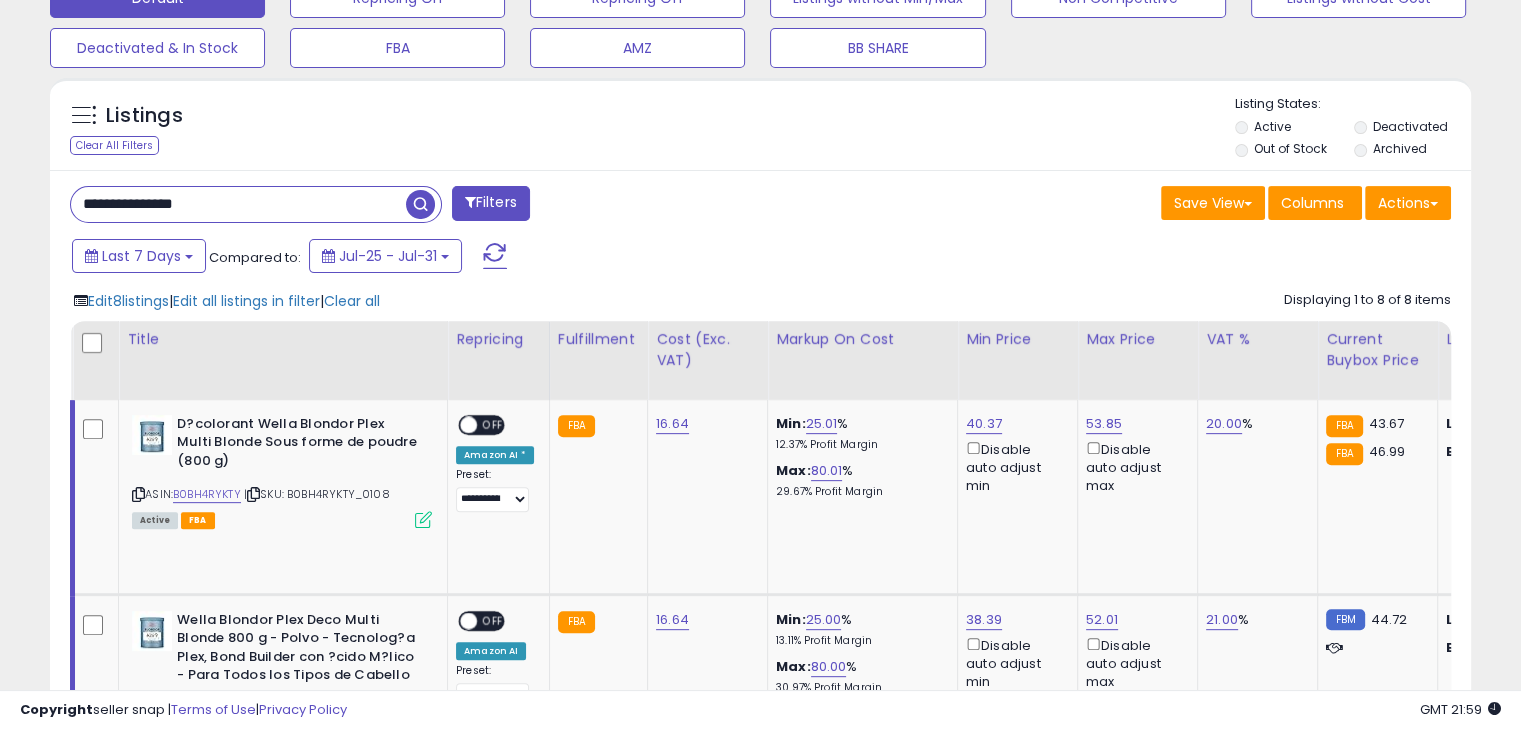 click on "Edit  8  listings" at bounding box center [128, 301] 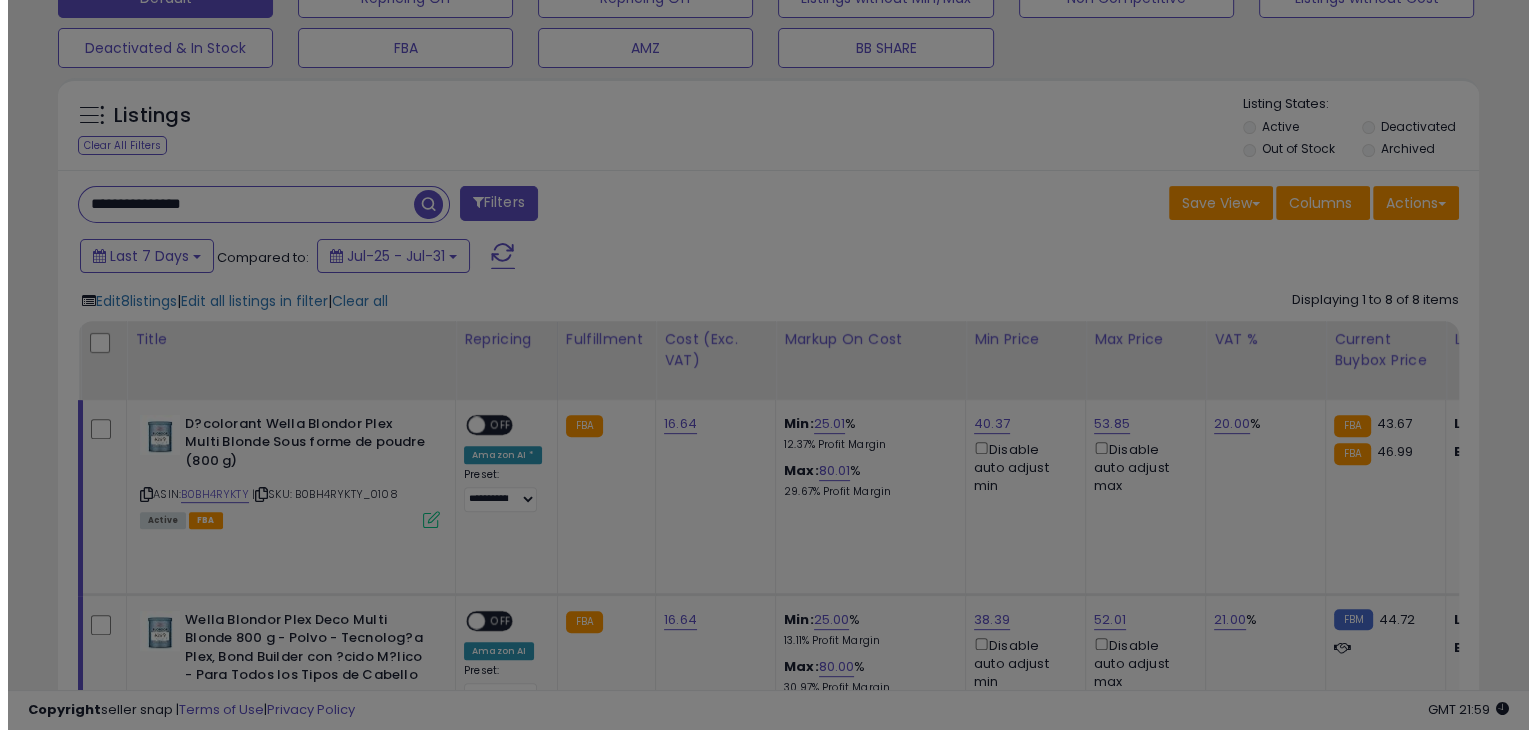 scroll, scrollTop: 999589, scrollLeft: 999168, axis: both 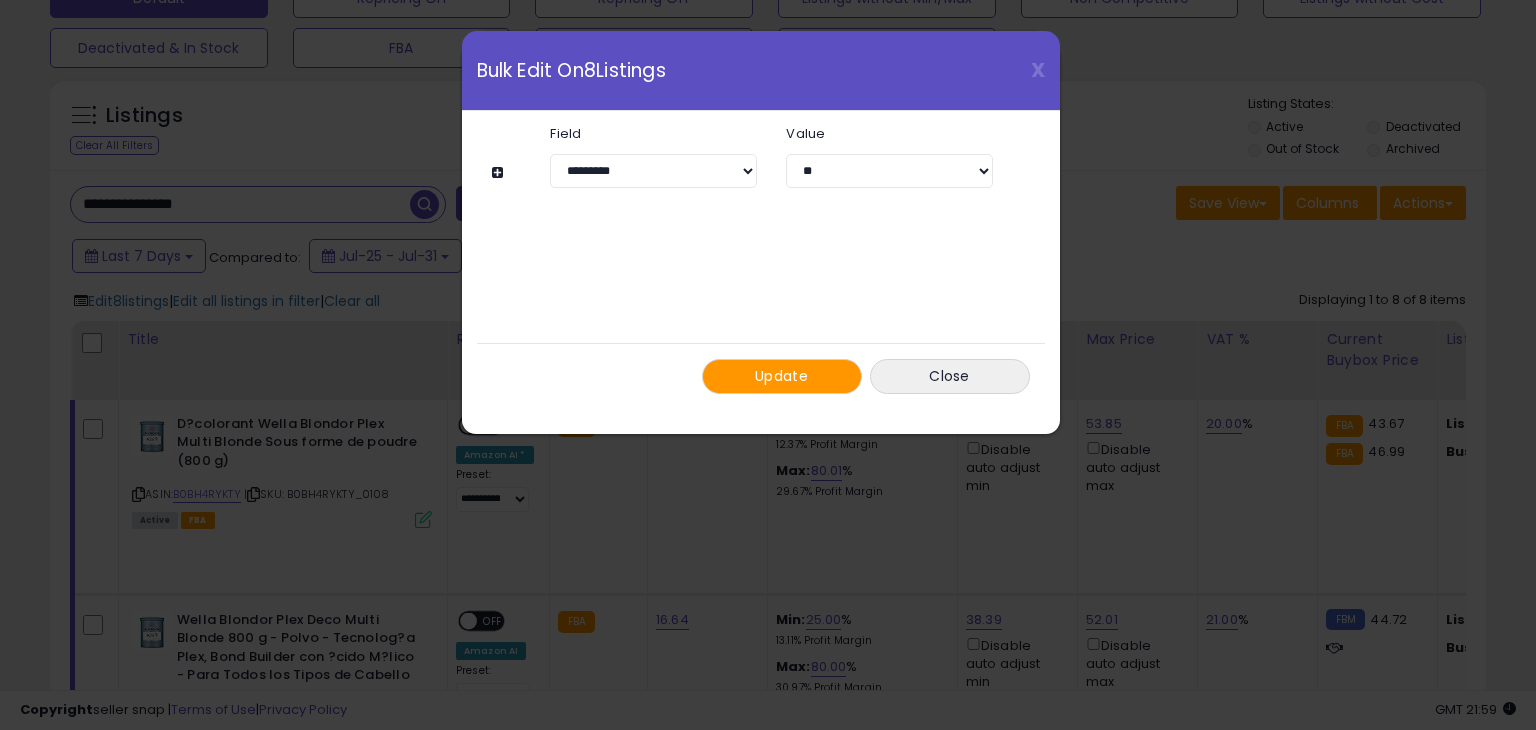 drag, startPoint x: 681, startPoint y: 147, endPoint x: 674, endPoint y: 171, distance: 25 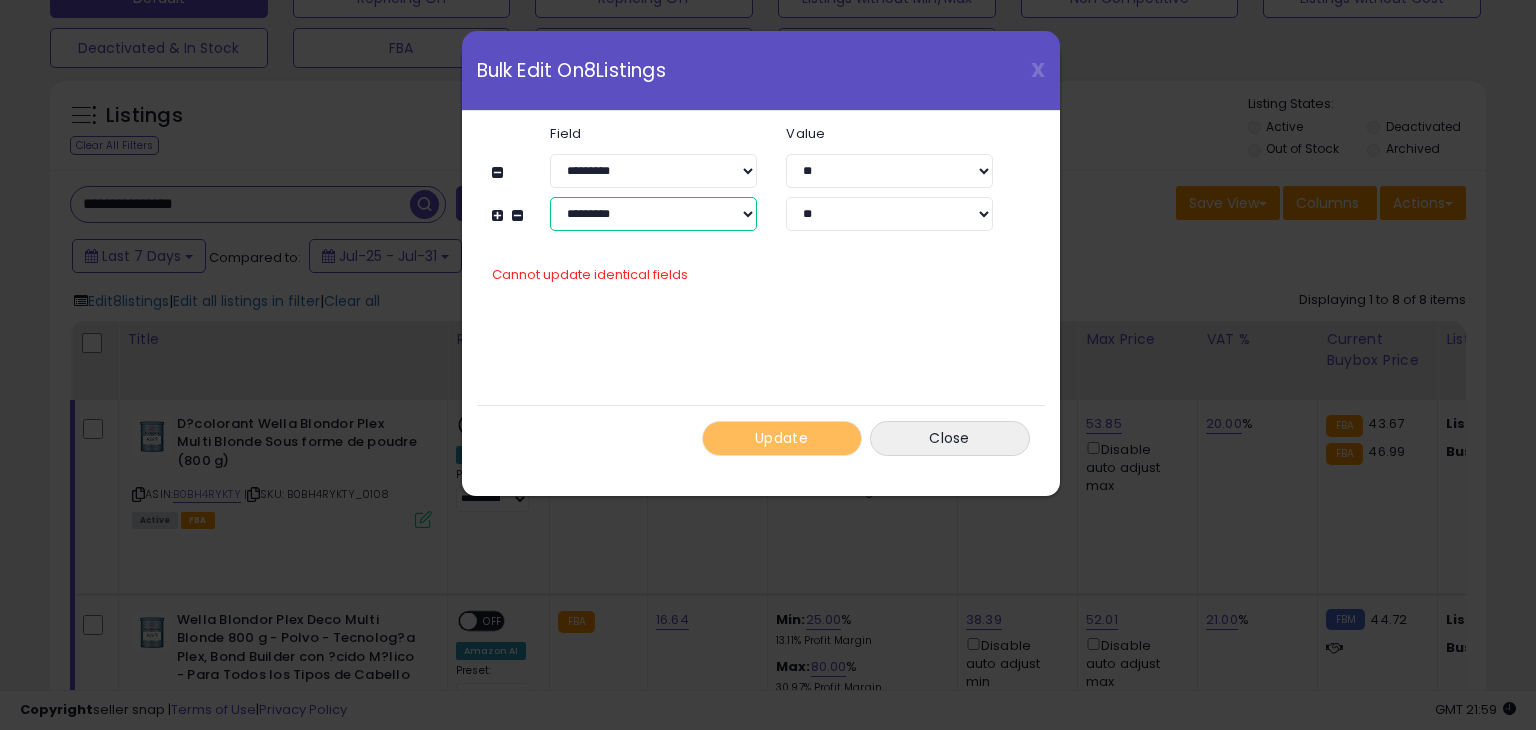 drag, startPoint x: 596, startPoint y: 218, endPoint x: 610, endPoint y: 228, distance: 17.20465 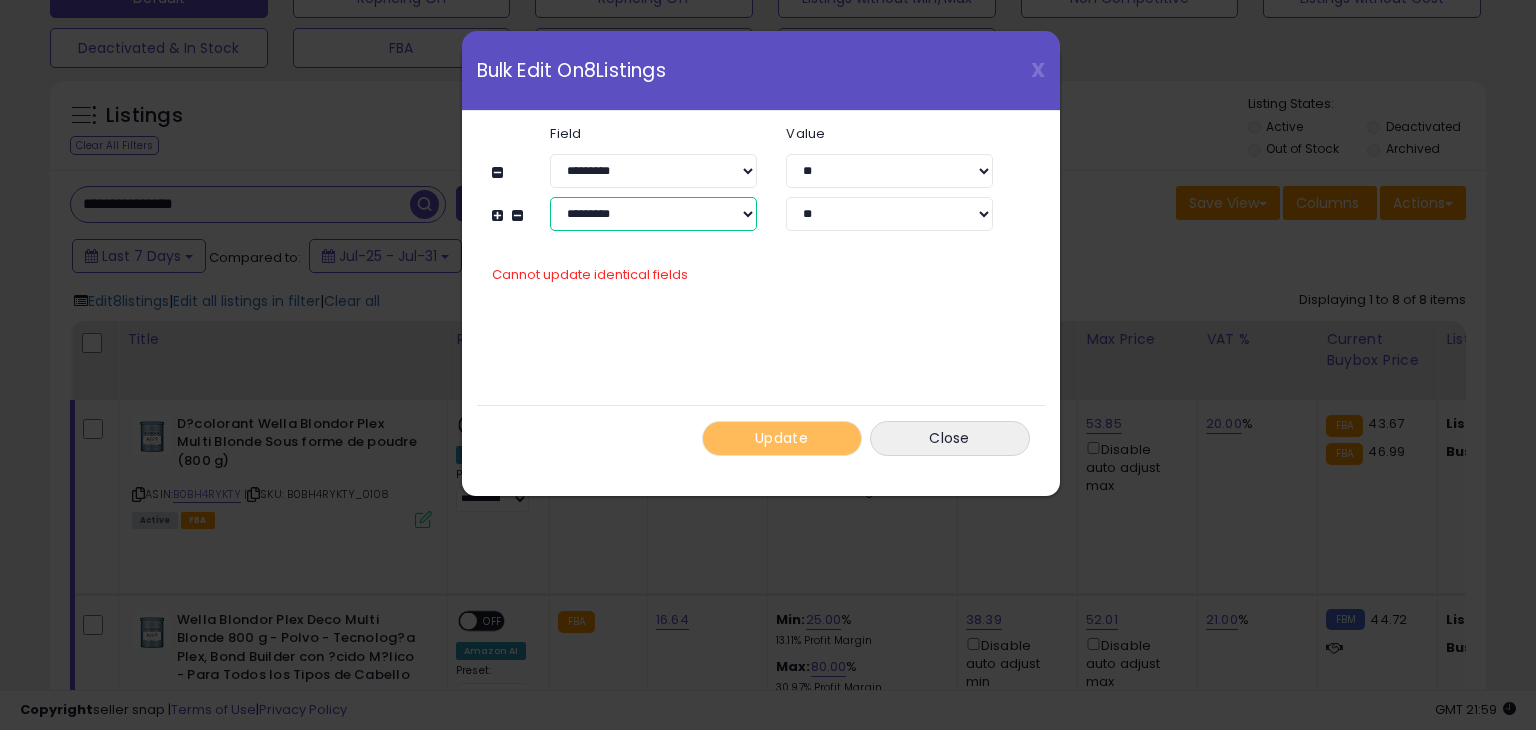 select on "**********" 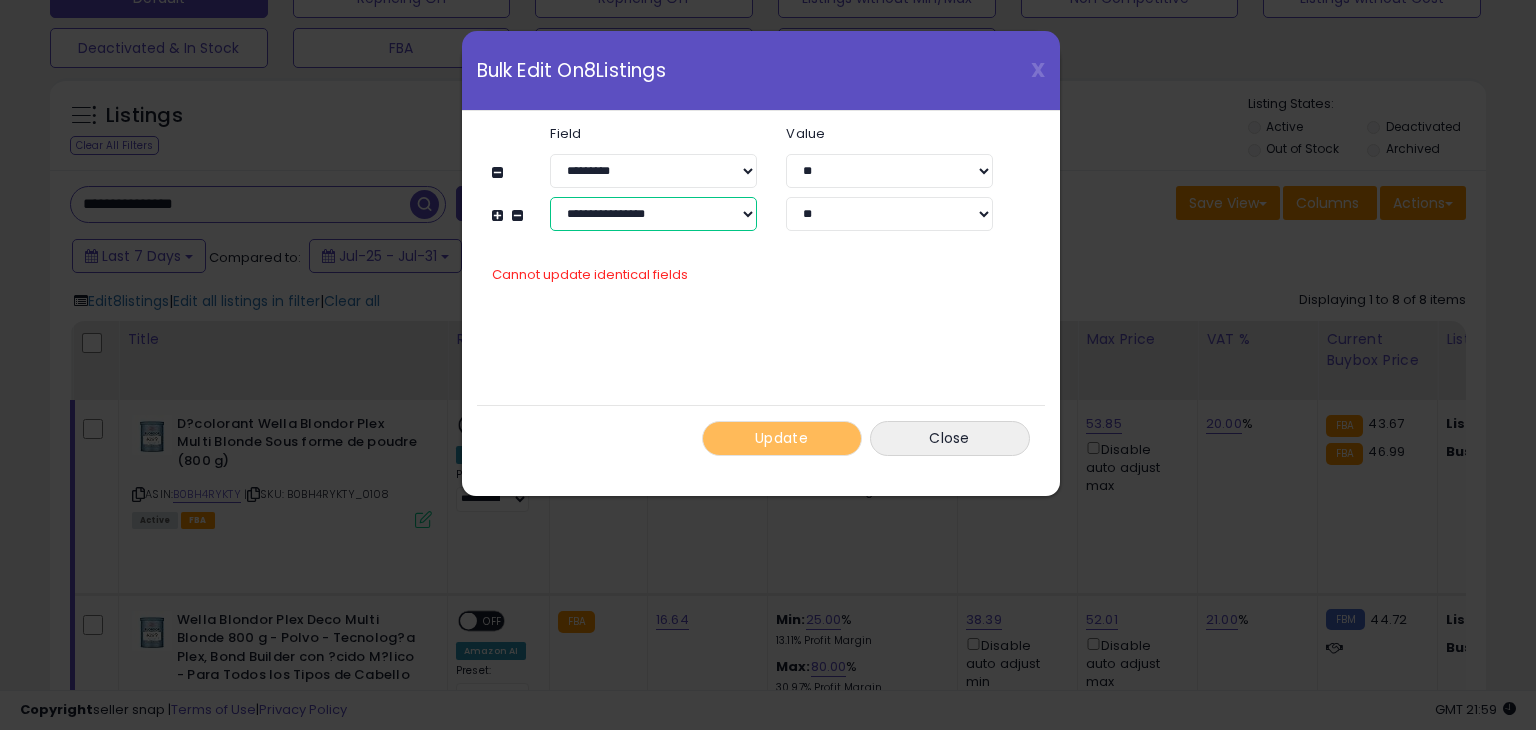 click on "**********" at bounding box center (653, 214) 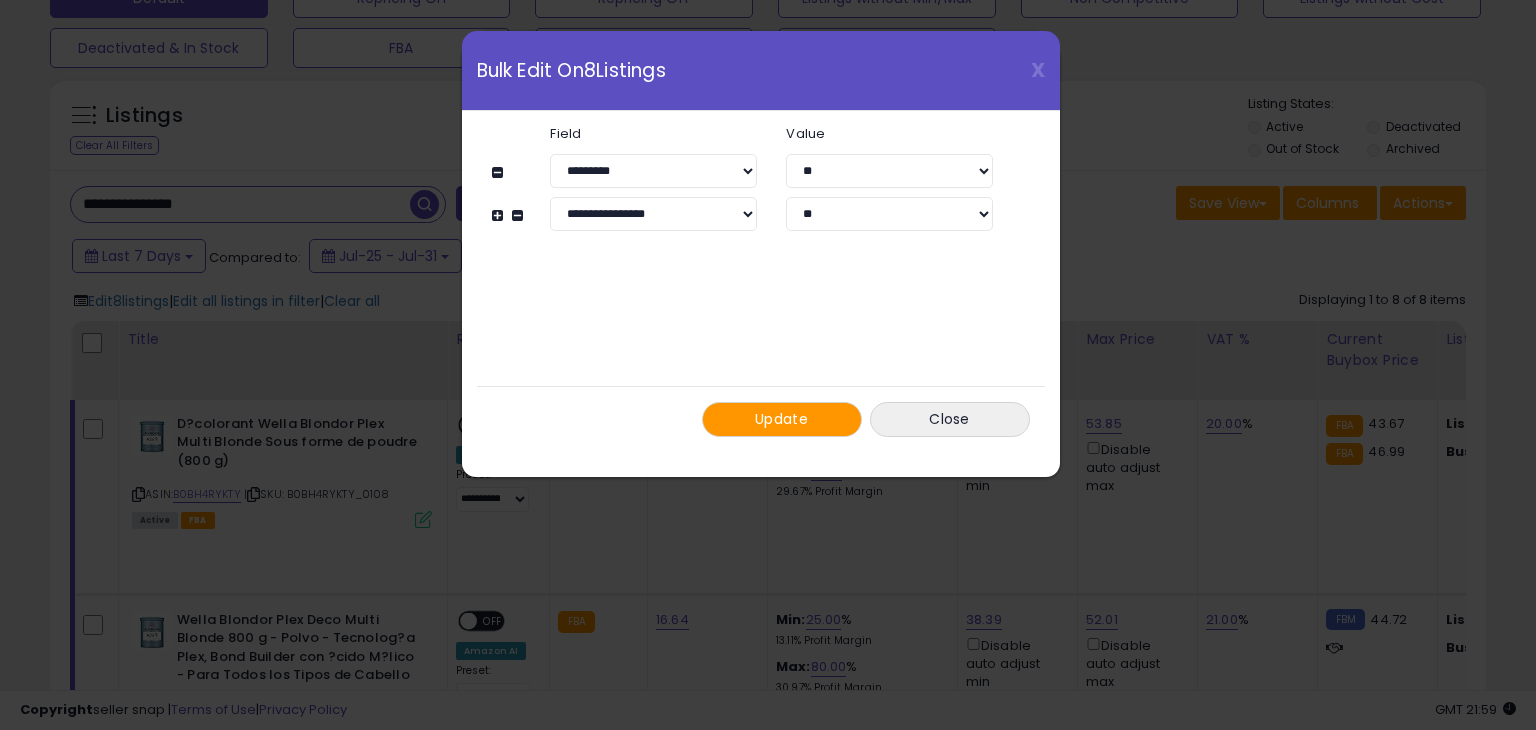 click at bounding box center (500, 215) 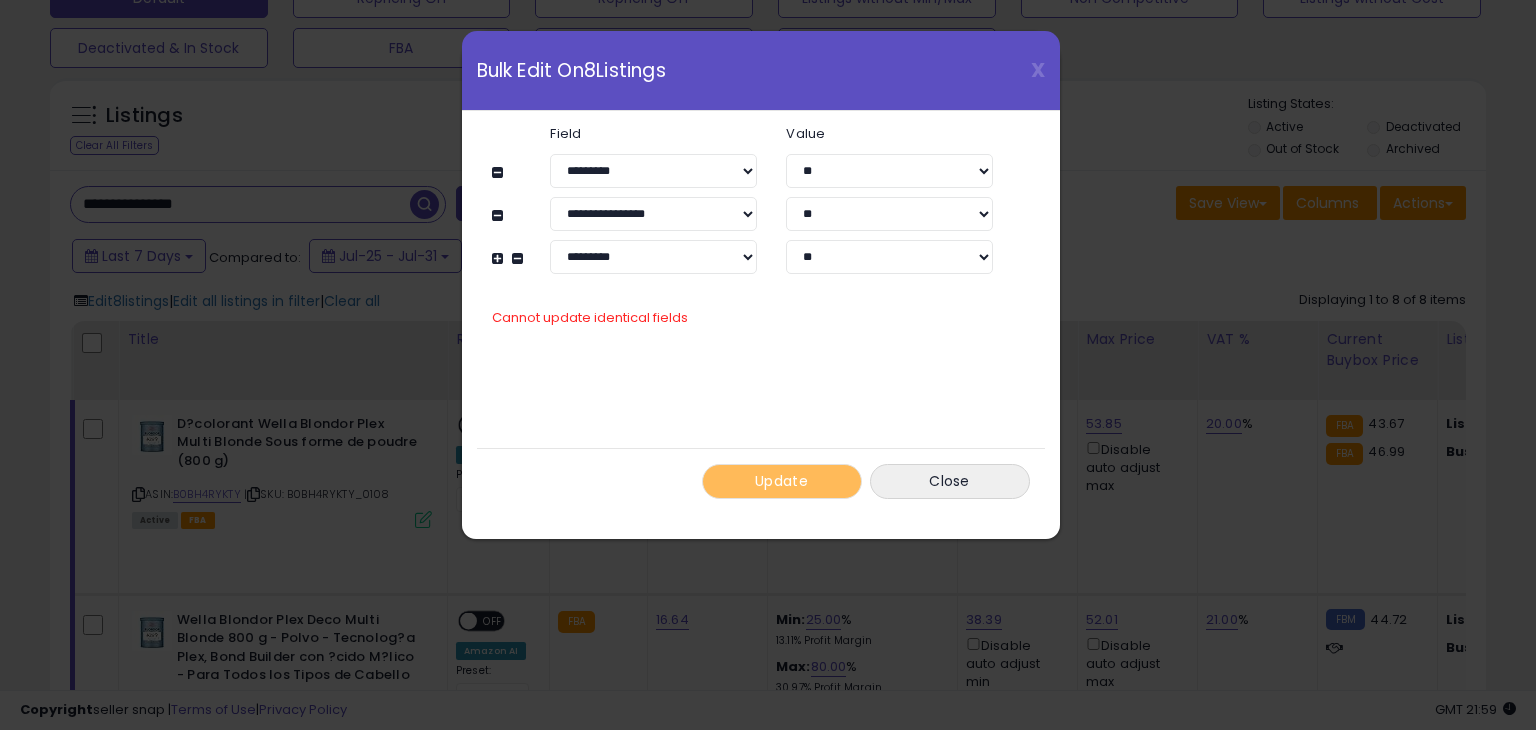 click on "**********" 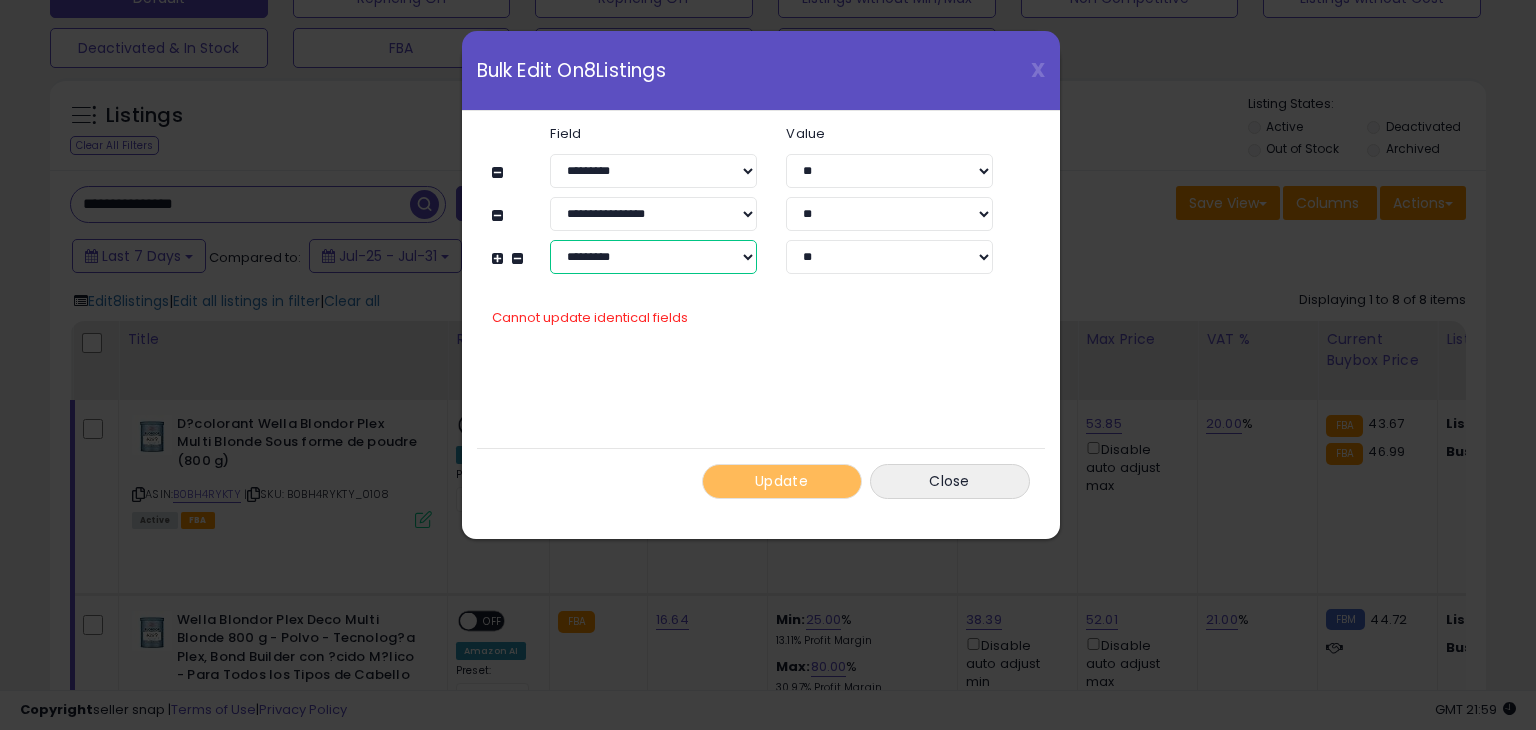 click on "**********" at bounding box center [653, 257] 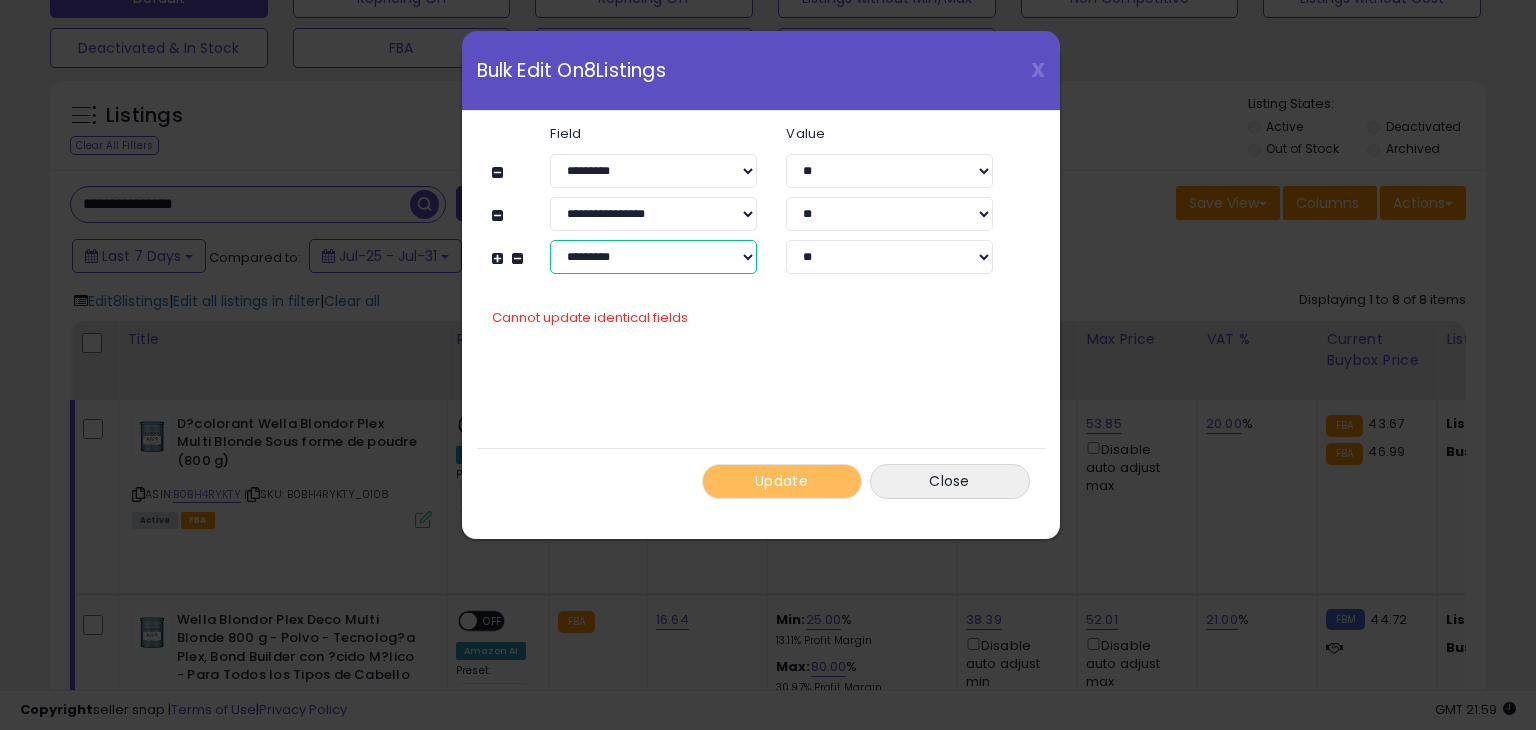 select on "**********" 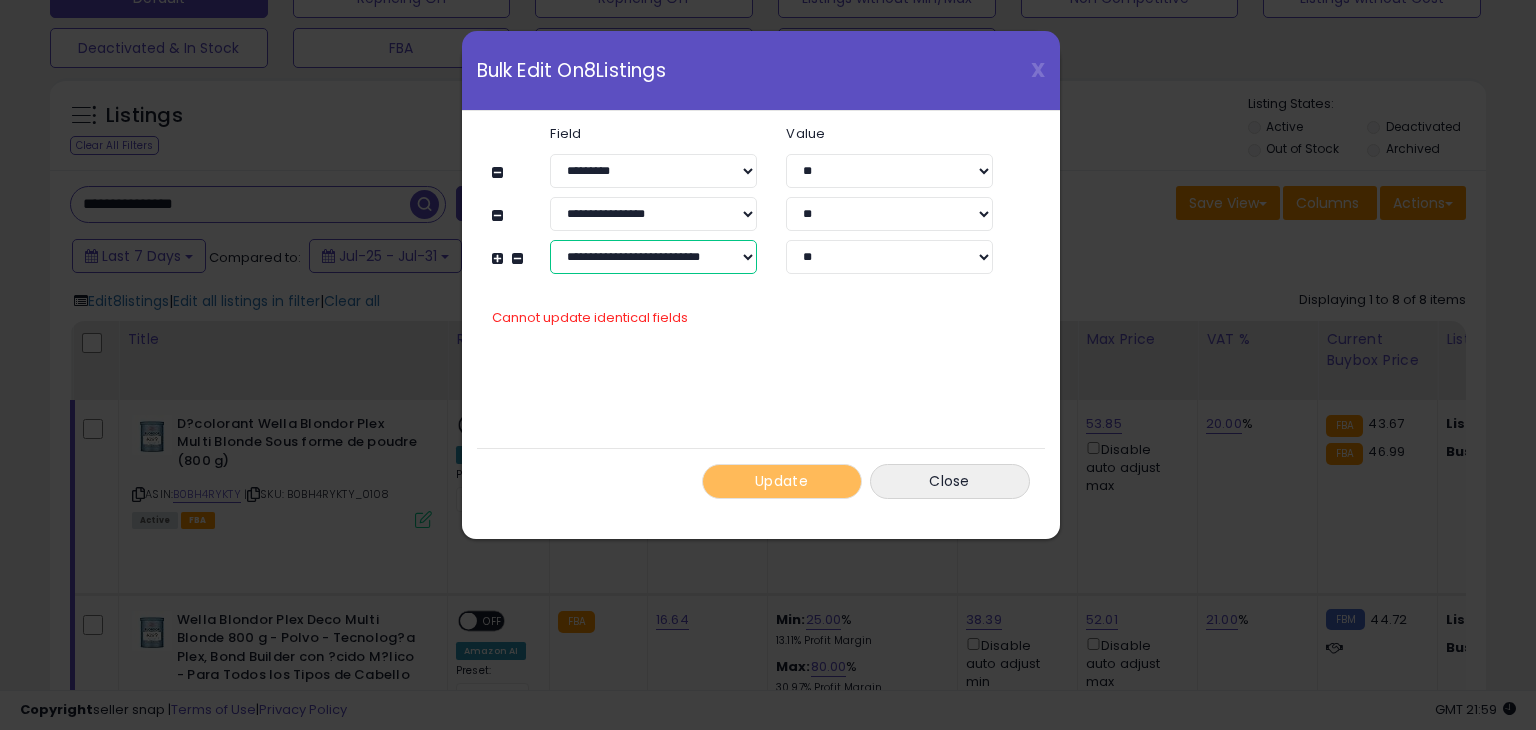 click on "**********" at bounding box center [653, 257] 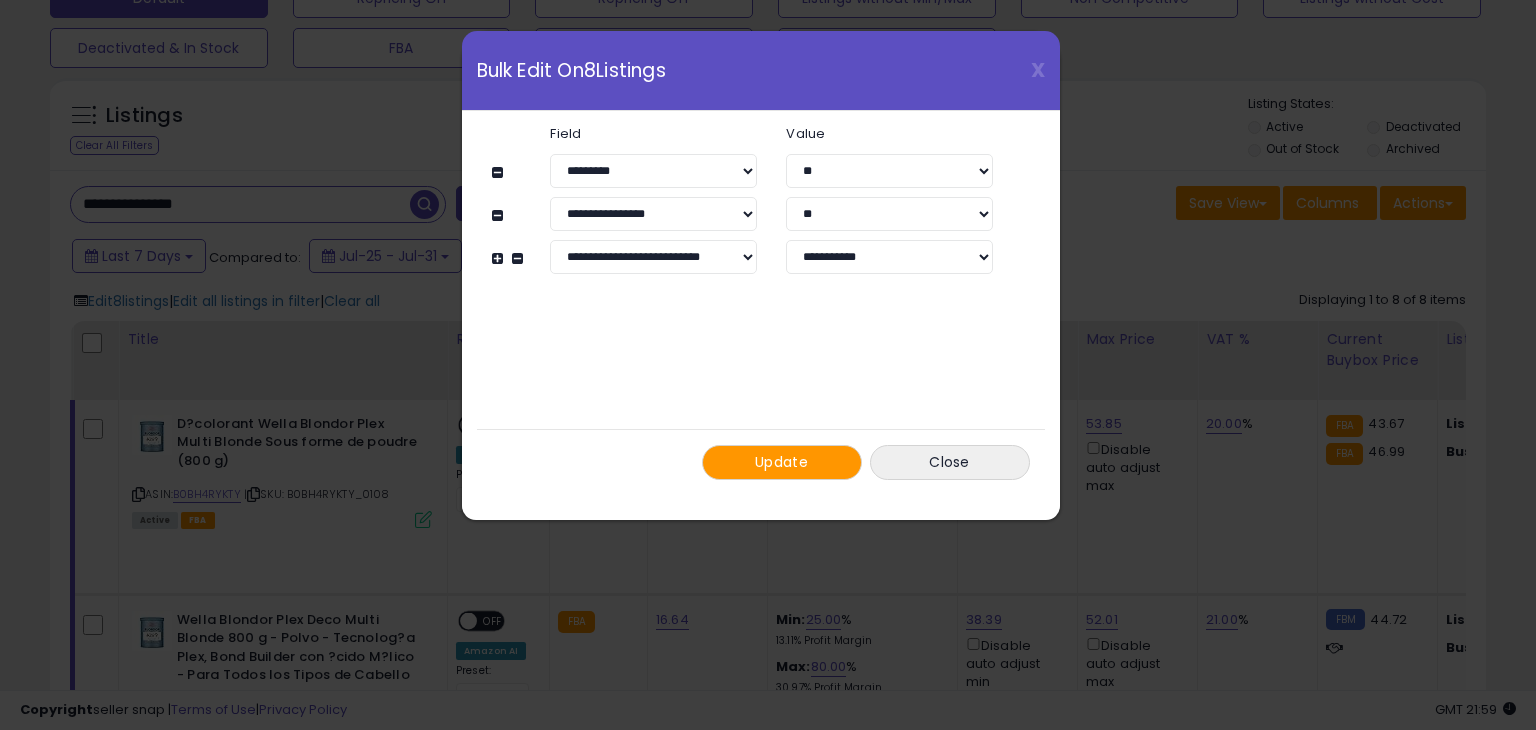 click at bounding box center (500, 258) 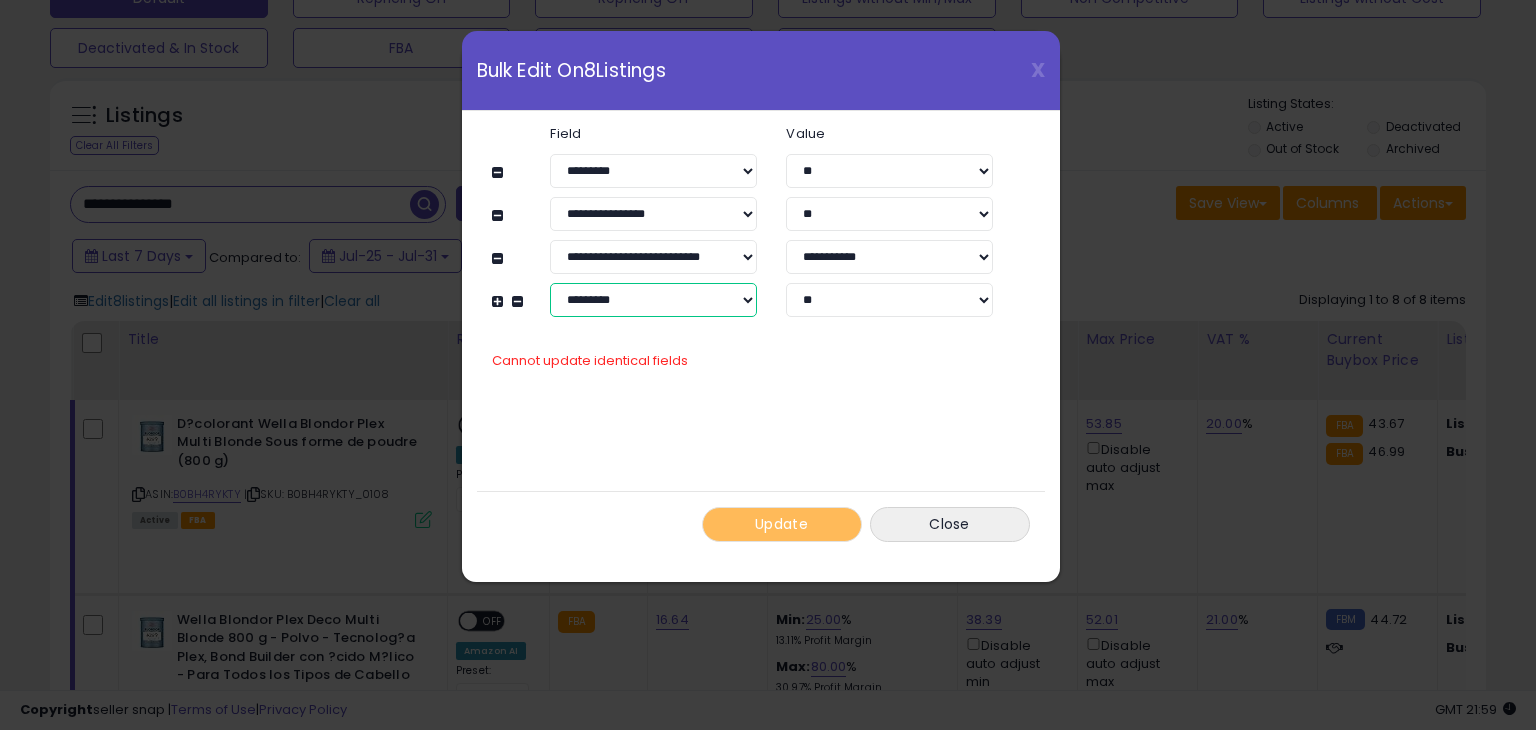 click on "**********" 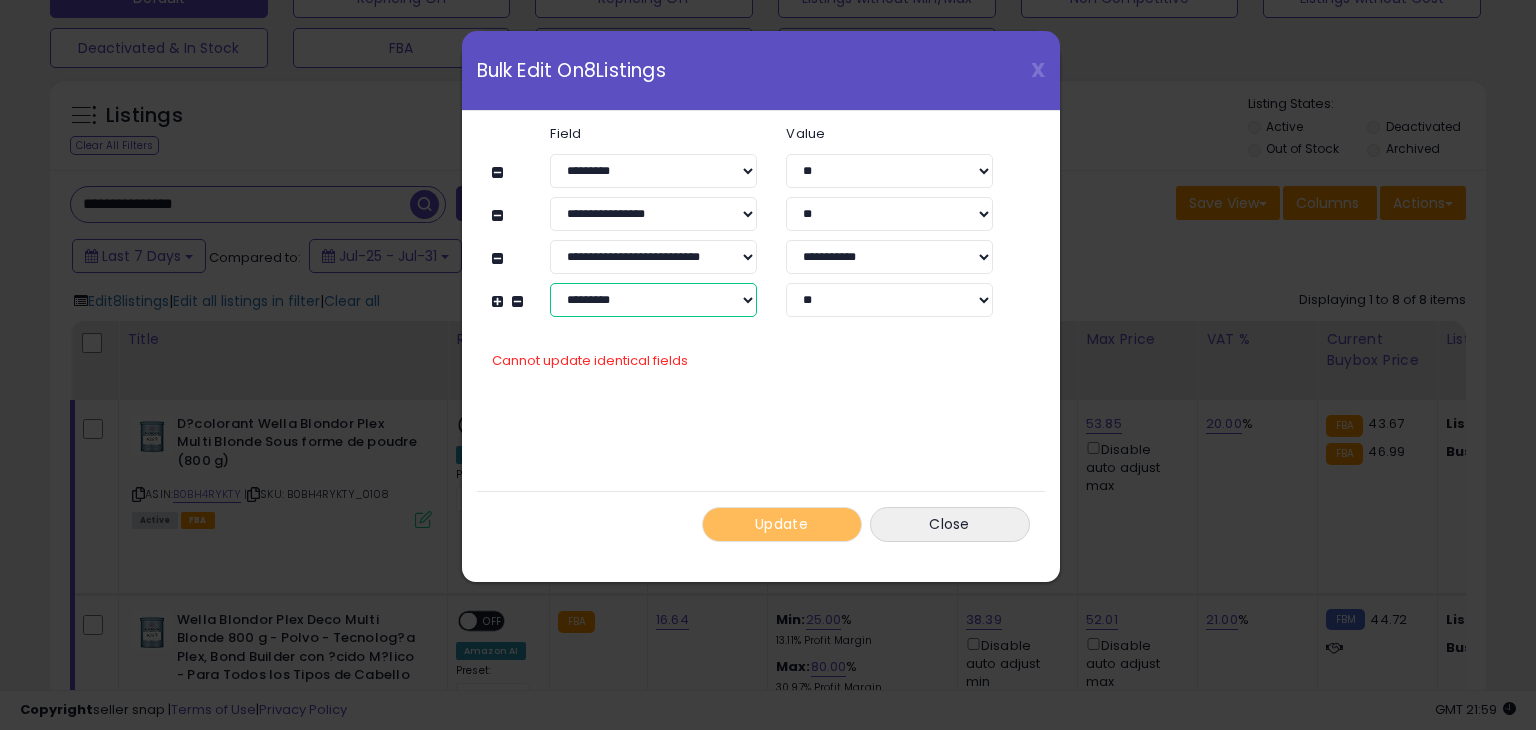 select on "**********" 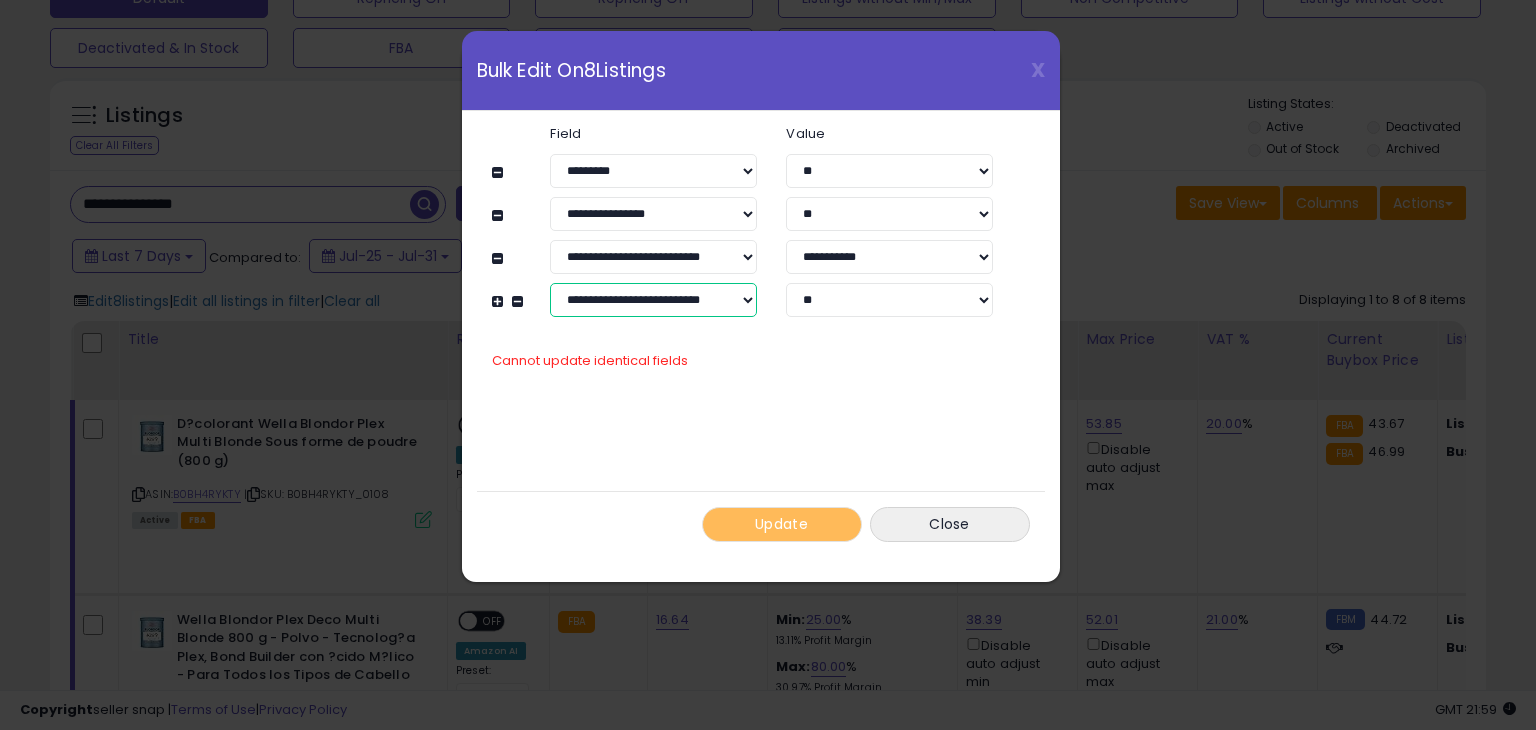 click on "**********" at bounding box center [653, 300] 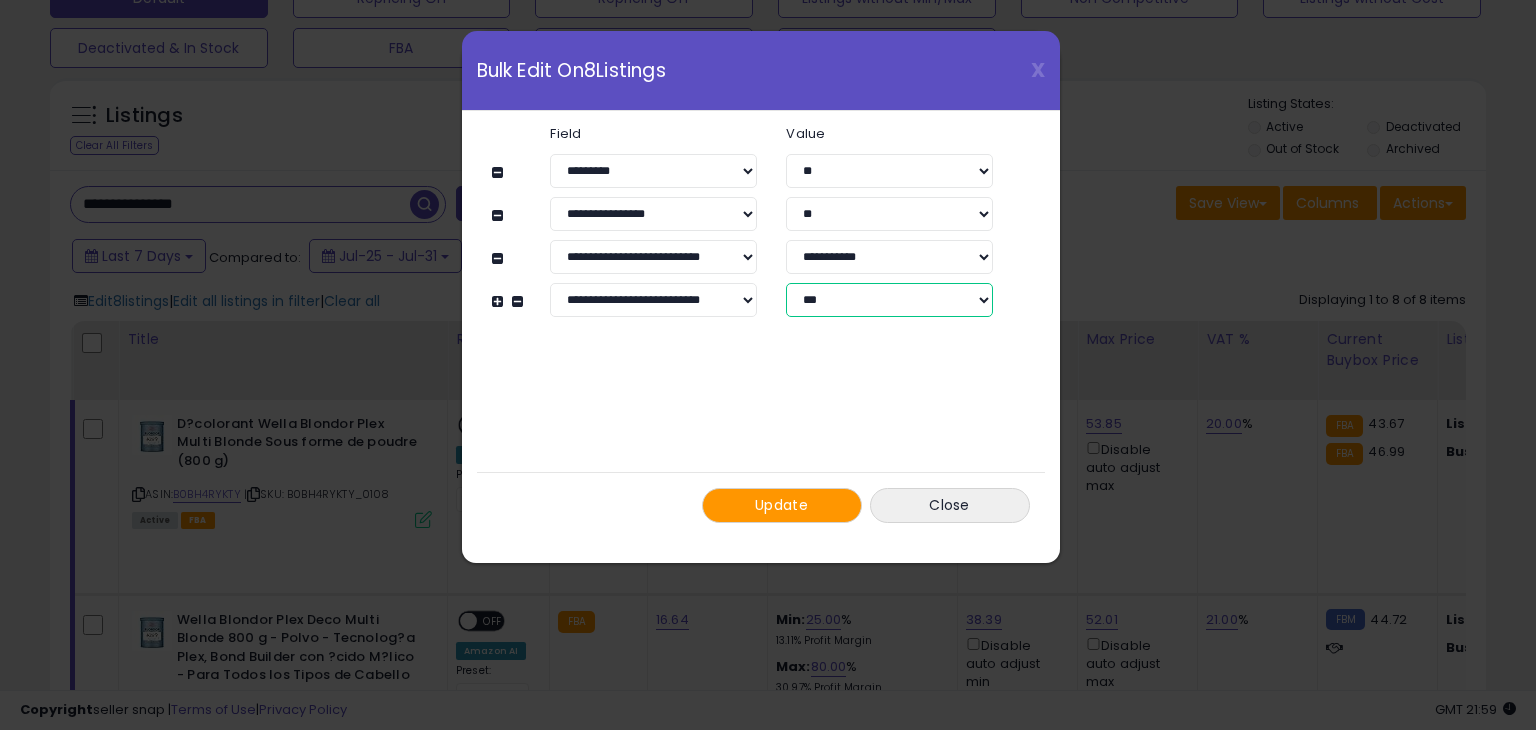 drag, startPoint x: 809, startPoint y: 303, endPoint x: 820, endPoint y: 314, distance: 15.556349 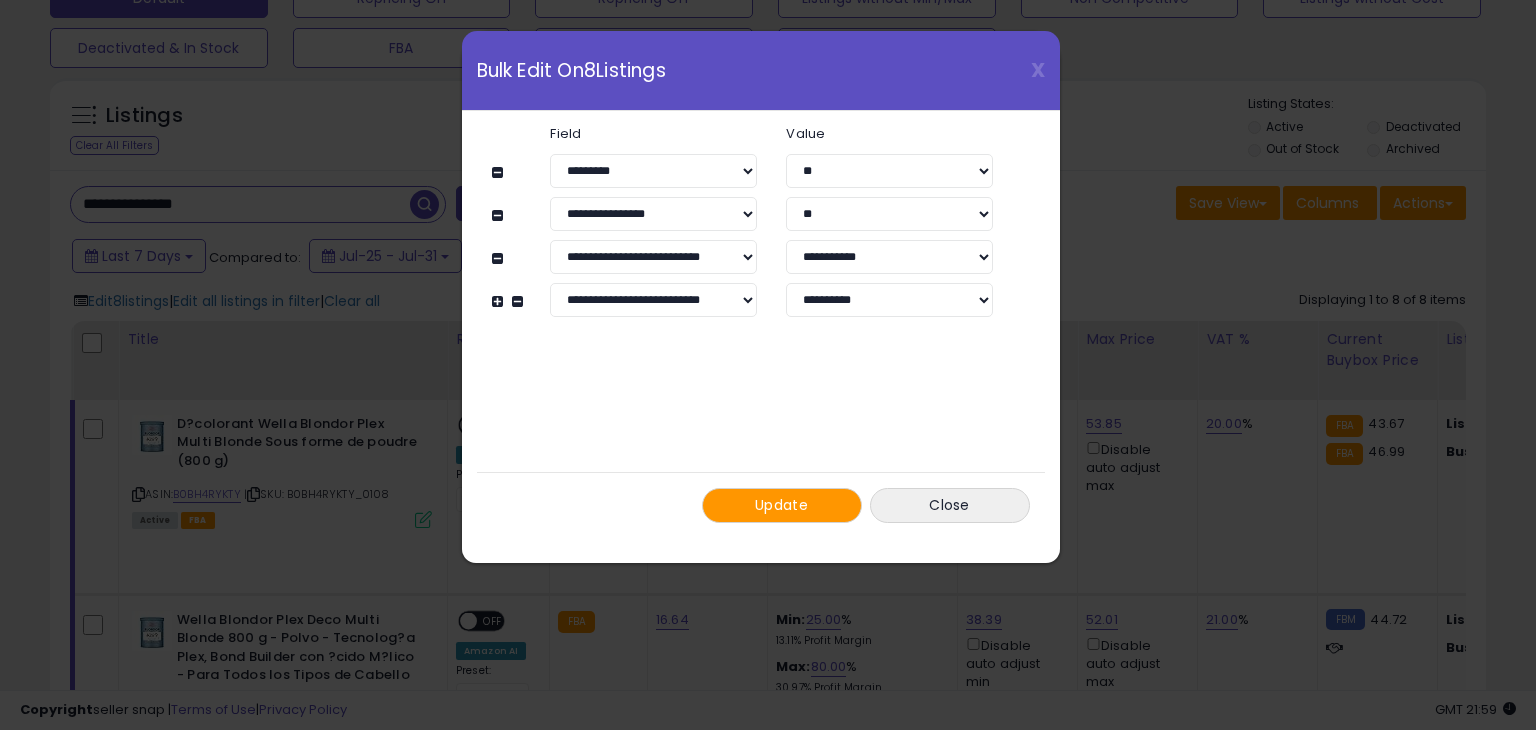click on "**********" at bounding box center [761, 324] 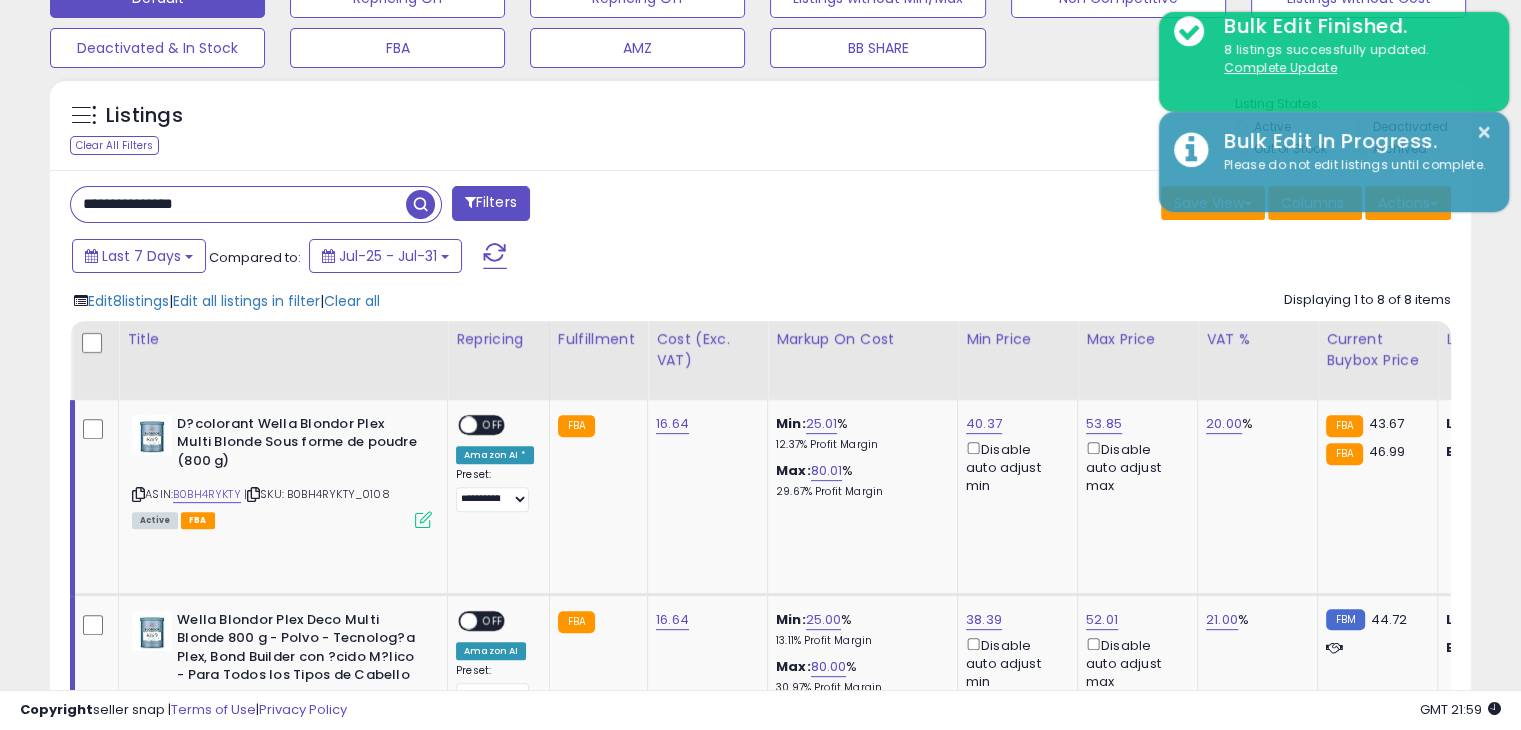 scroll, scrollTop: 409, scrollLeft: 822, axis: both 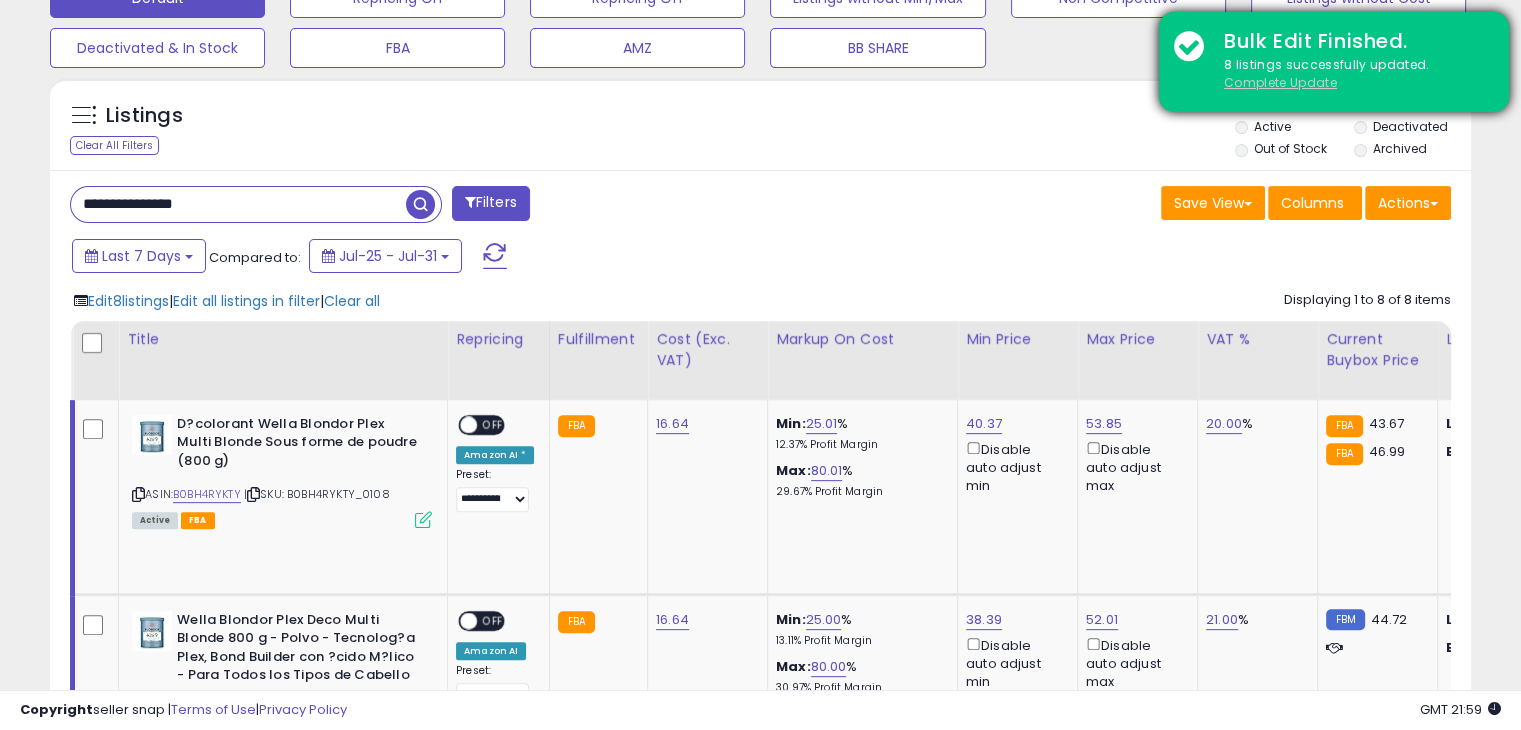 click on "Complete Update" at bounding box center (1280, 82) 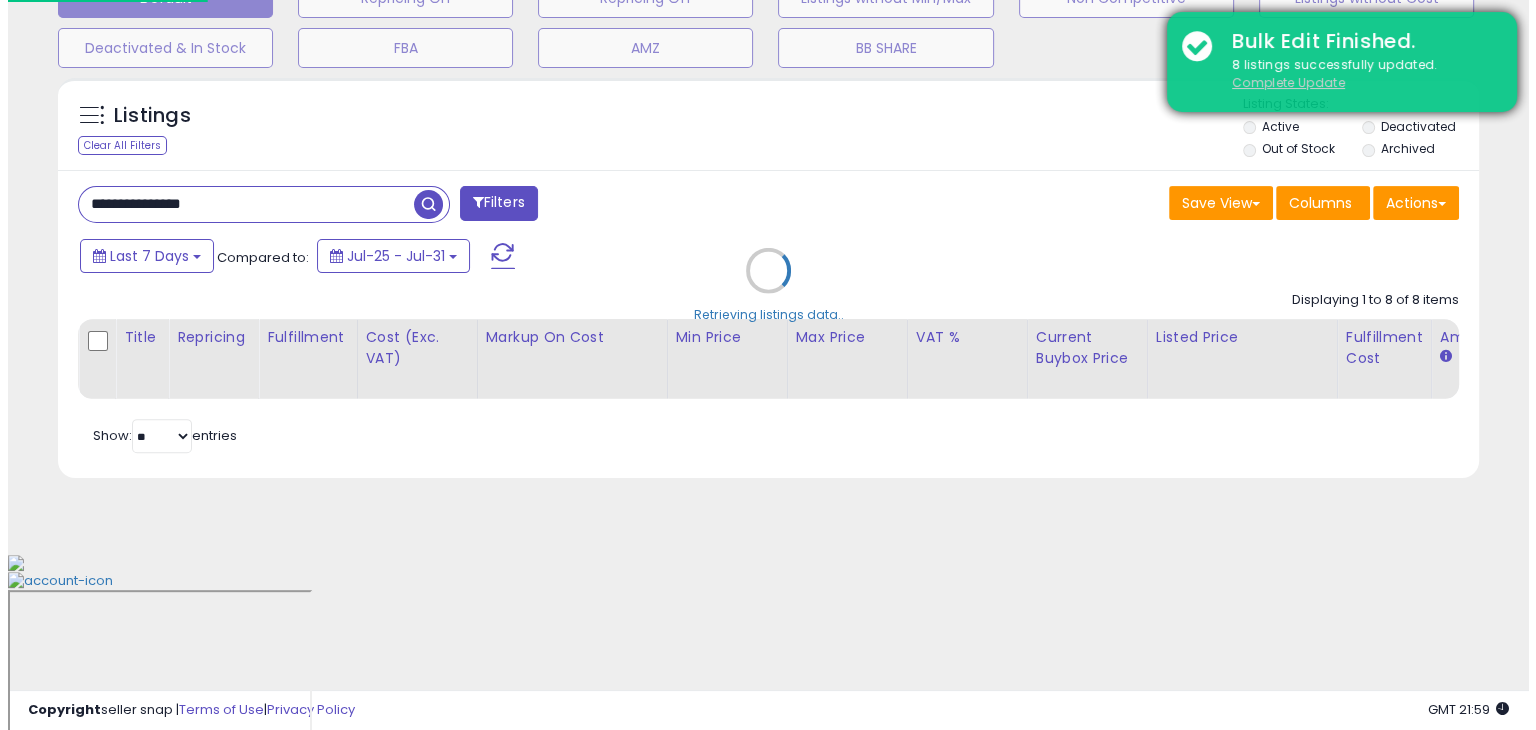 scroll, scrollTop: 489, scrollLeft: 0, axis: vertical 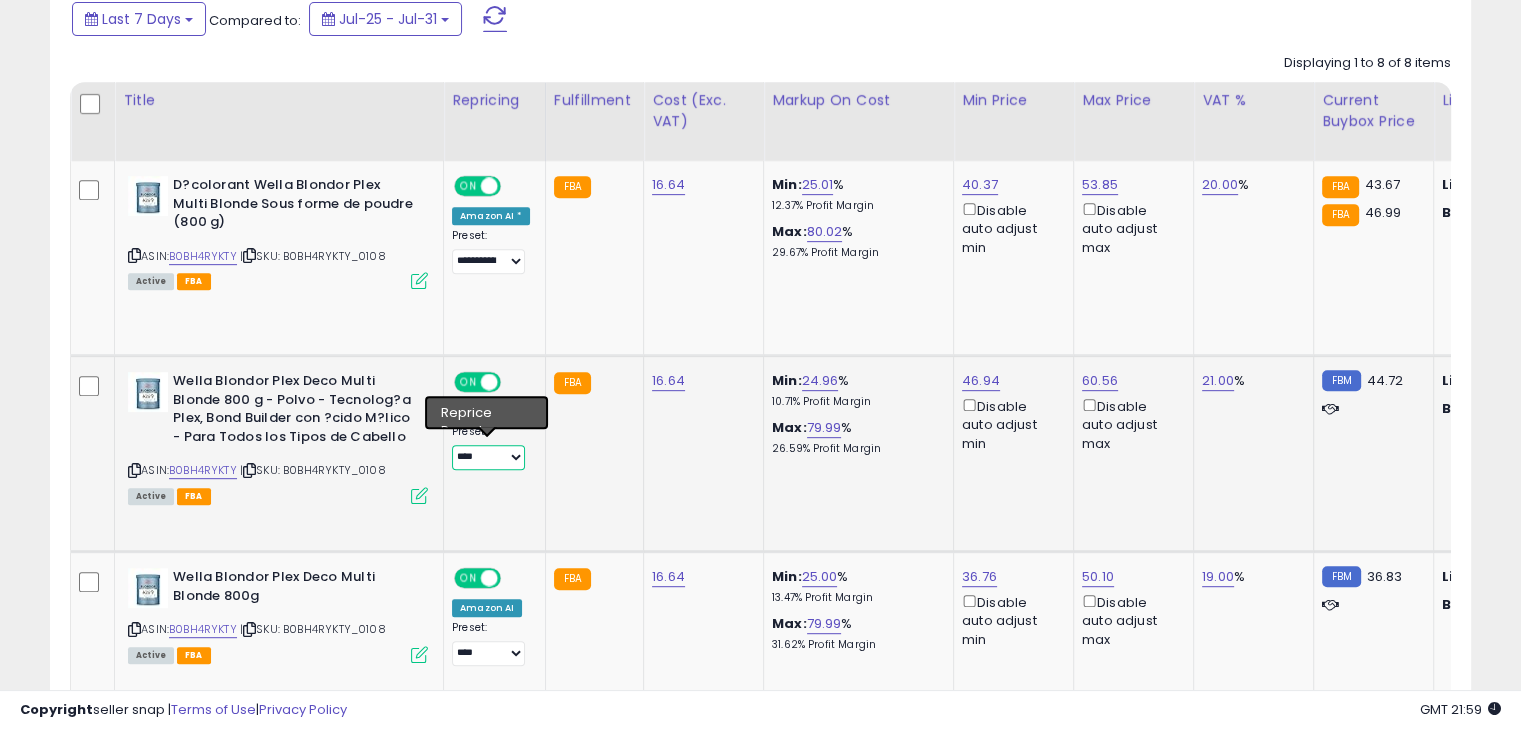 click on "**********" at bounding box center (488, 457) 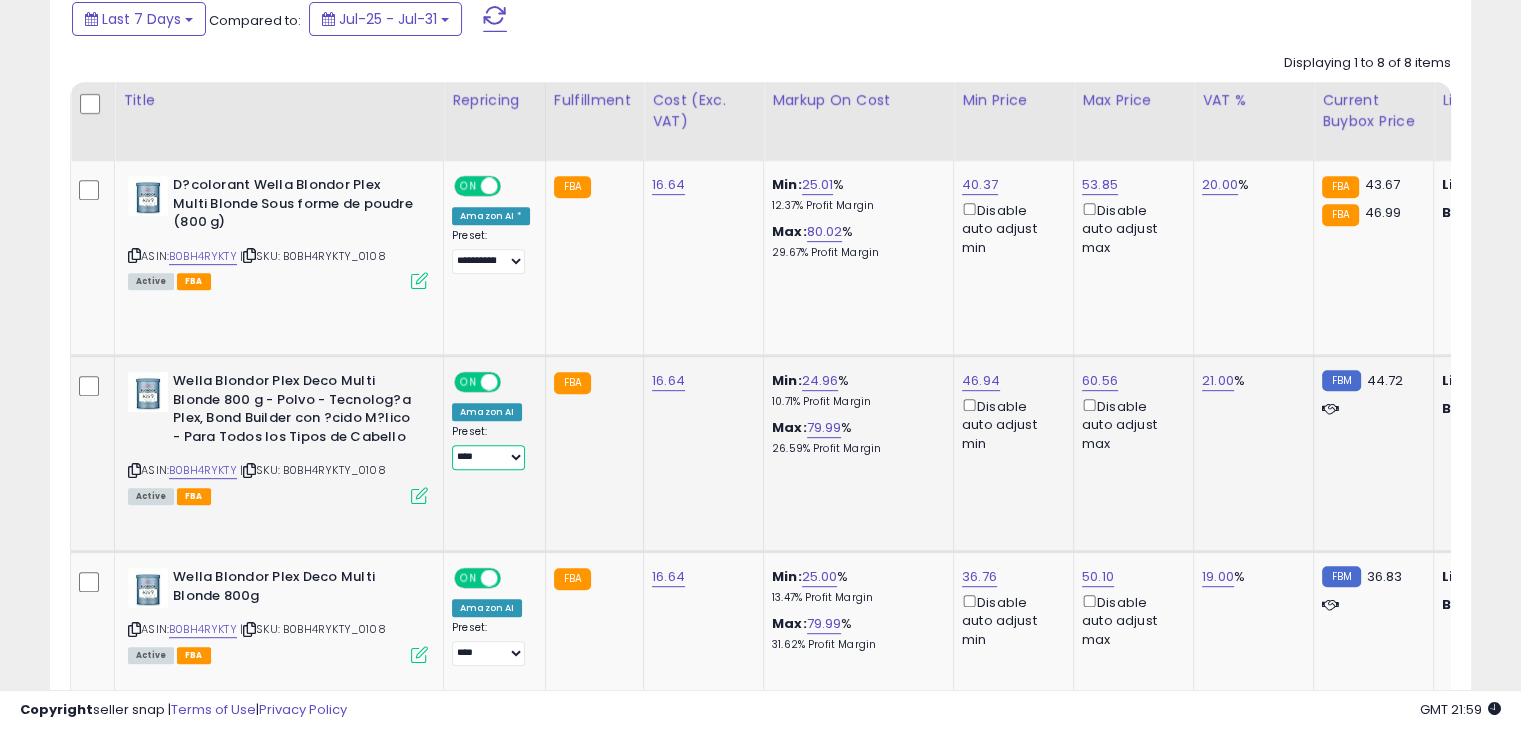 select on "**********" 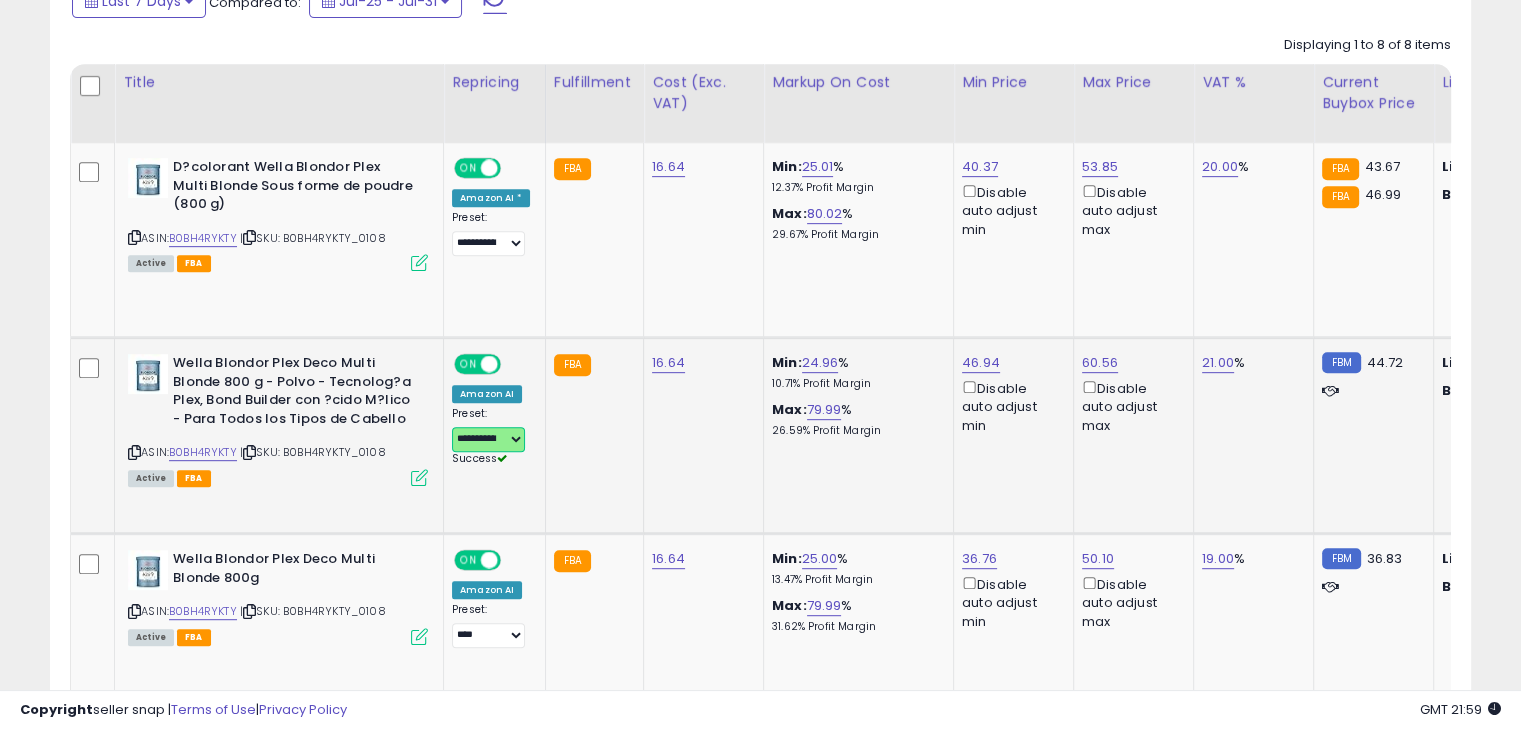 scroll, scrollTop: 1089, scrollLeft: 0, axis: vertical 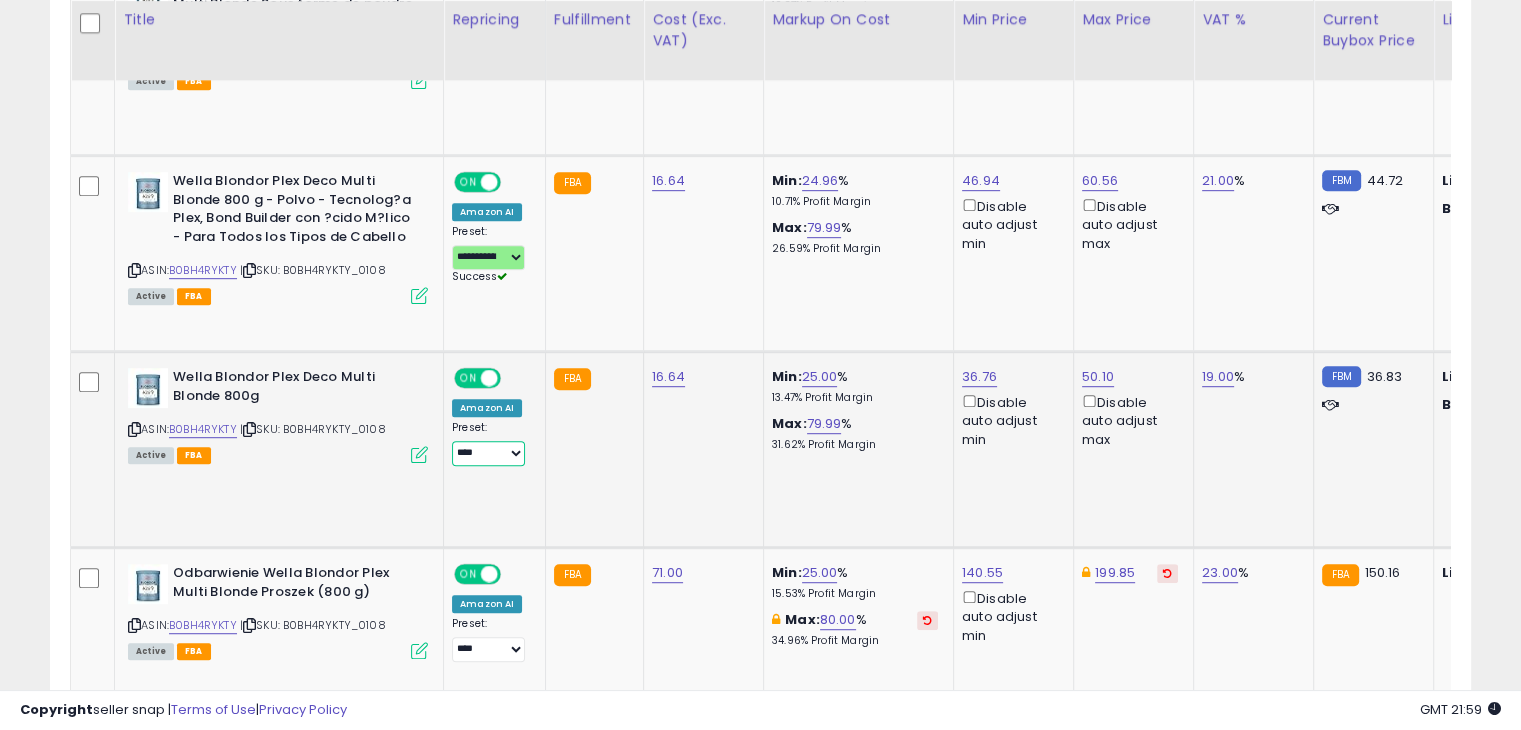 click on "**********" at bounding box center [488, 453] 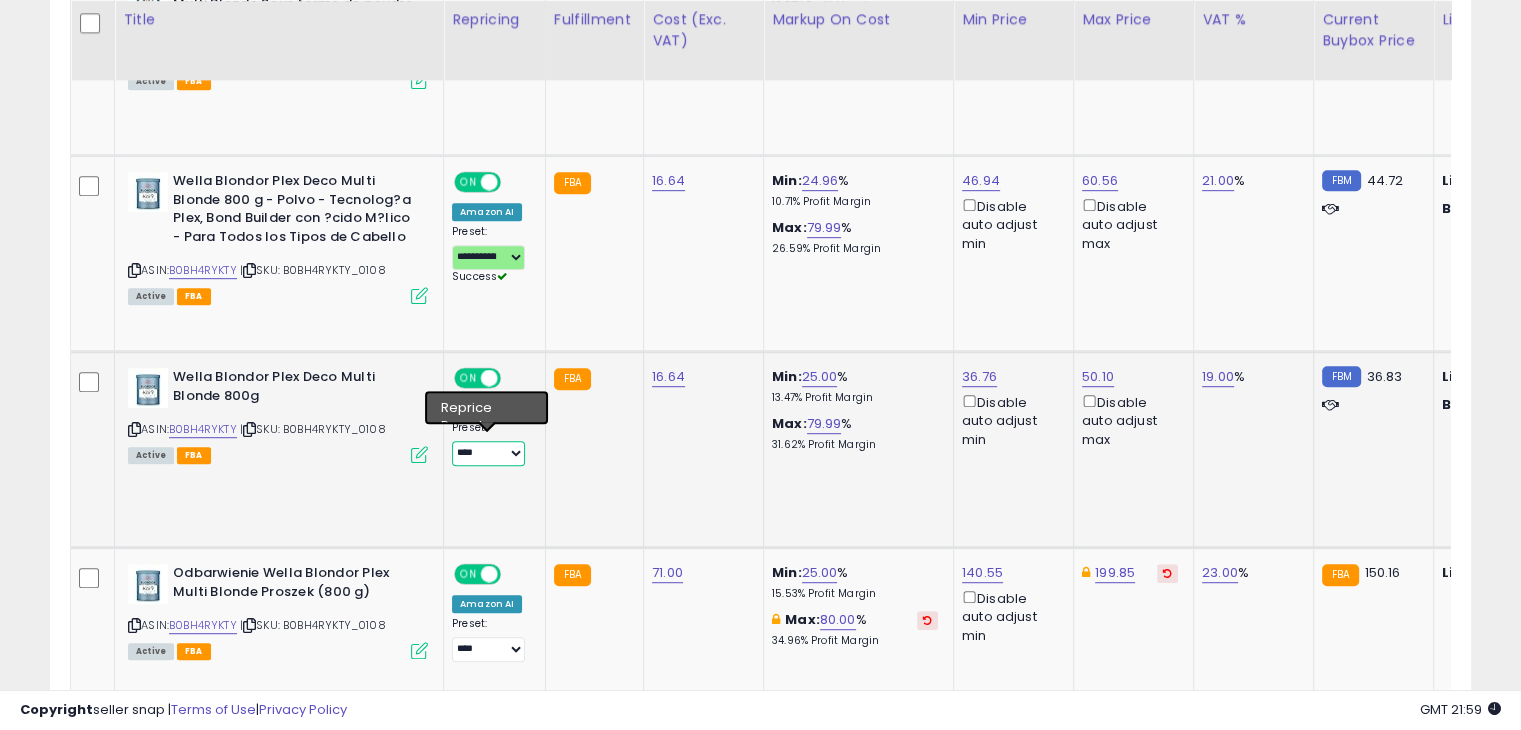 click on "**********" at bounding box center (488, 453) 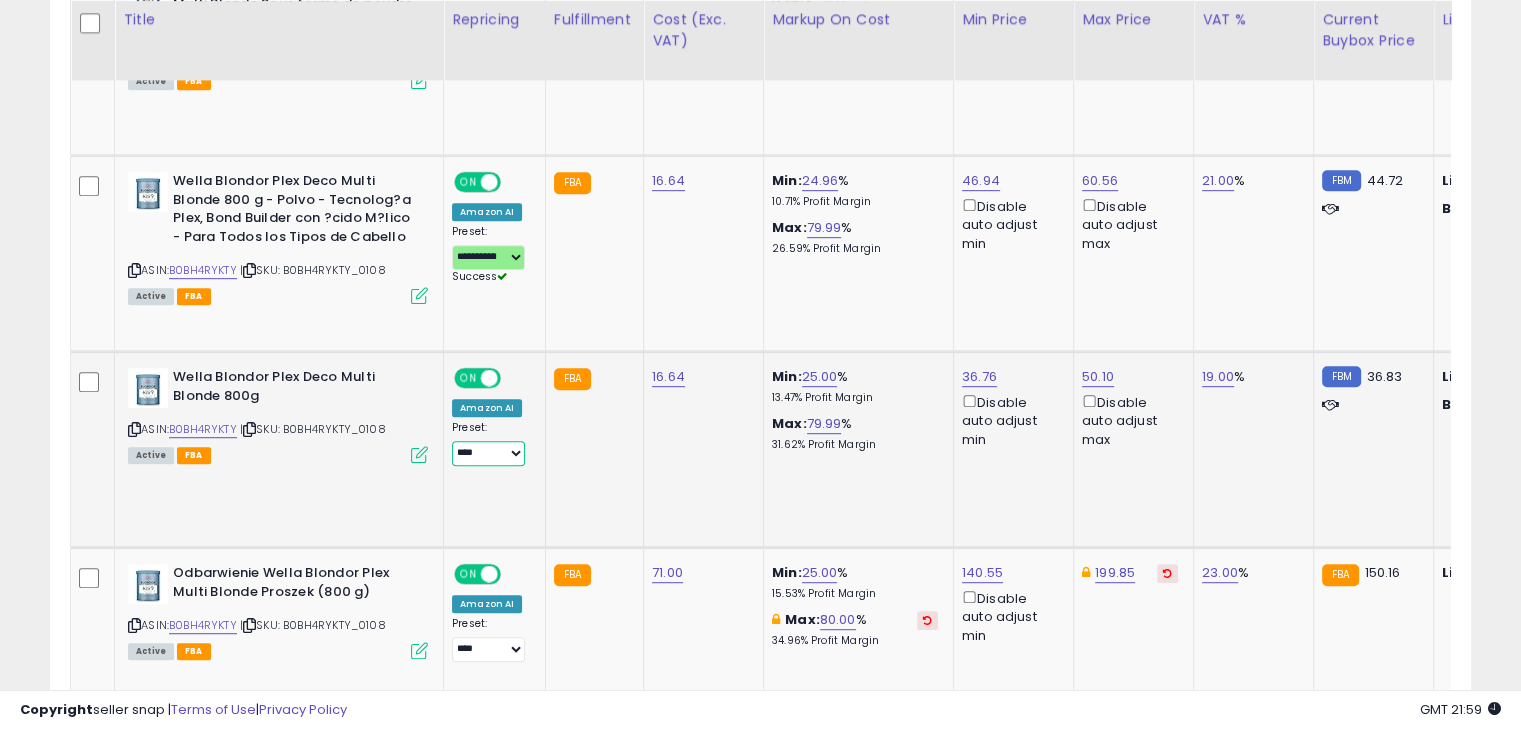 select on "**********" 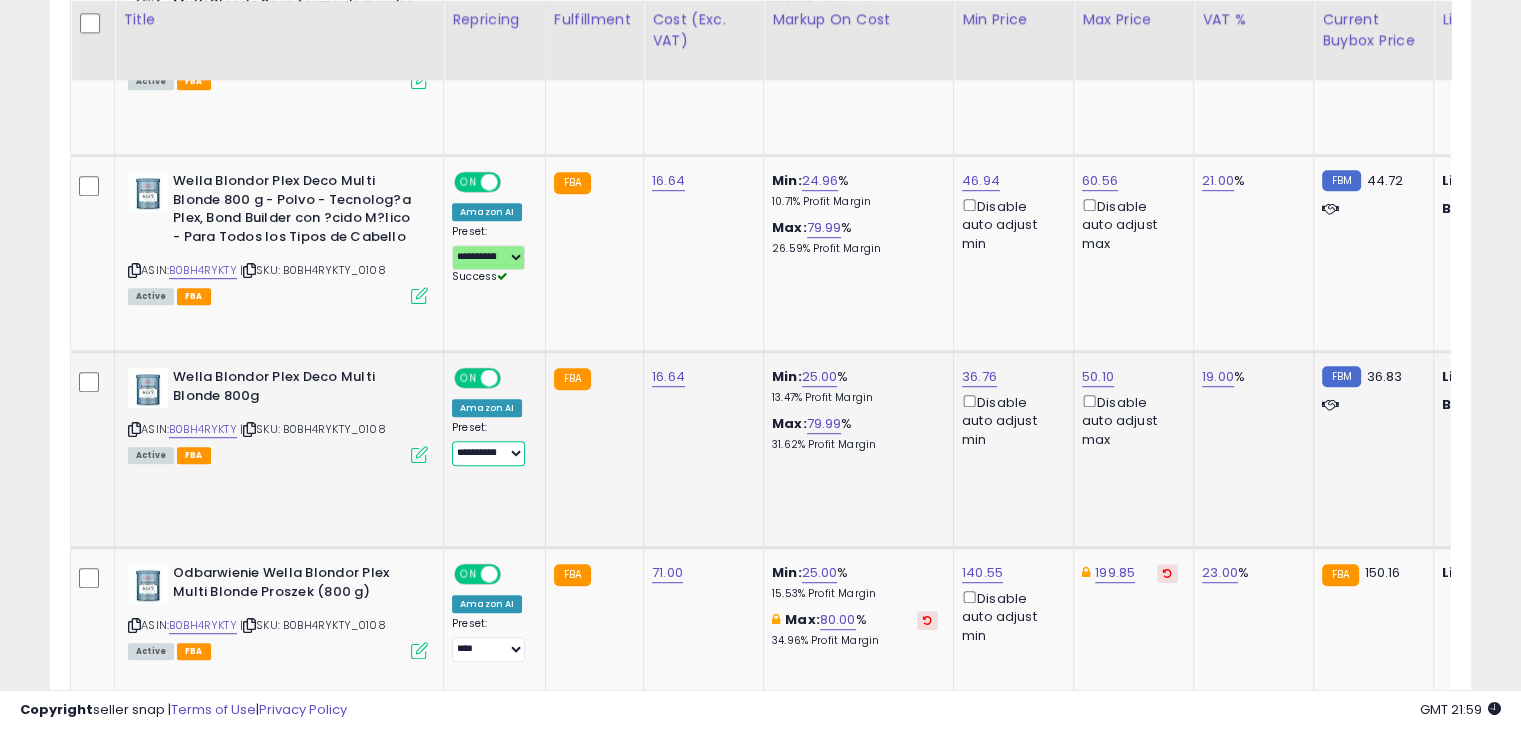 click on "**********" at bounding box center (488, 453) 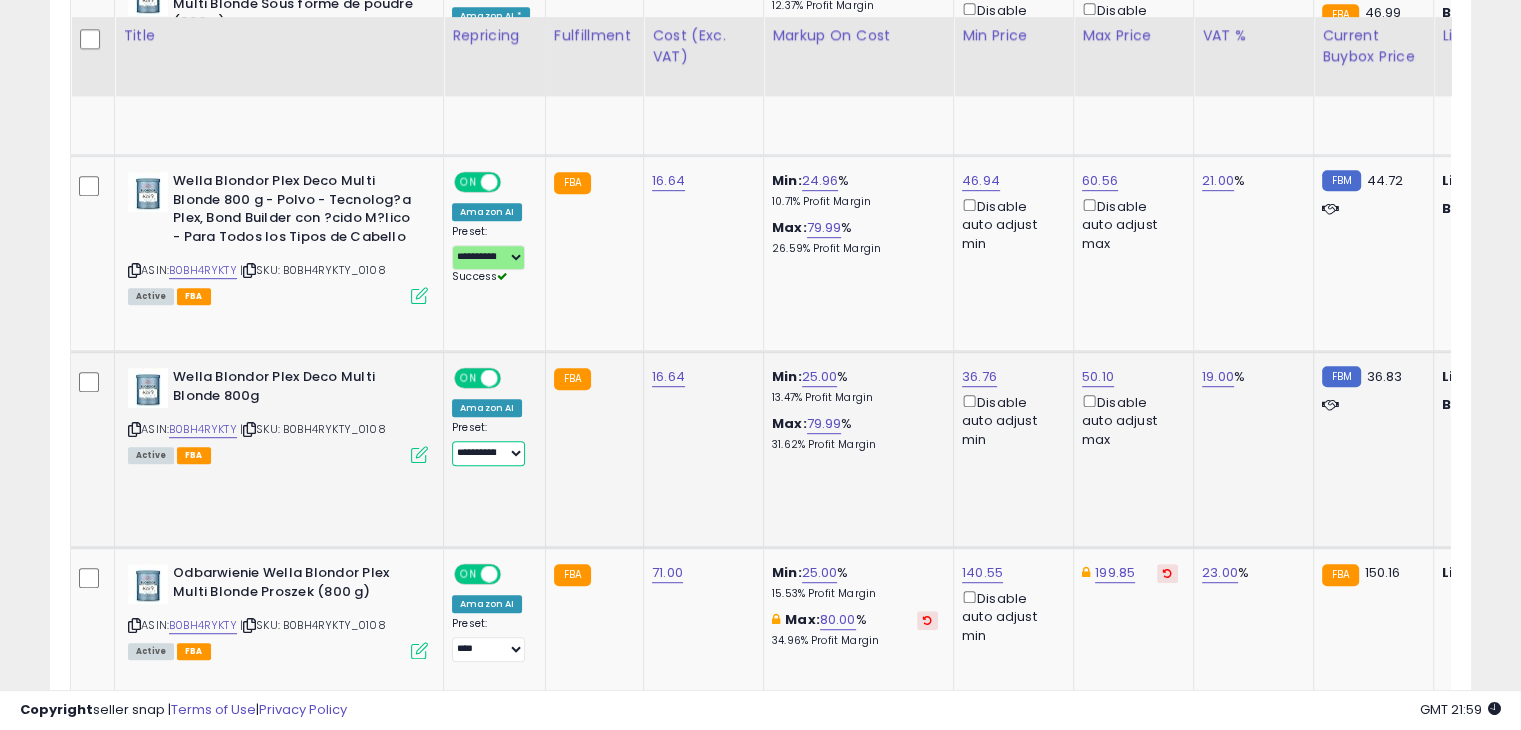scroll, scrollTop: 1389, scrollLeft: 0, axis: vertical 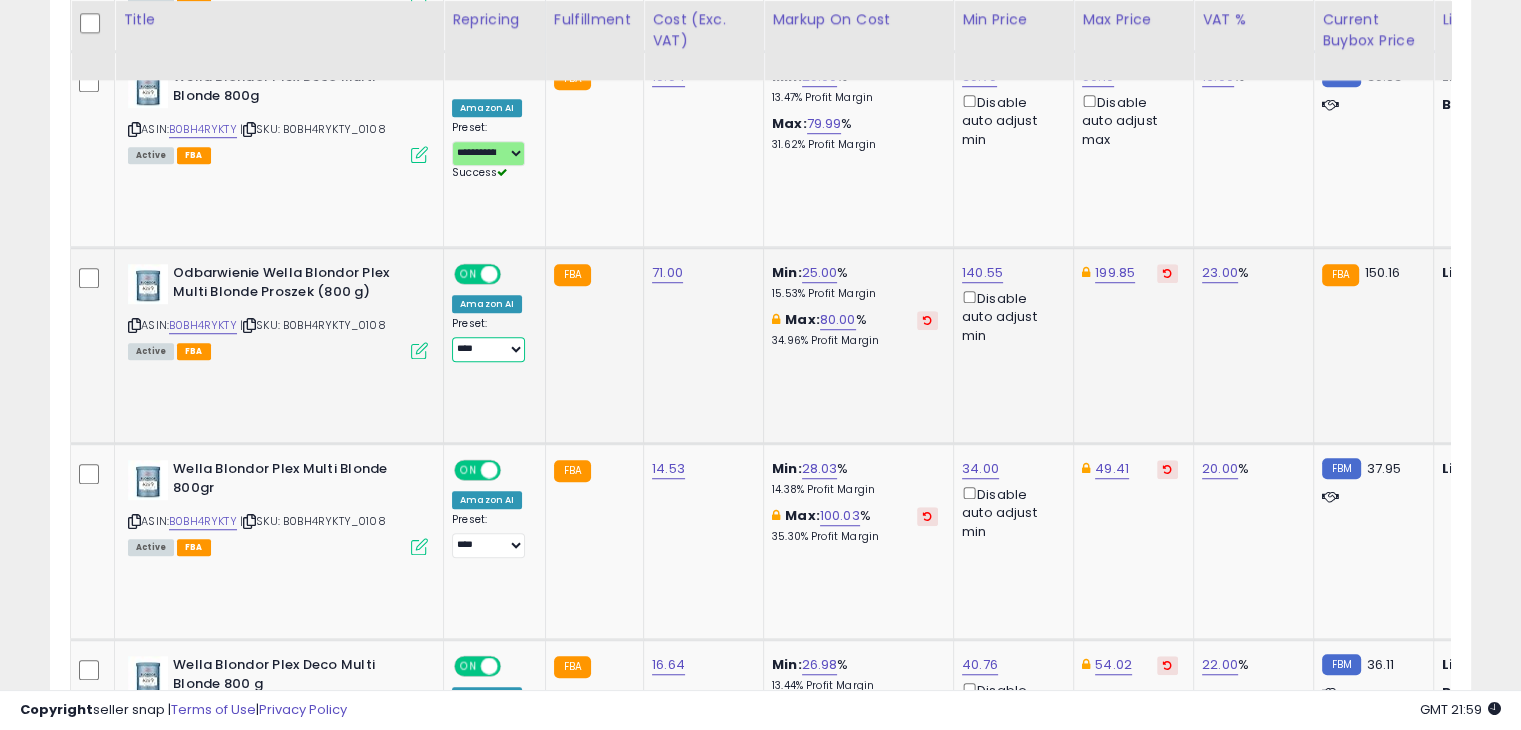 drag, startPoint x: 464, startPoint y: 342, endPoint x: 473, endPoint y: 353, distance: 14.21267 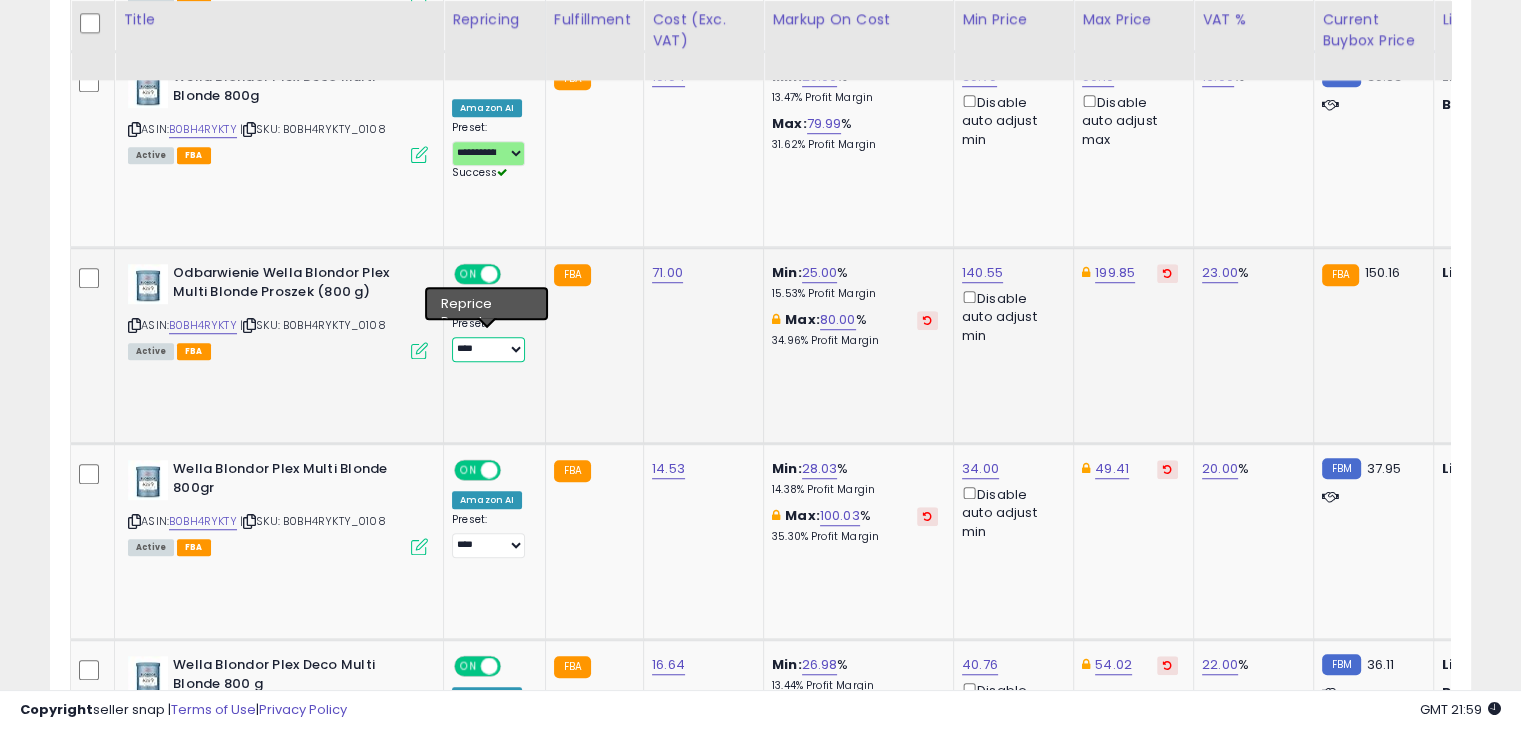 select on "**********" 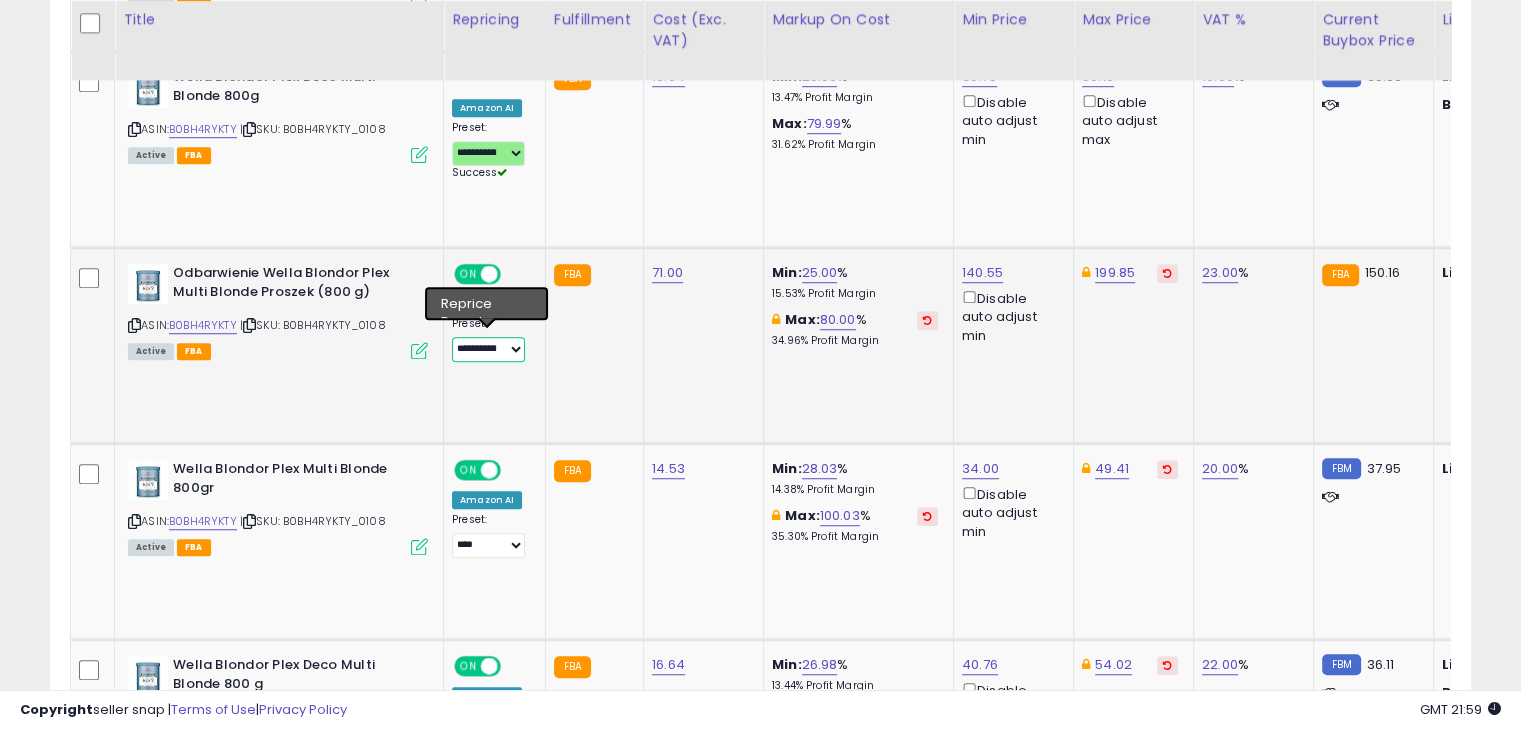 click on "**********" at bounding box center (488, 349) 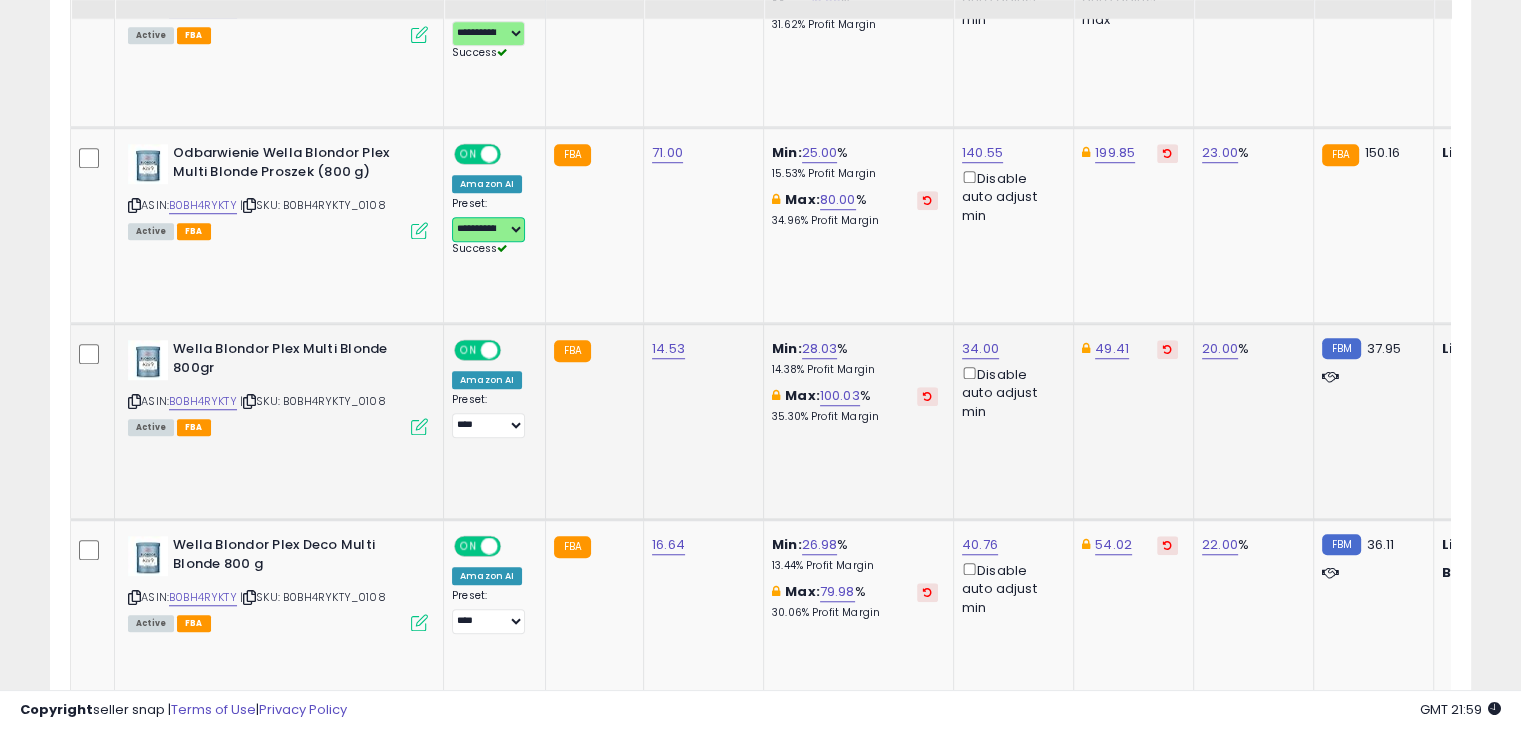 scroll, scrollTop: 1589, scrollLeft: 0, axis: vertical 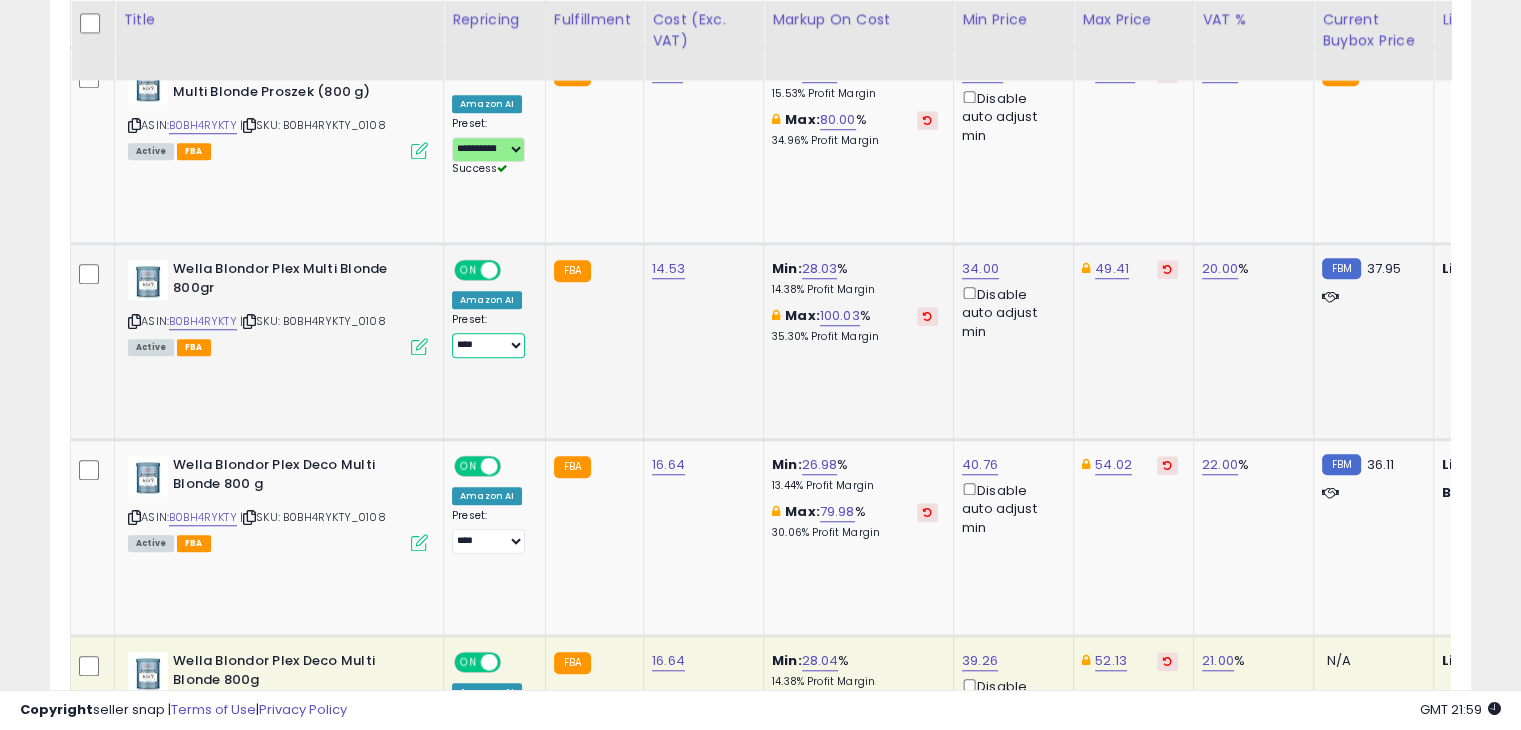 drag, startPoint x: 484, startPoint y: 336, endPoint x: 492, endPoint y: 356, distance: 21.540659 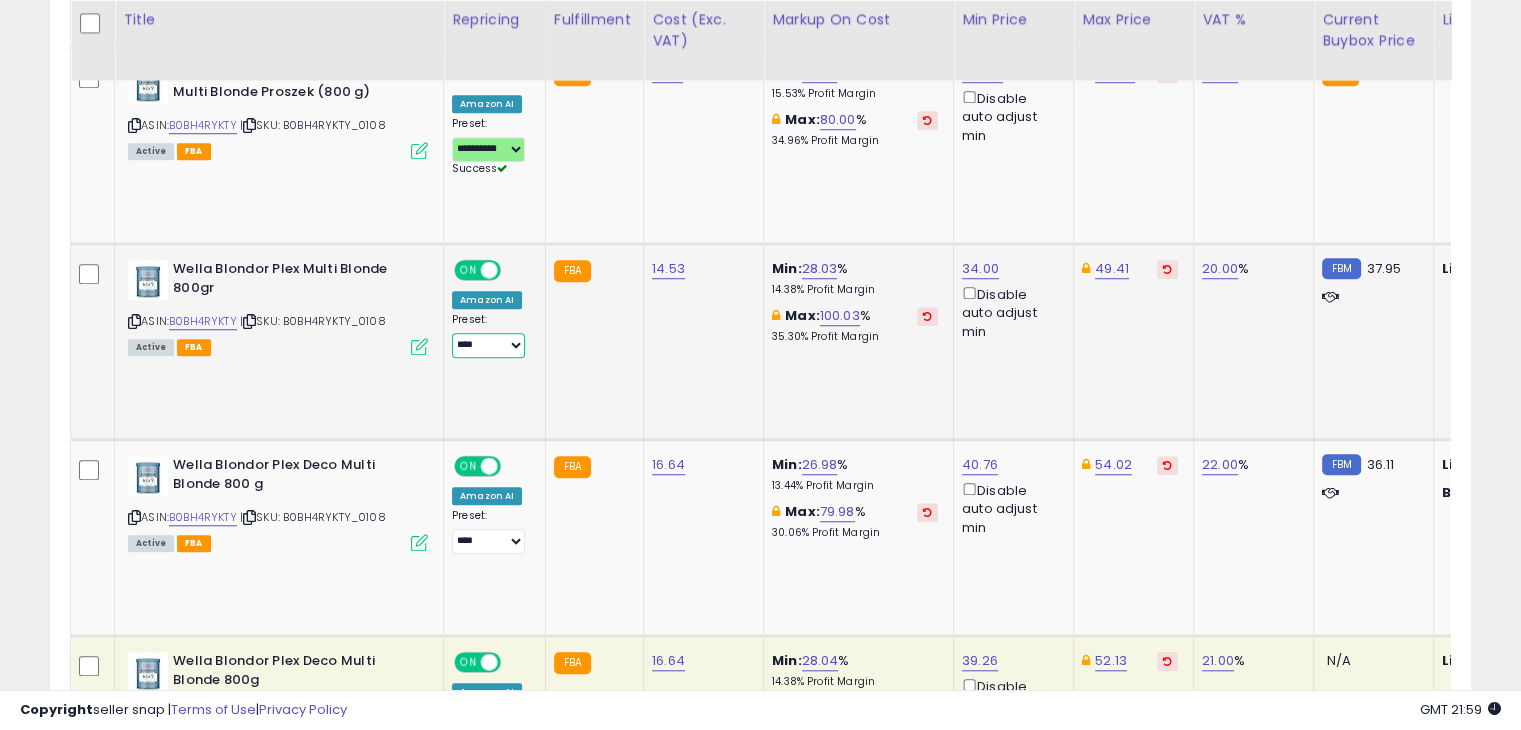 drag, startPoint x: 478, startPoint y: 331, endPoint x: 480, endPoint y: 347, distance: 16.124516 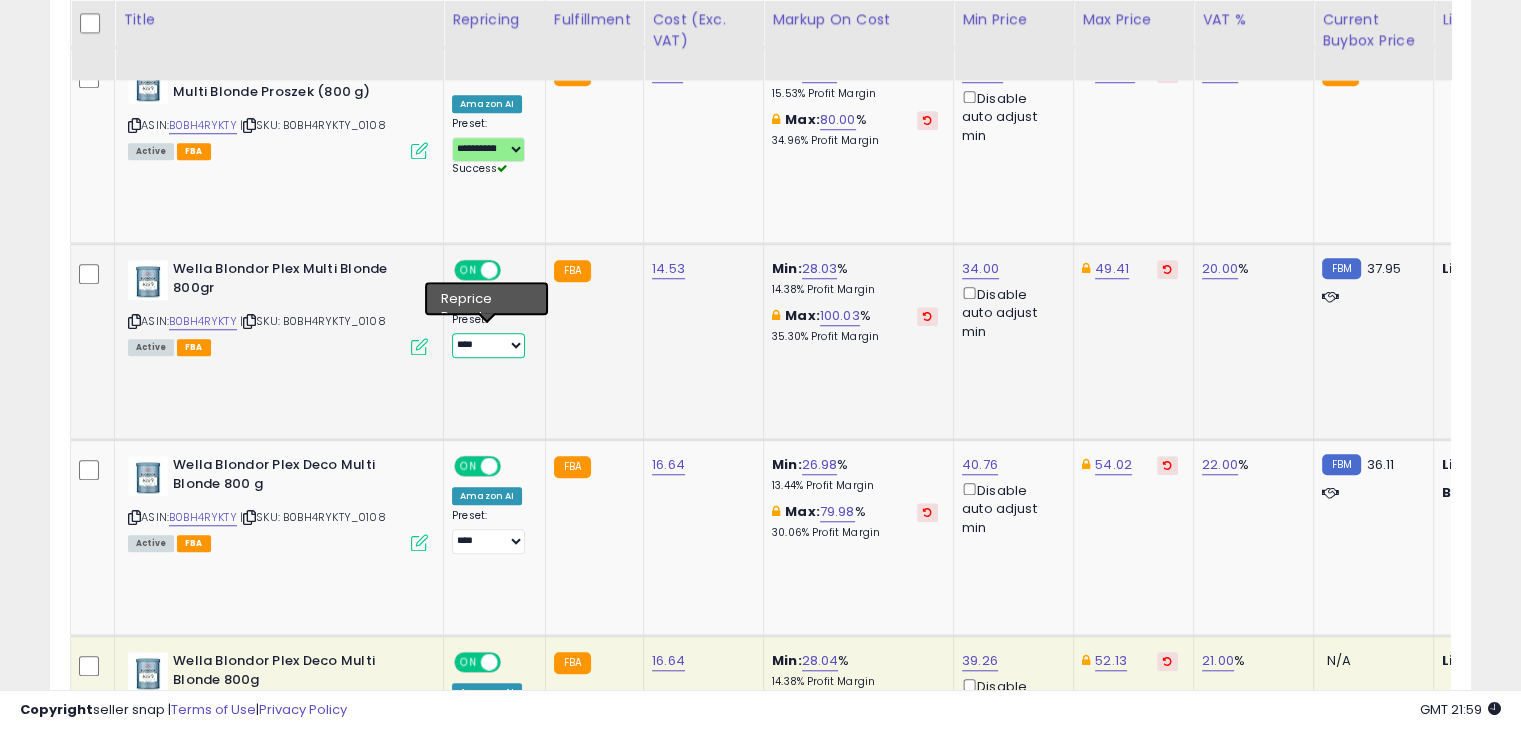 select on "**********" 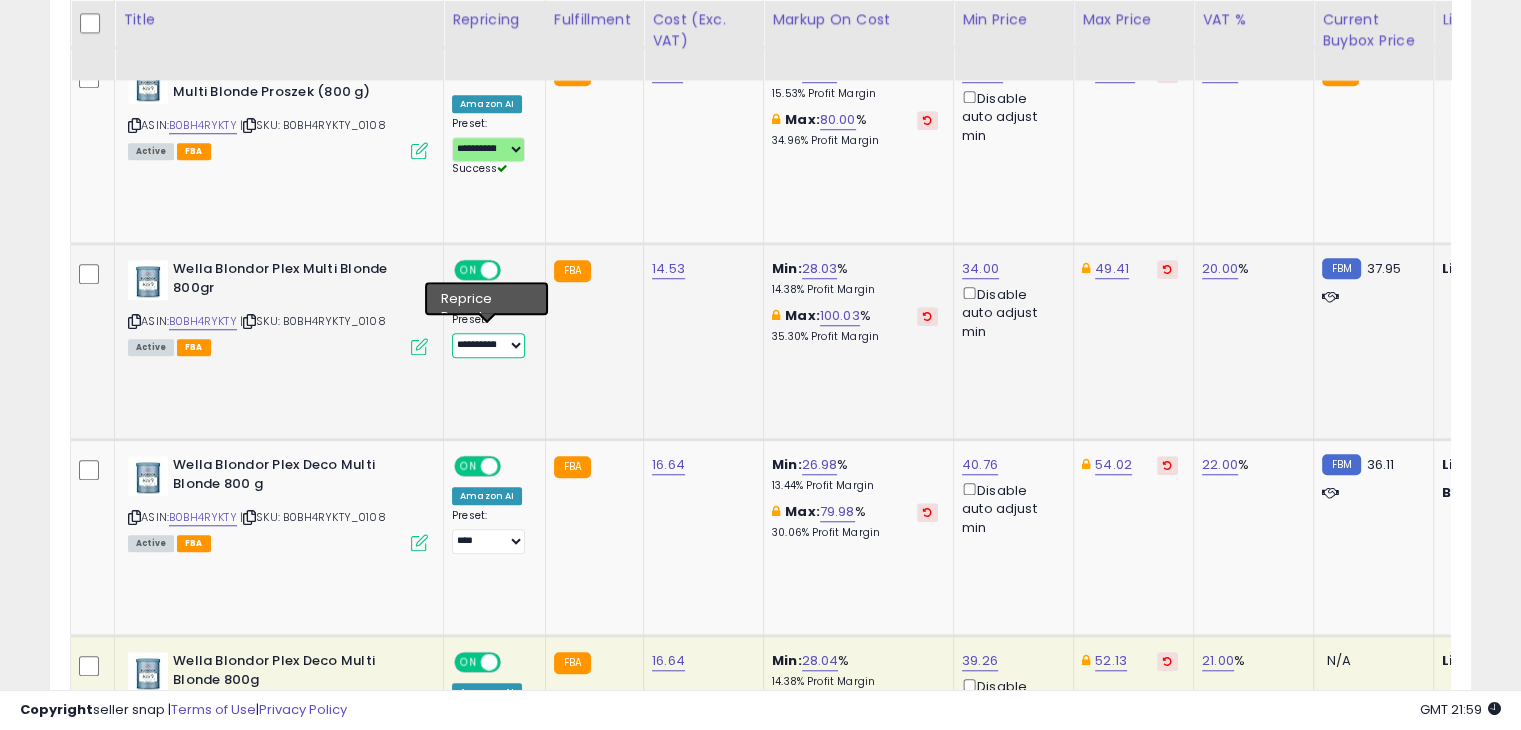 click on "**********" at bounding box center [488, 345] 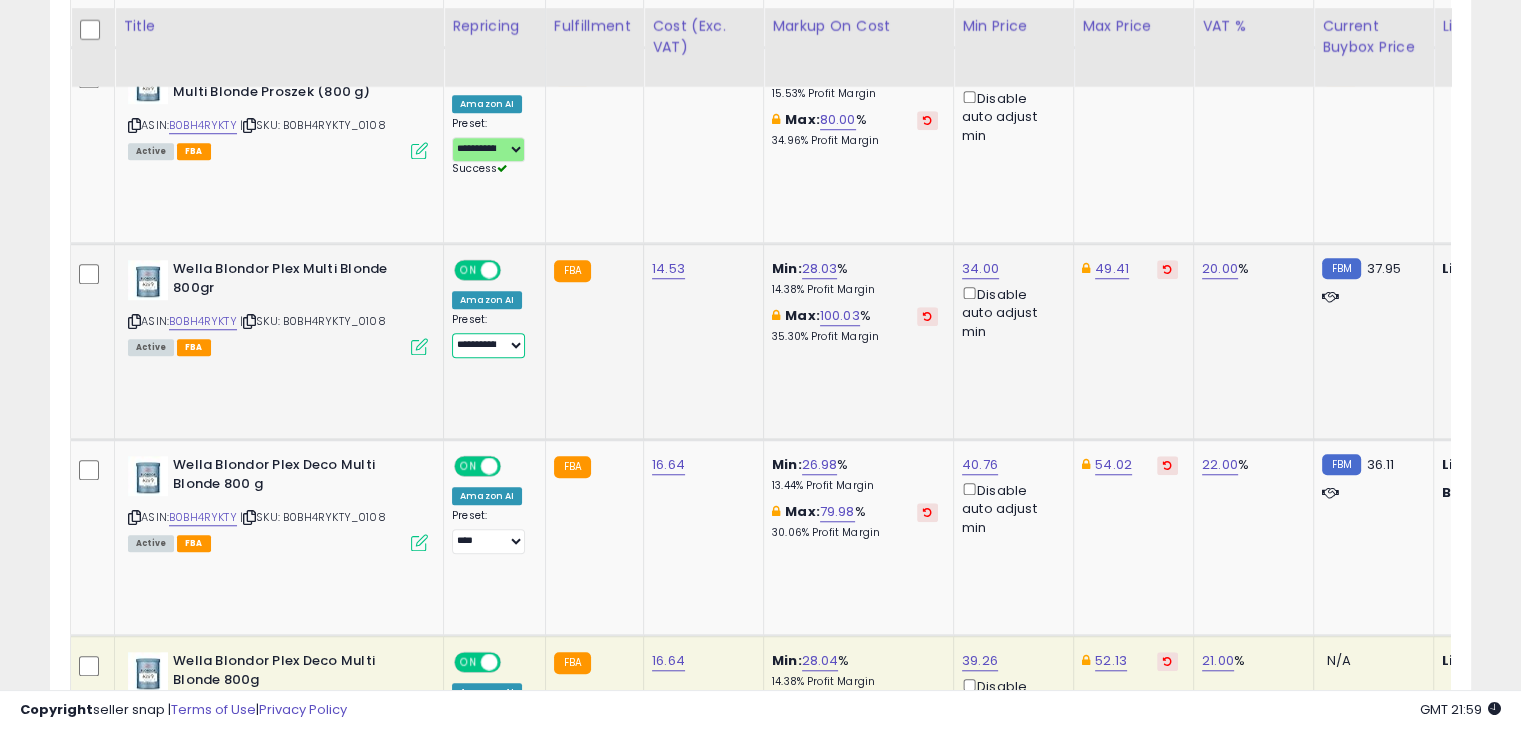 scroll, scrollTop: 1689, scrollLeft: 0, axis: vertical 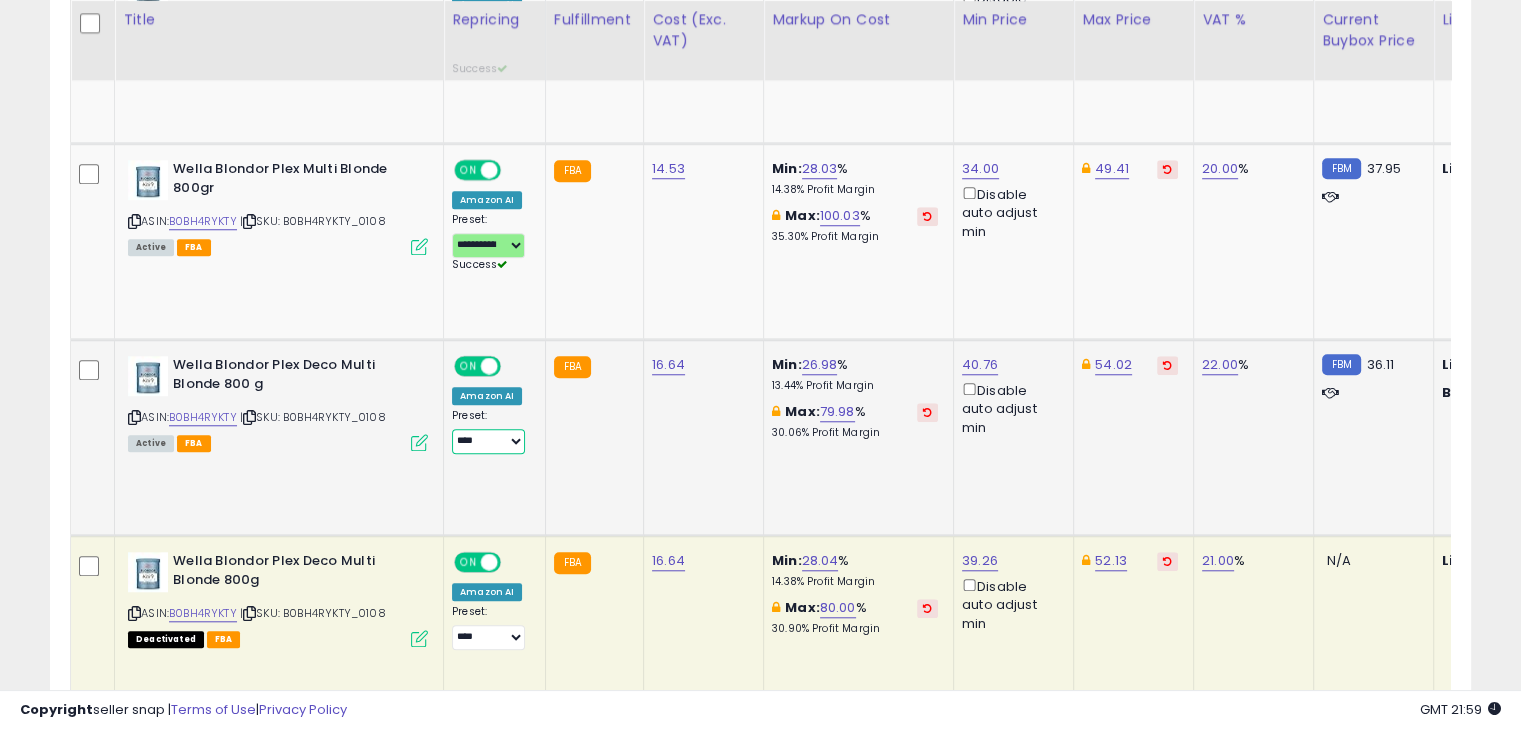 click on "**********" at bounding box center [488, 441] 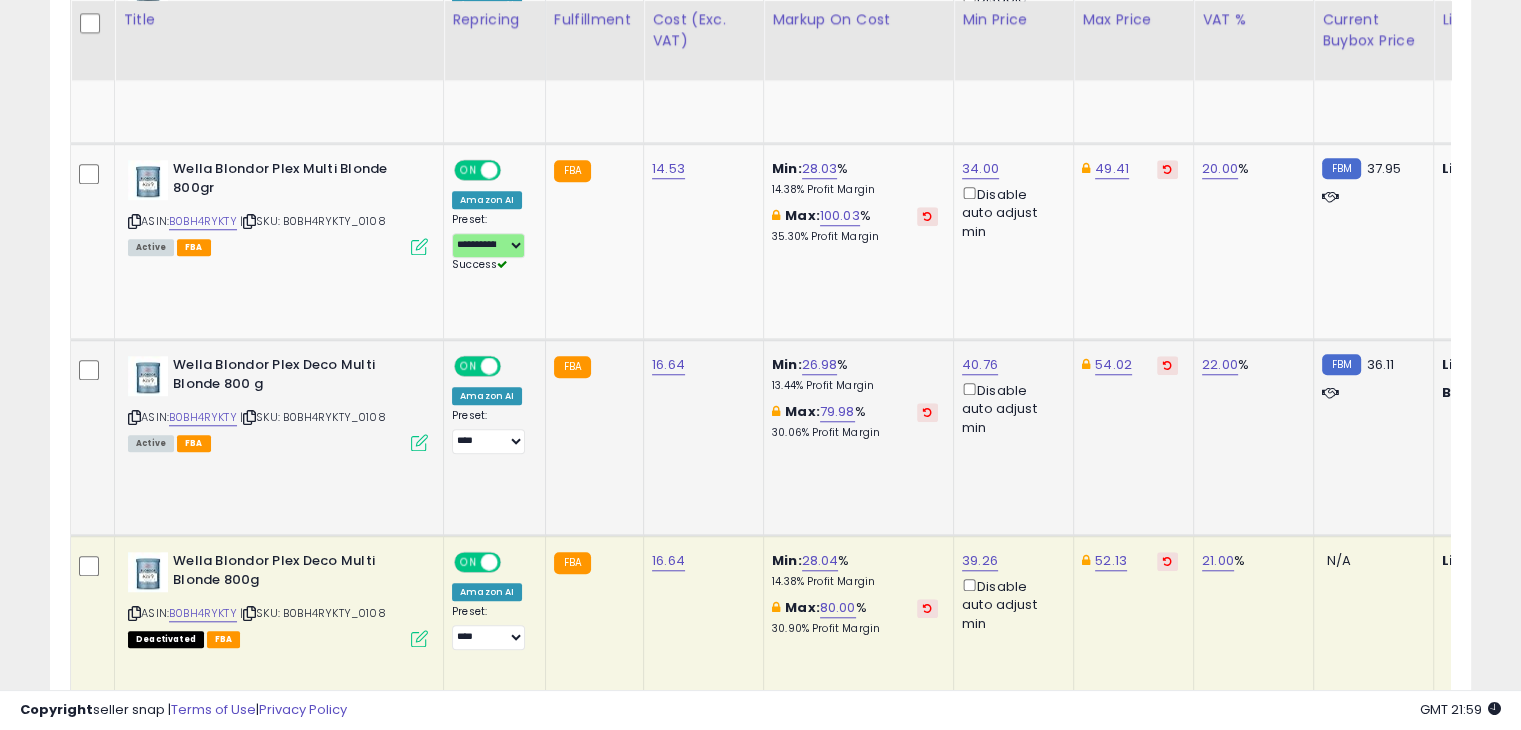 click on "**********" at bounding box center [491, 431] 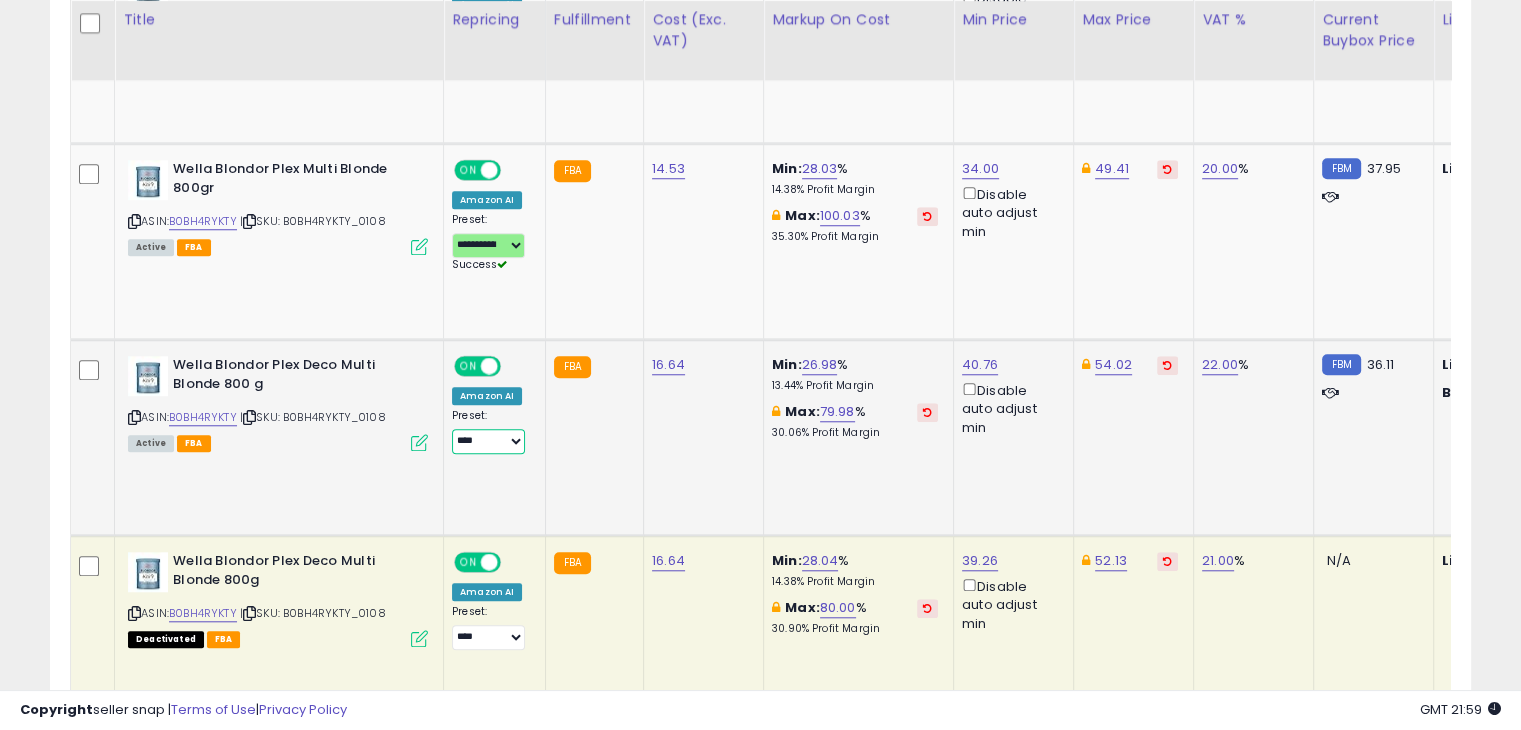 drag, startPoint x: 478, startPoint y: 429, endPoint x: 484, endPoint y: 445, distance: 17.088007 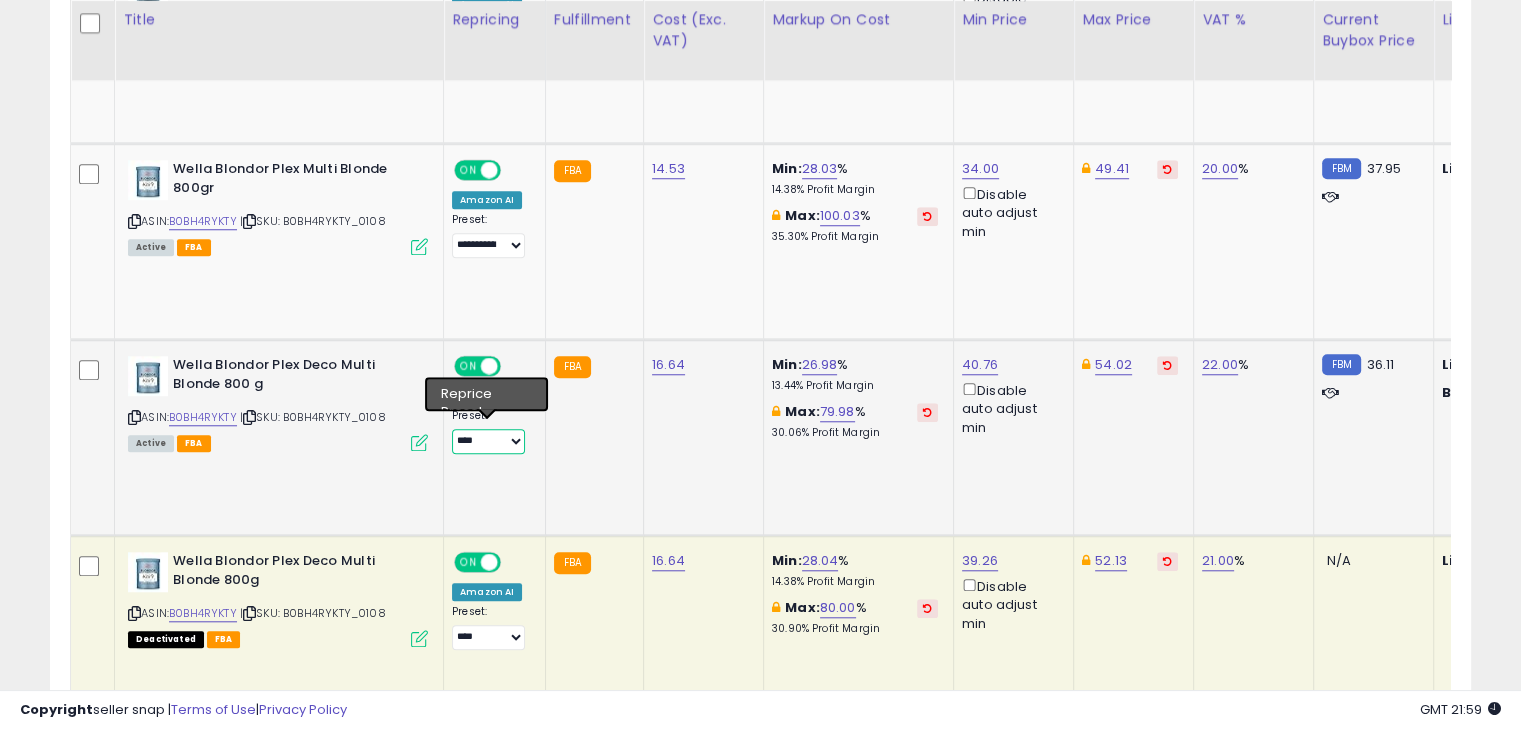 select on "**********" 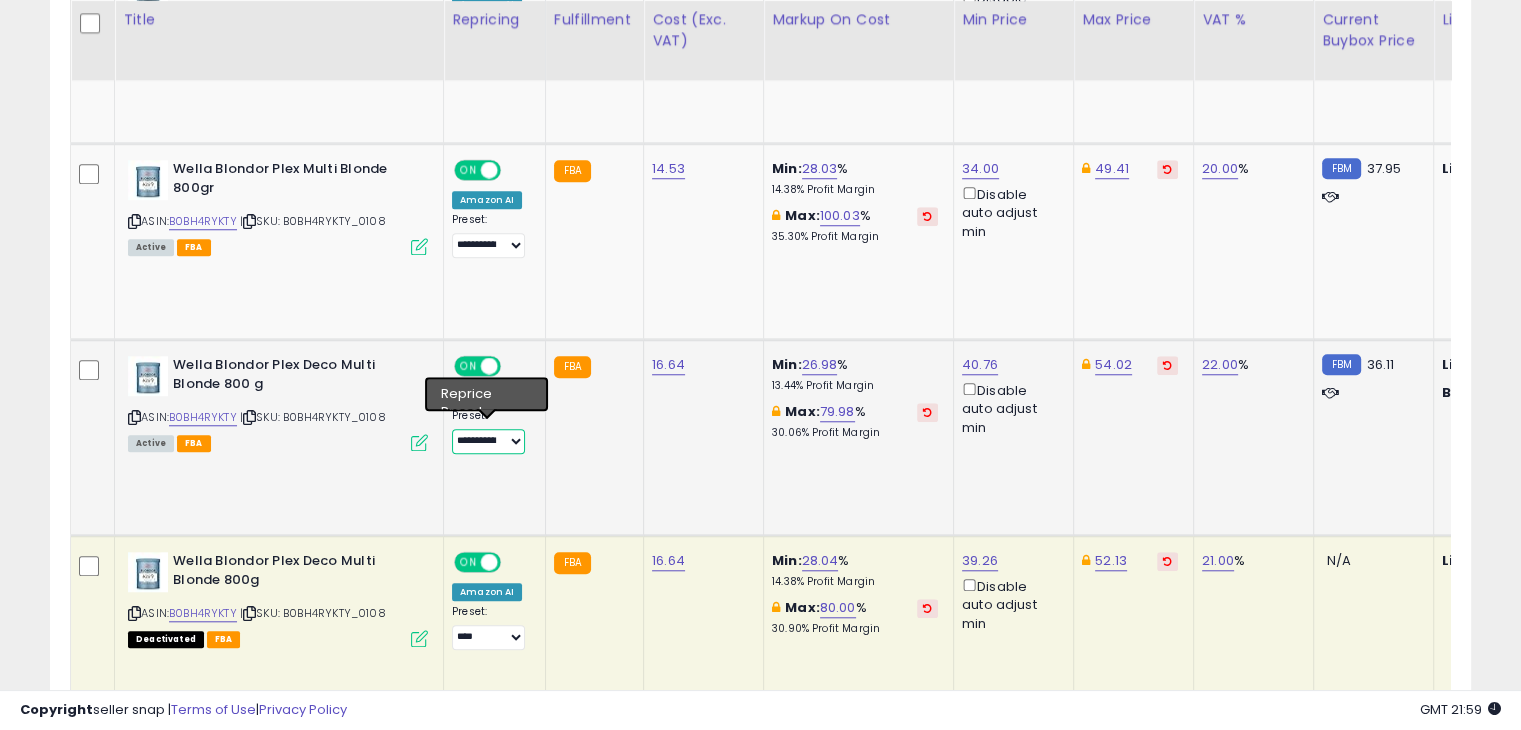 click on "**********" at bounding box center [488, 441] 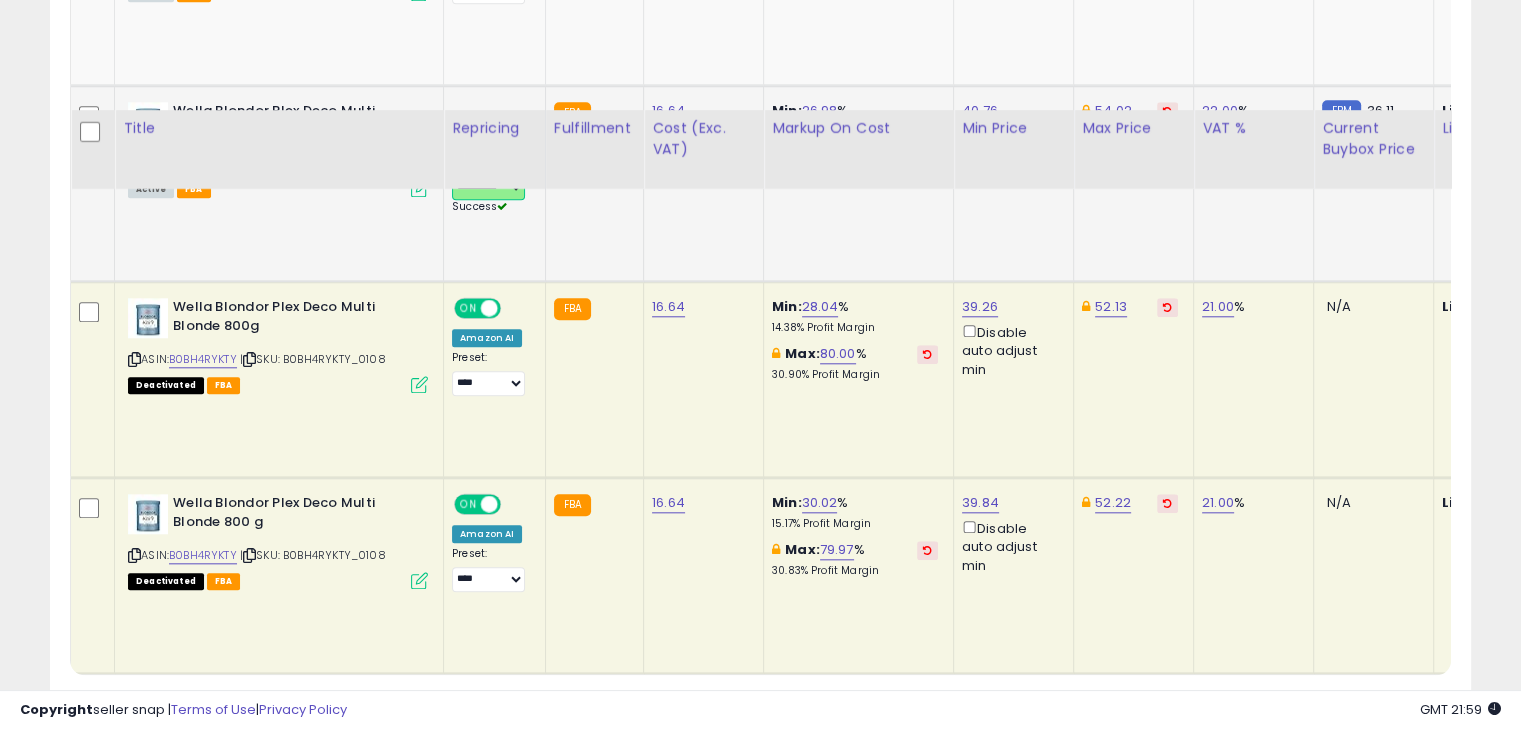 scroll, scrollTop: 2052, scrollLeft: 0, axis: vertical 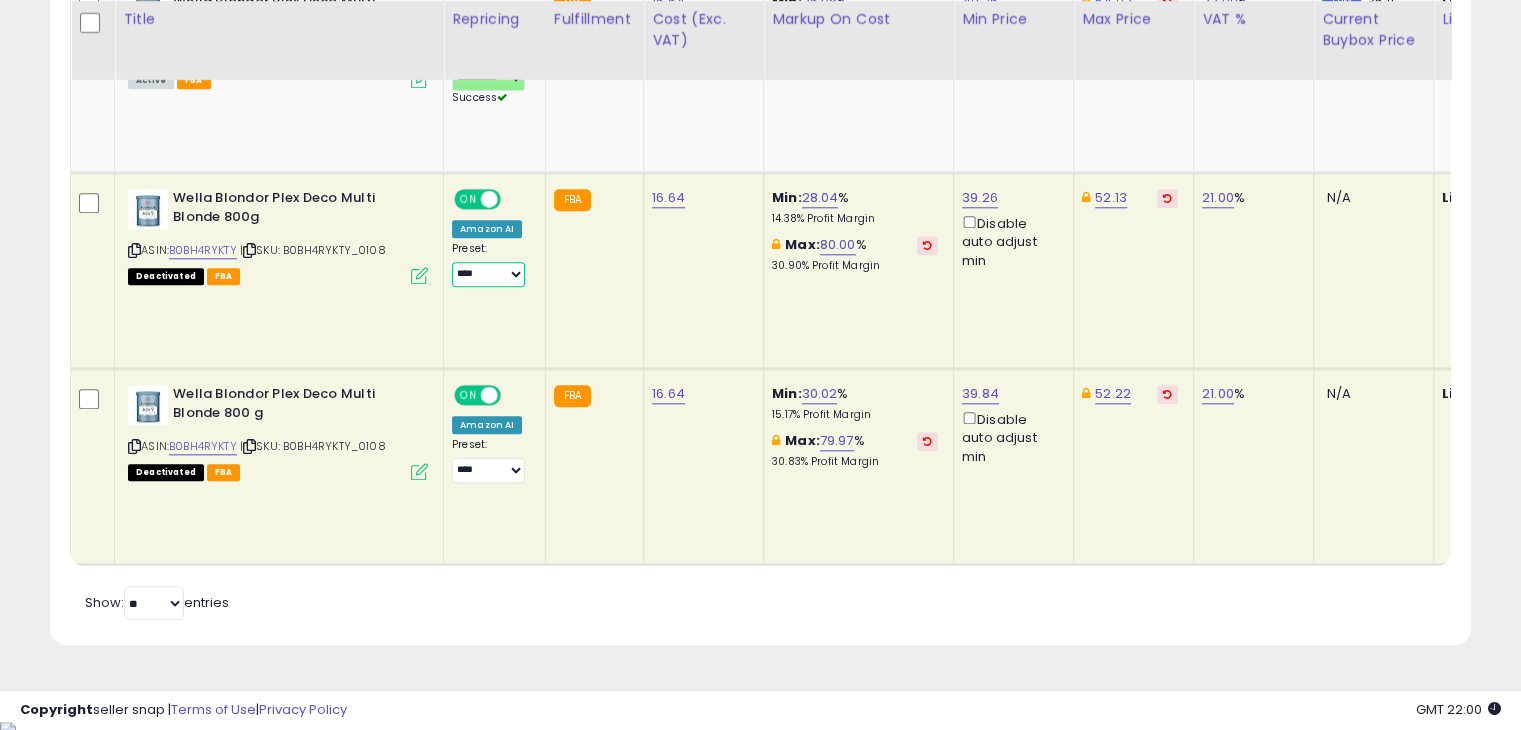 click on "**********" at bounding box center (488, 274) 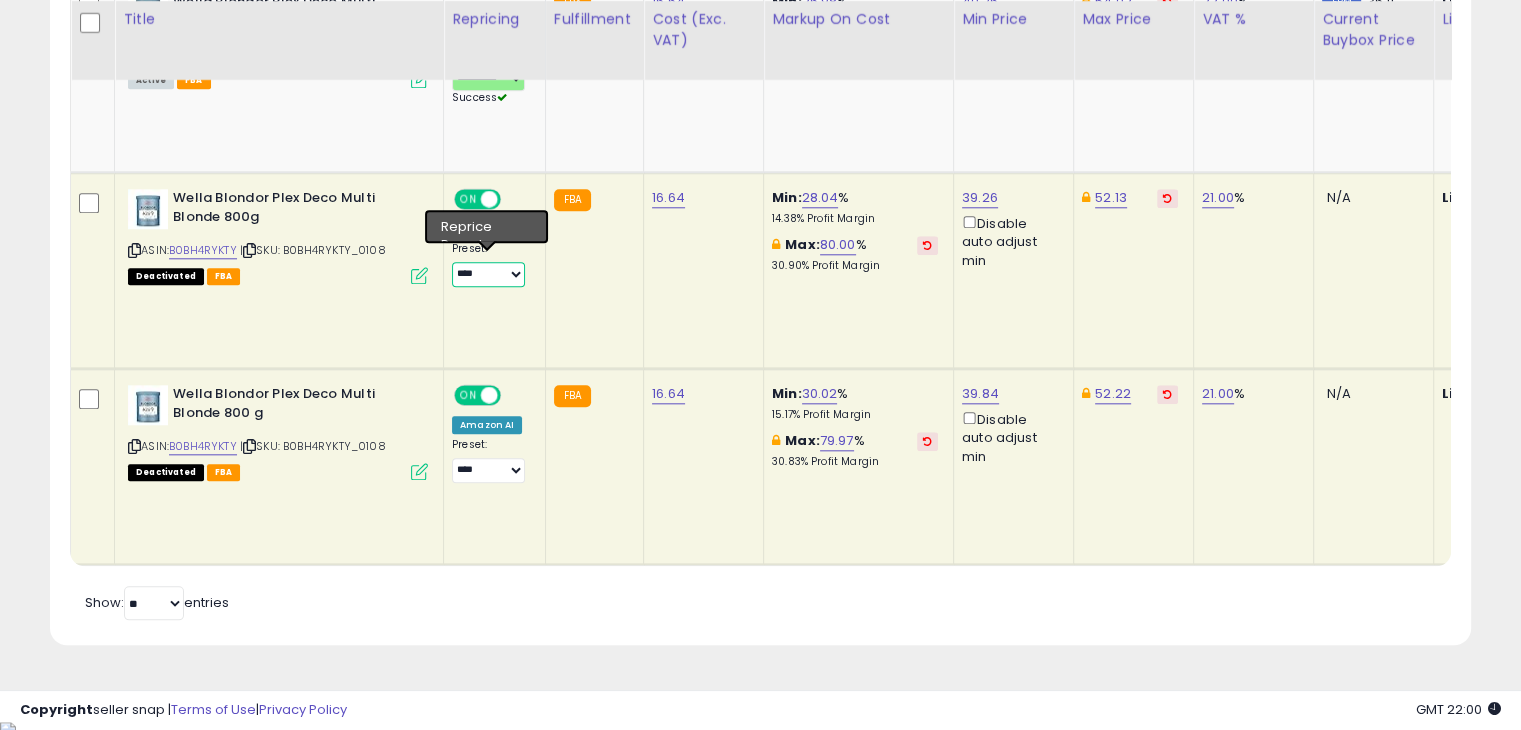 select on "**********" 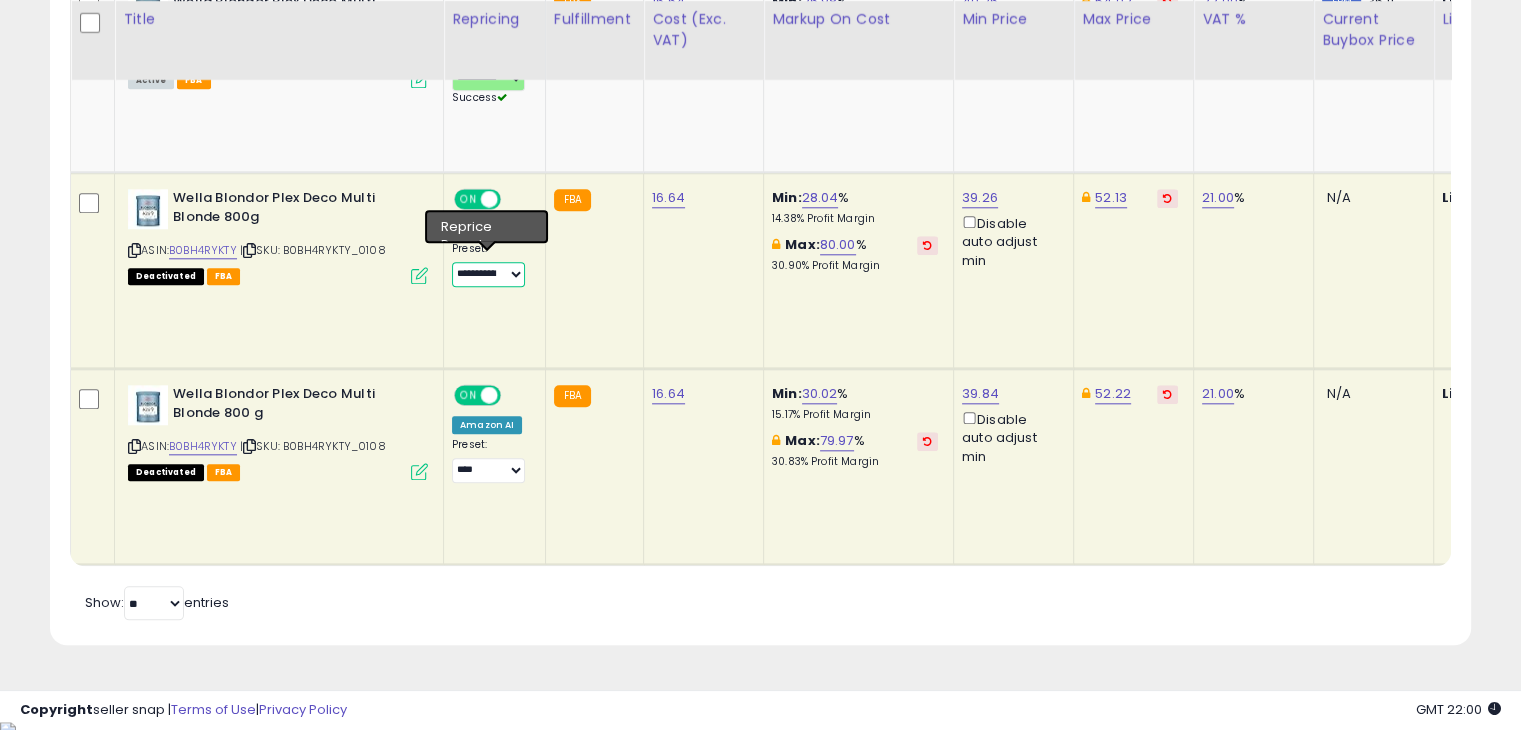 click on "**********" at bounding box center (488, 274) 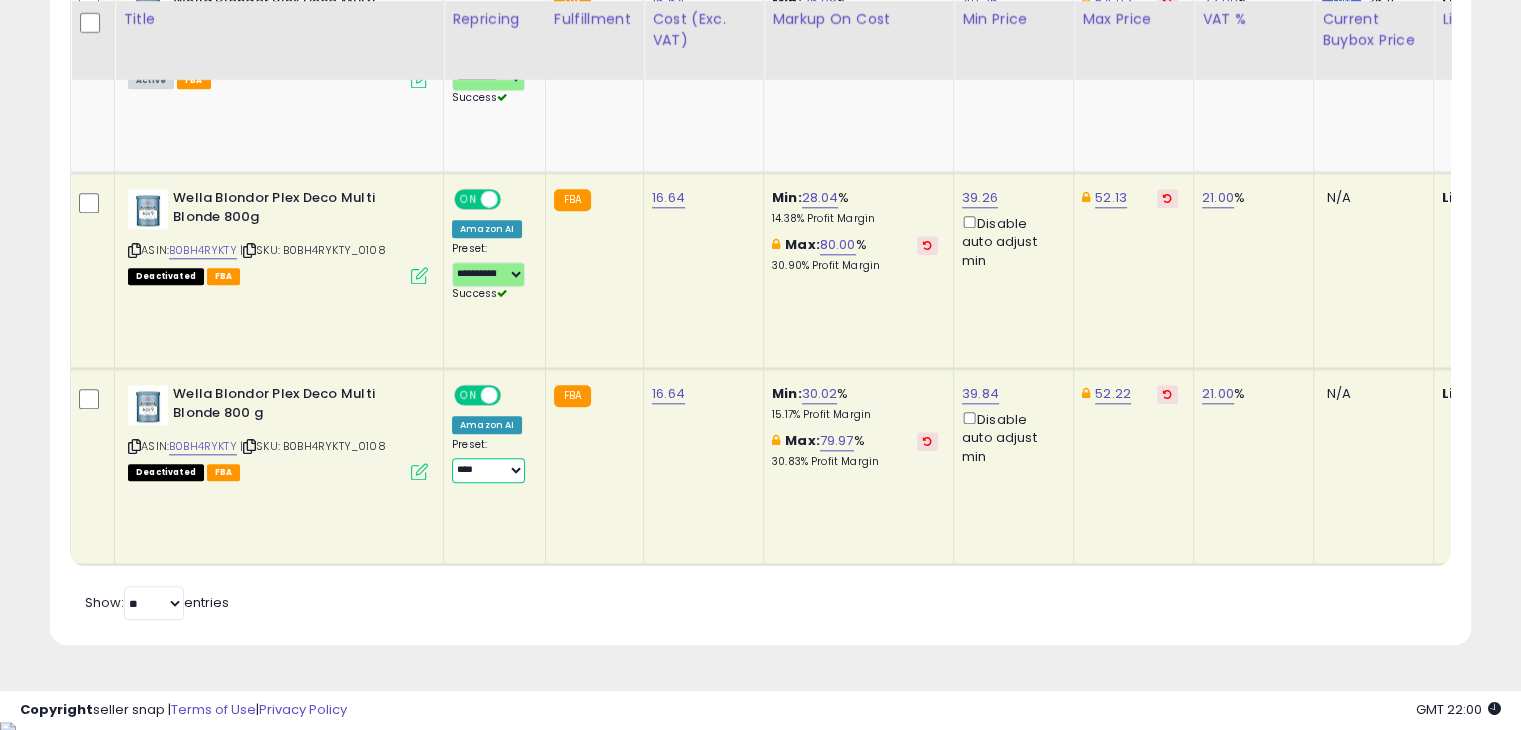 click on "**********" at bounding box center [488, 470] 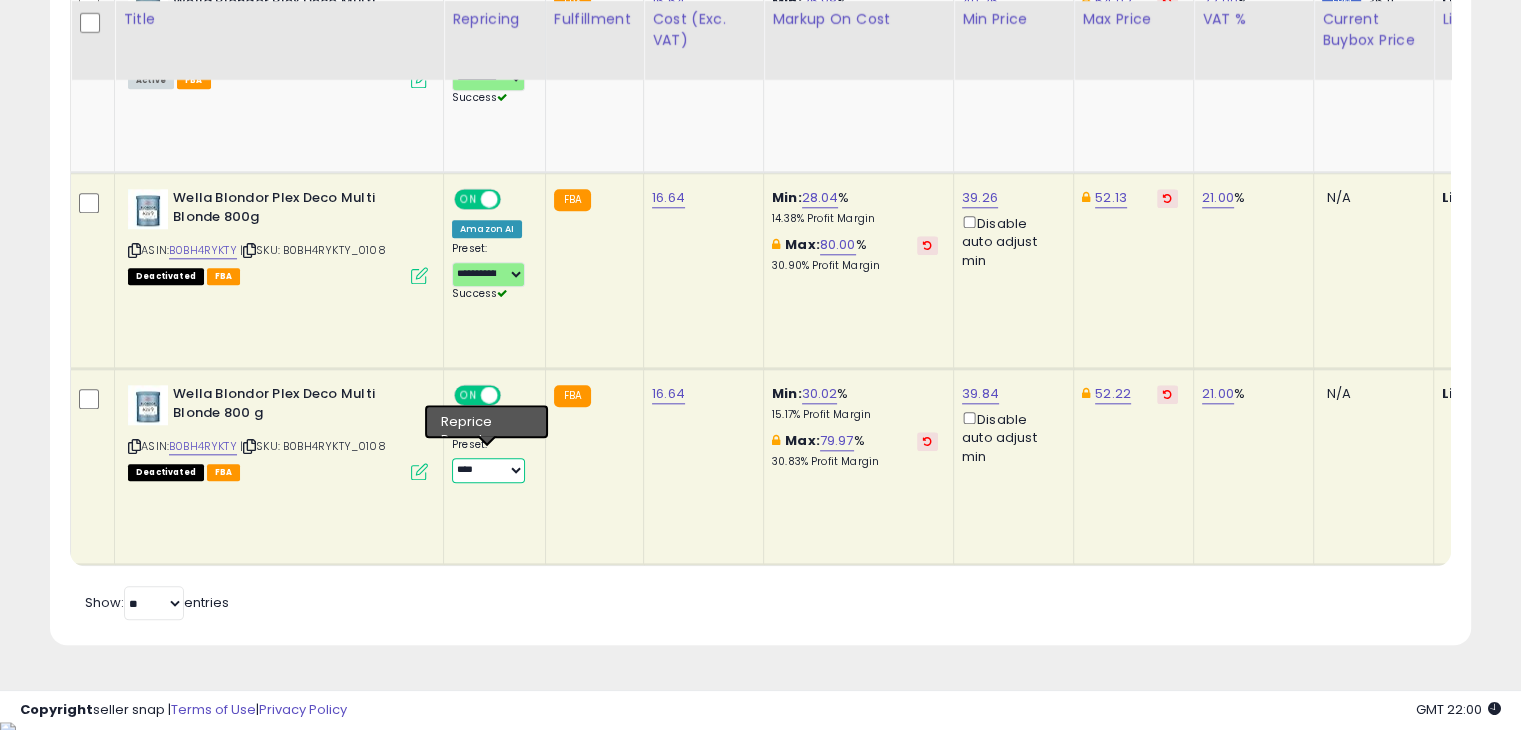 select on "**********" 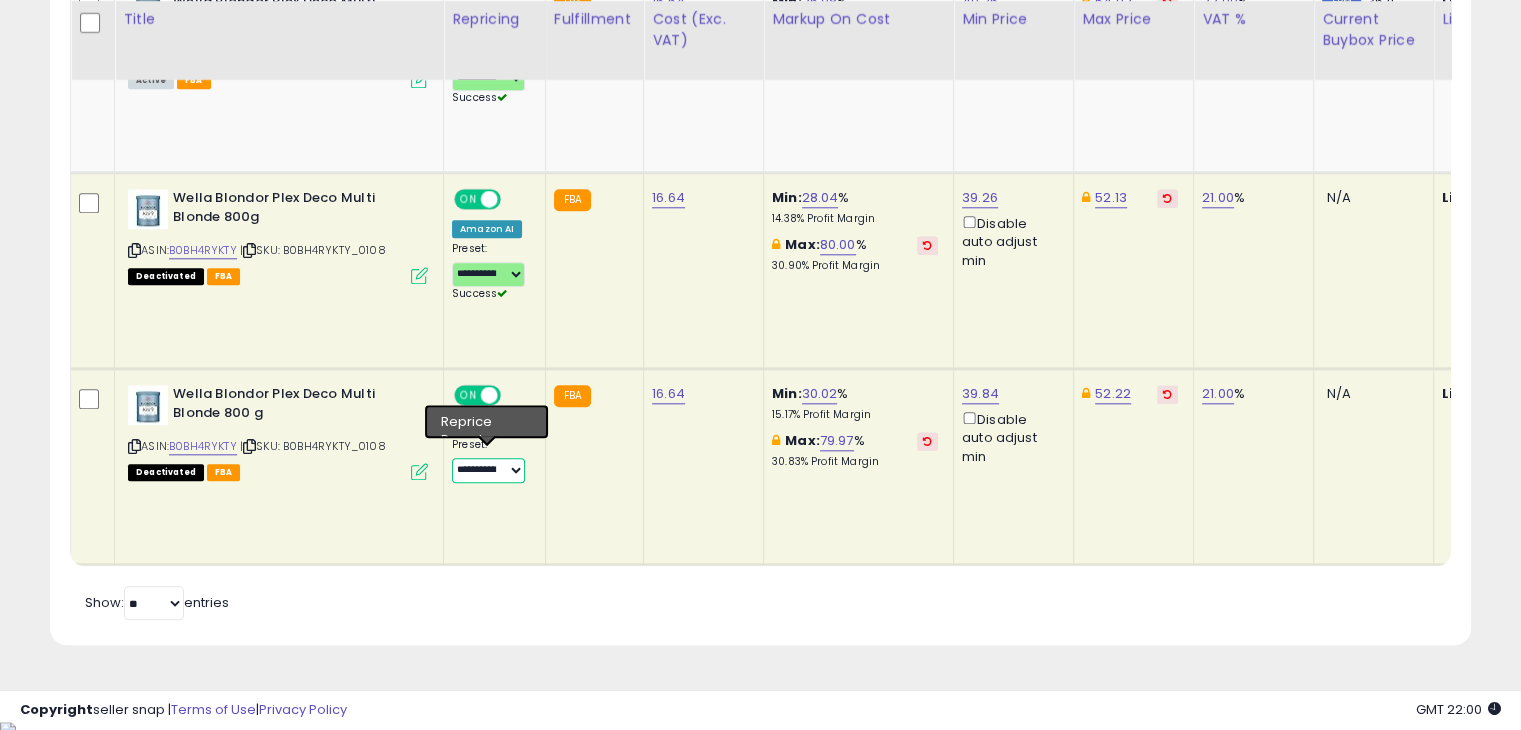 click on "**********" at bounding box center [488, 470] 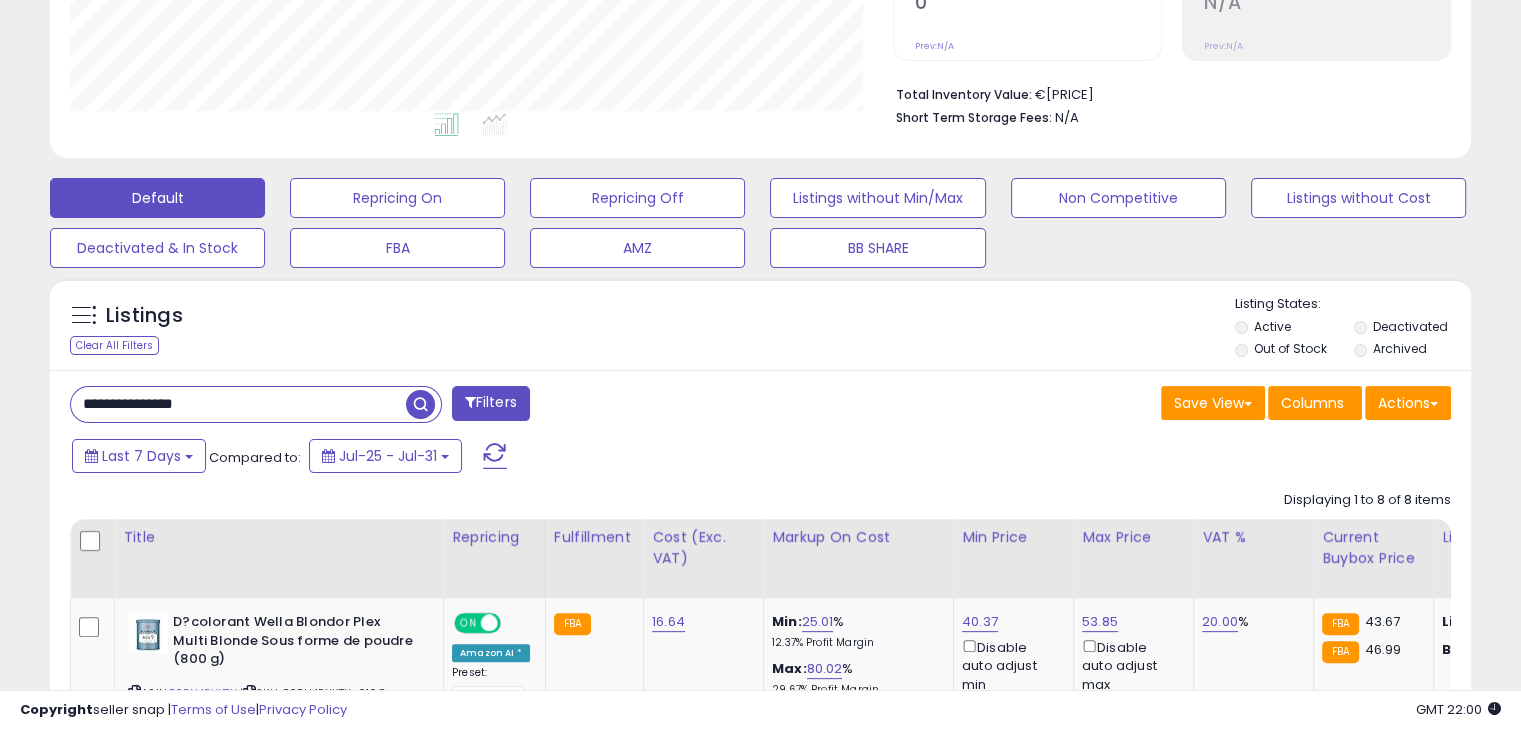 scroll, scrollTop: 1052, scrollLeft: 0, axis: vertical 